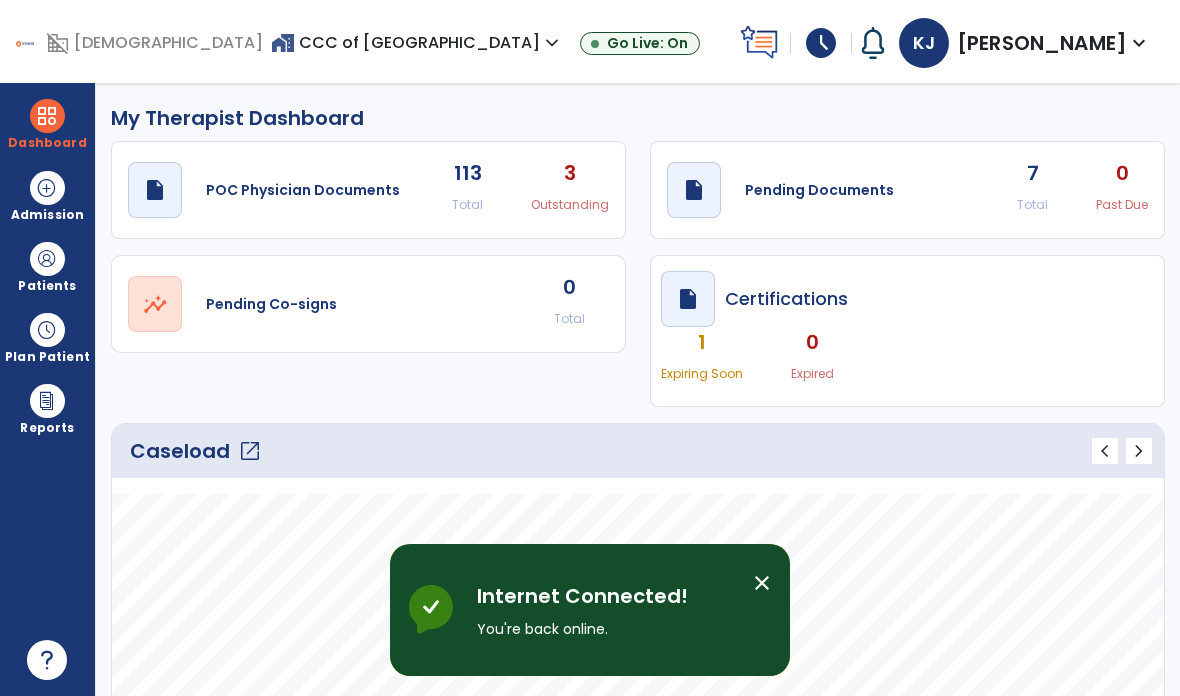 select on "****" 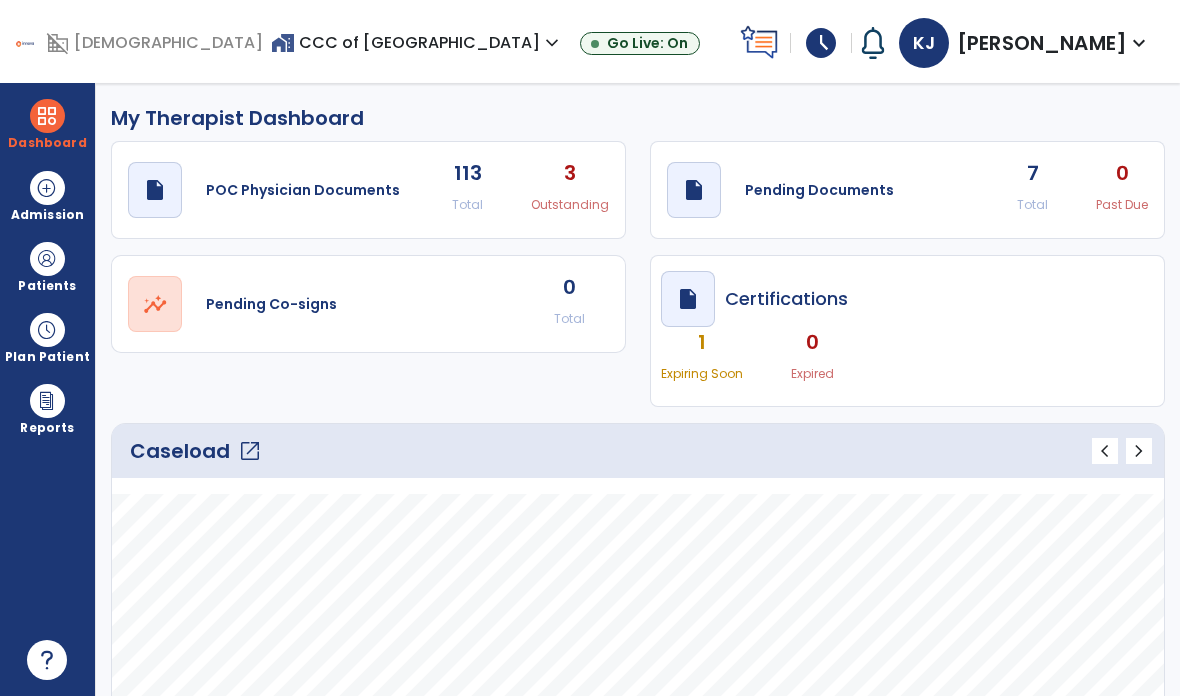 click at bounding box center (47, 116) 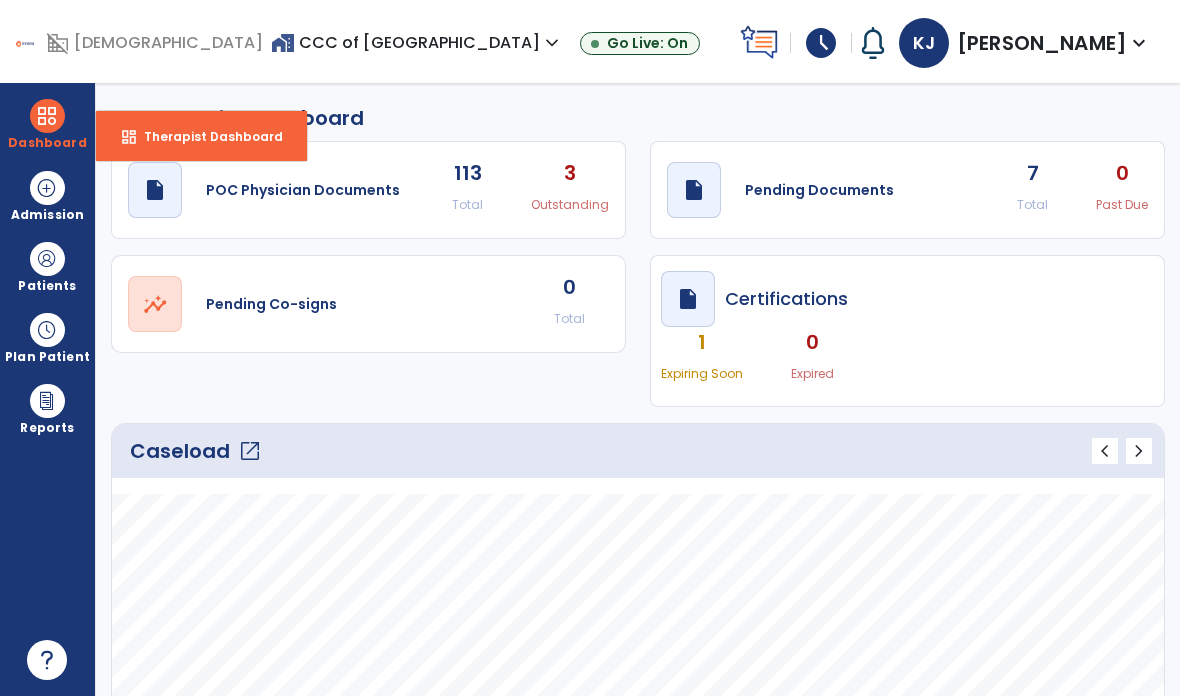 click on "Therapist Dashboard" at bounding box center (205, 136) 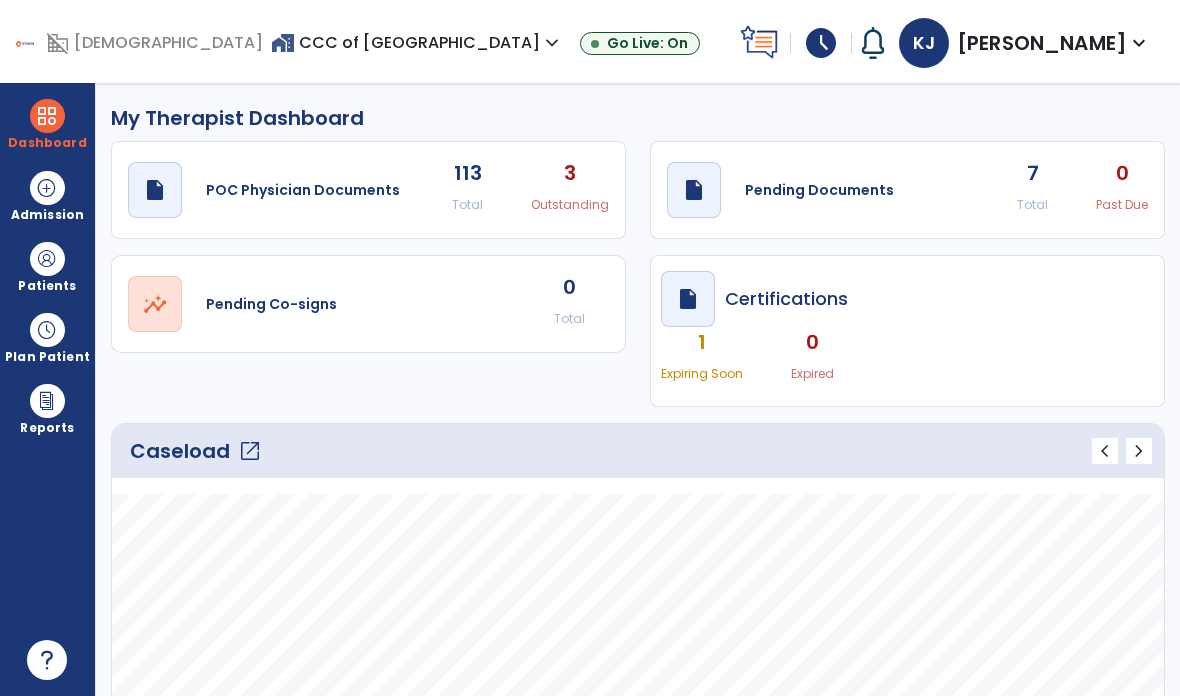 click on "open_in_new" 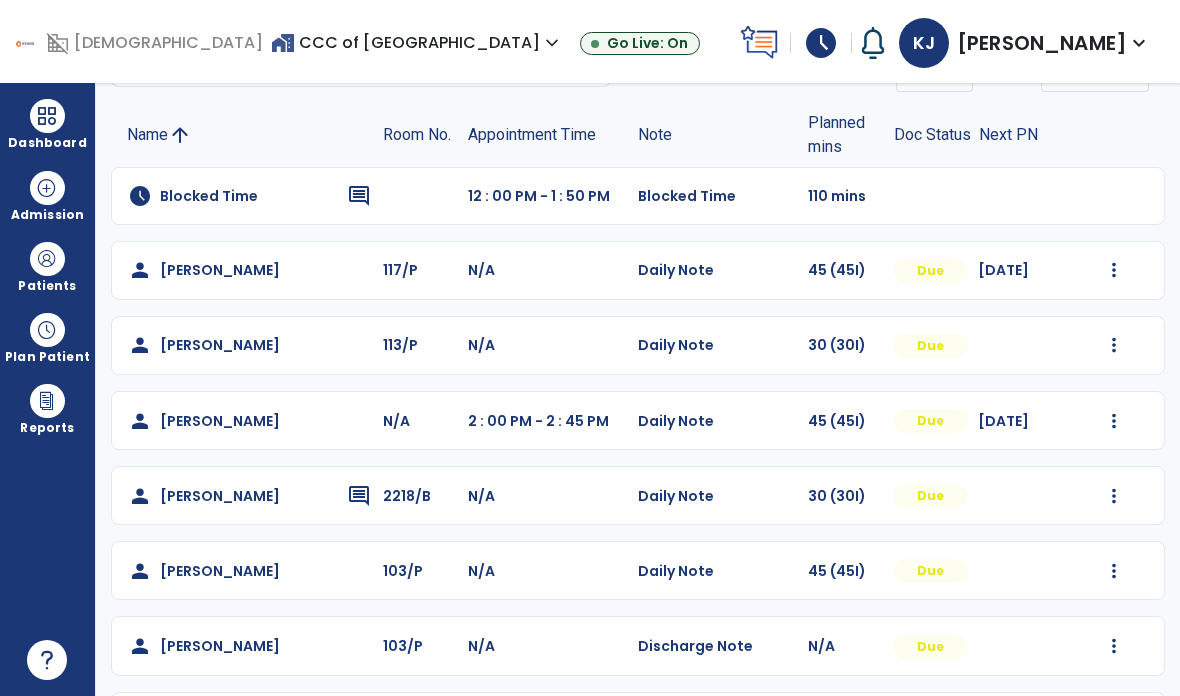 scroll, scrollTop: 115, scrollLeft: 0, axis: vertical 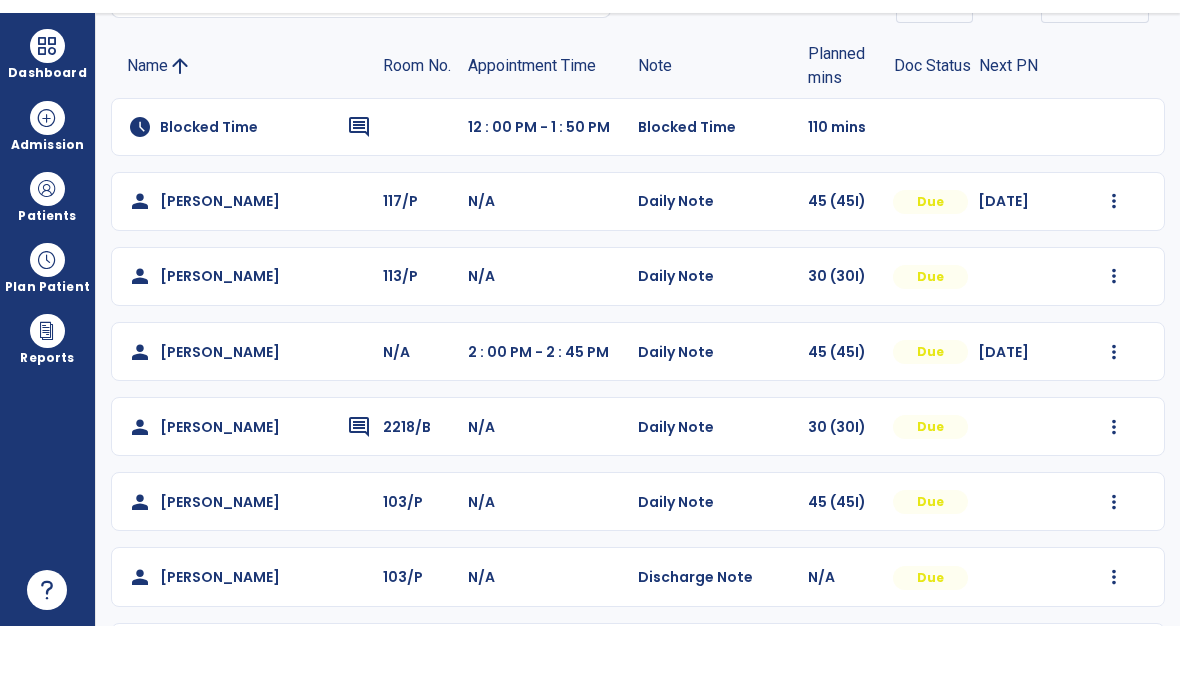 click on "Mark Visit As Complete   Reset Note   Open Document   G + C Mins" 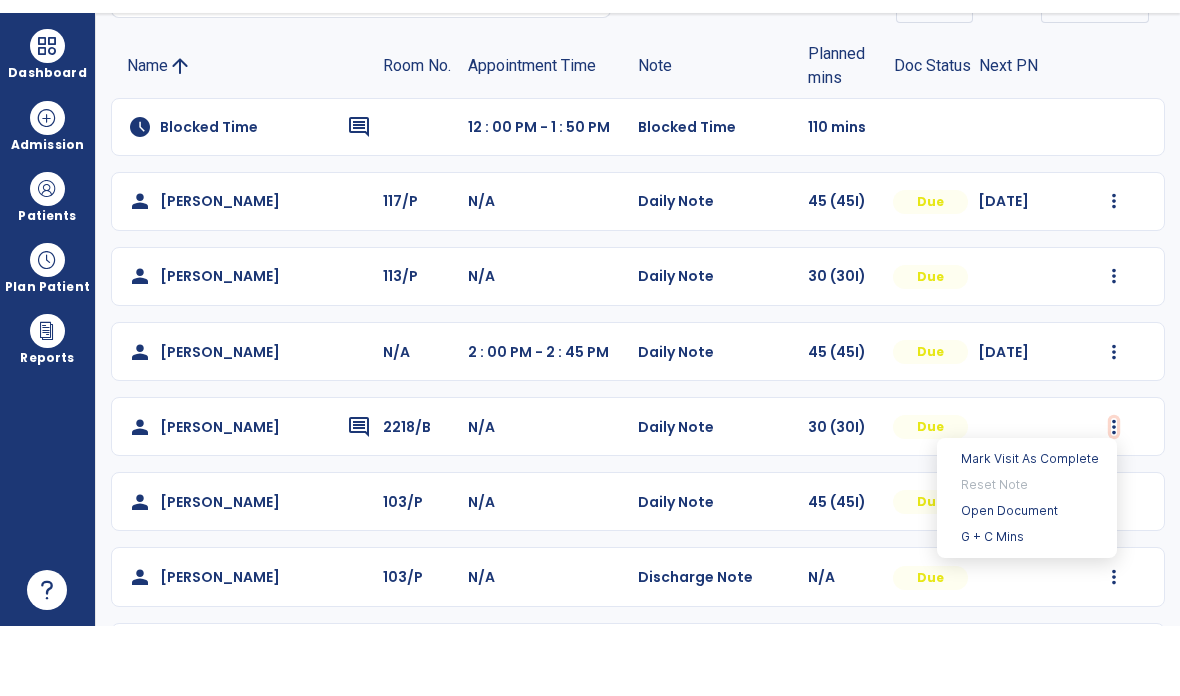 scroll, scrollTop: 70, scrollLeft: 0, axis: vertical 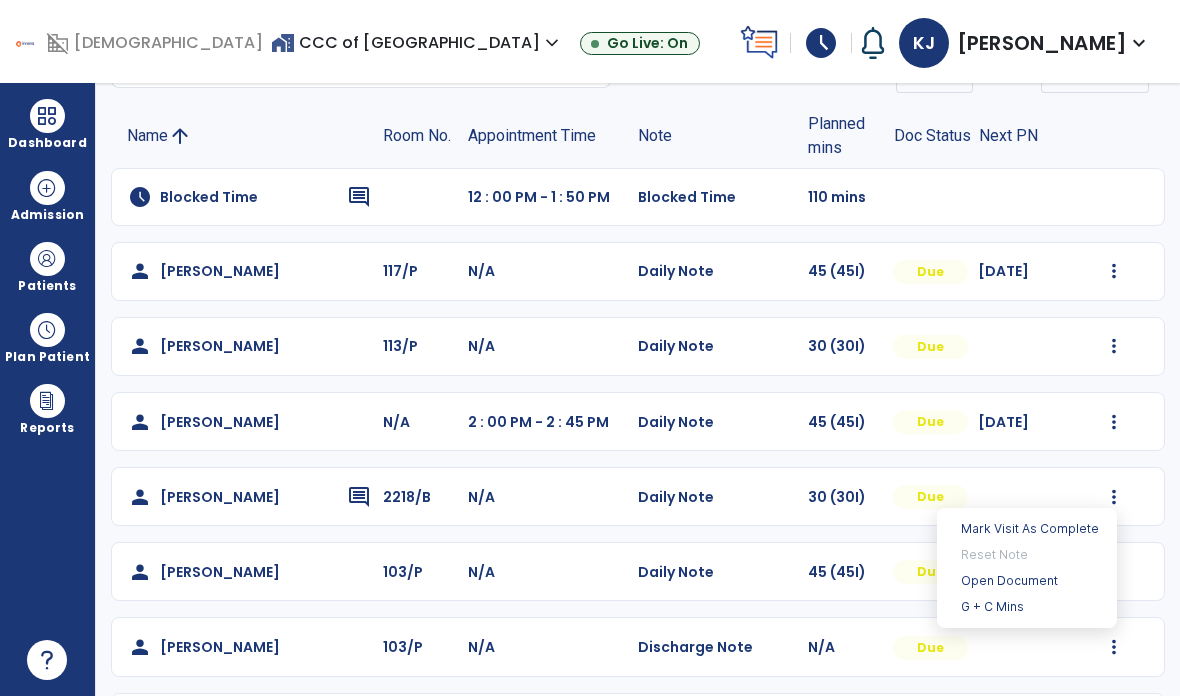 click on "Open Document" at bounding box center (1027, 581) 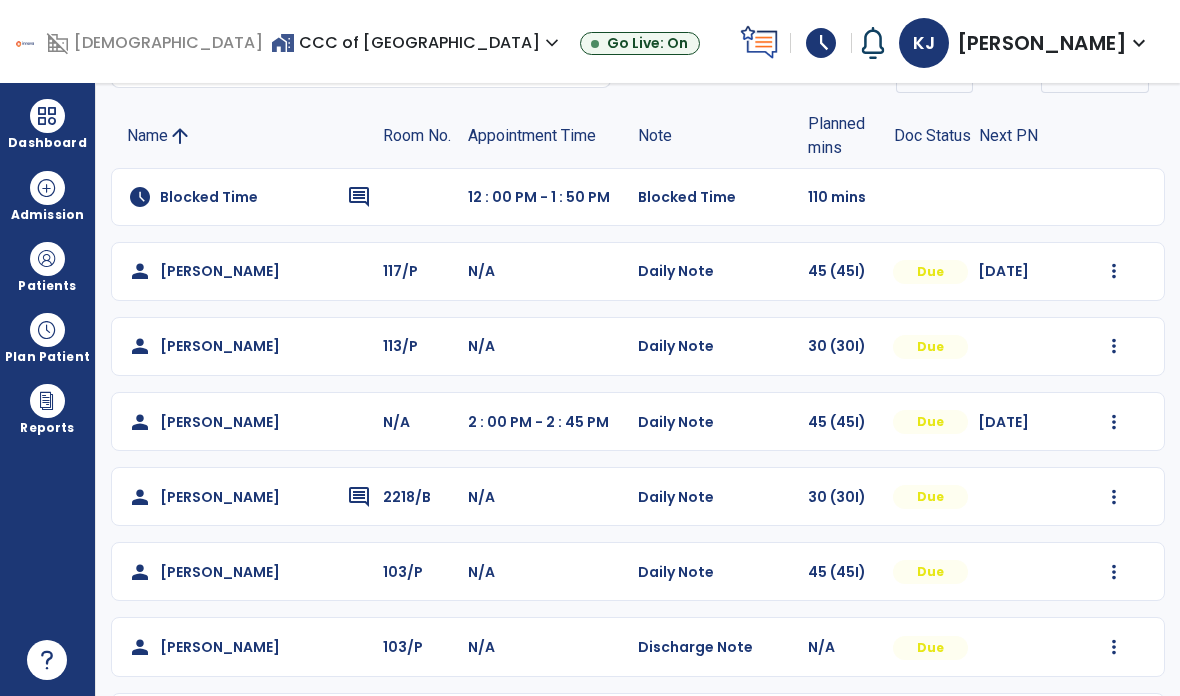 scroll, scrollTop: 0, scrollLeft: 0, axis: both 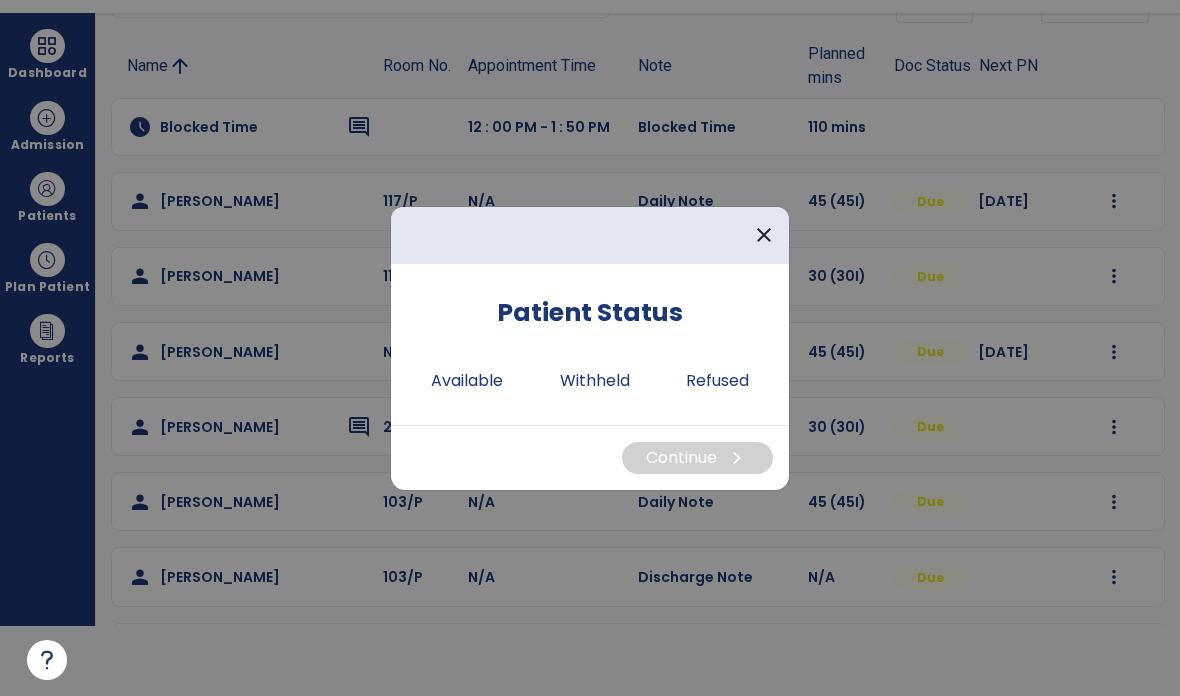 click on "Available" at bounding box center [467, 381] 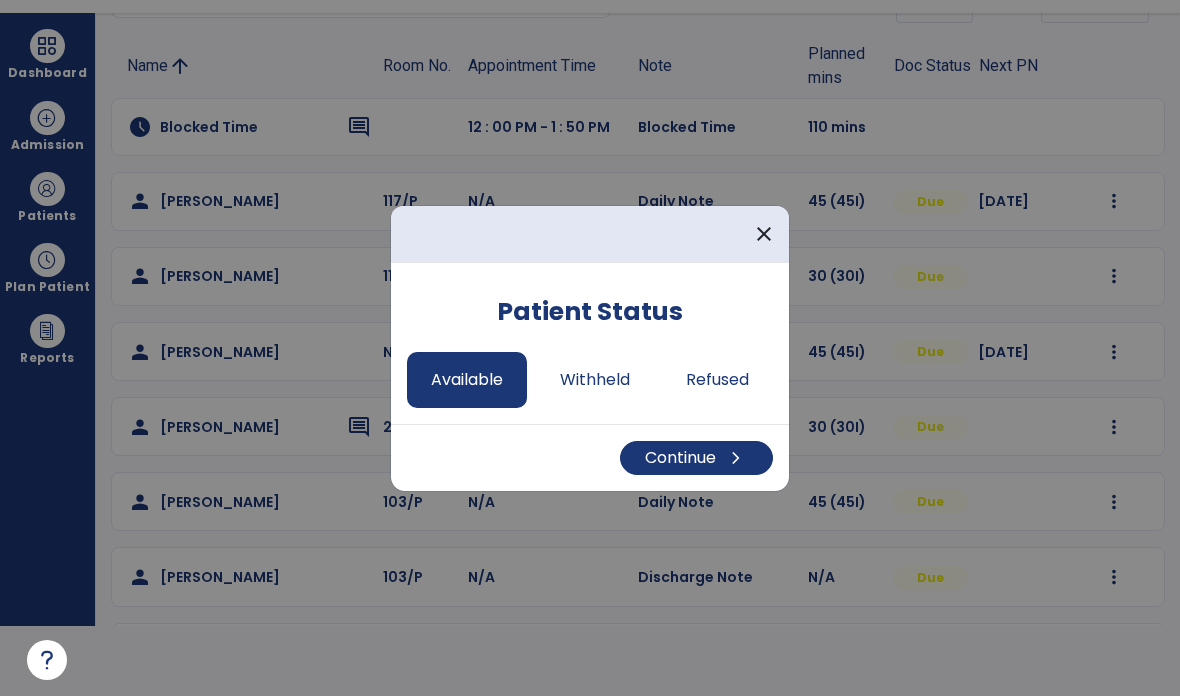 click on "Continue   chevron_right" at bounding box center (696, 458) 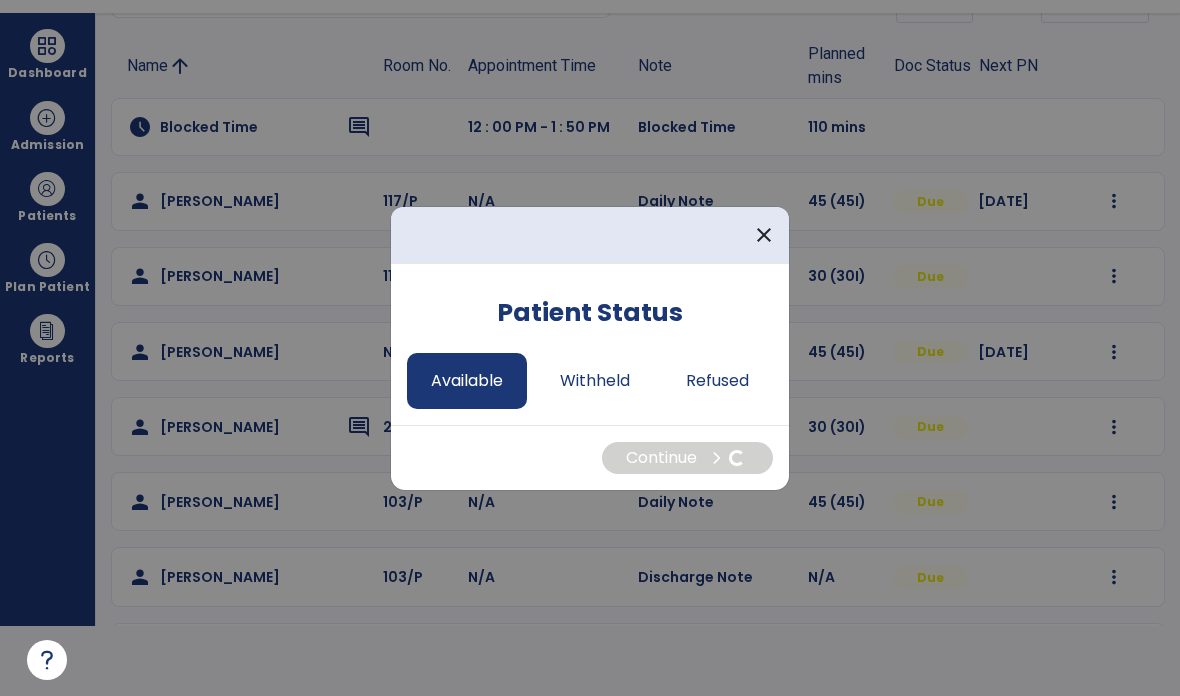 select on "*" 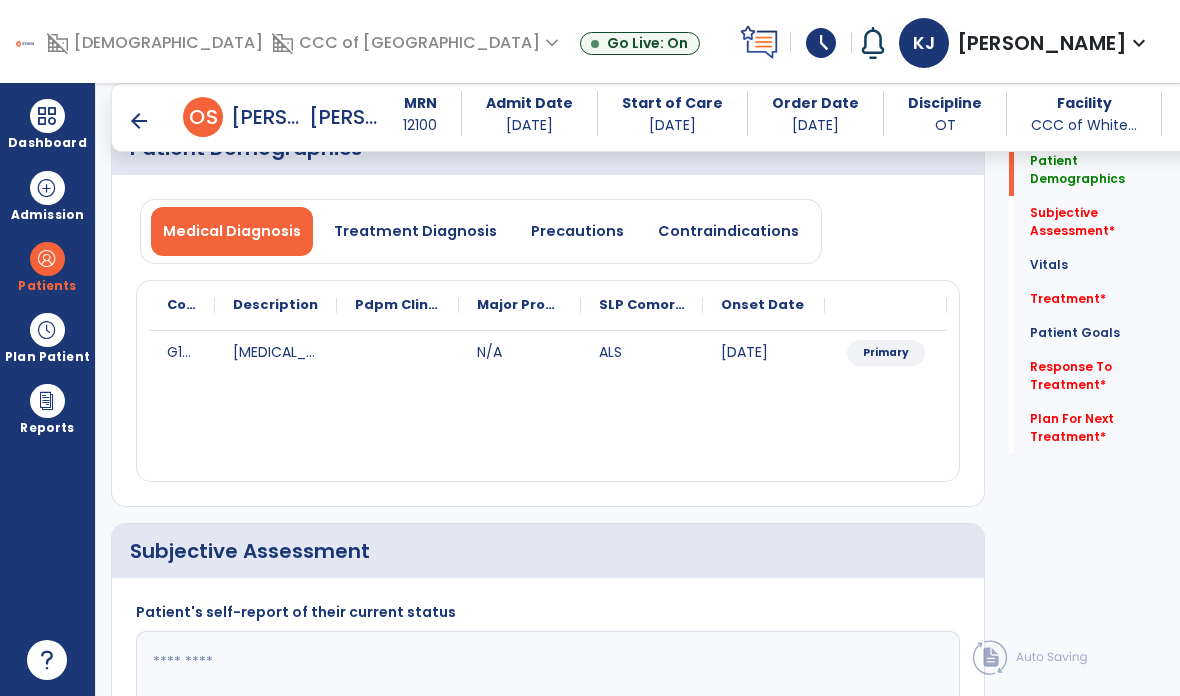 scroll, scrollTop: 70, scrollLeft: 0, axis: vertical 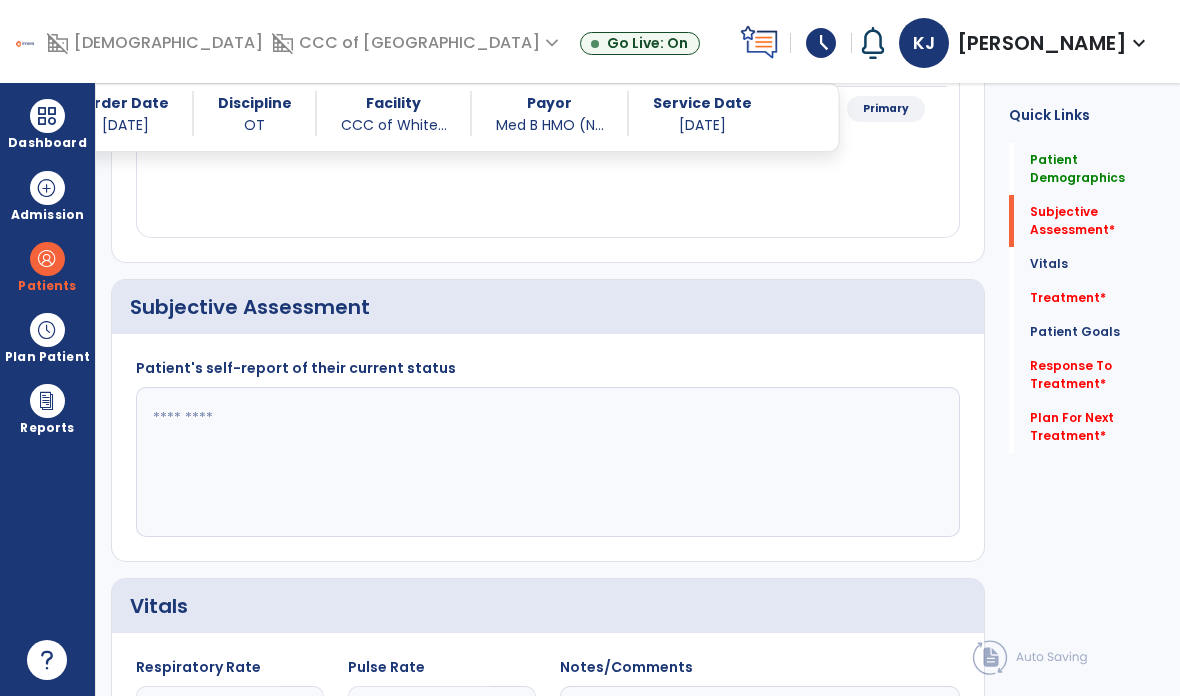 click 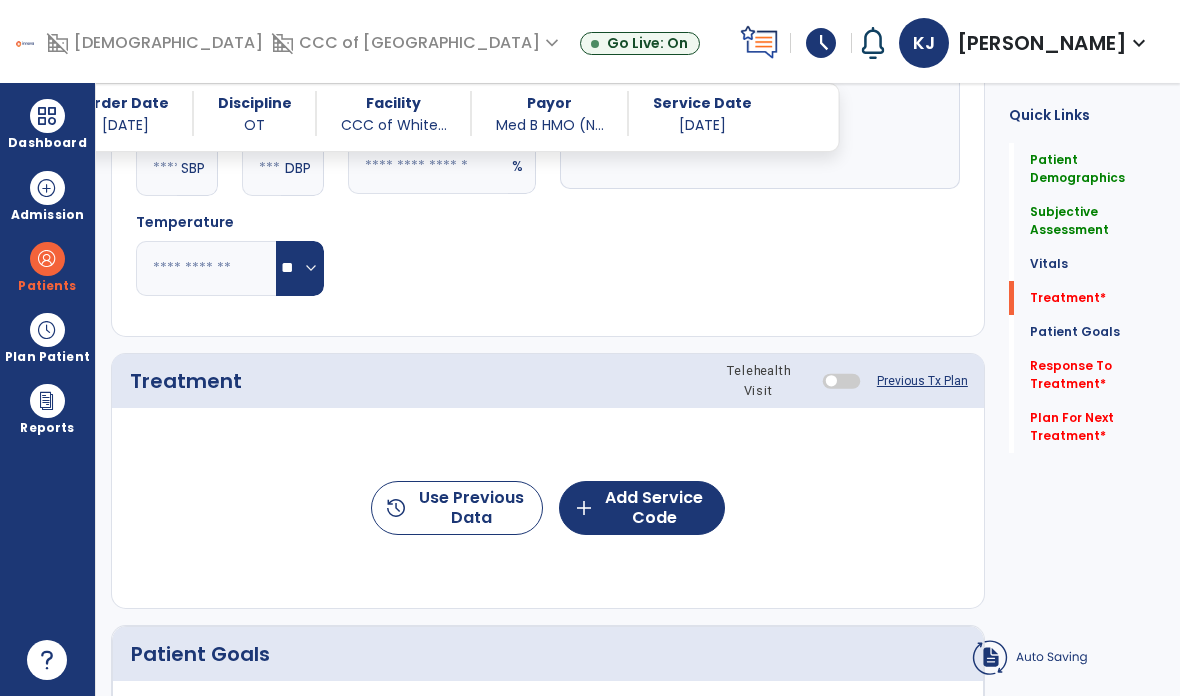 scroll, scrollTop: 1019, scrollLeft: 0, axis: vertical 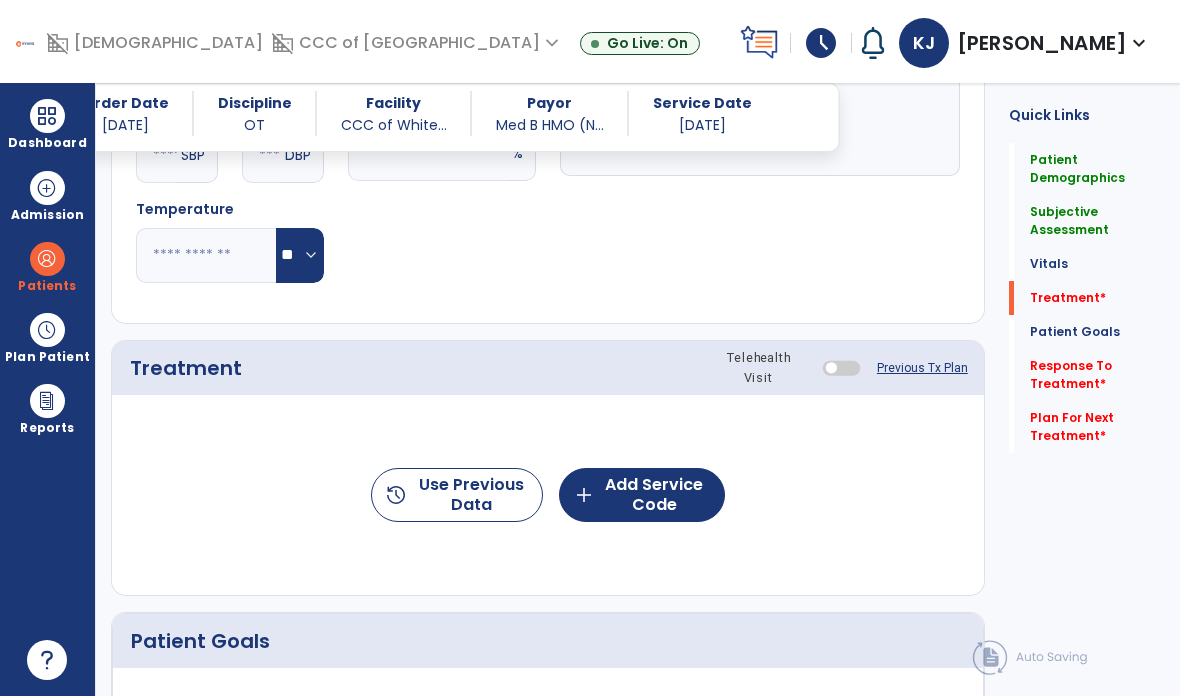type on "**********" 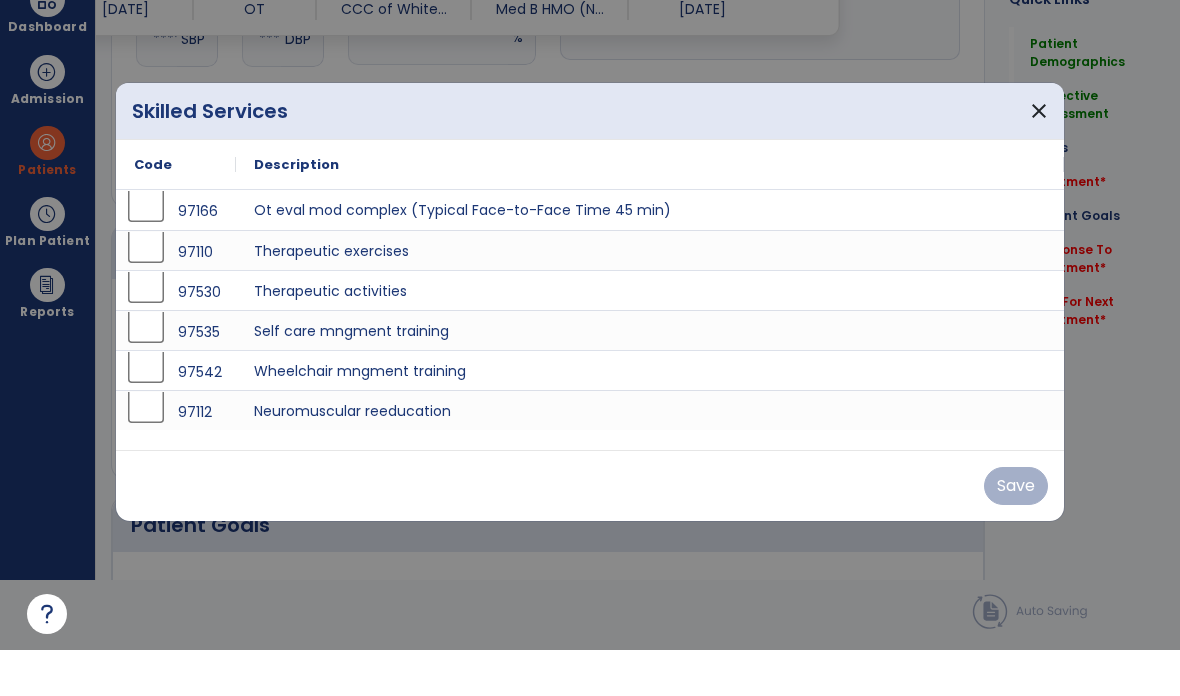 scroll, scrollTop: 0, scrollLeft: 0, axis: both 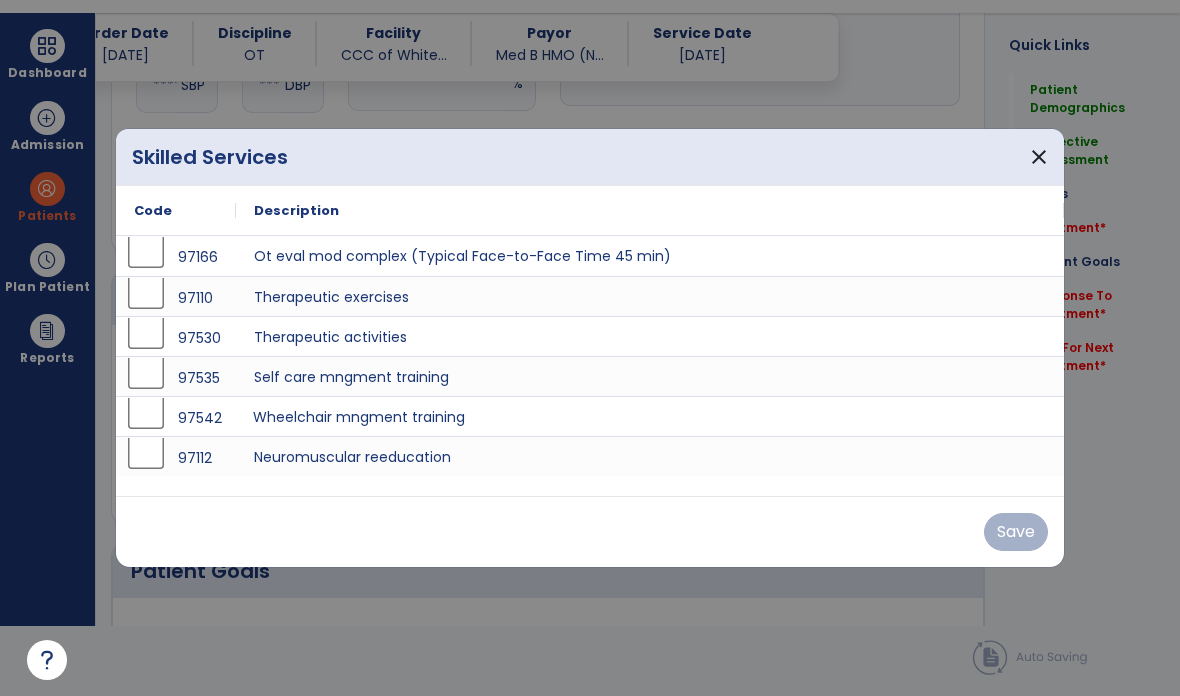 click on "Wheelchair mngment training" at bounding box center (650, 416) 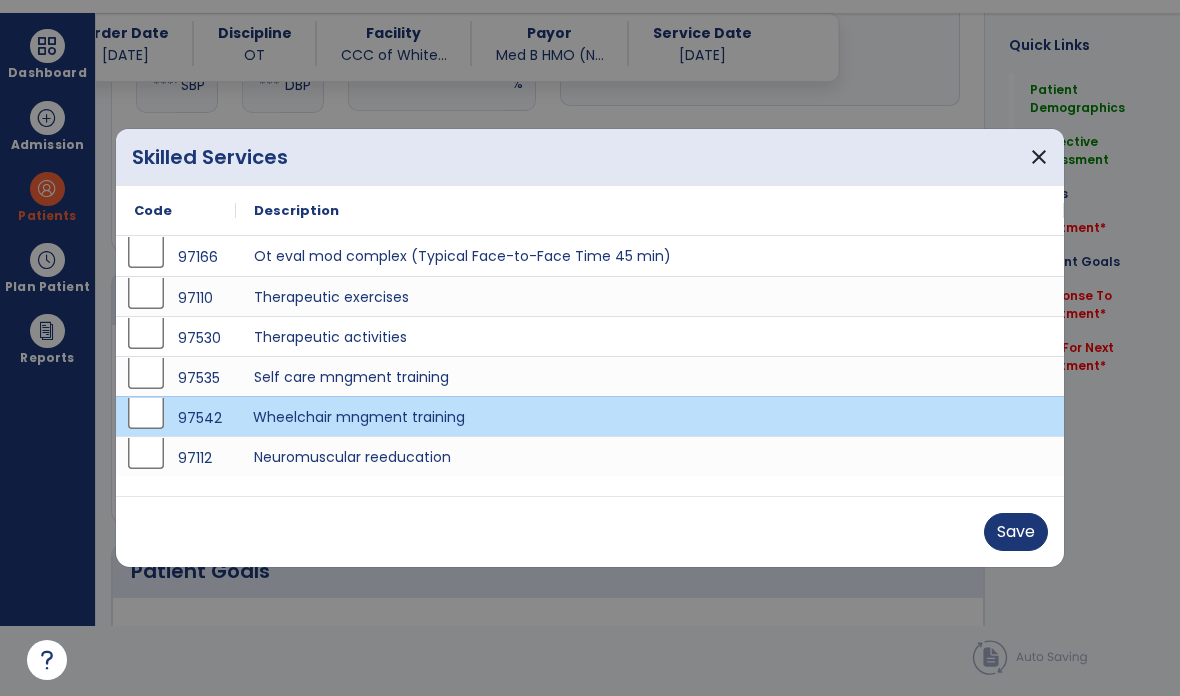 click on "Save" at bounding box center [1016, 532] 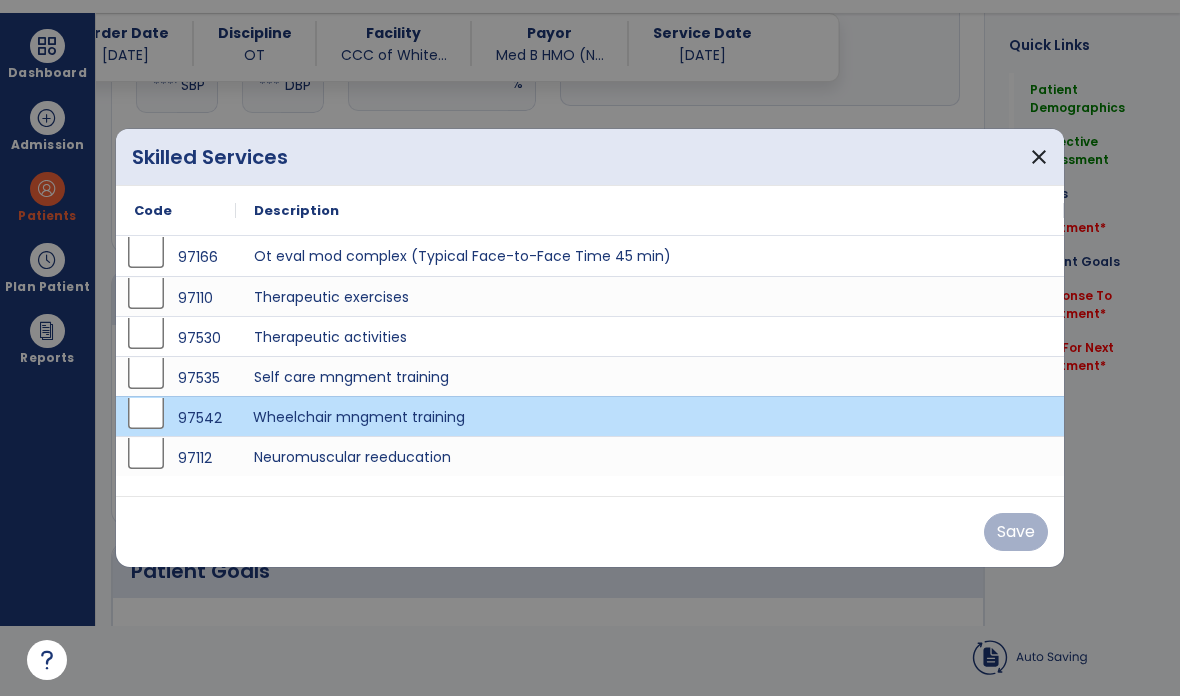 scroll, scrollTop: 70, scrollLeft: 0, axis: vertical 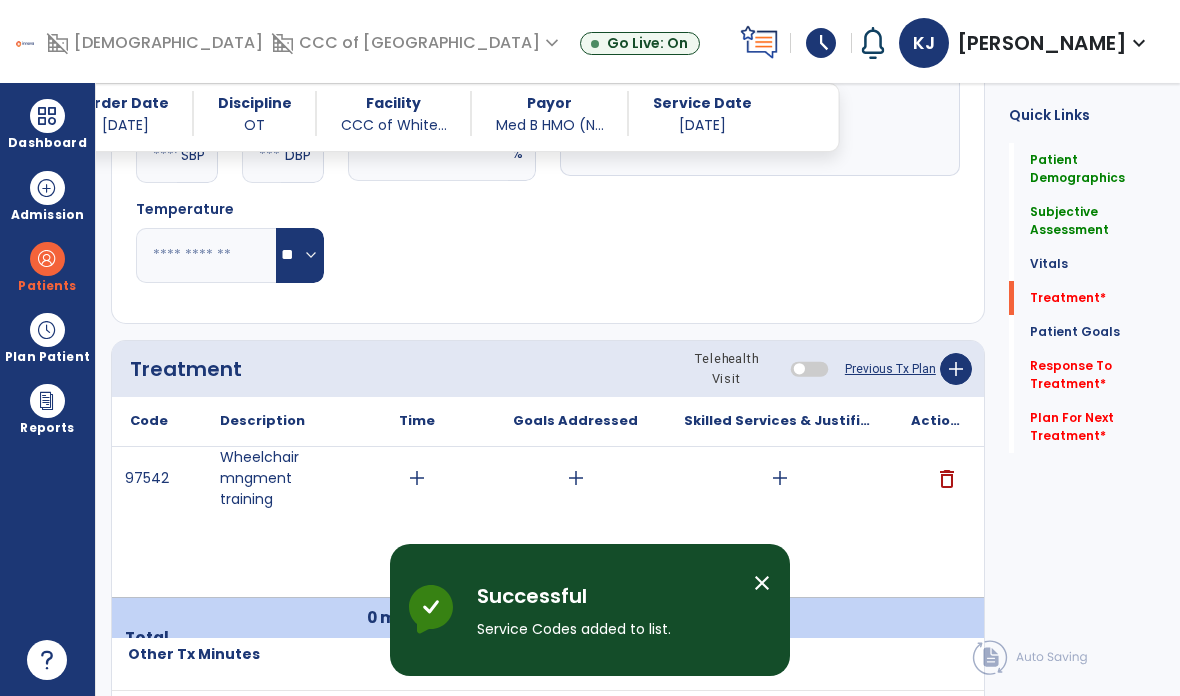 click on "add" at bounding box center (780, 478) 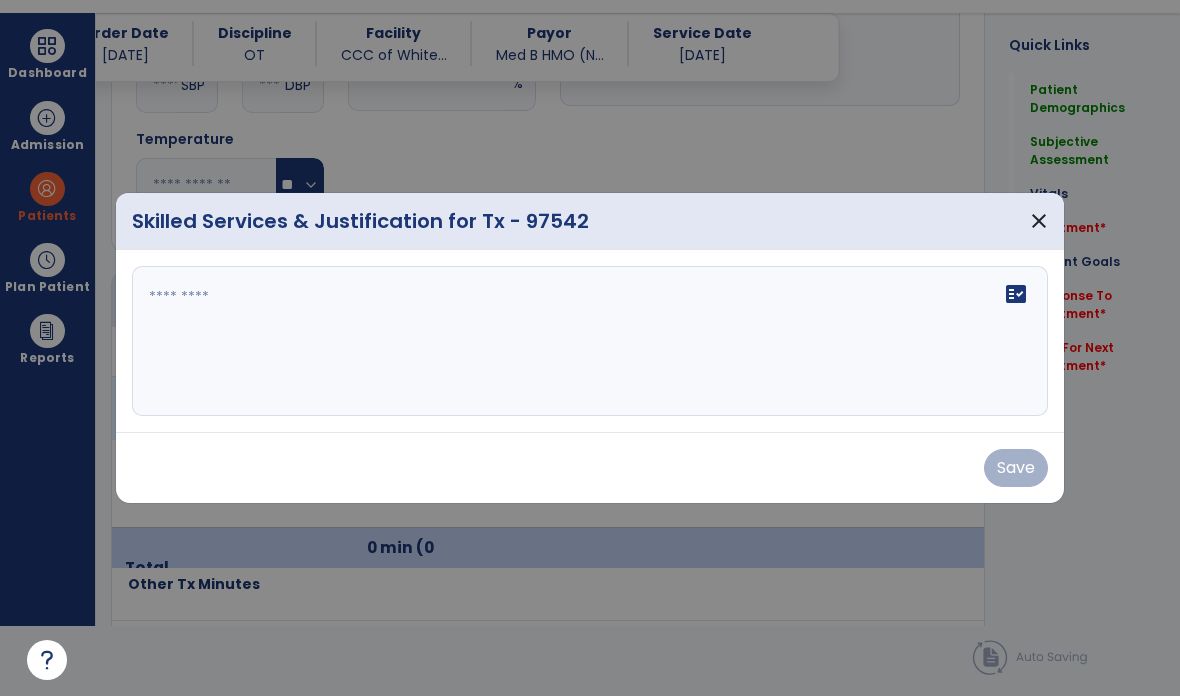 scroll, scrollTop: 0, scrollLeft: 0, axis: both 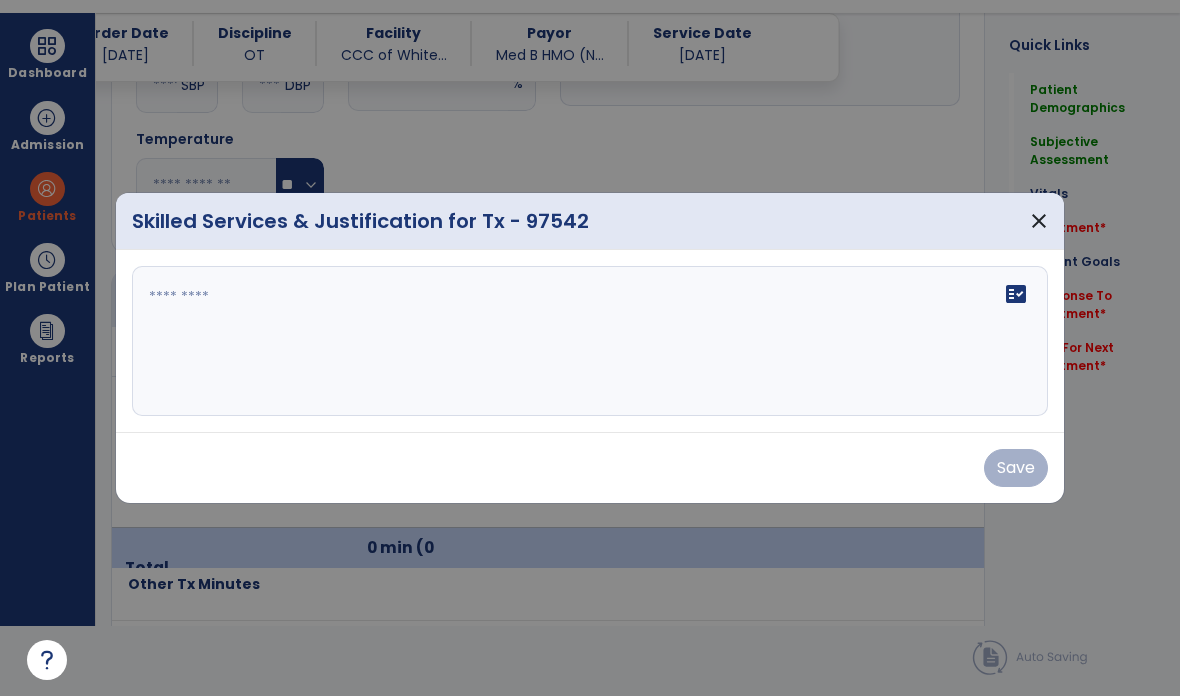 click on "fact_check" at bounding box center (590, 341) 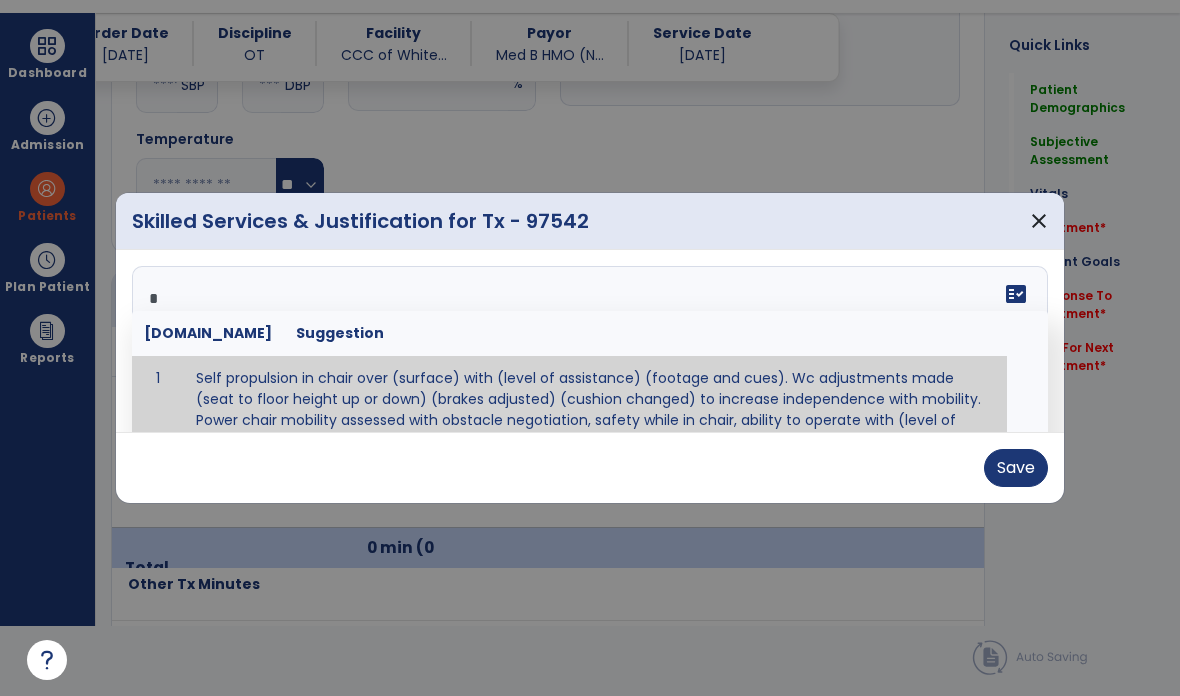 scroll, scrollTop: 0, scrollLeft: 0, axis: both 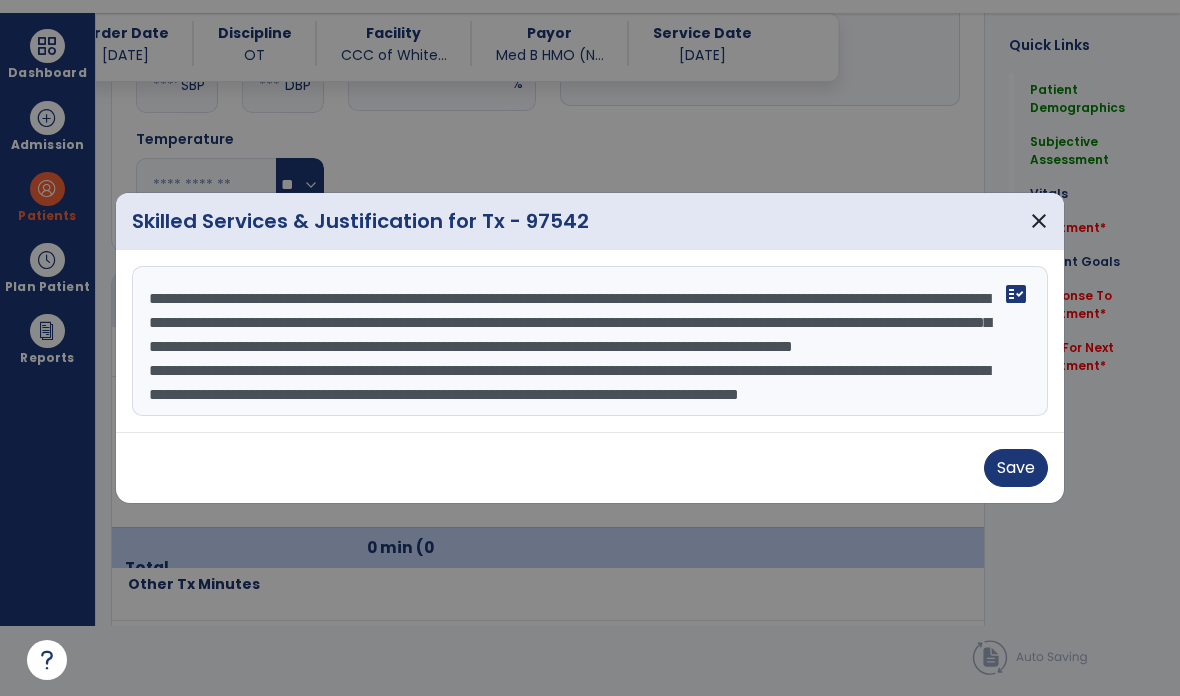 type on "**********" 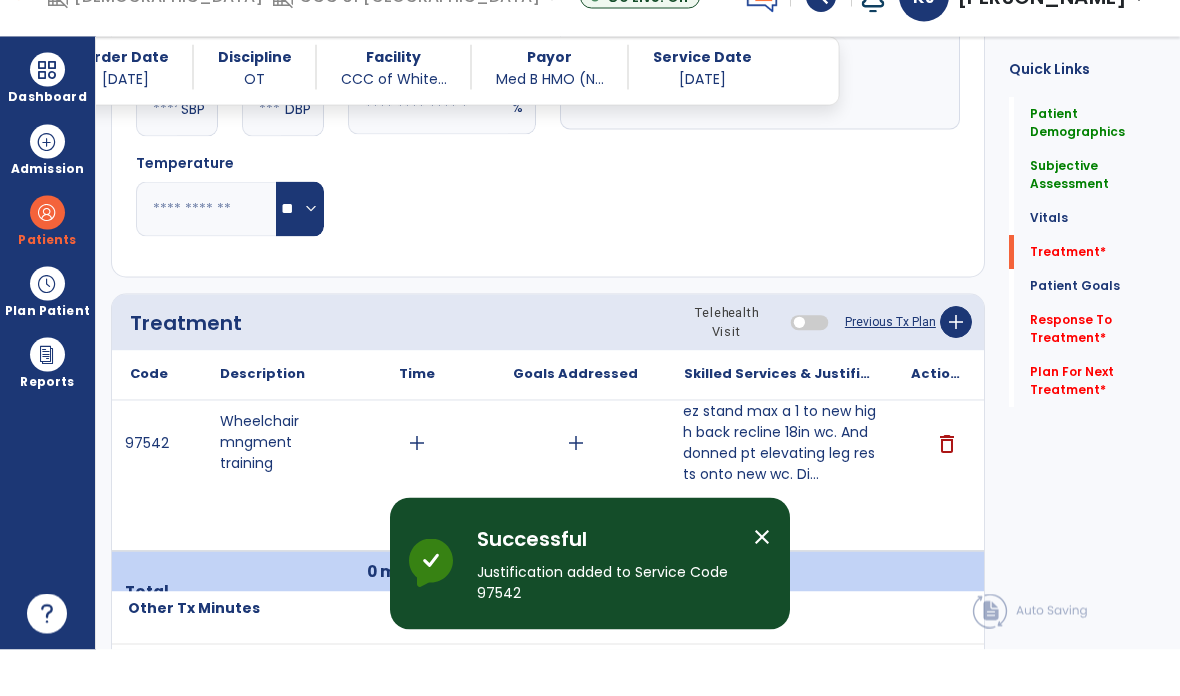 scroll, scrollTop: 70, scrollLeft: 0, axis: vertical 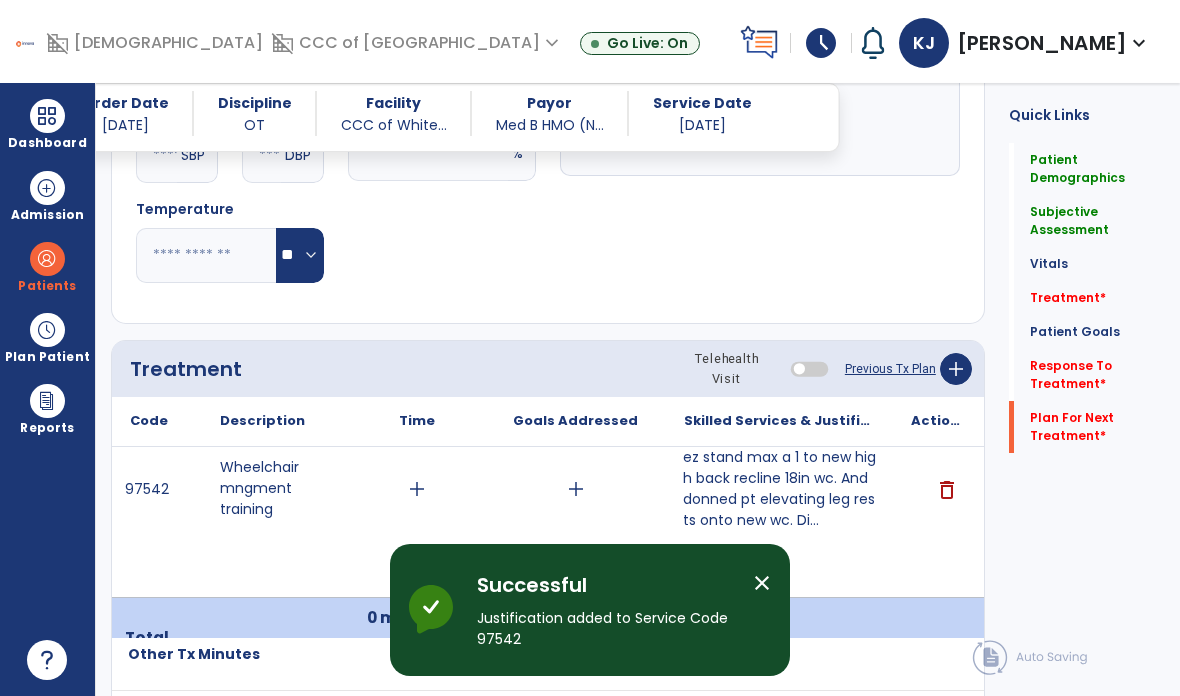 click on "Plan For Next Treatment   *" 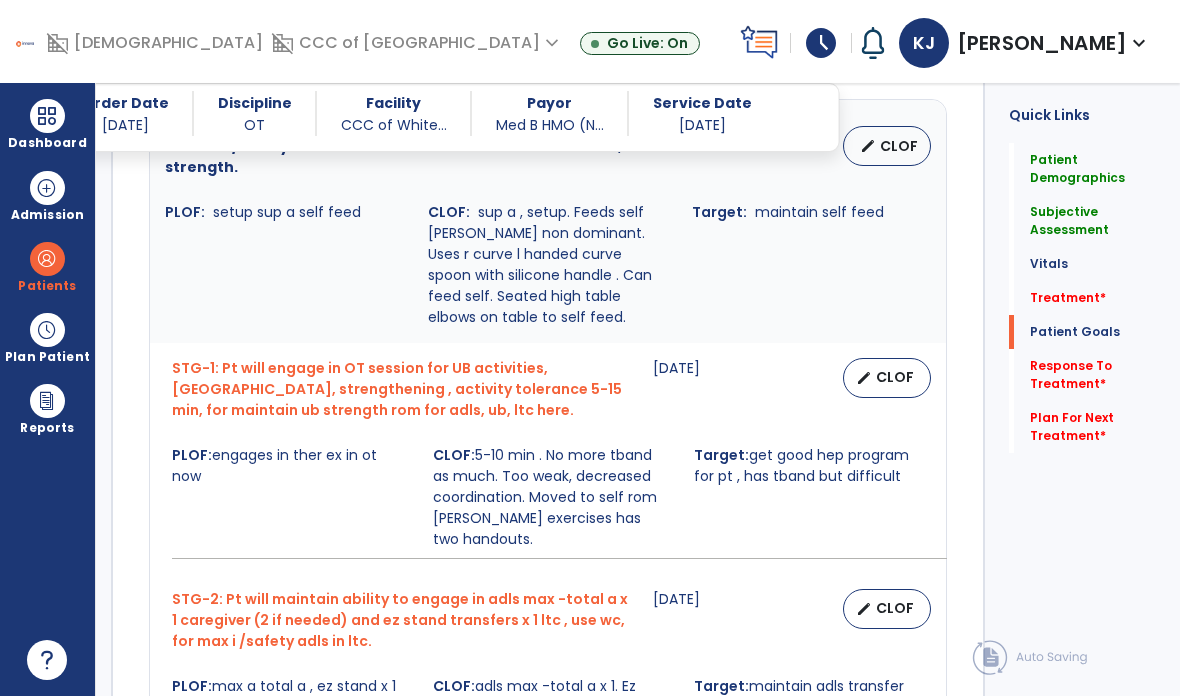 scroll, scrollTop: 2551, scrollLeft: 0, axis: vertical 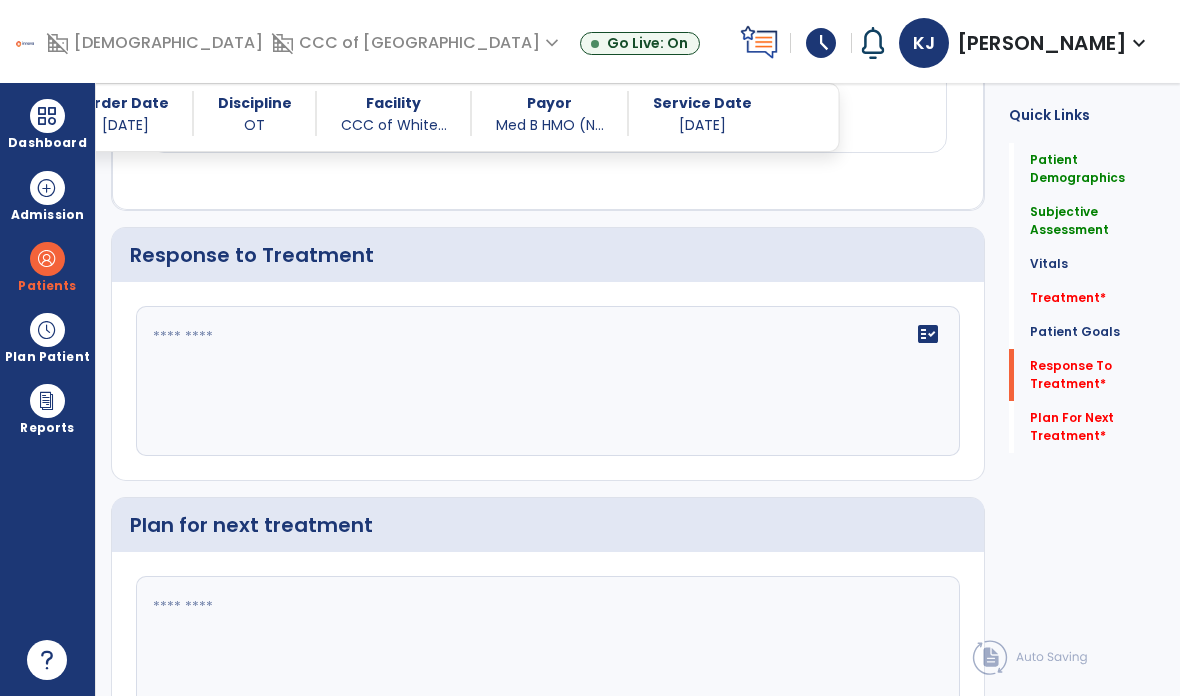 click 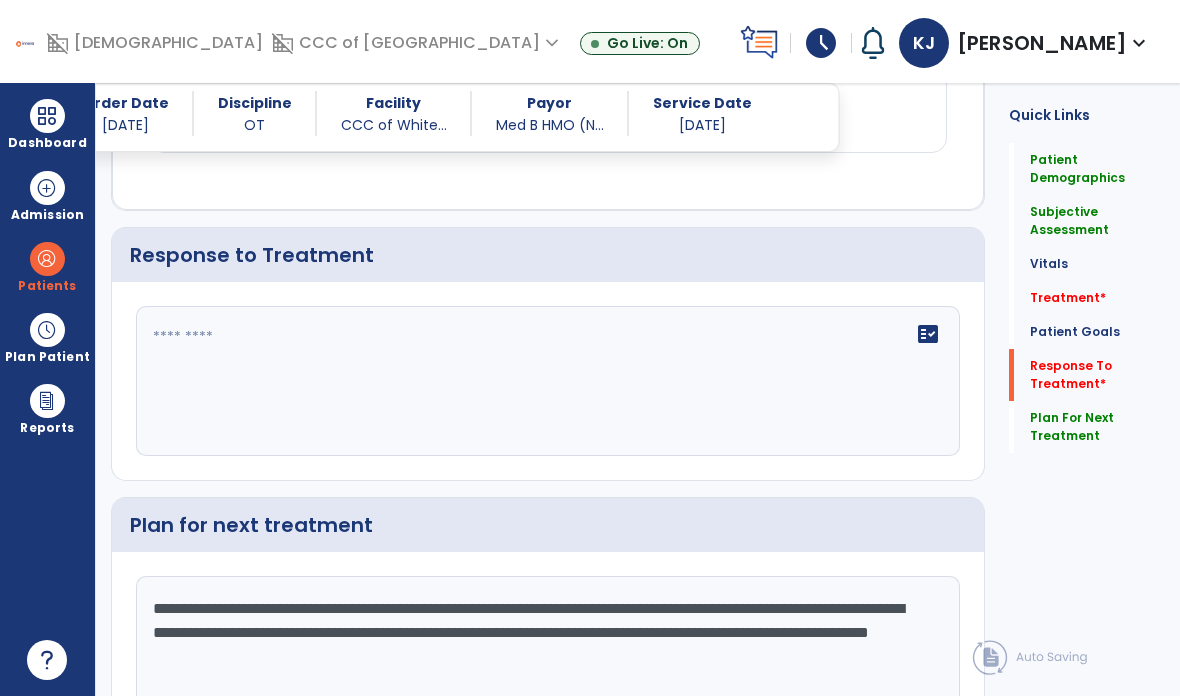 type on "**********" 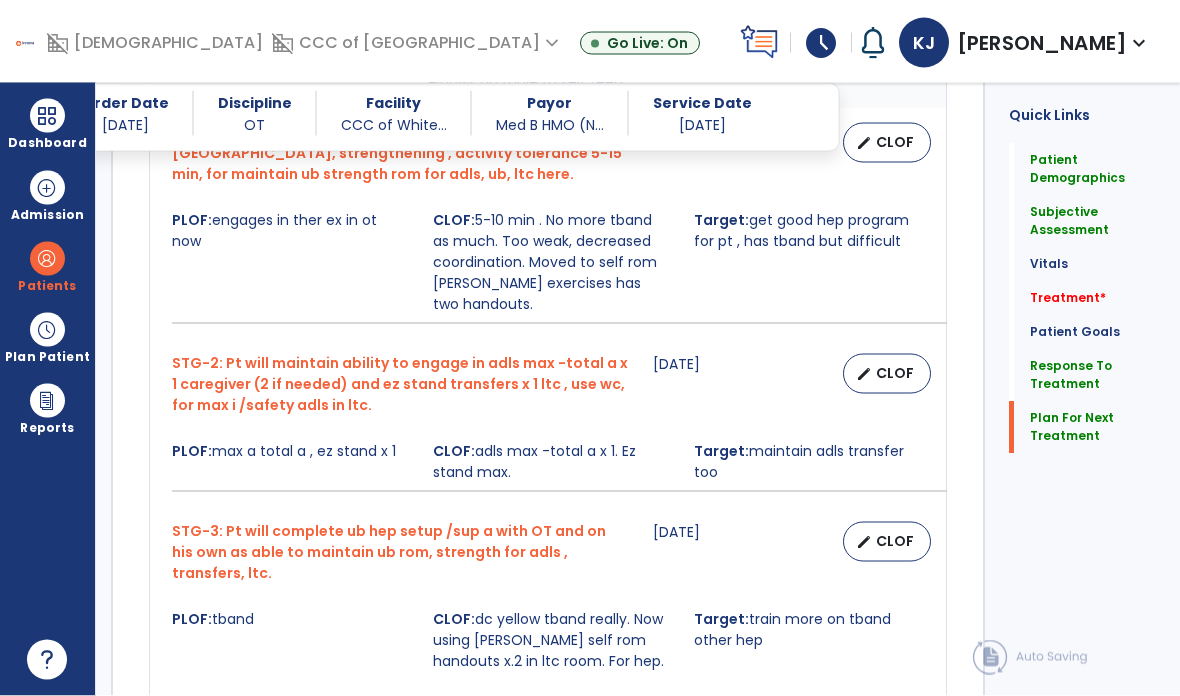type on "**********" 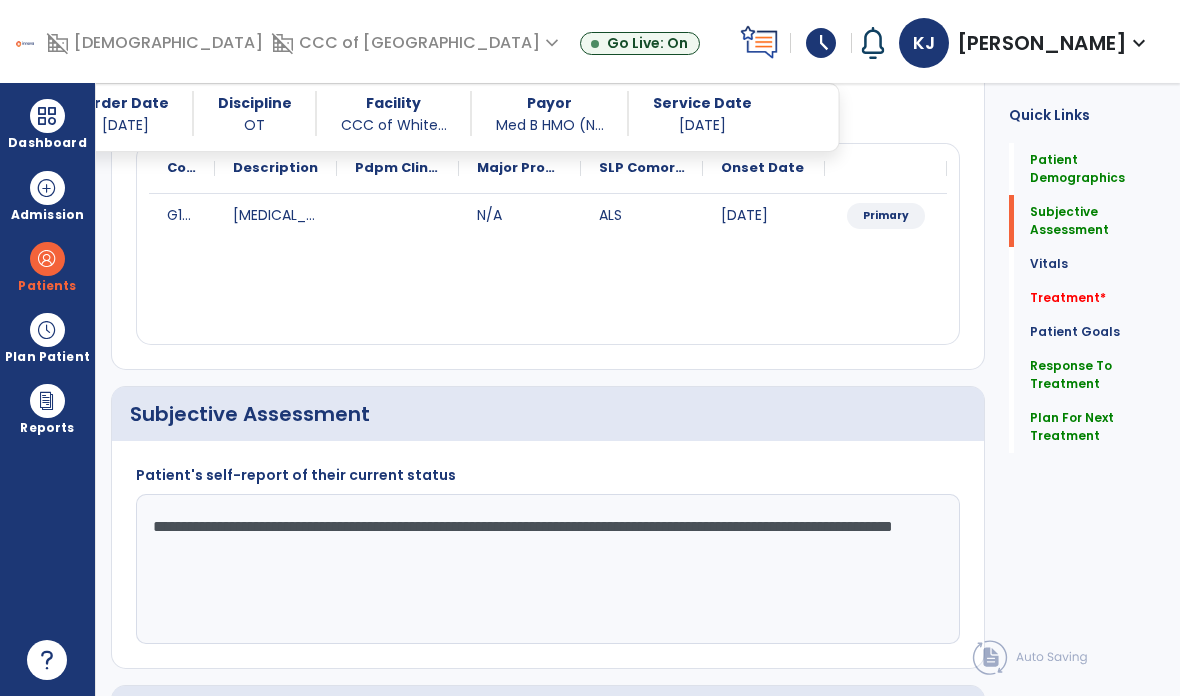 click on "Dashboard" at bounding box center [47, 124] 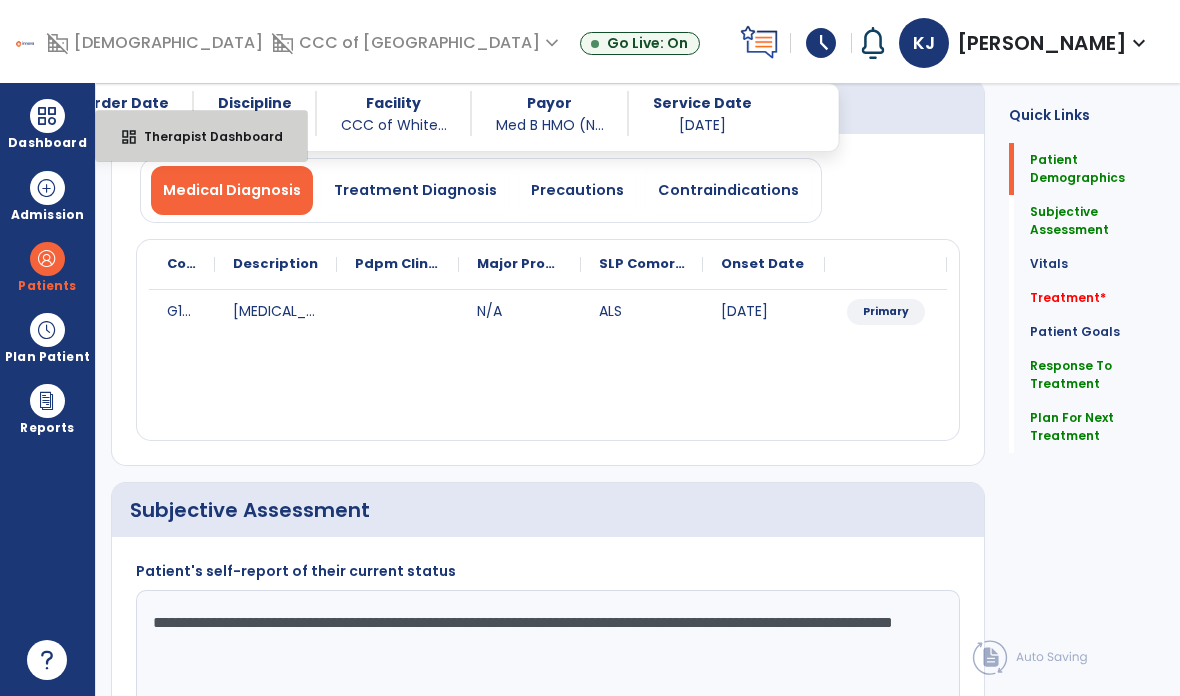 click on "Therapist Dashboard" at bounding box center [205, 136] 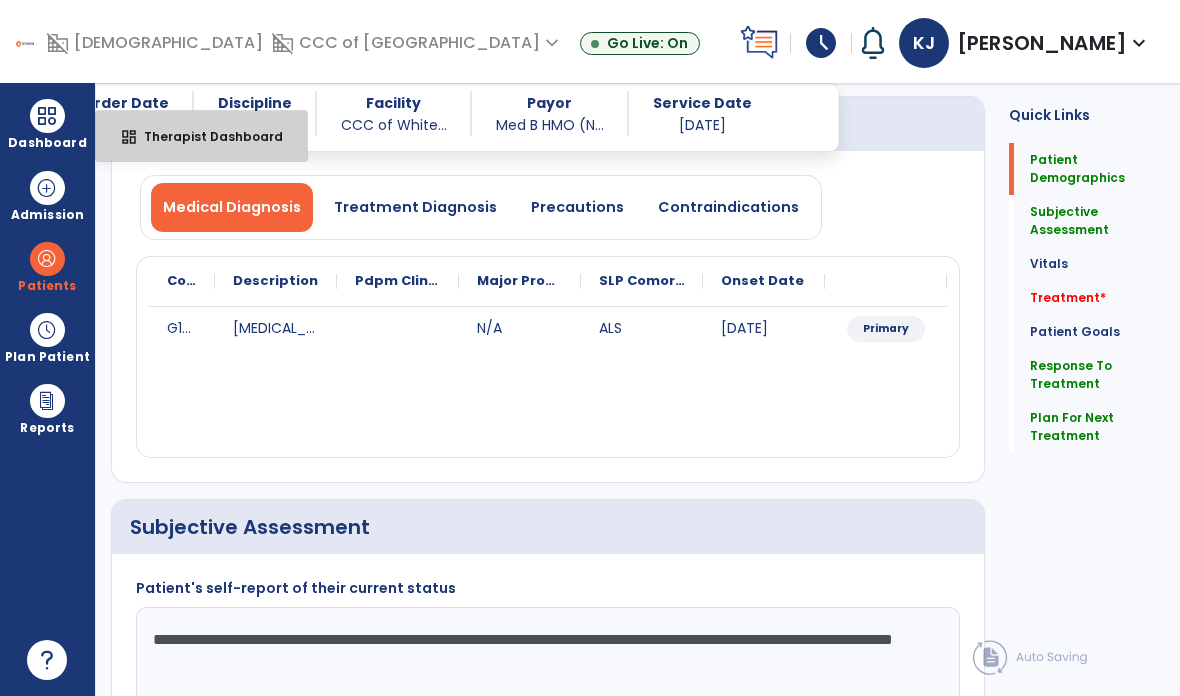 select on "****" 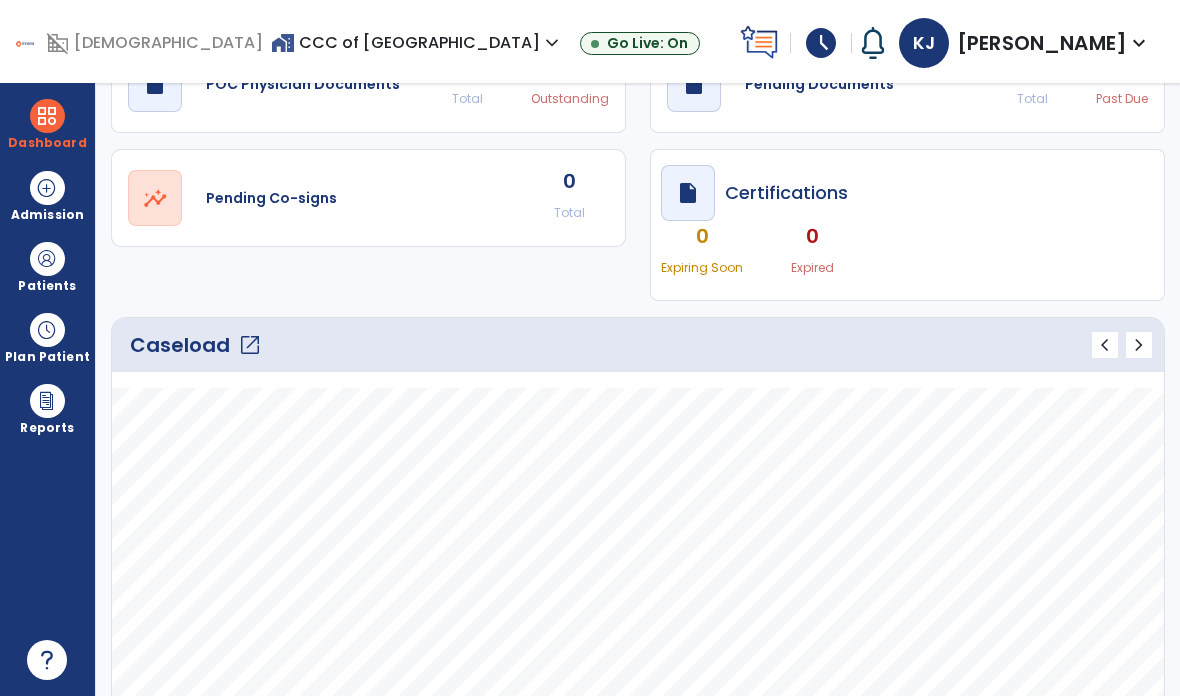 scroll, scrollTop: 106, scrollLeft: 0, axis: vertical 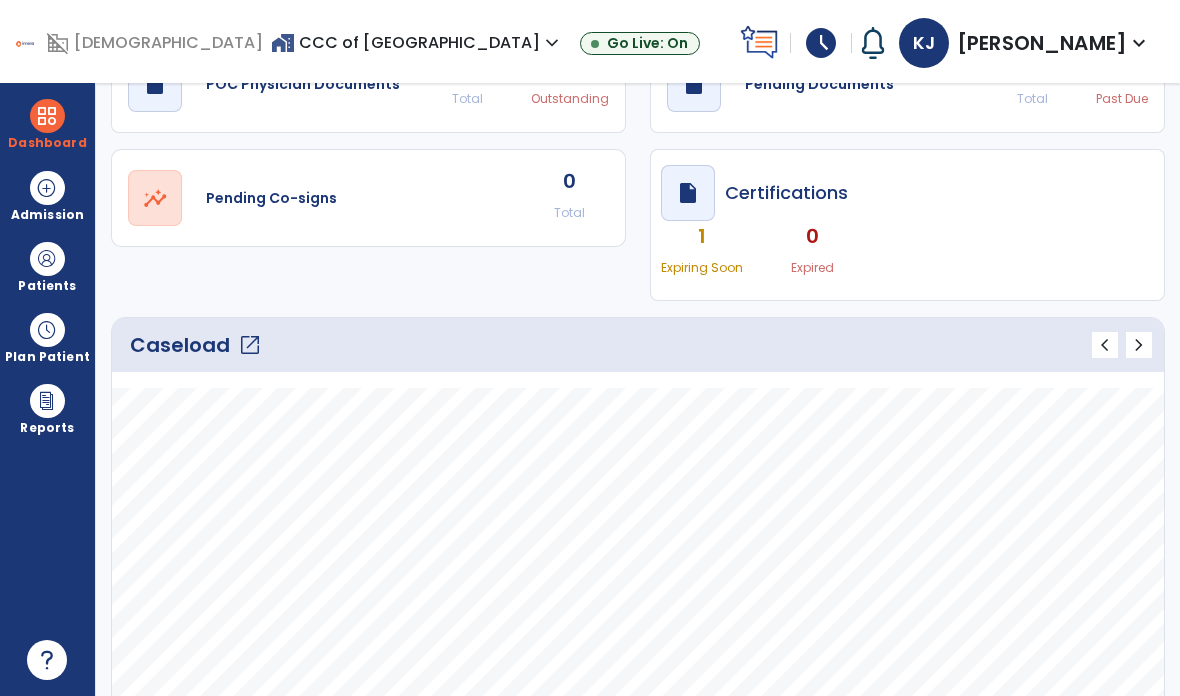 click on "open_in_new" 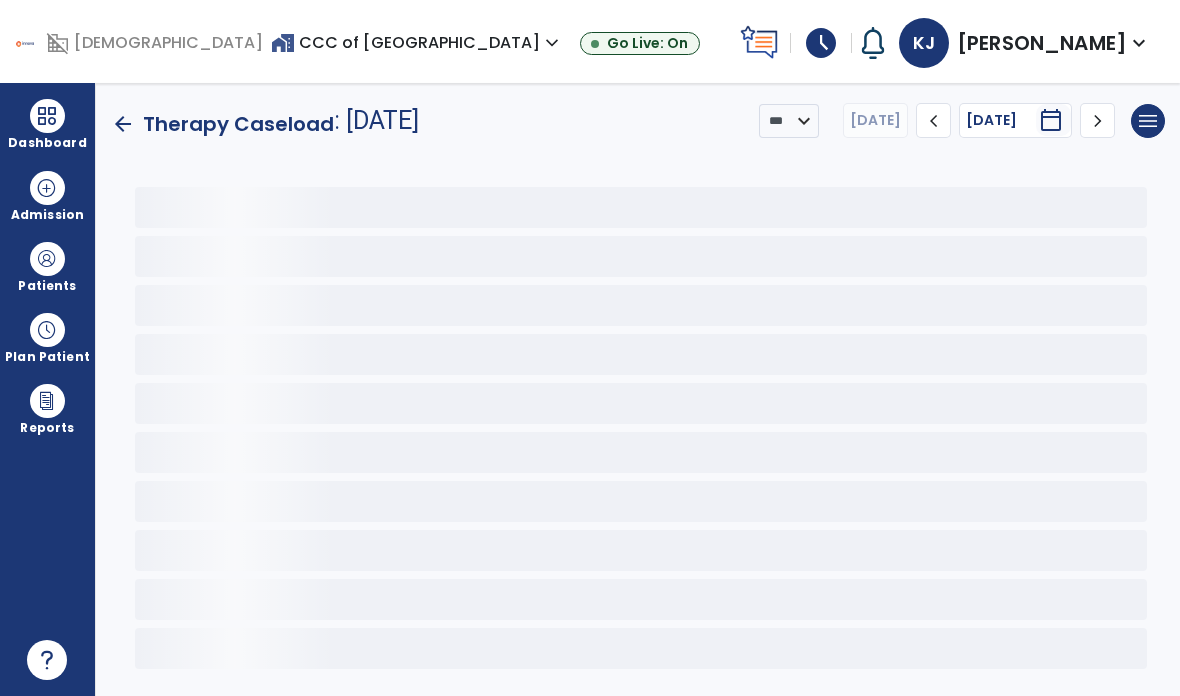 scroll, scrollTop: 0, scrollLeft: 0, axis: both 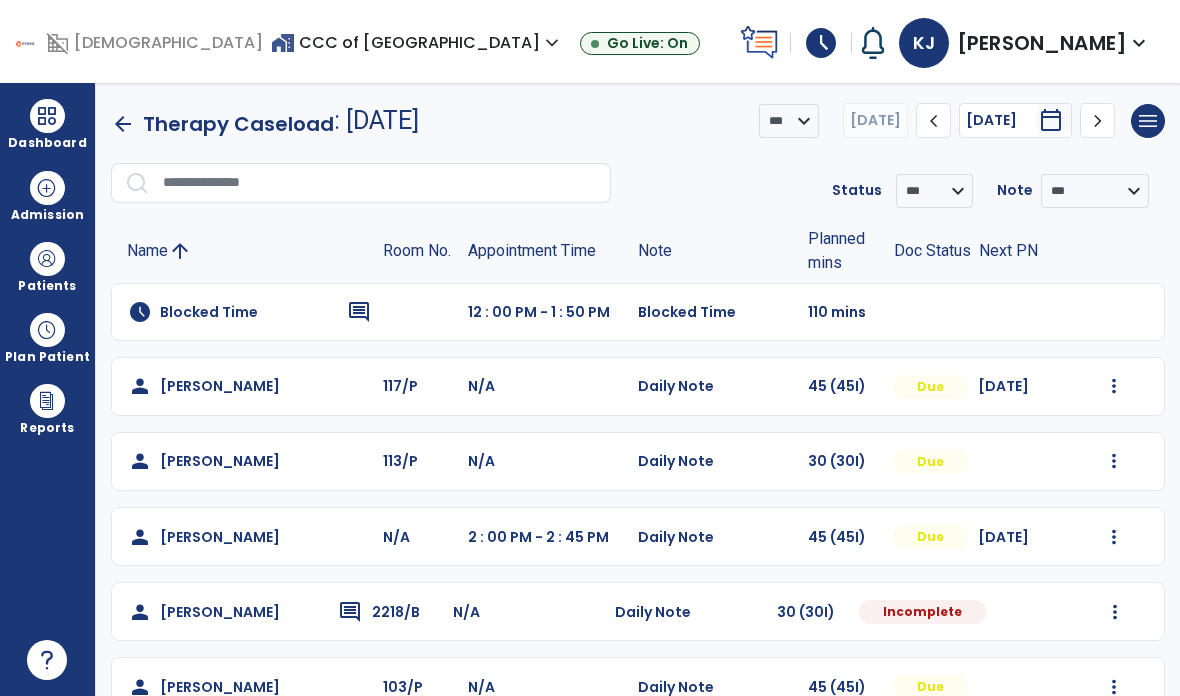 click at bounding box center (47, 259) 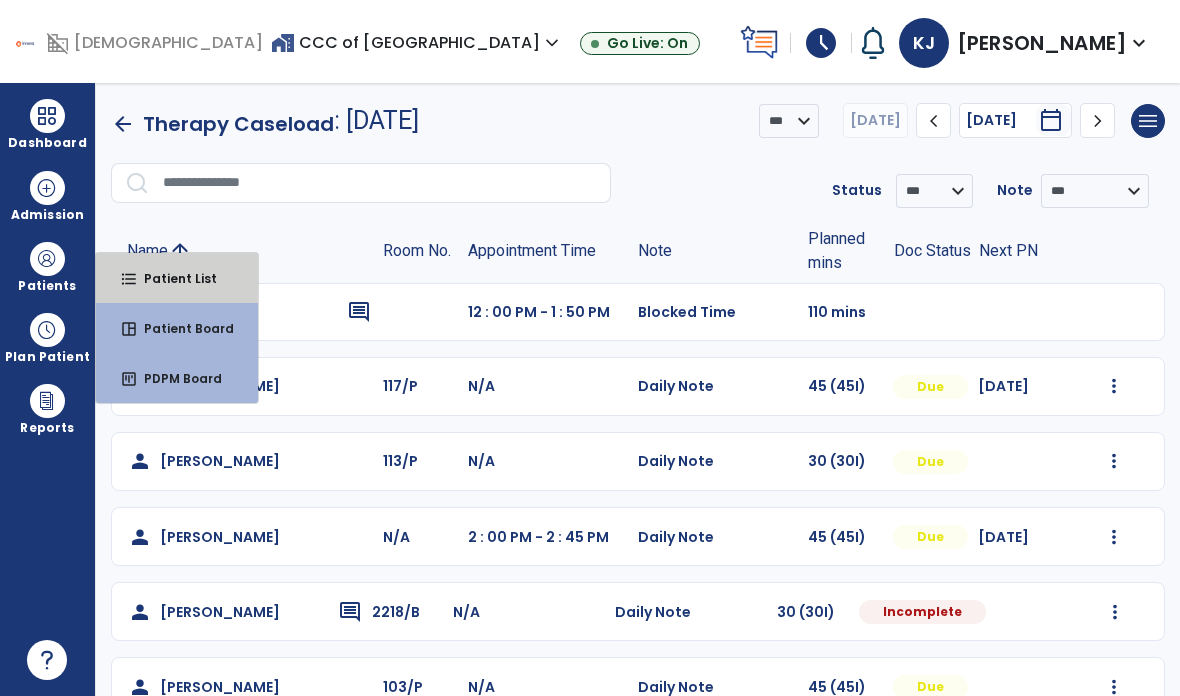 click on "Patient List" at bounding box center (172, 278) 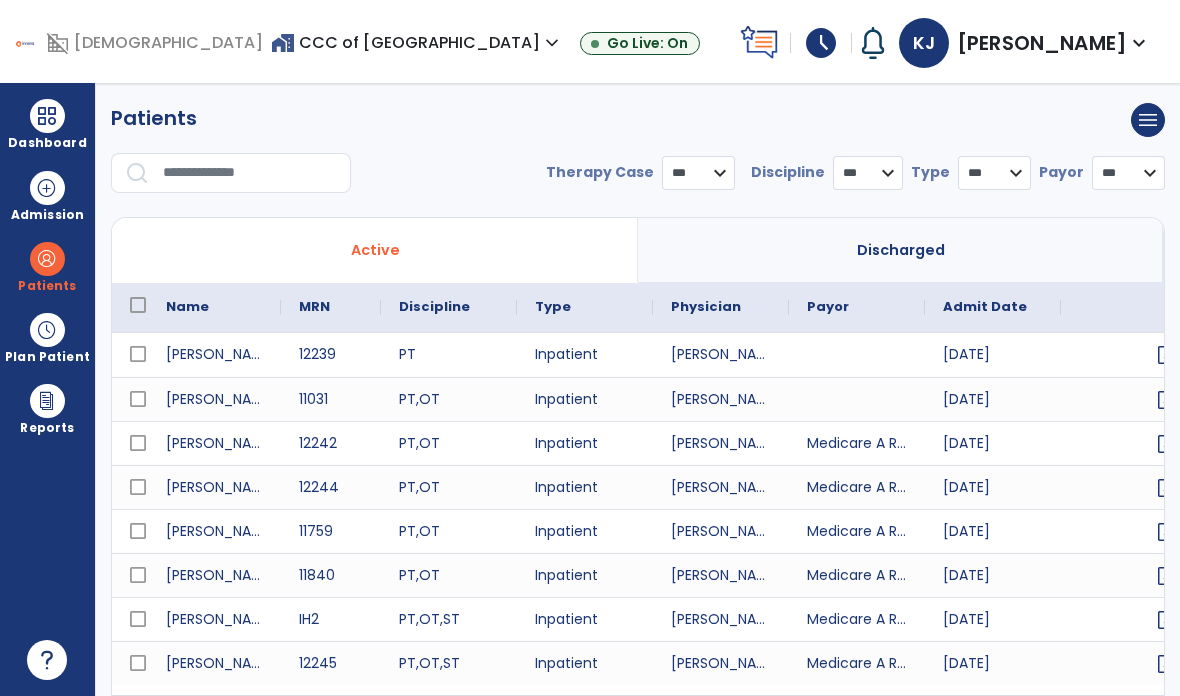 select on "***" 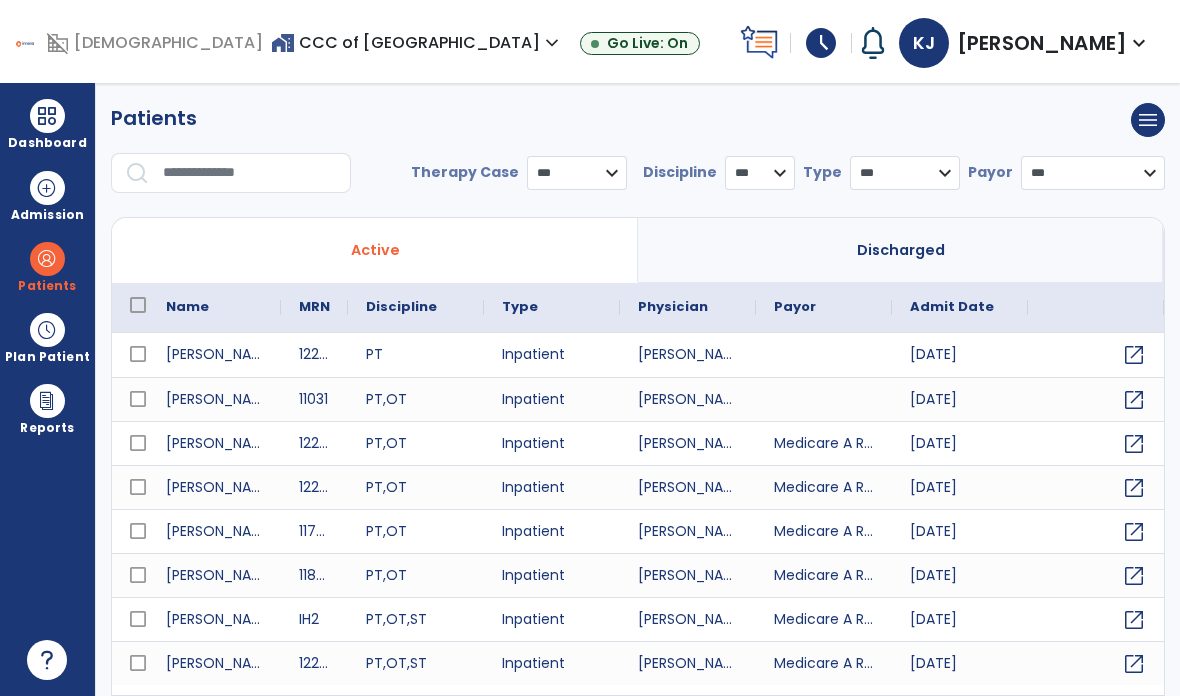 click at bounding box center [250, 173] 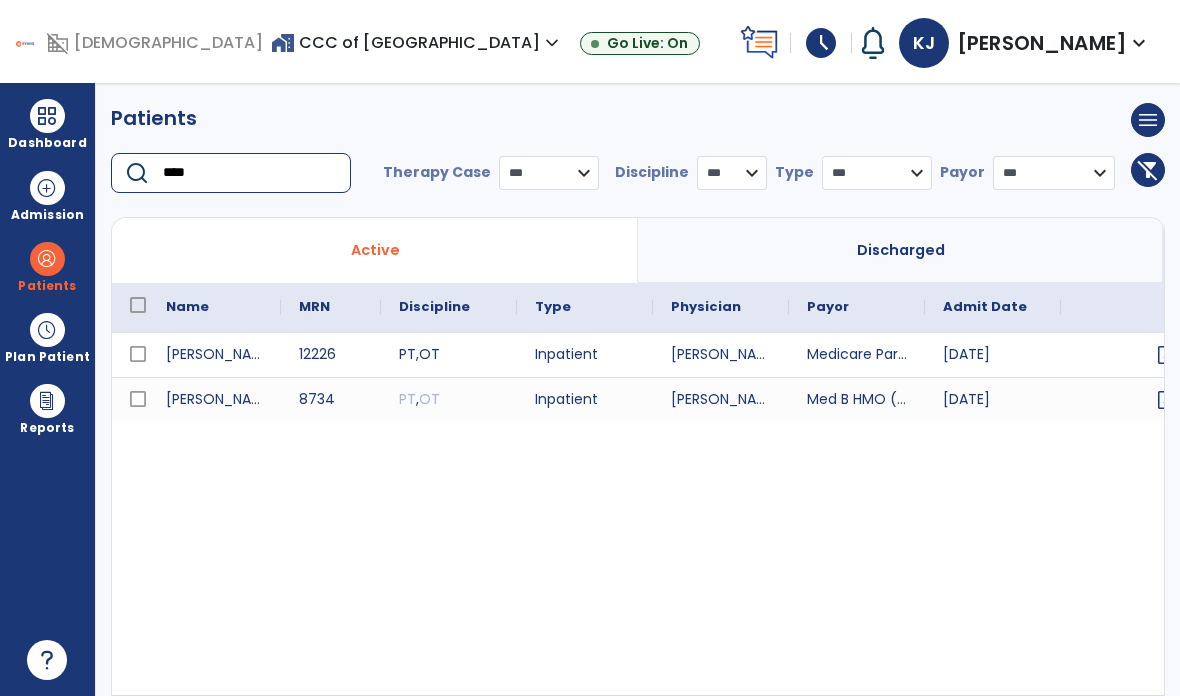 type on "****" 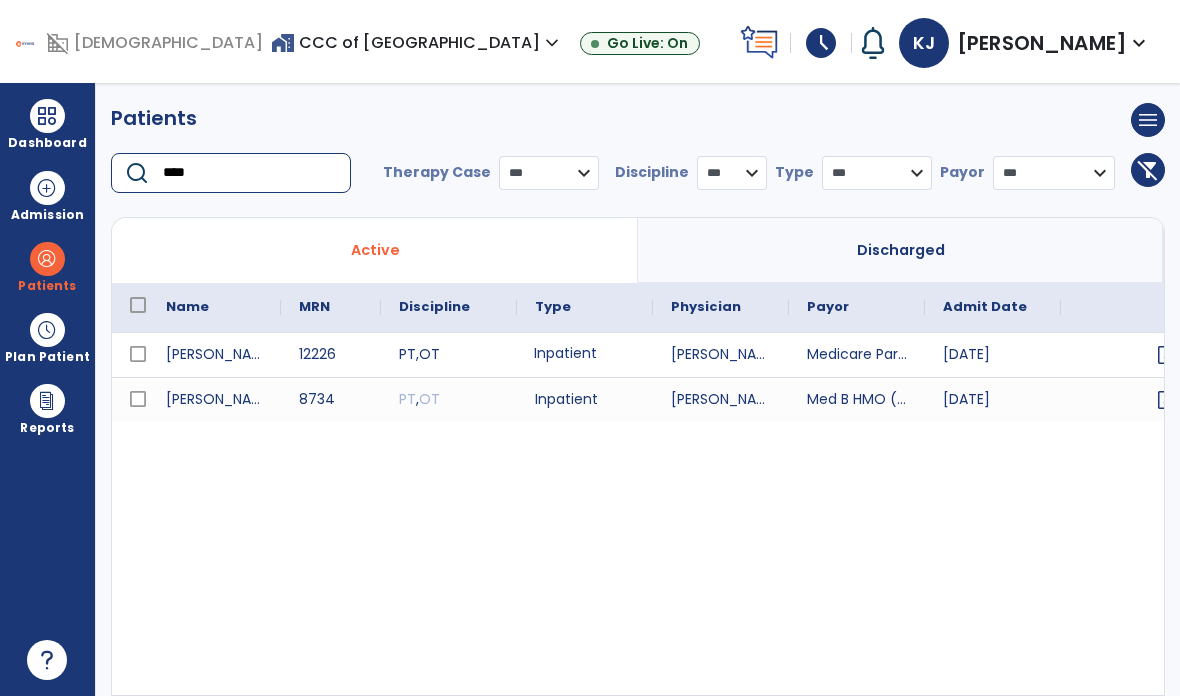 click on "Inpatient" at bounding box center [585, 355] 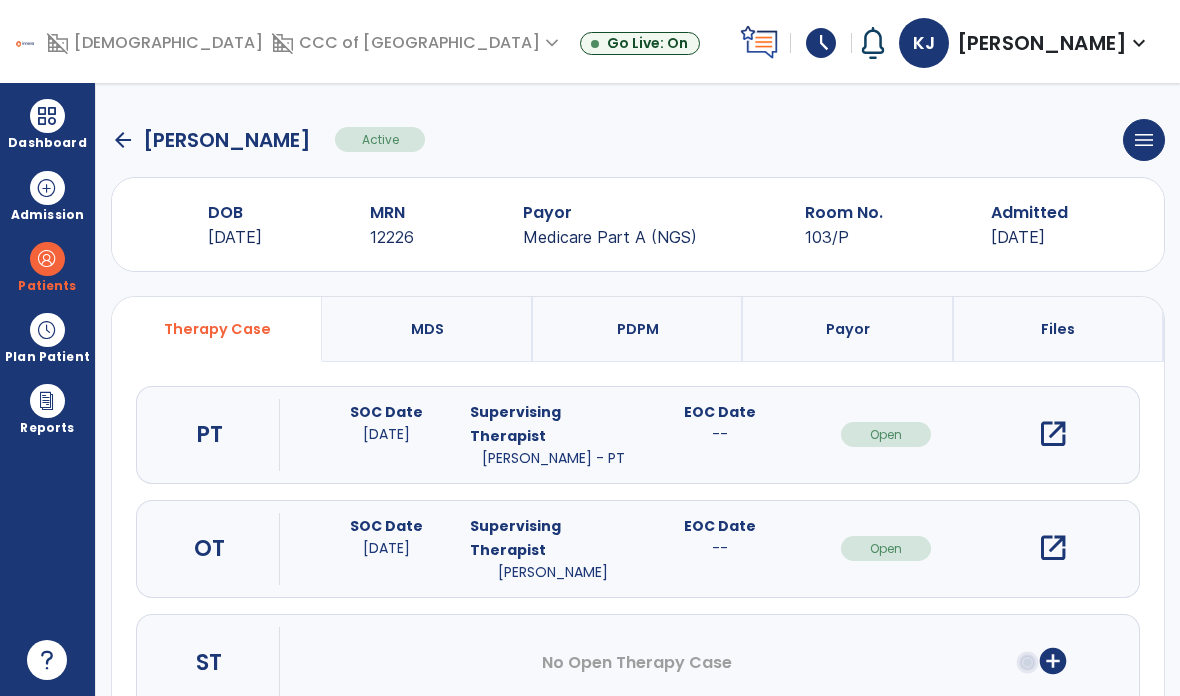 click on "open_in_new" at bounding box center (1053, 548) 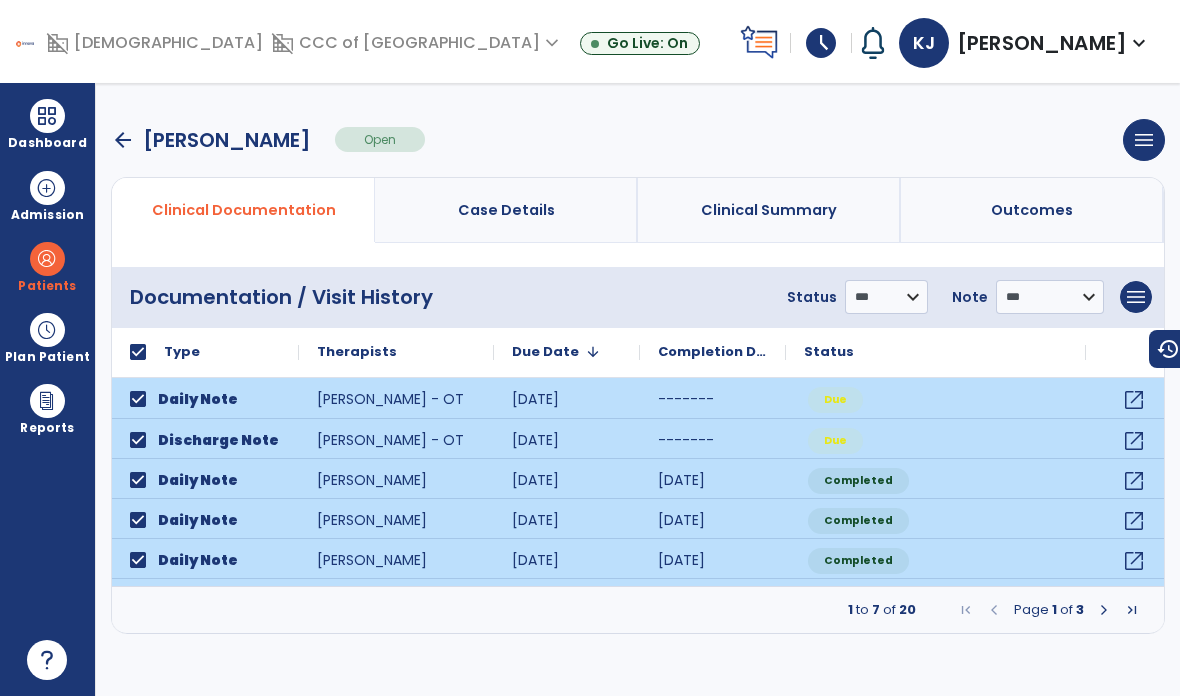 click on "menu" at bounding box center [1136, 297] 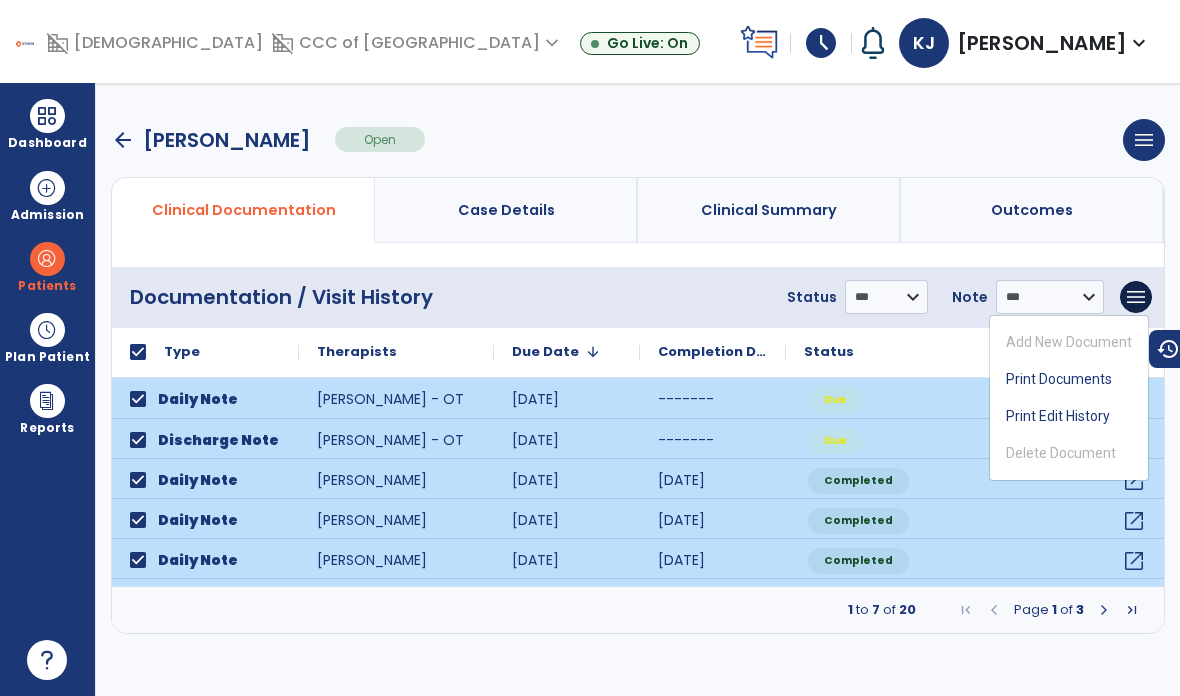 click on "Print Documents" at bounding box center (1069, 379) 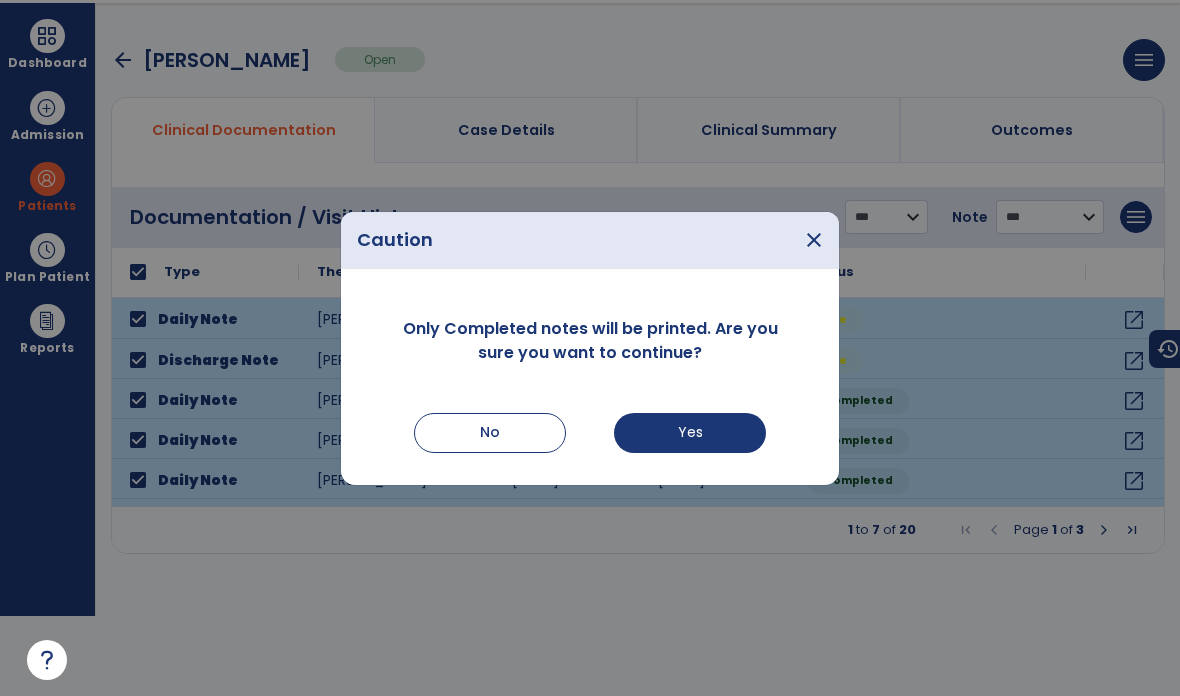 click on "Yes" at bounding box center (690, 433) 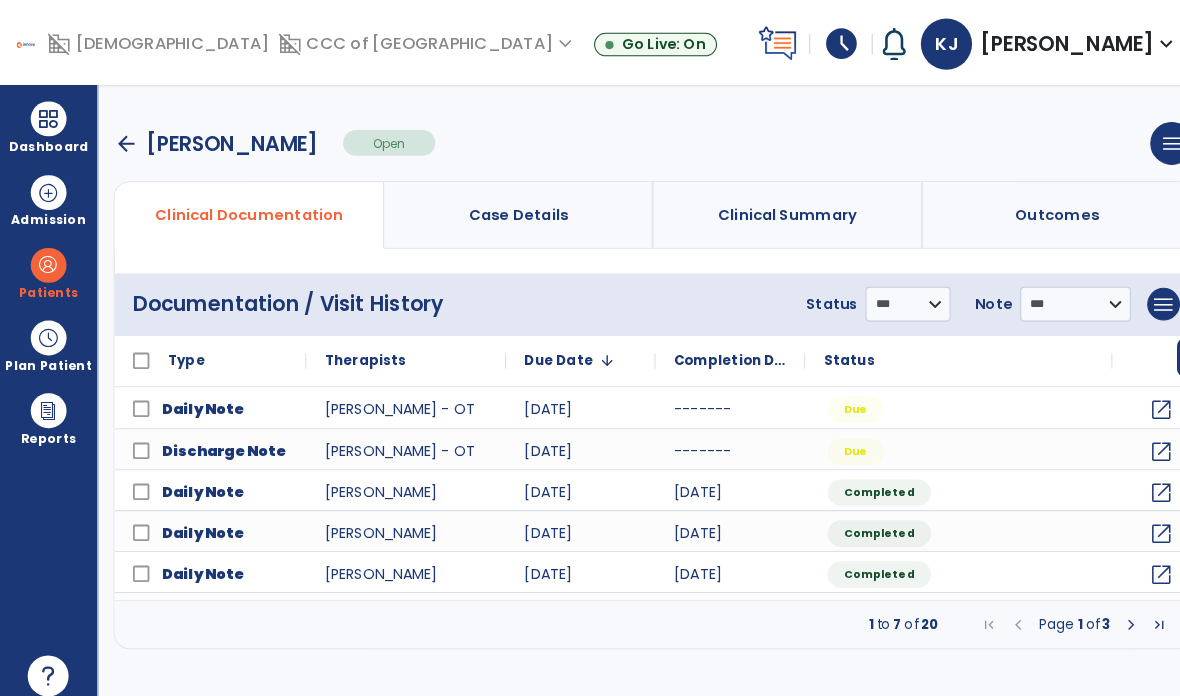 scroll, scrollTop: 80, scrollLeft: 0, axis: vertical 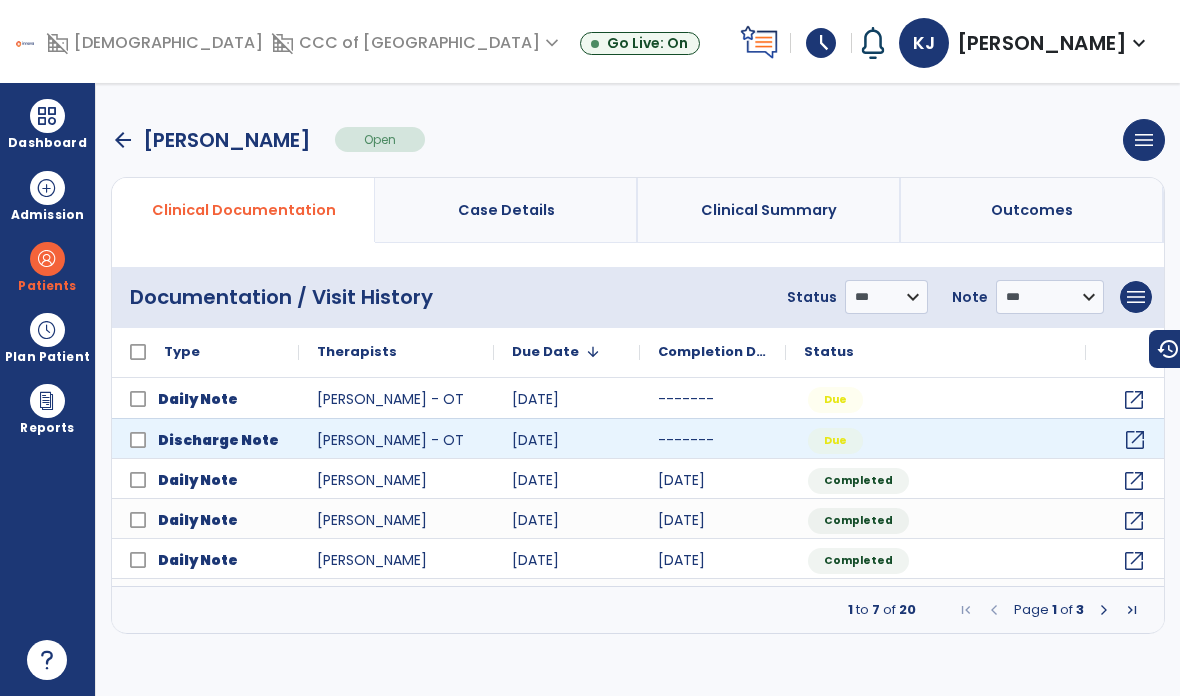 click on "open_in_new" 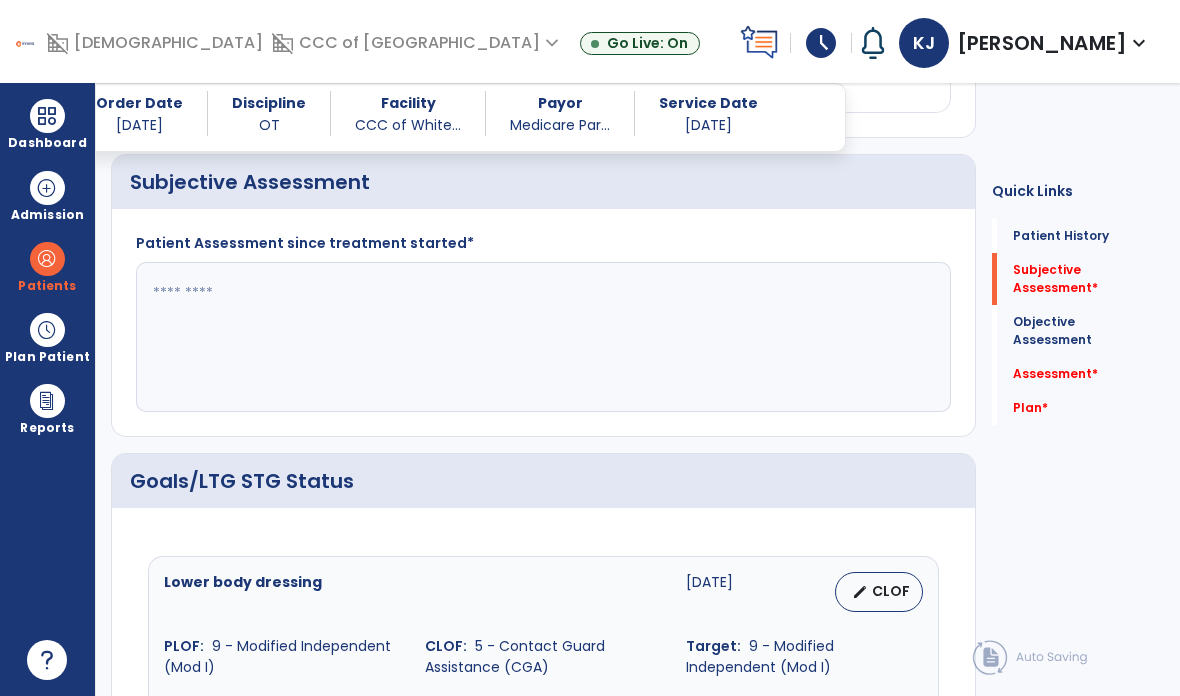 scroll, scrollTop: 469, scrollLeft: 0, axis: vertical 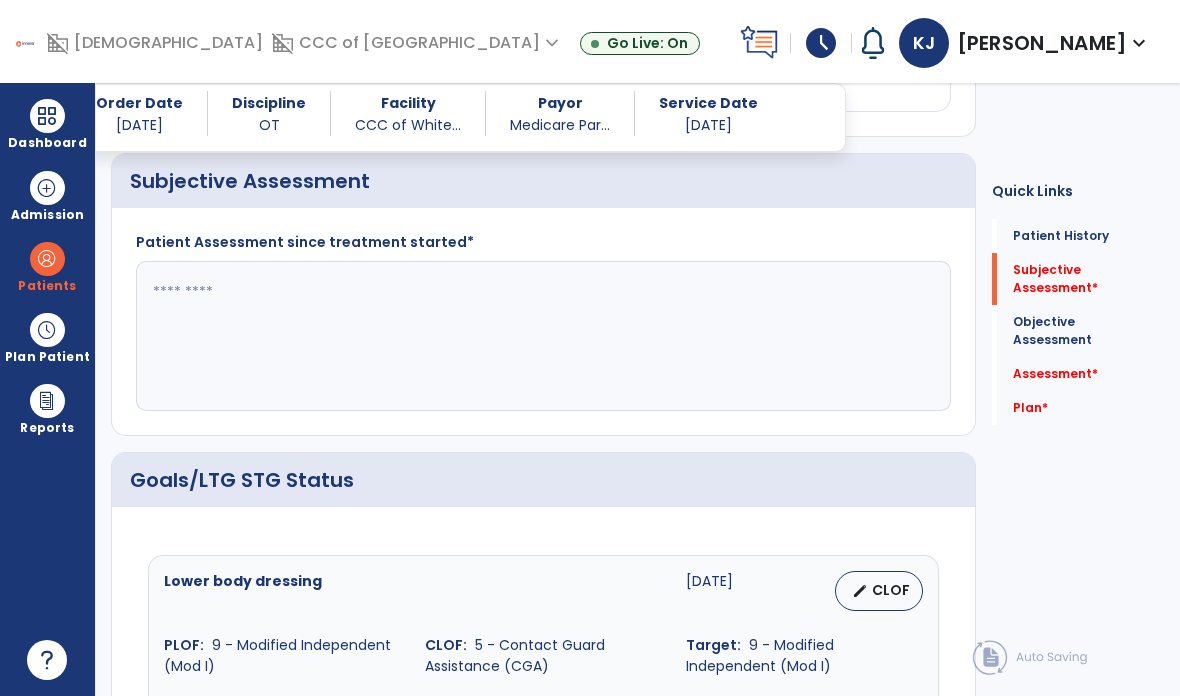 click 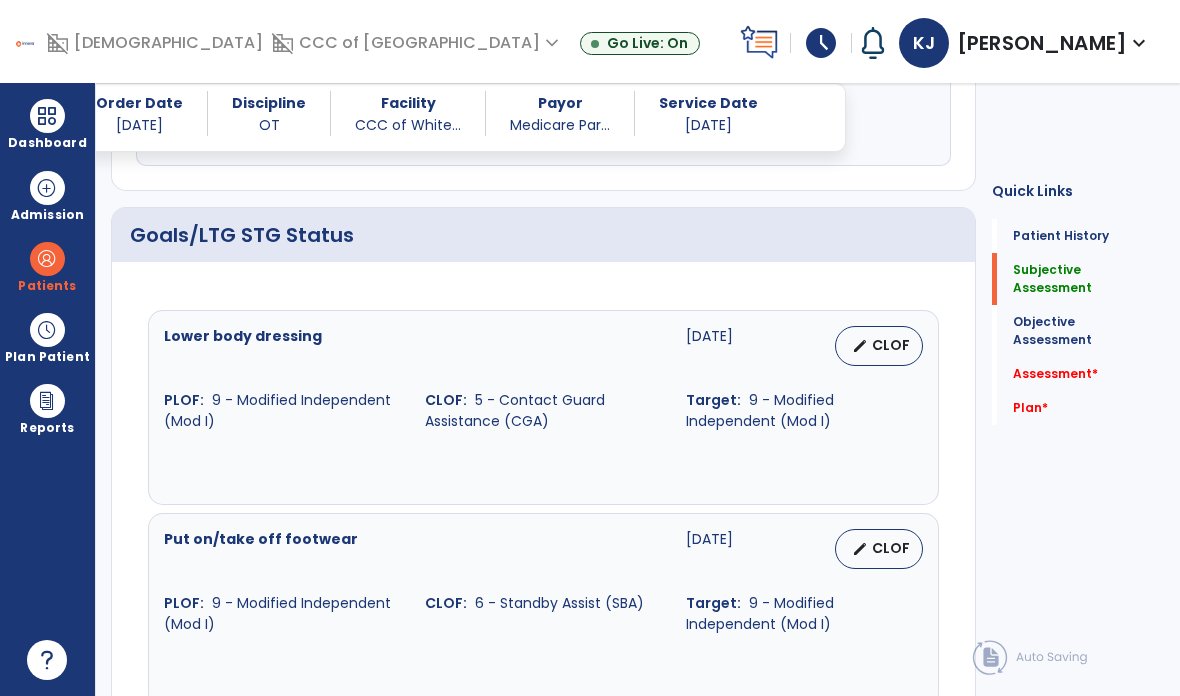 scroll, scrollTop: 712, scrollLeft: 0, axis: vertical 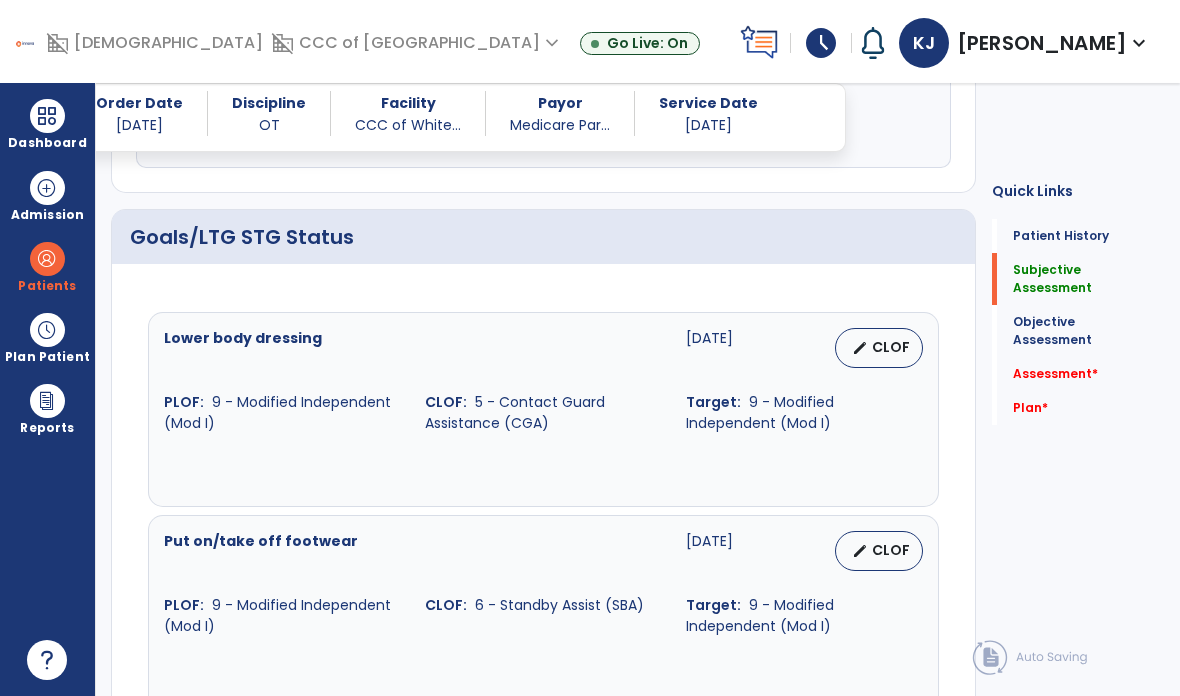 type on "**********" 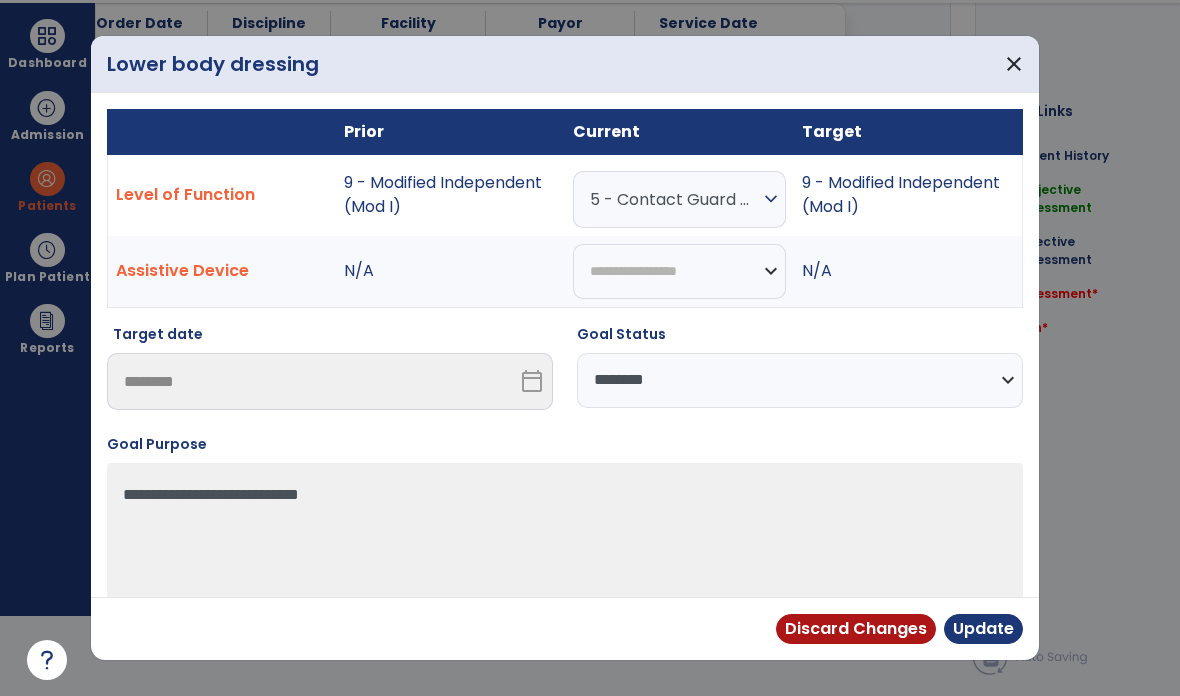scroll, scrollTop: 0, scrollLeft: 0, axis: both 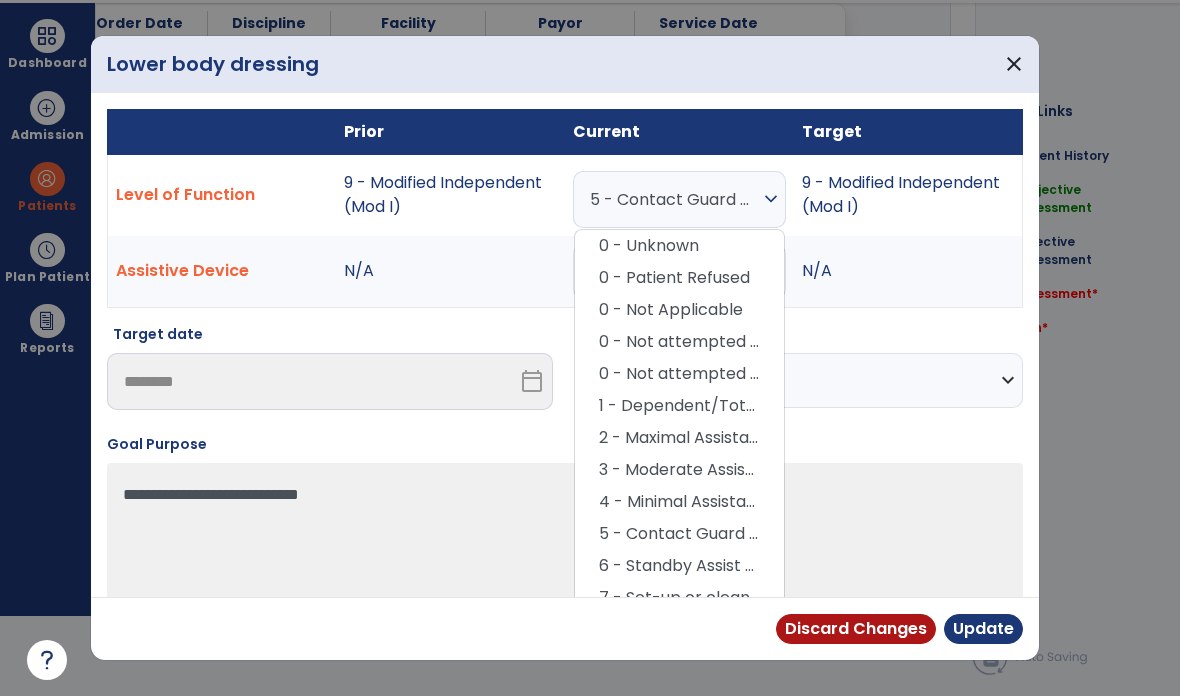 click on "6 - Standby Assist (SBA)" at bounding box center [679, 566] 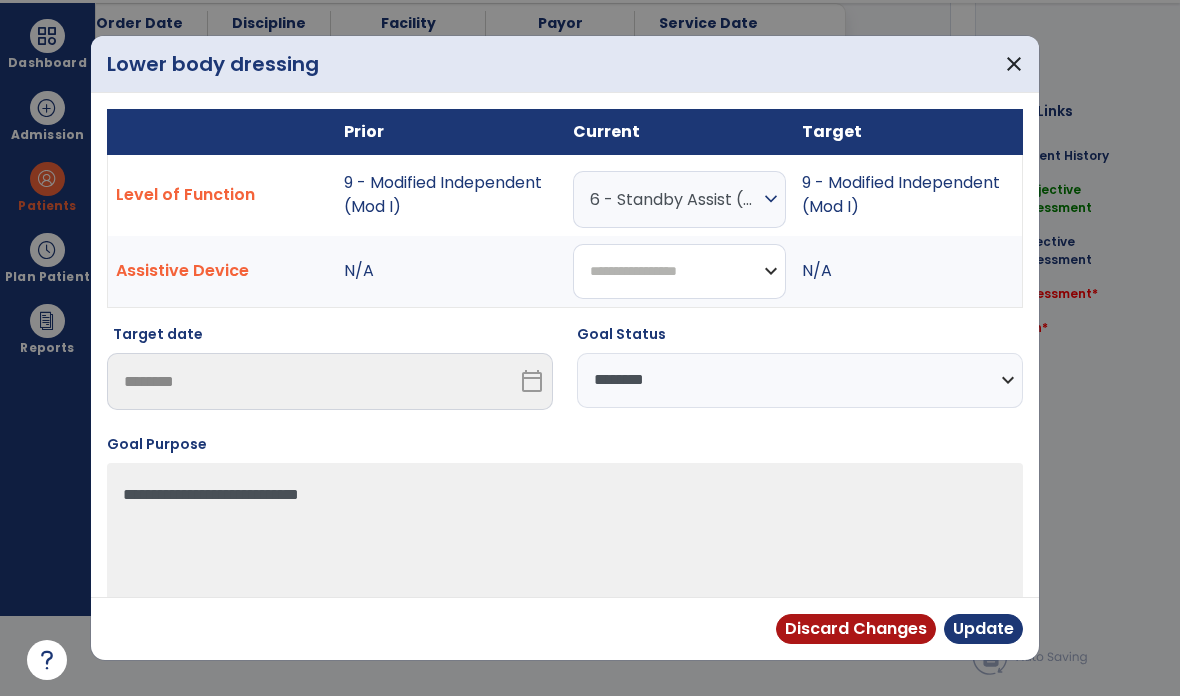 click on "**********" at bounding box center [679, 271] 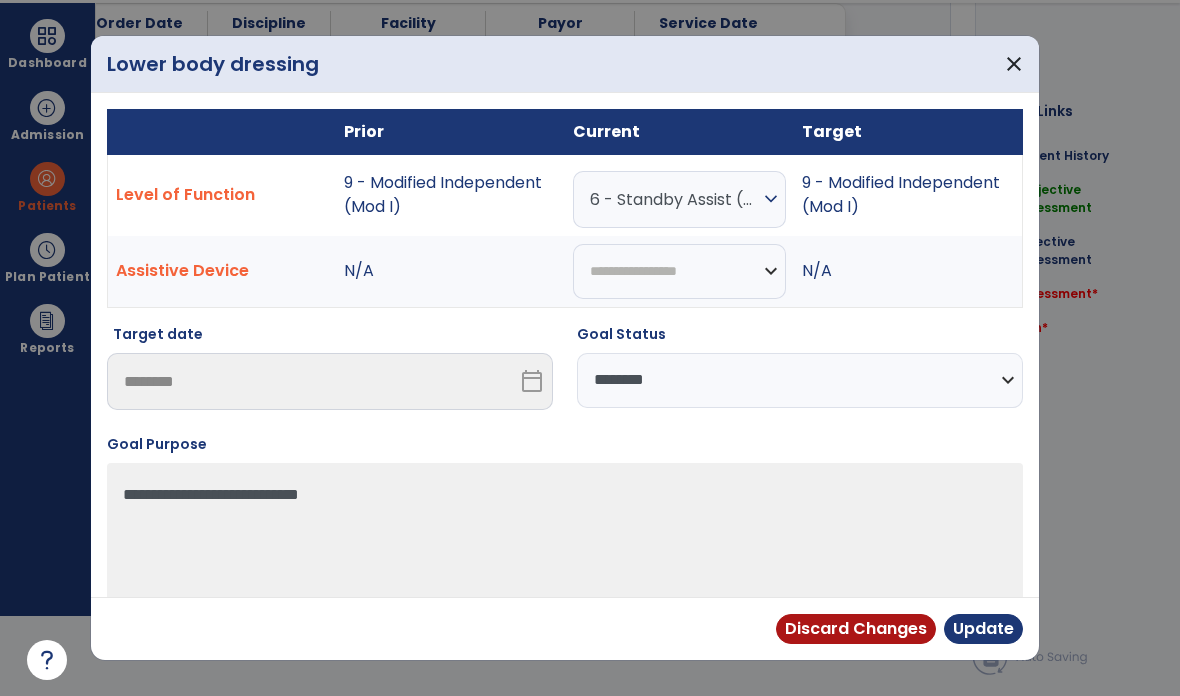 click on "**********" at bounding box center (800, 380) 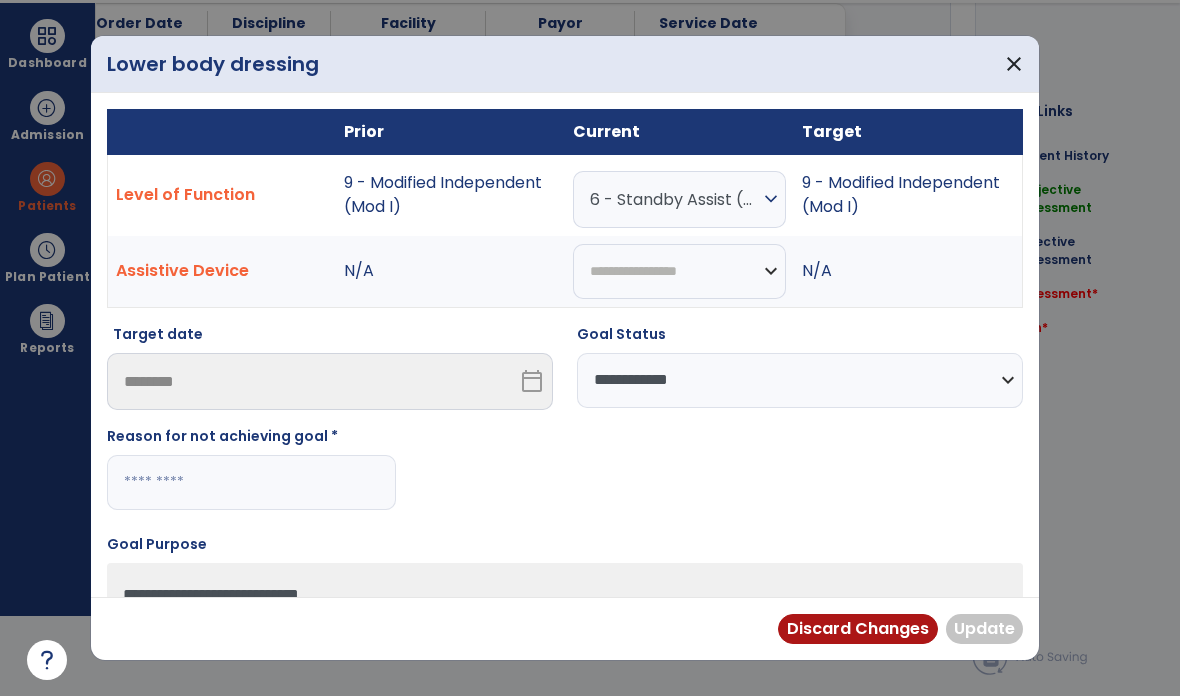 click at bounding box center [251, 482] 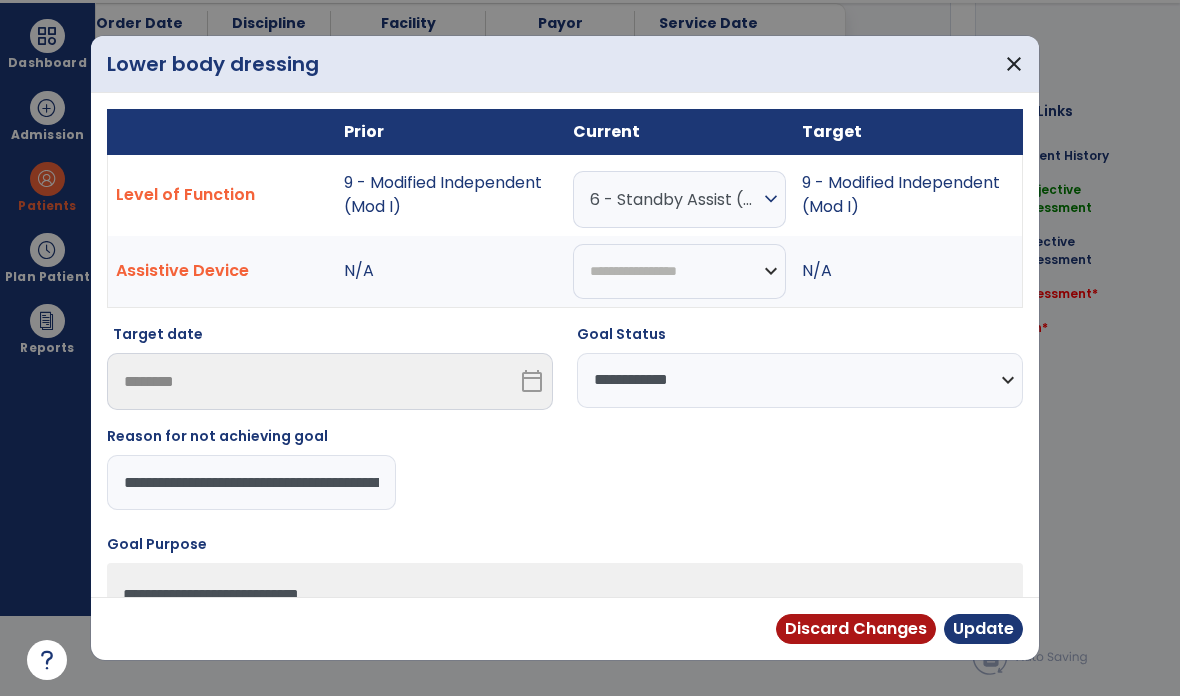 type on "**********" 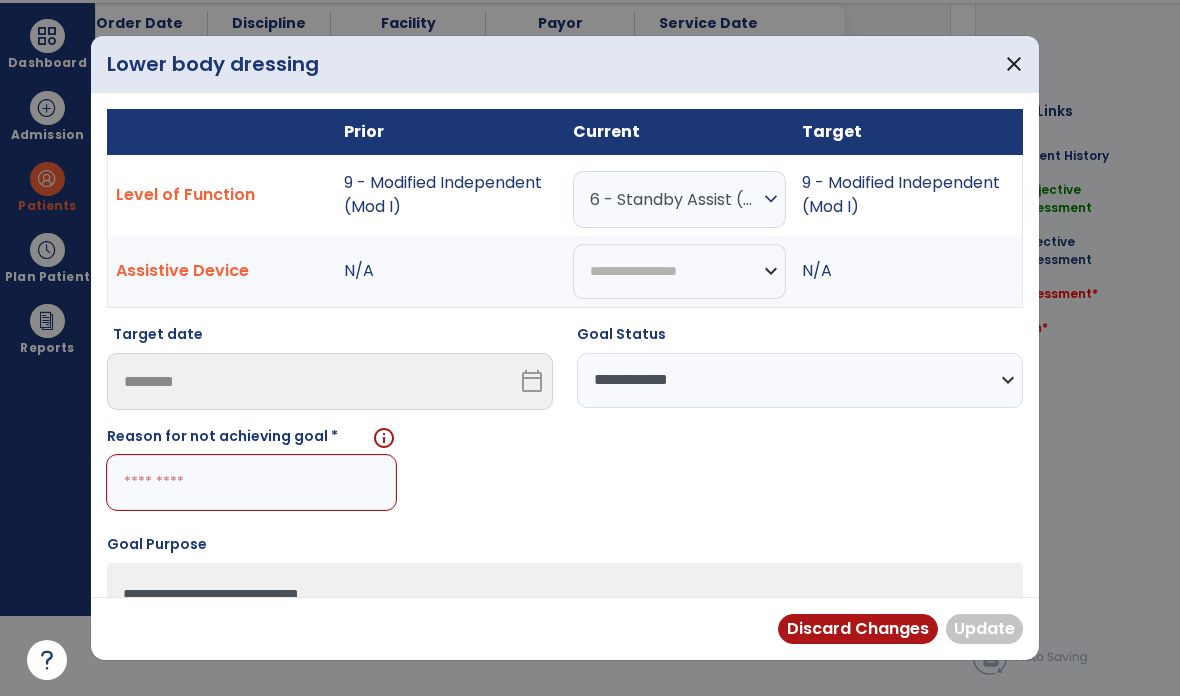 paste on "**********" 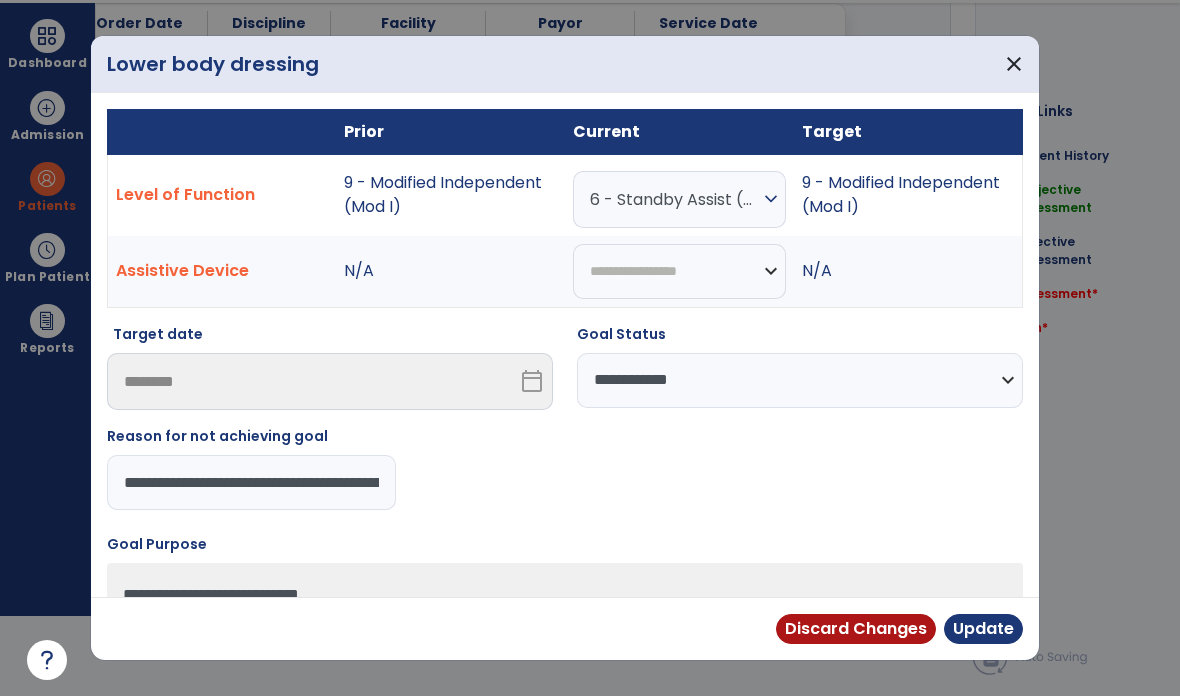 type on "**********" 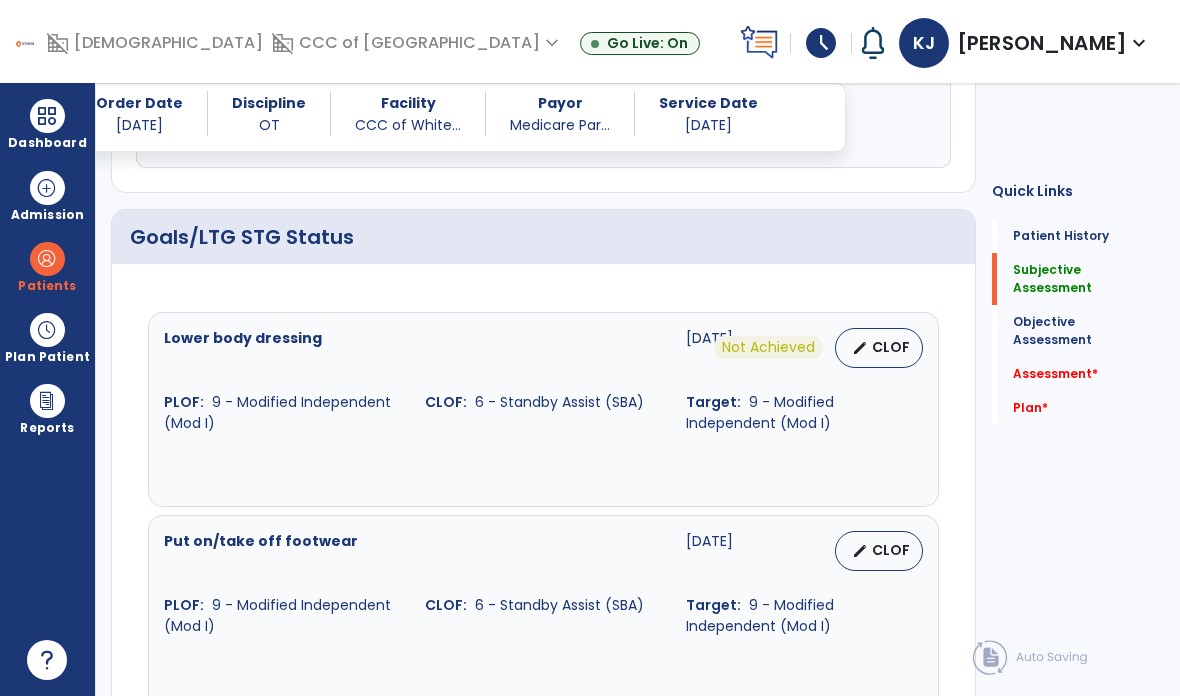click on "CLOF" at bounding box center (891, 550) 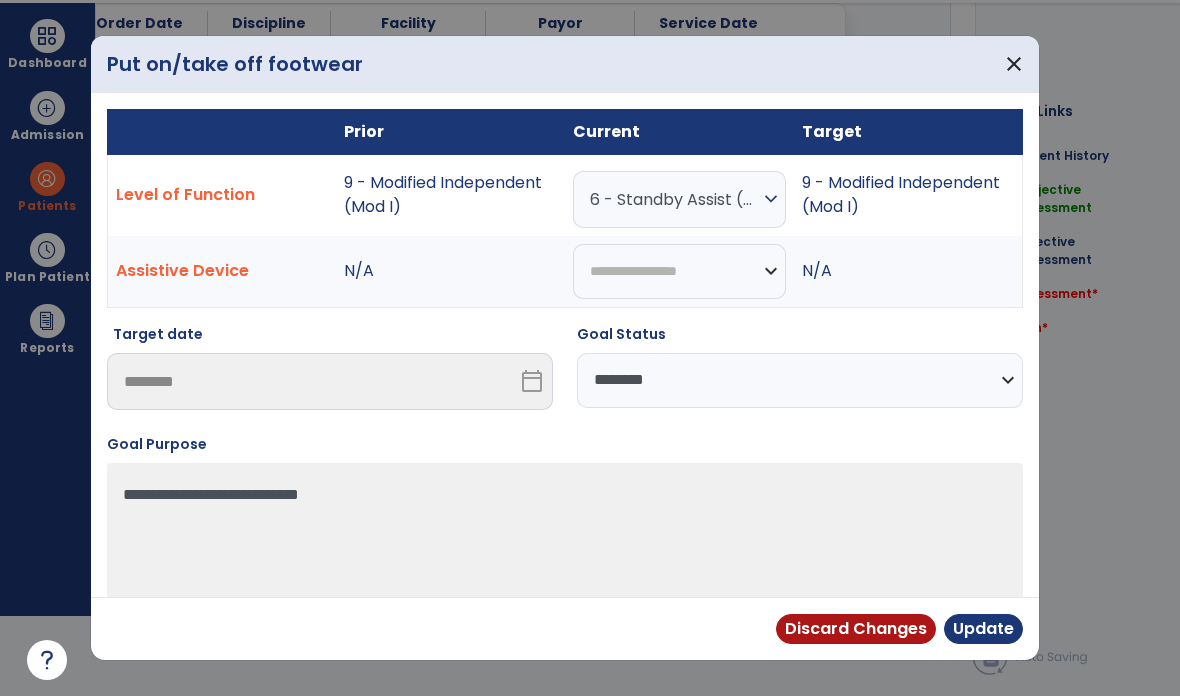 click on "**********" at bounding box center [800, 380] 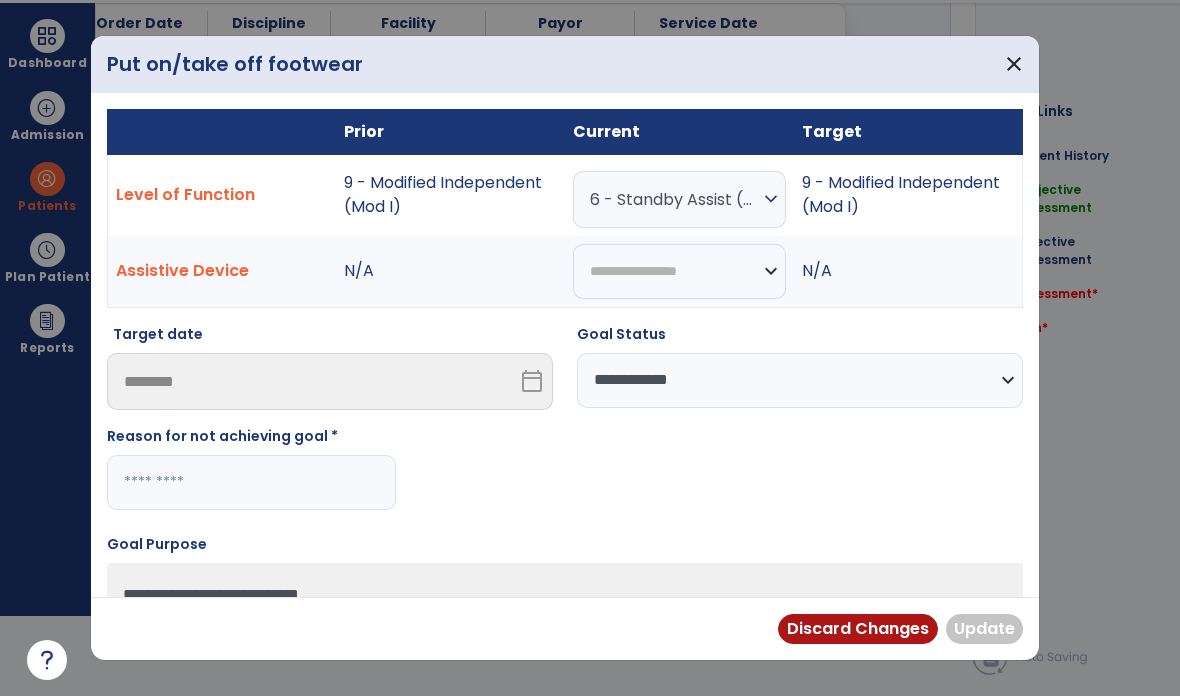 click at bounding box center (251, 482) 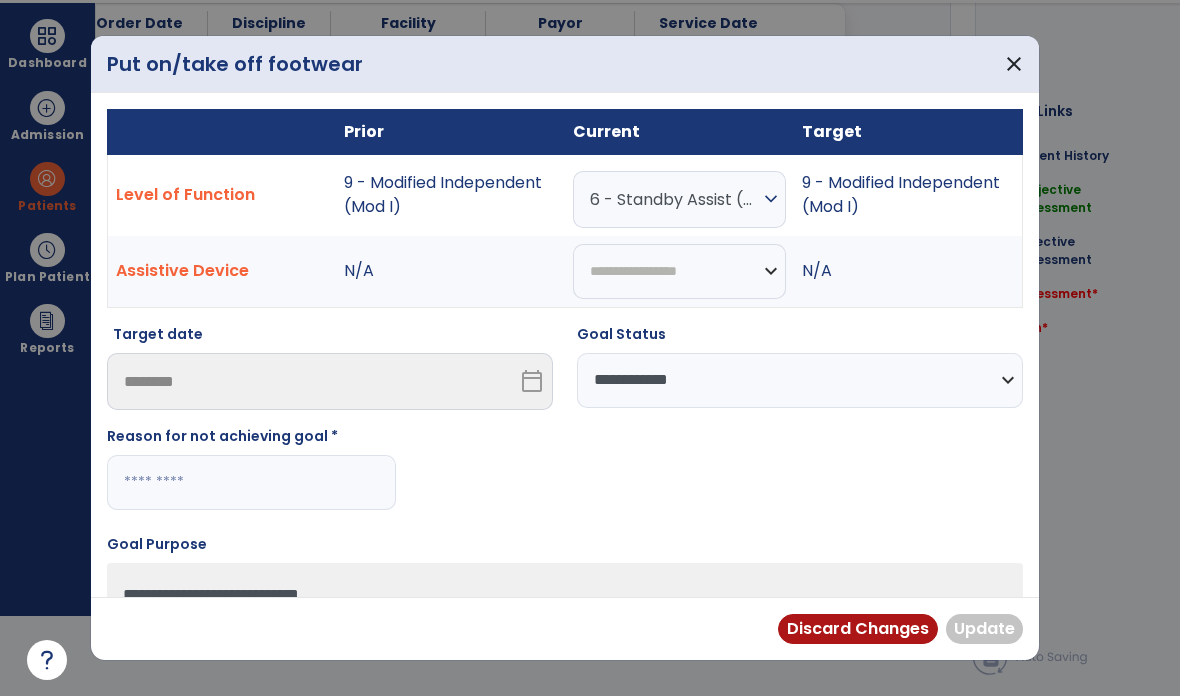 paste on "**********" 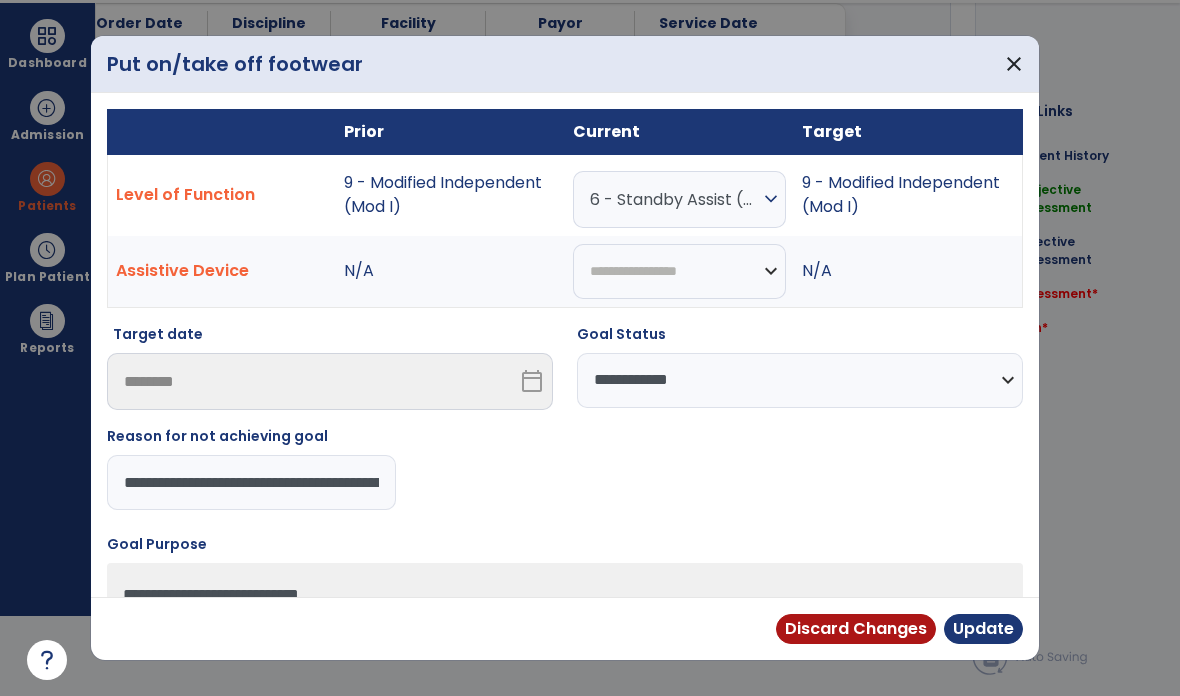 type on "**********" 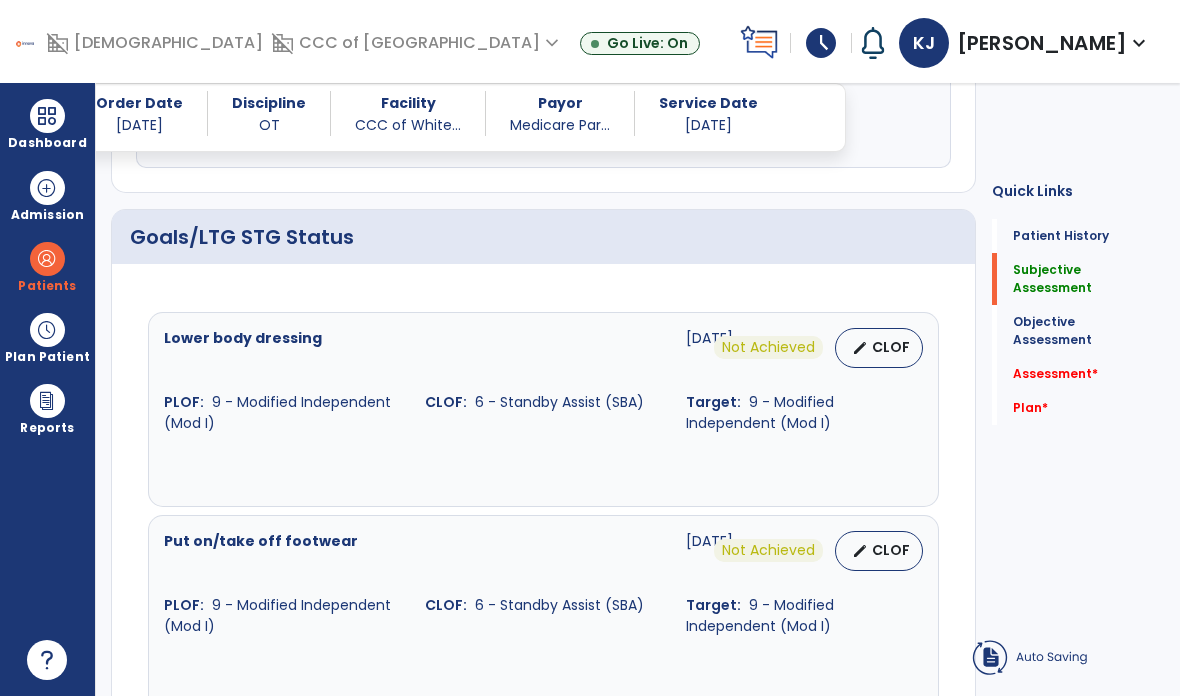 scroll, scrollTop: 80, scrollLeft: 0, axis: vertical 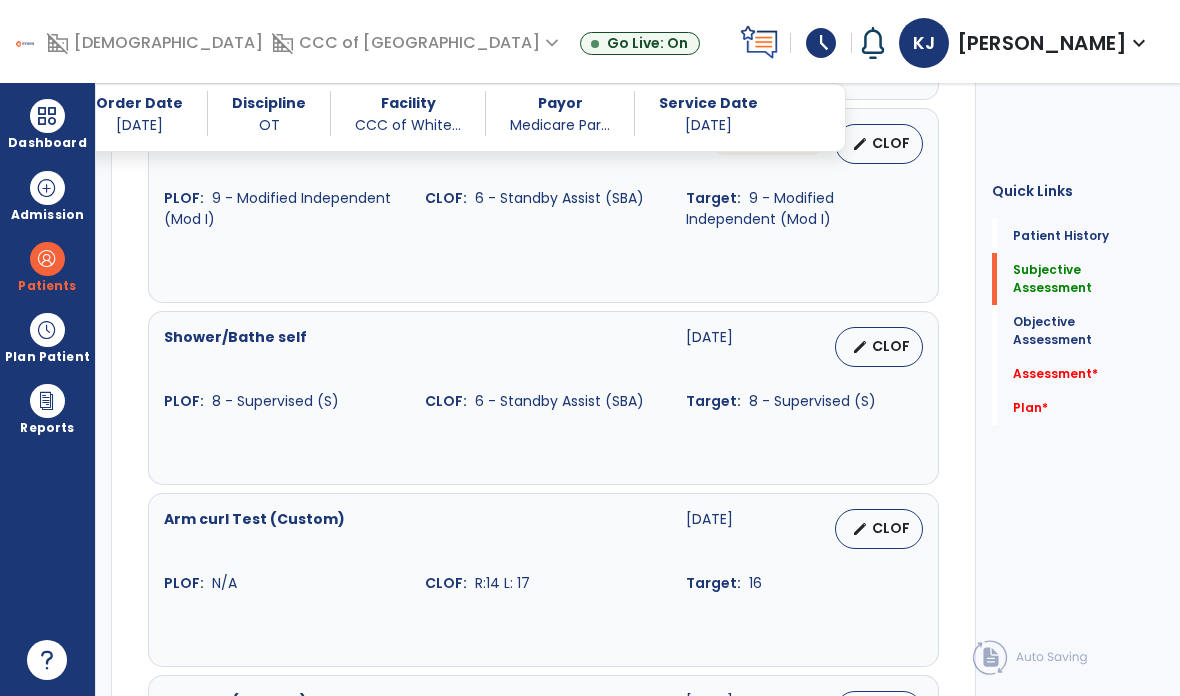 click on "CLOF" at bounding box center [891, 346] 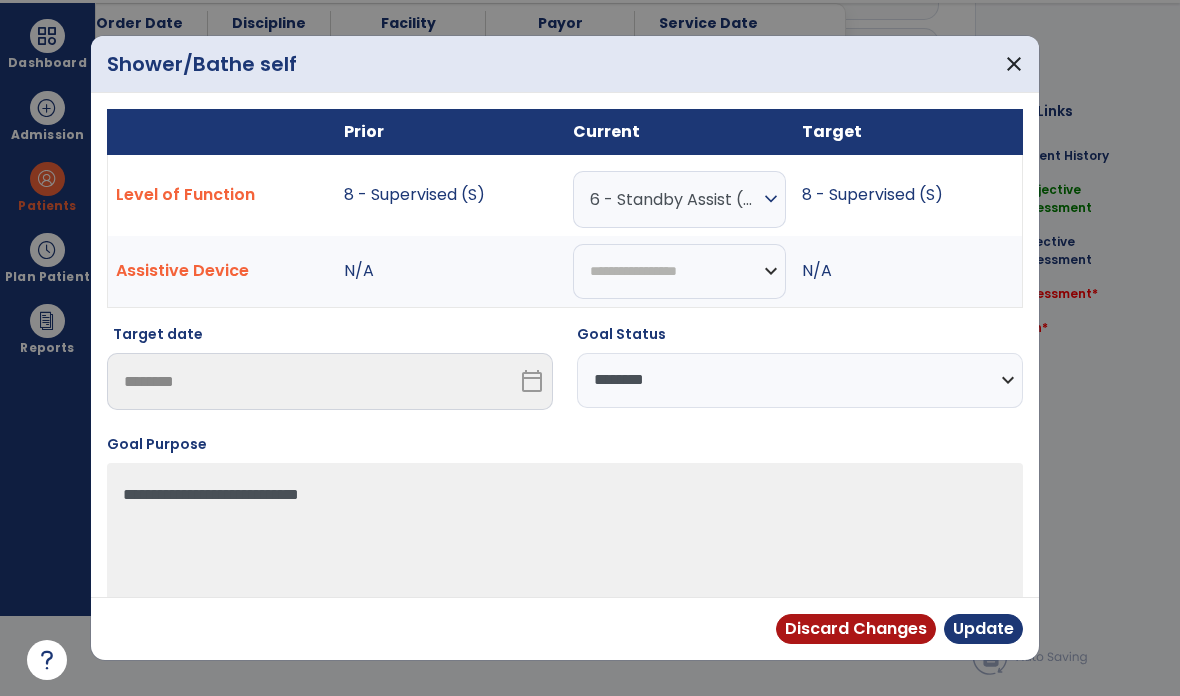 scroll, scrollTop: 0, scrollLeft: 0, axis: both 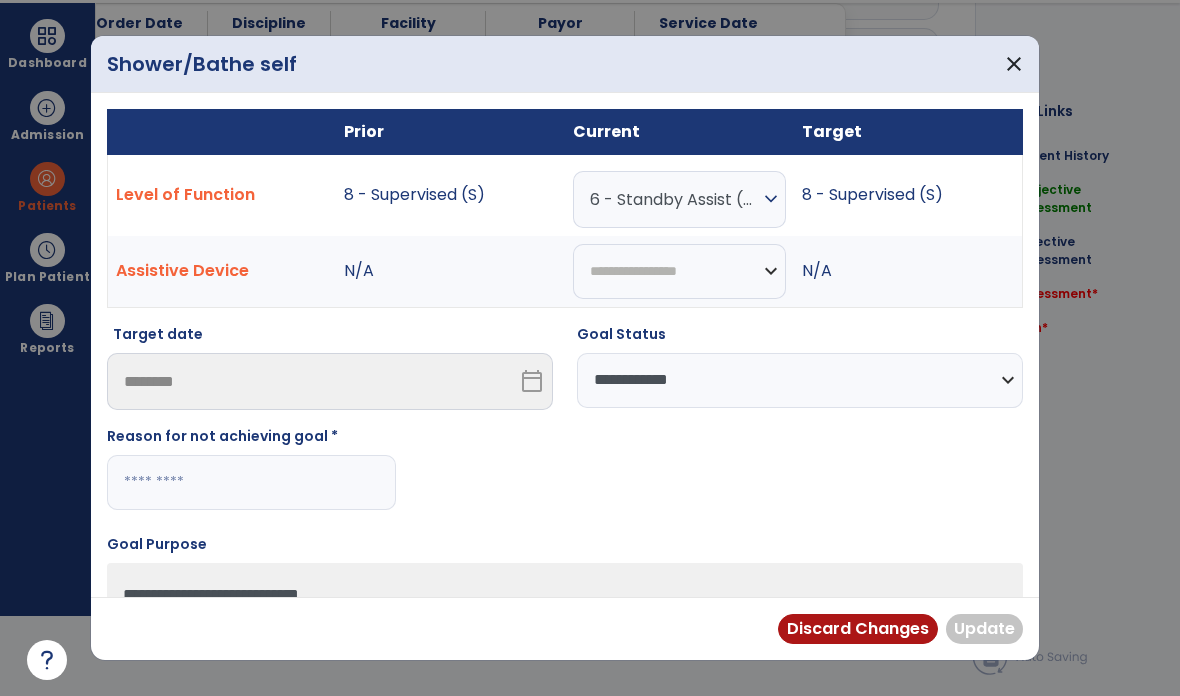 click at bounding box center [251, 482] 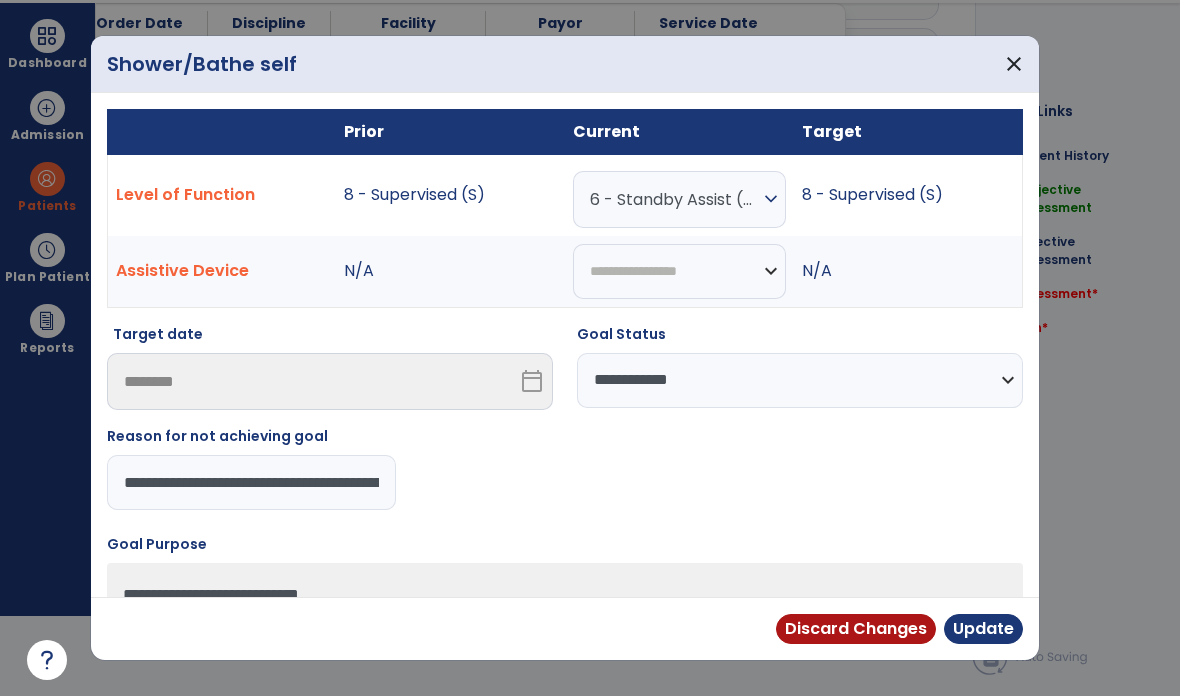 type on "**********" 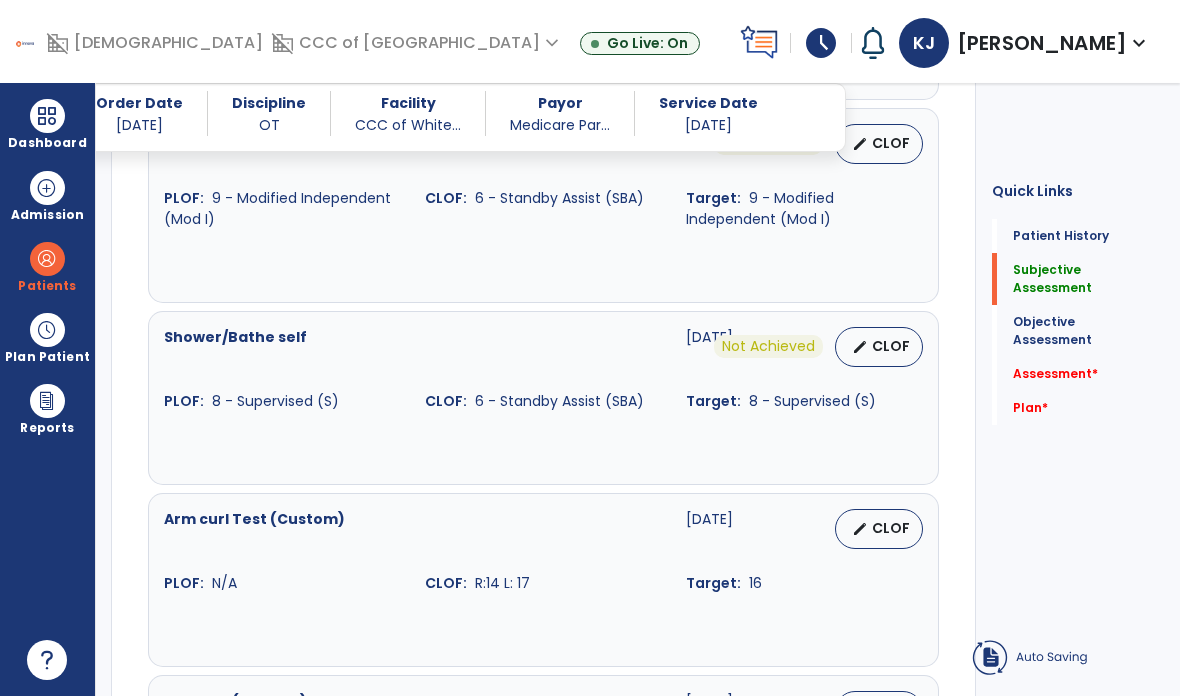 scroll, scrollTop: 80, scrollLeft: 0, axis: vertical 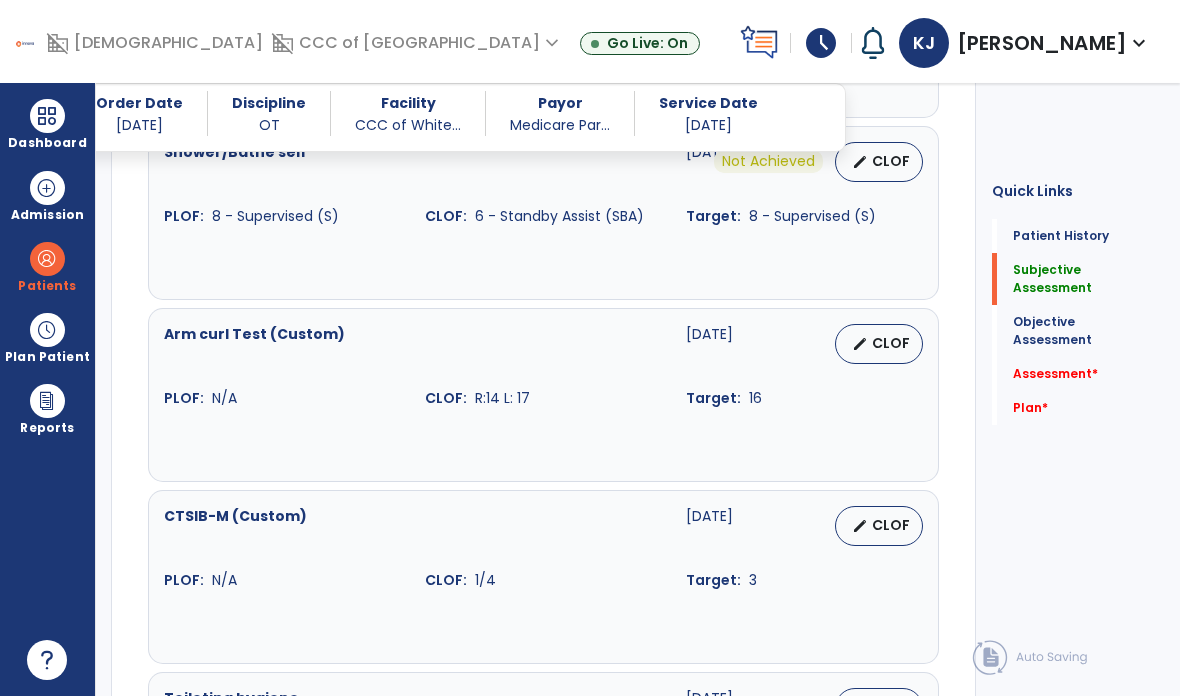 click on "CLOF" at bounding box center (891, 343) 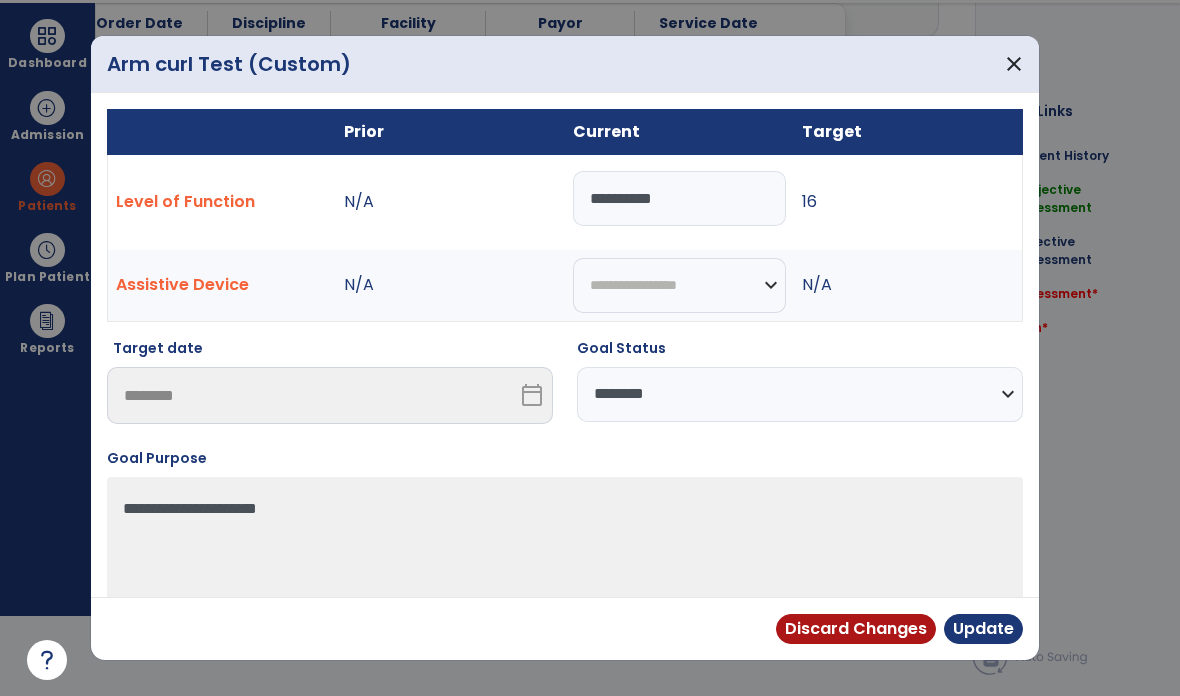 scroll, scrollTop: 0, scrollLeft: 0, axis: both 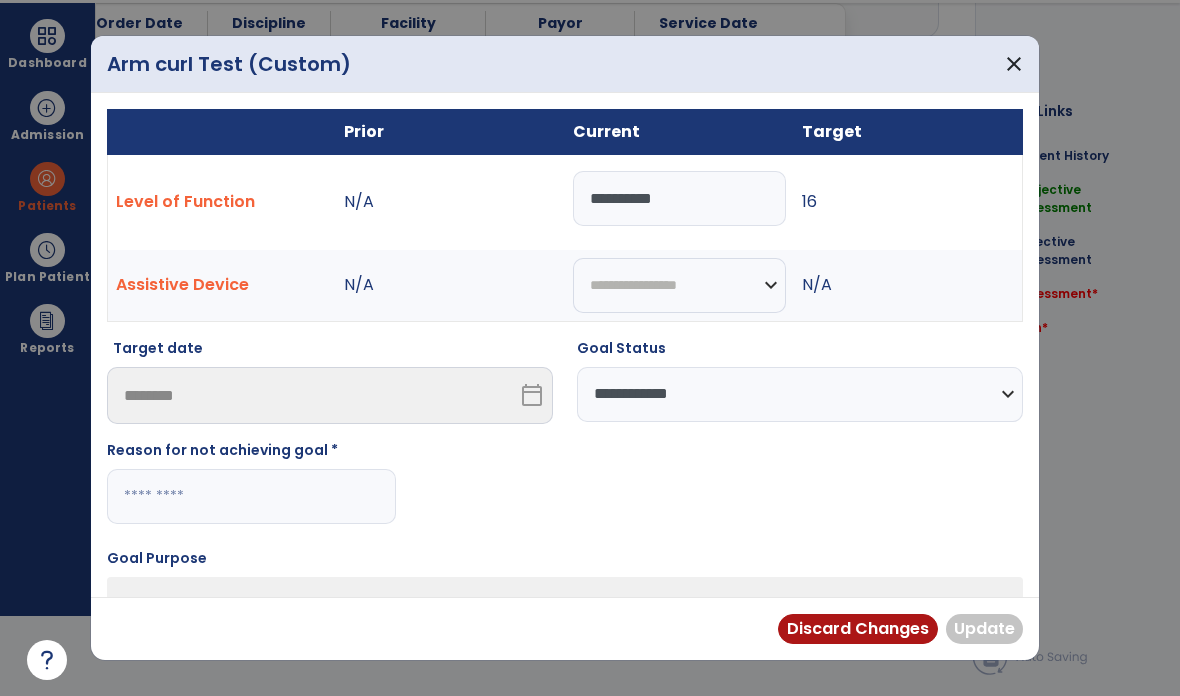click at bounding box center [251, 496] 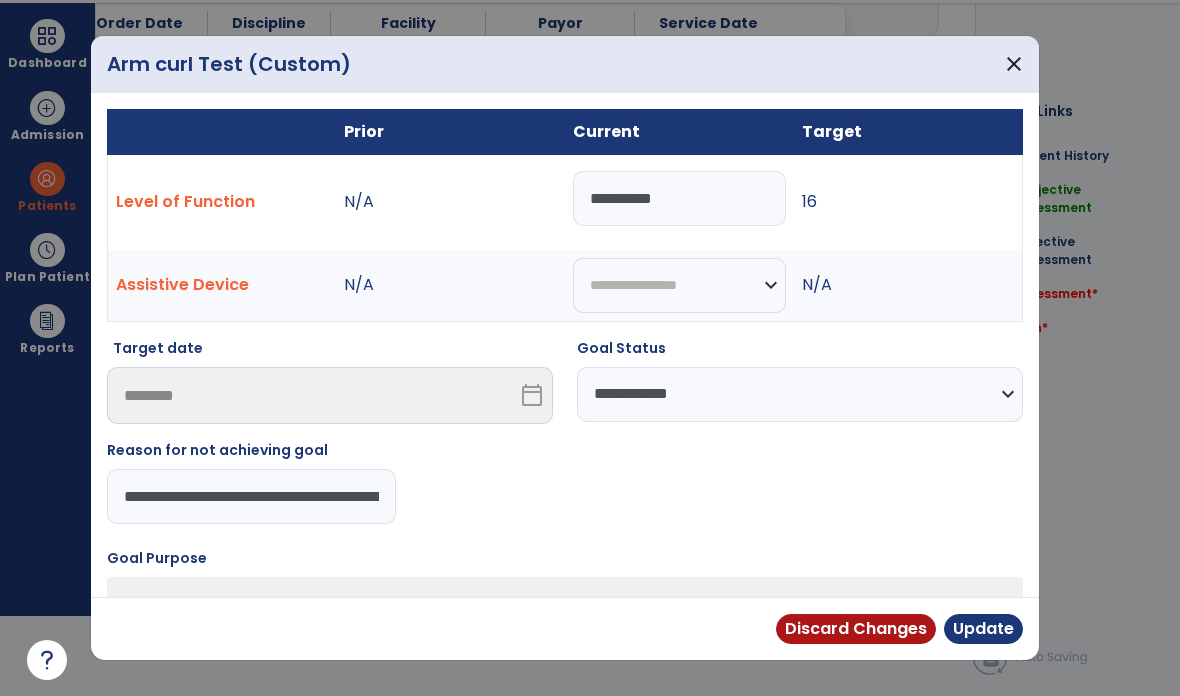 type on "**********" 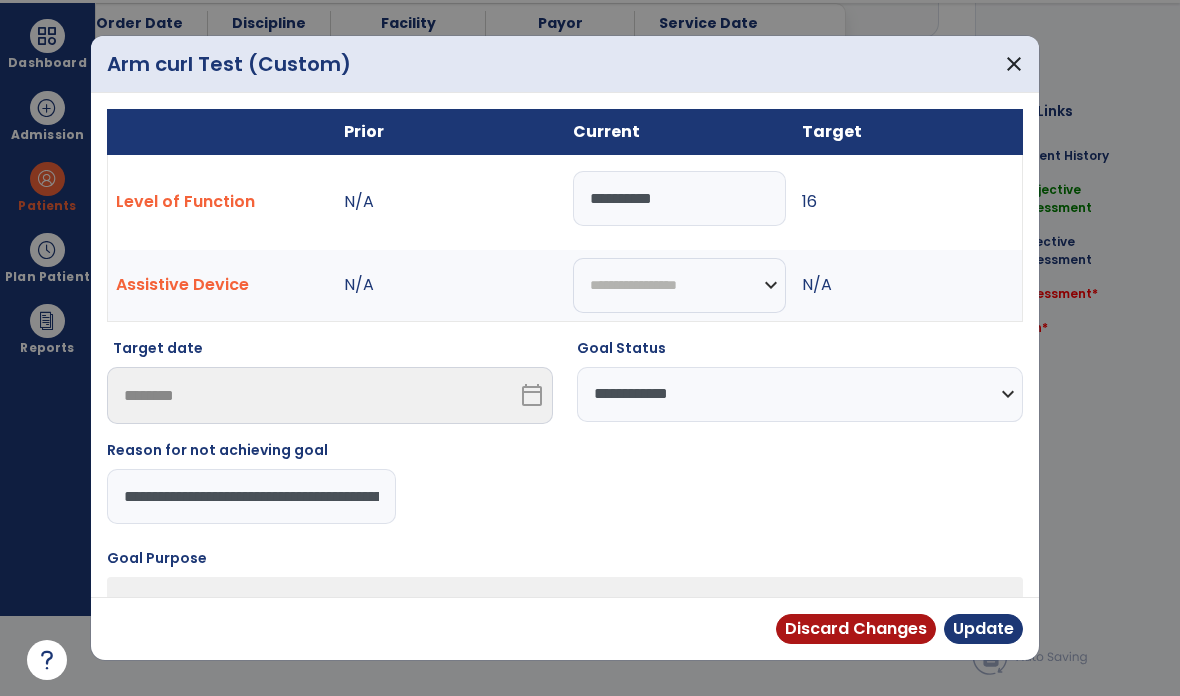 click on "Update" at bounding box center [983, 629] 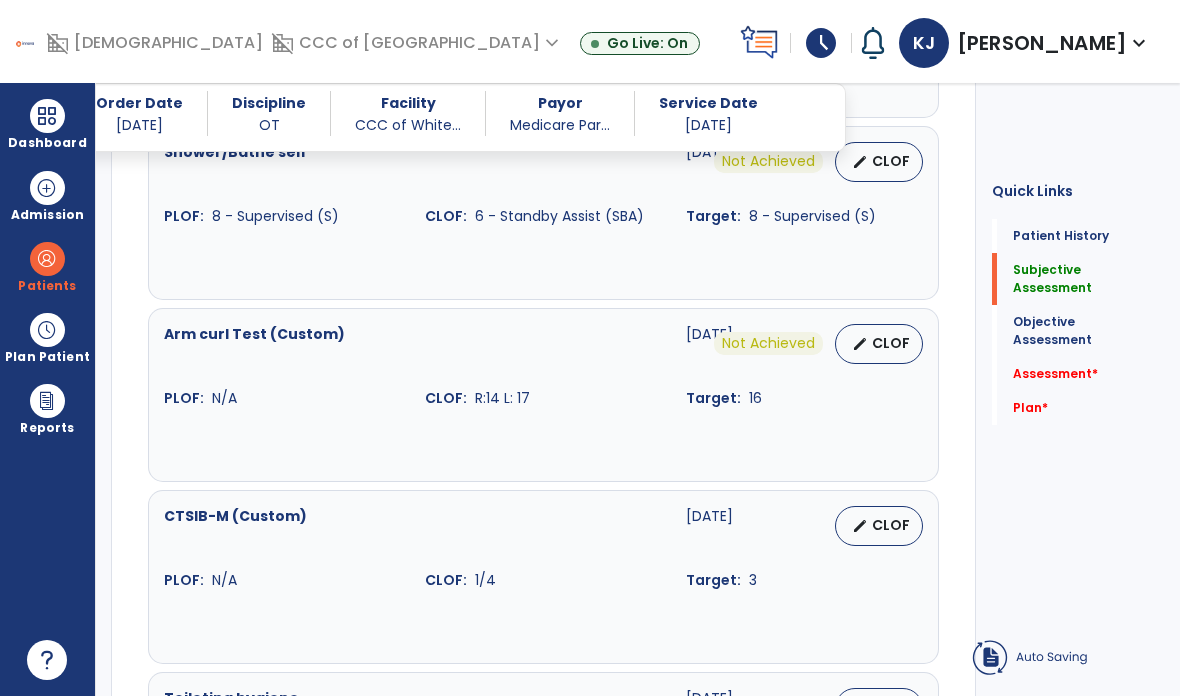 scroll, scrollTop: 80, scrollLeft: 0, axis: vertical 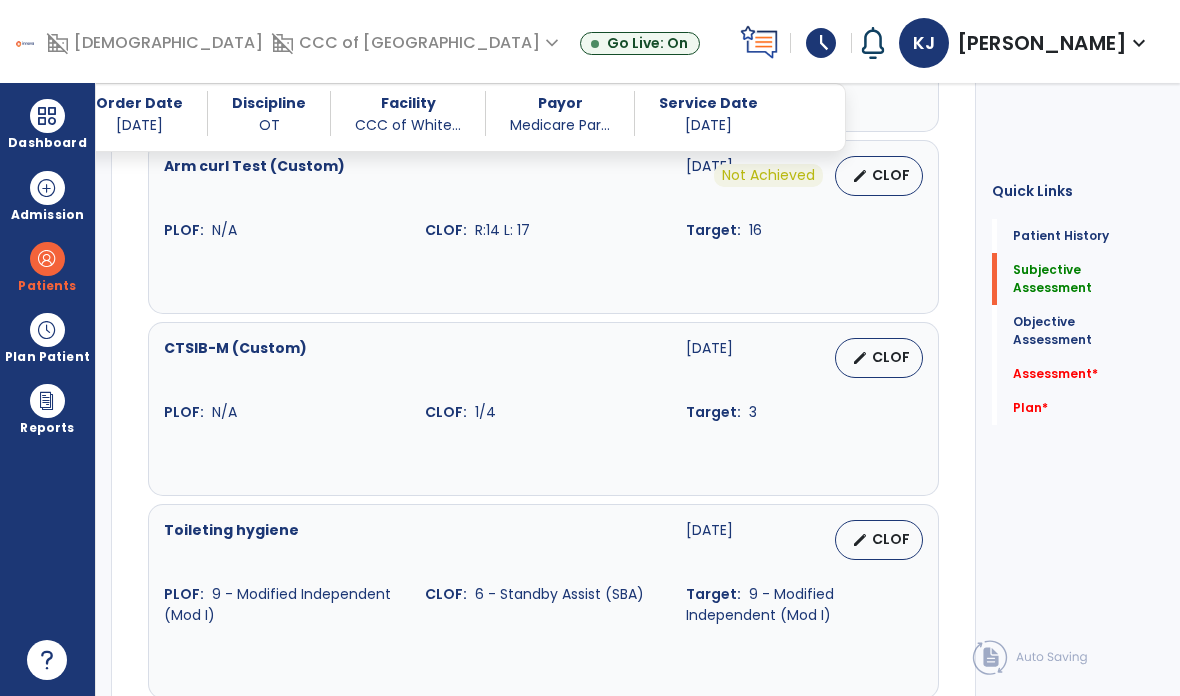 click on "edit" at bounding box center [860, 358] 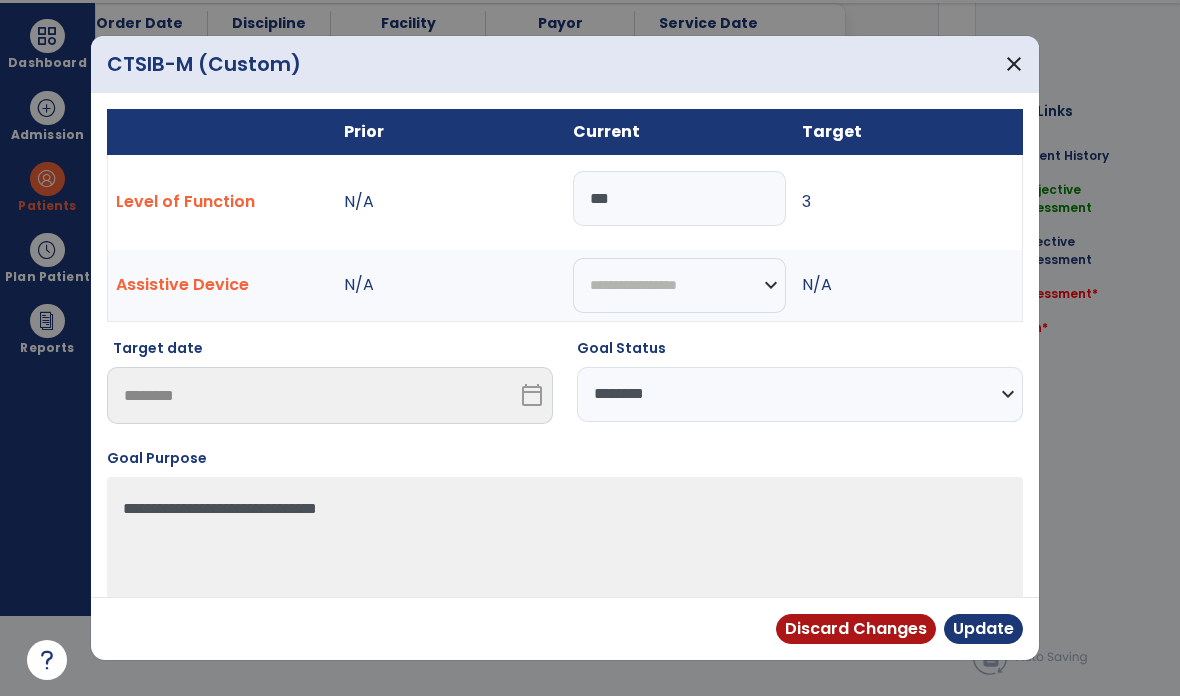 click on "**********" at bounding box center (800, 394) 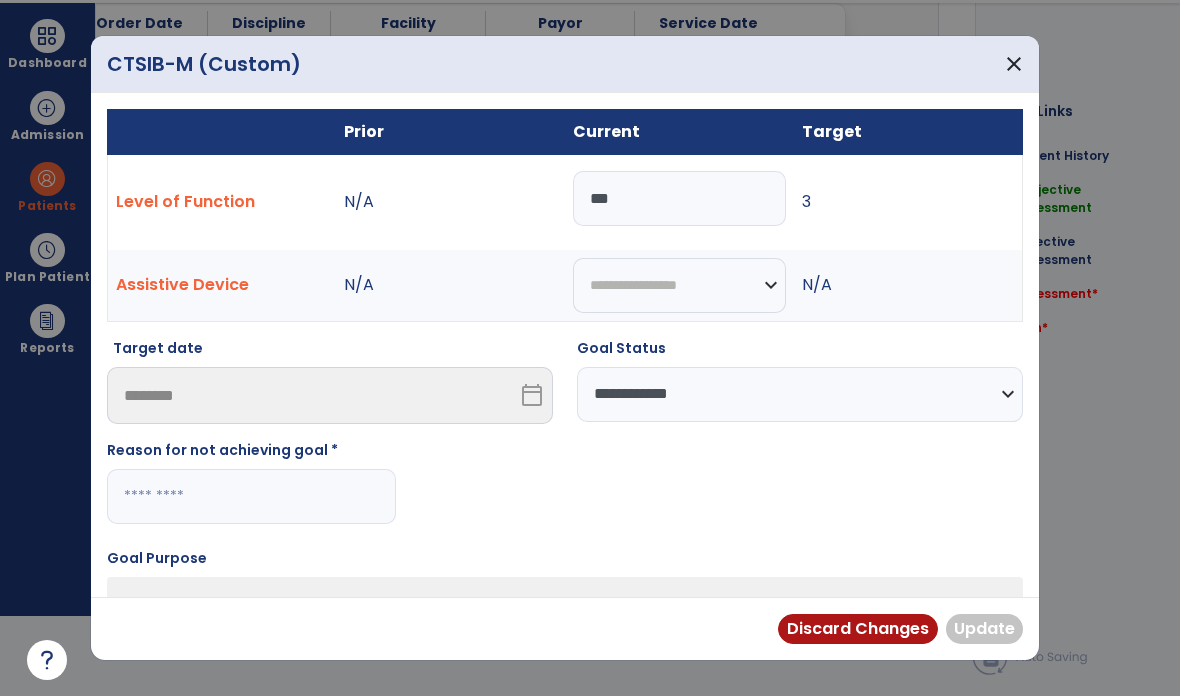 click at bounding box center [251, 496] 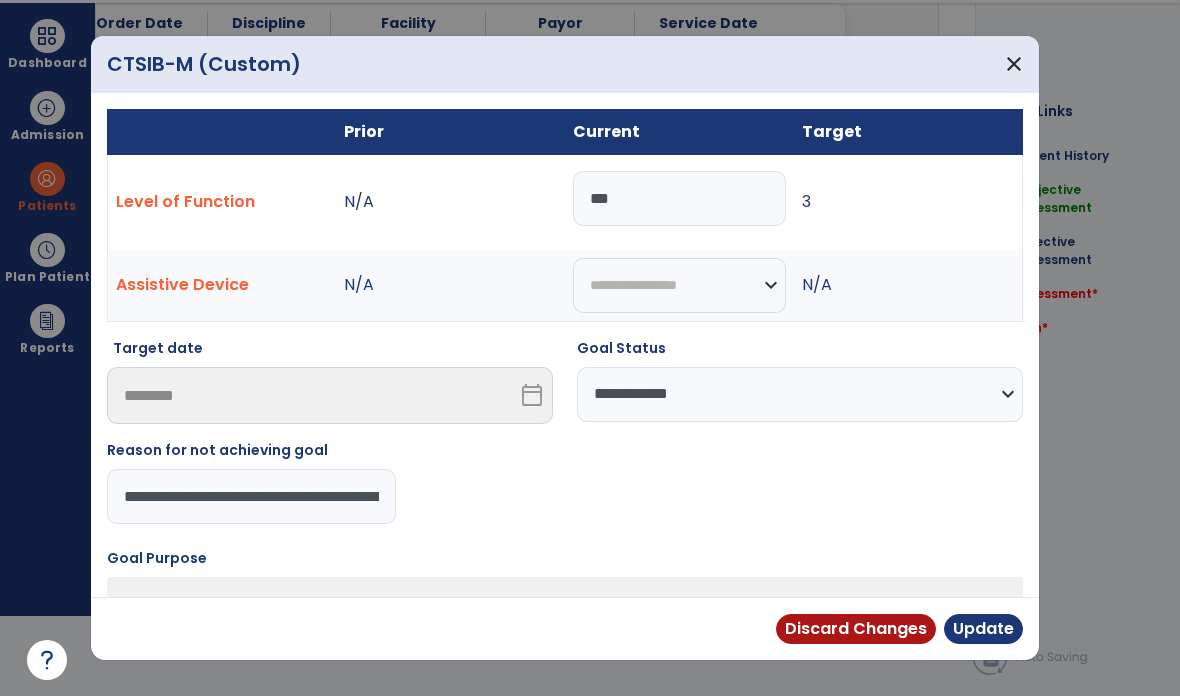 type on "**********" 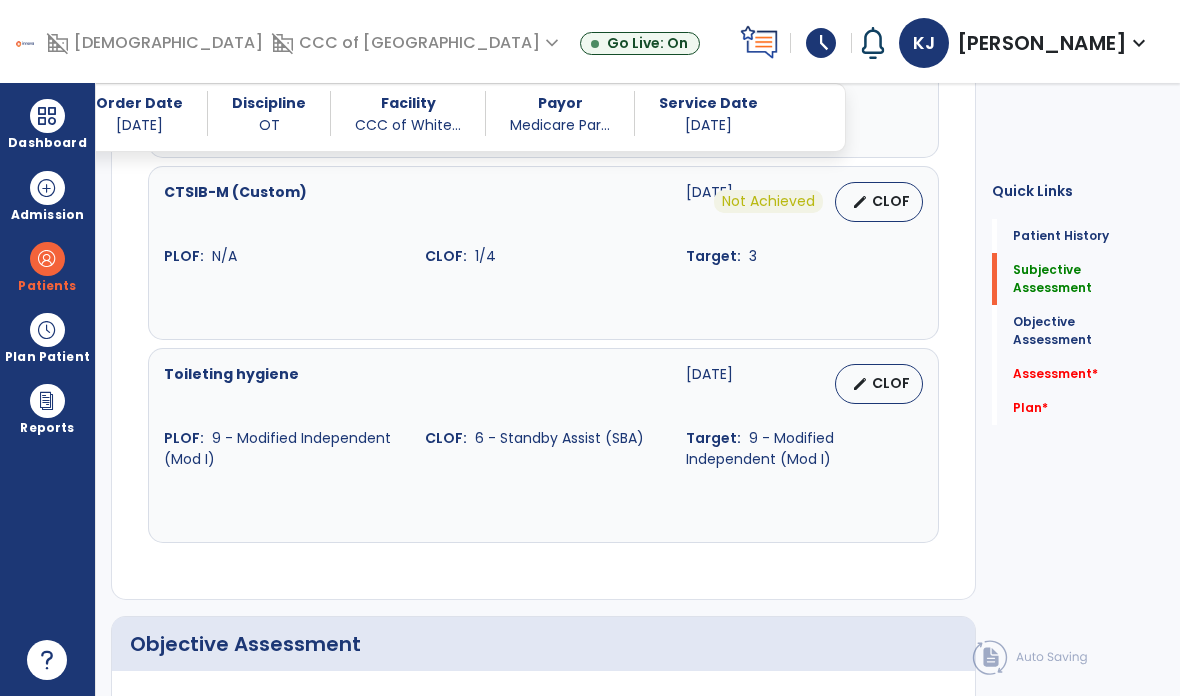 scroll, scrollTop: 1634, scrollLeft: 0, axis: vertical 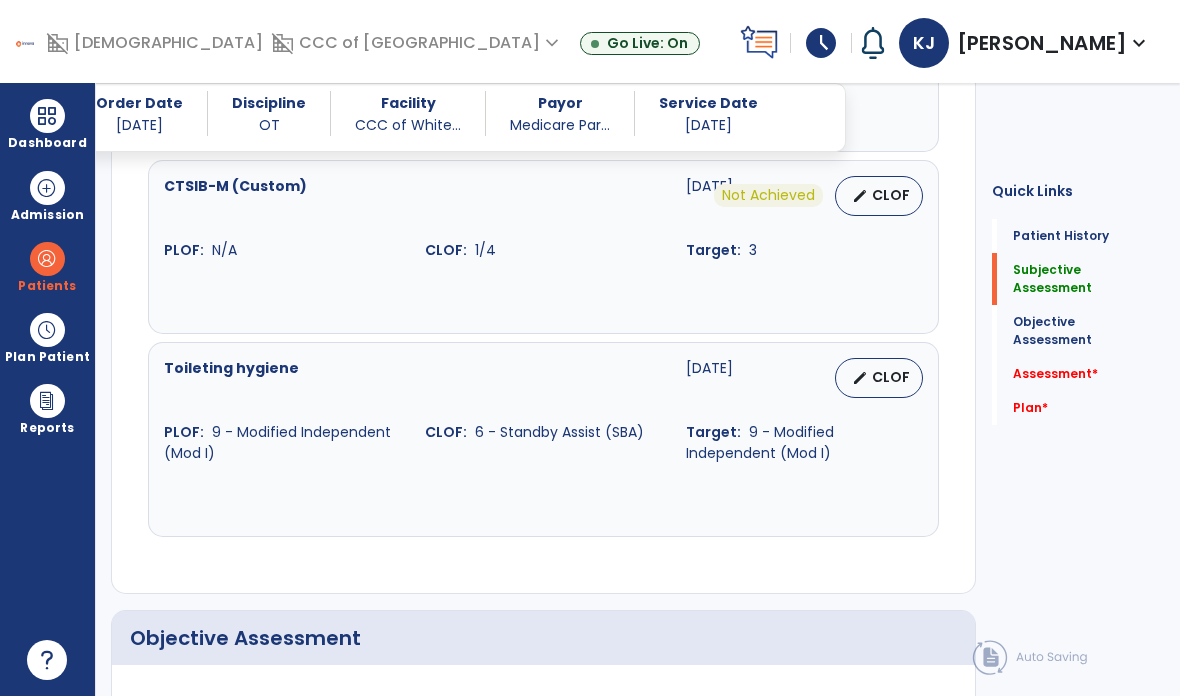 click on "CLOF" at bounding box center (891, 377) 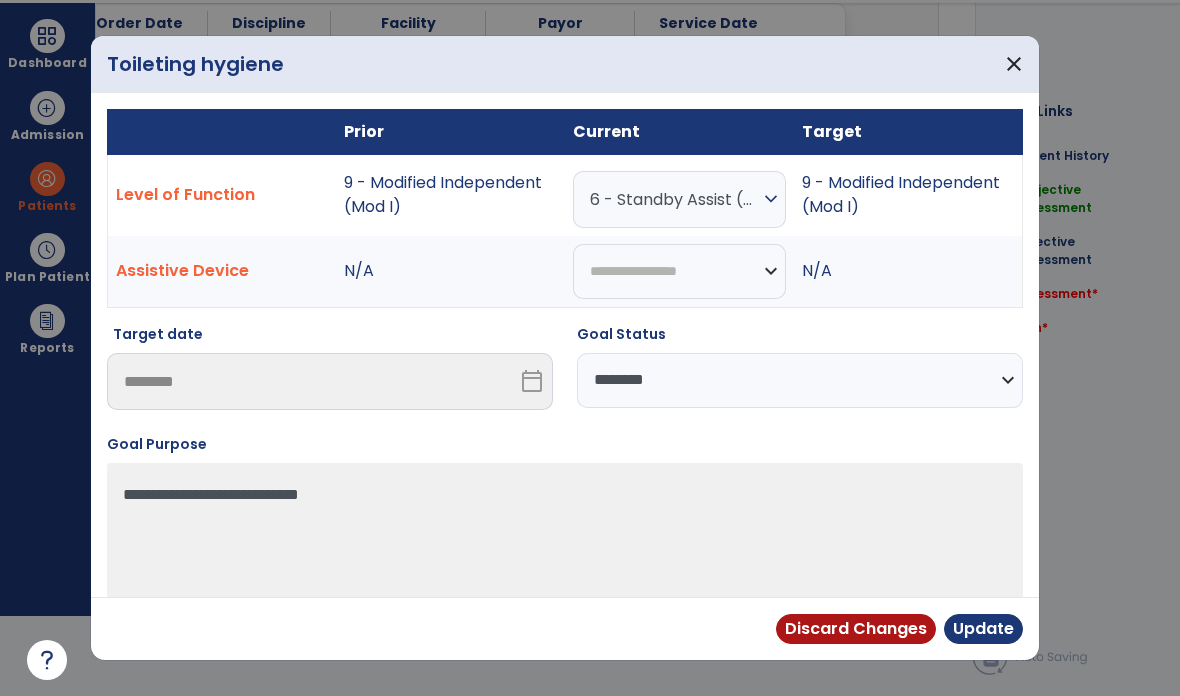 click on "**********" at bounding box center (800, 380) 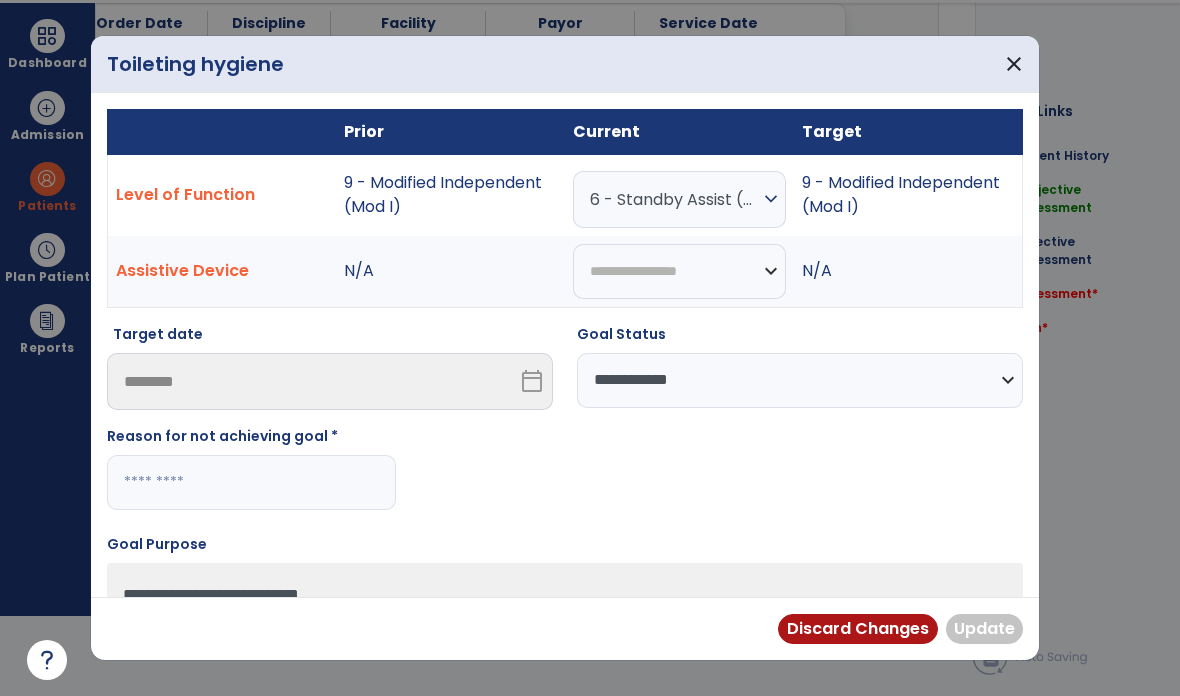 click at bounding box center [251, 482] 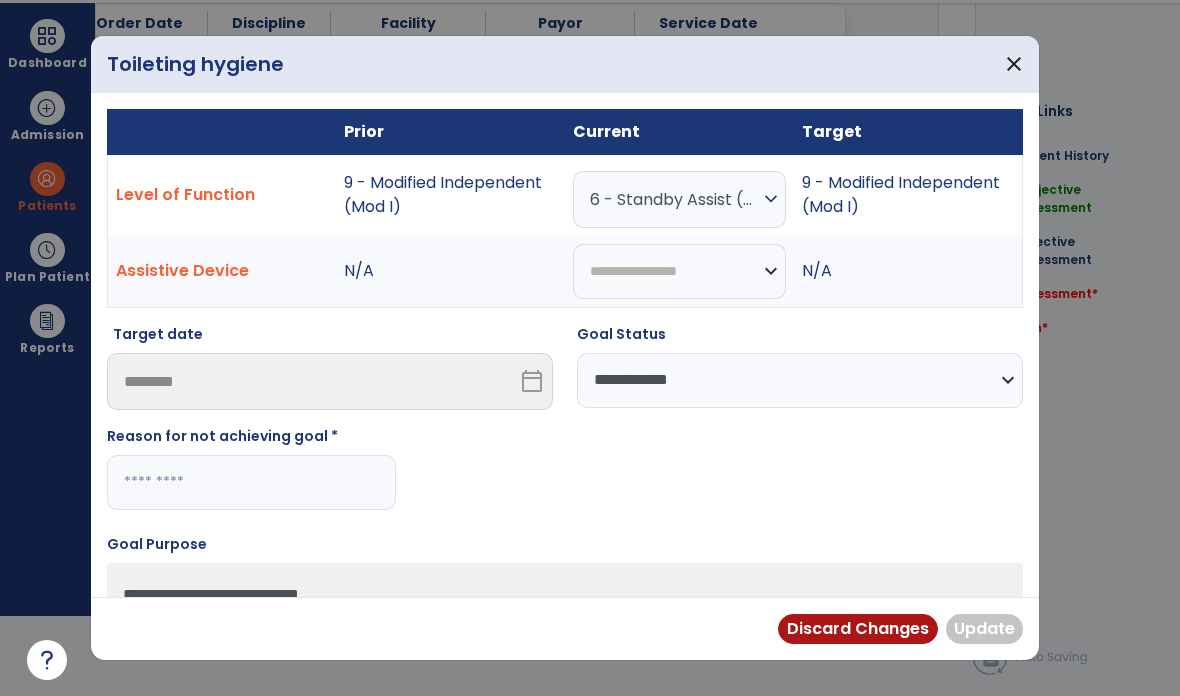 paste on "**********" 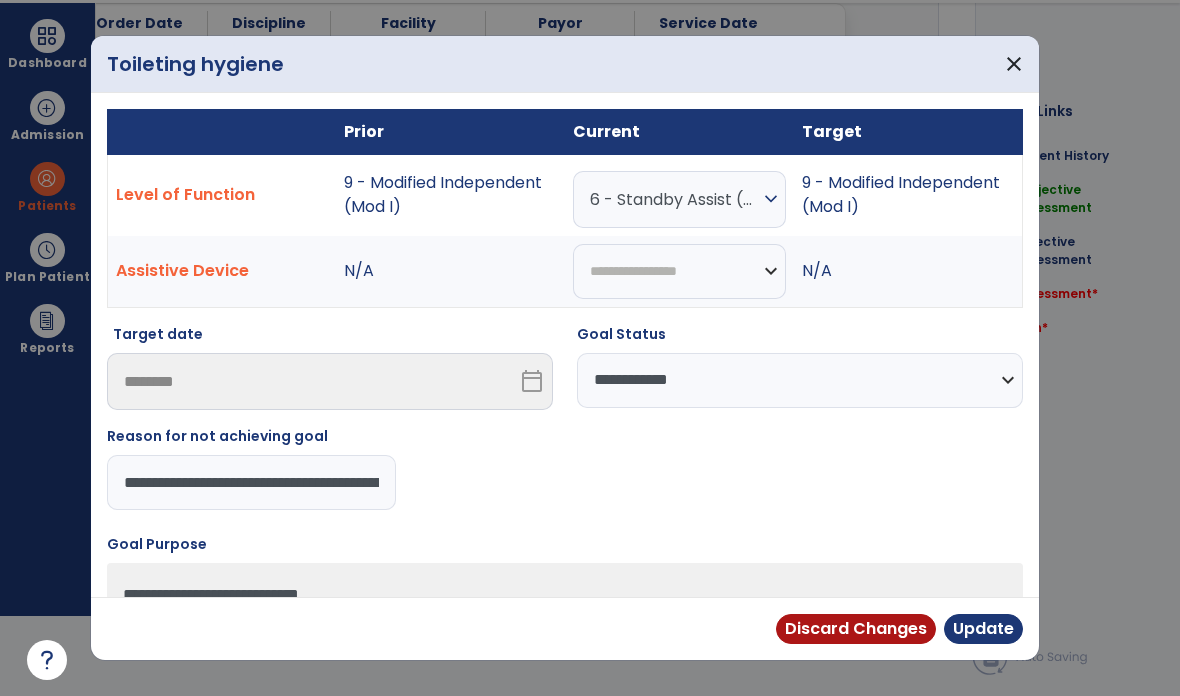 type on "**********" 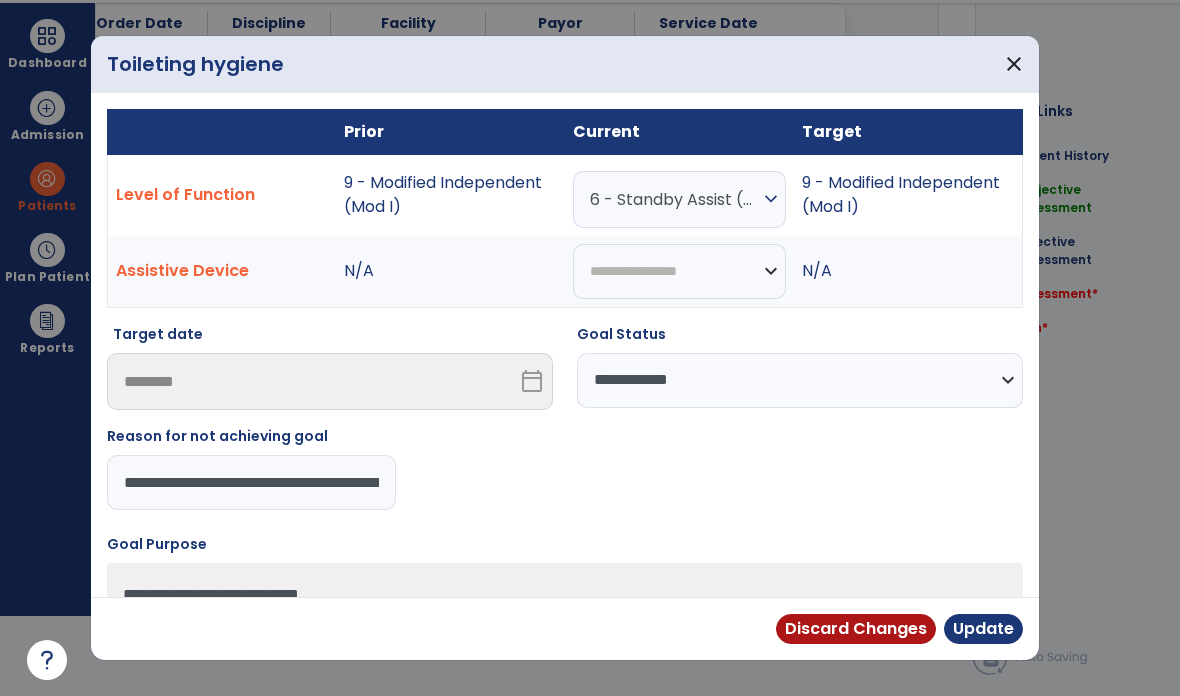 click on "Update" at bounding box center (983, 629) 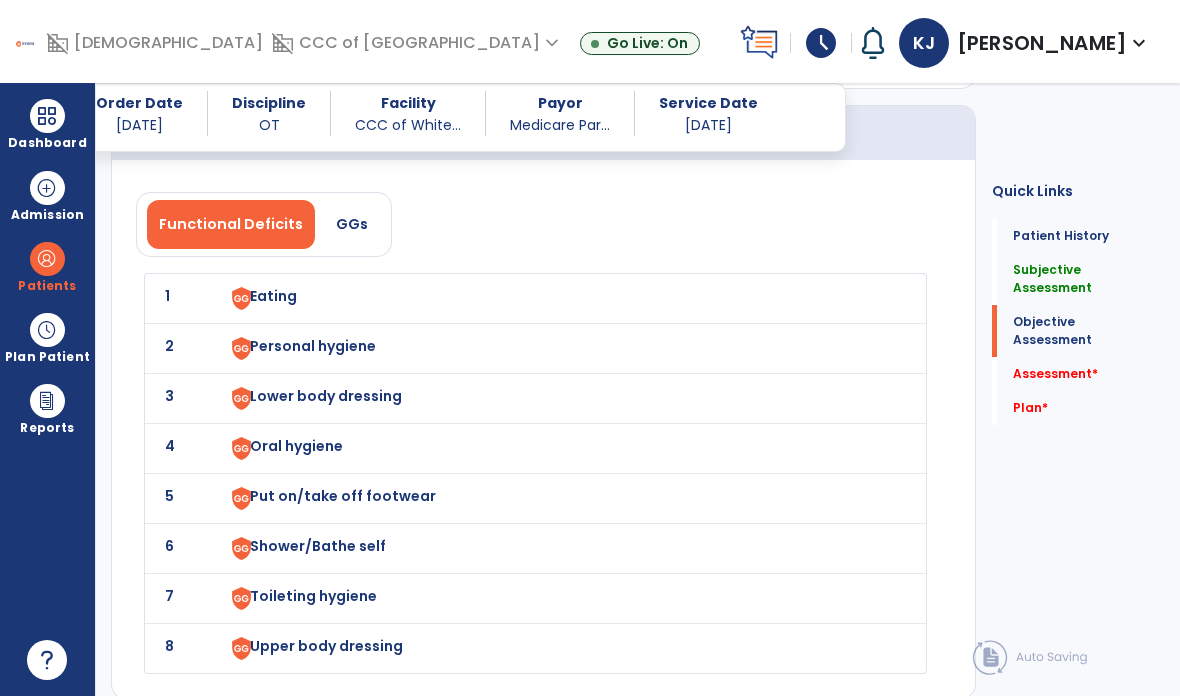 scroll, scrollTop: 2147, scrollLeft: 0, axis: vertical 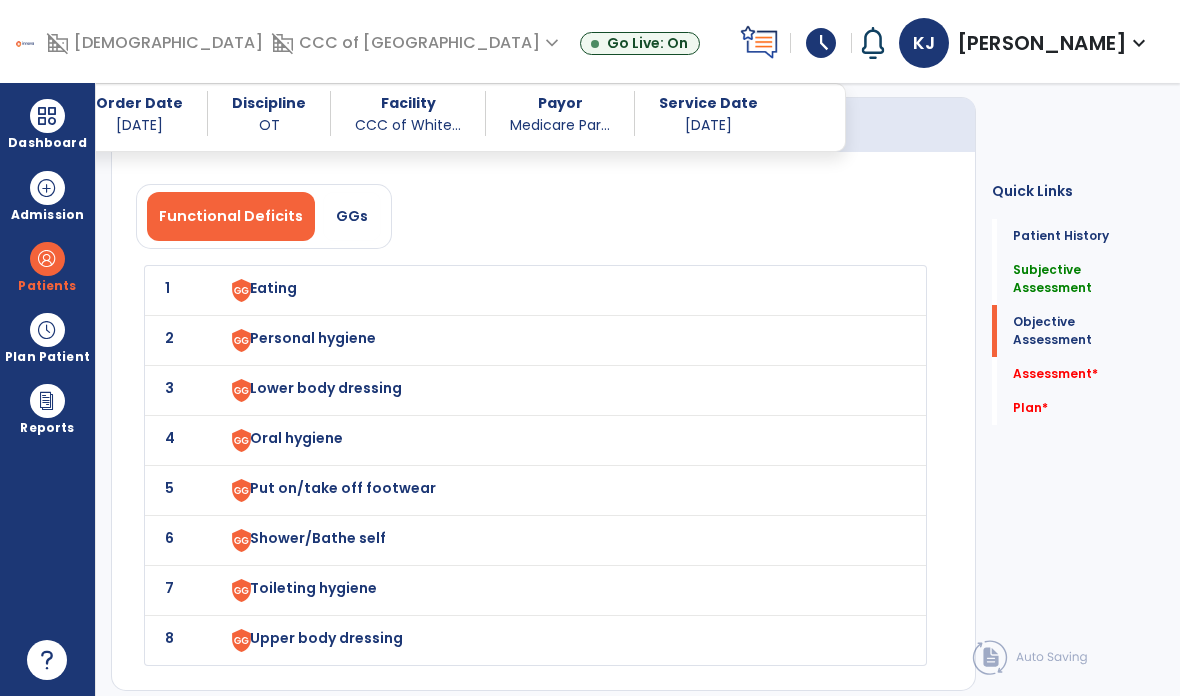 click on "Eating" at bounding box center (273, 288) 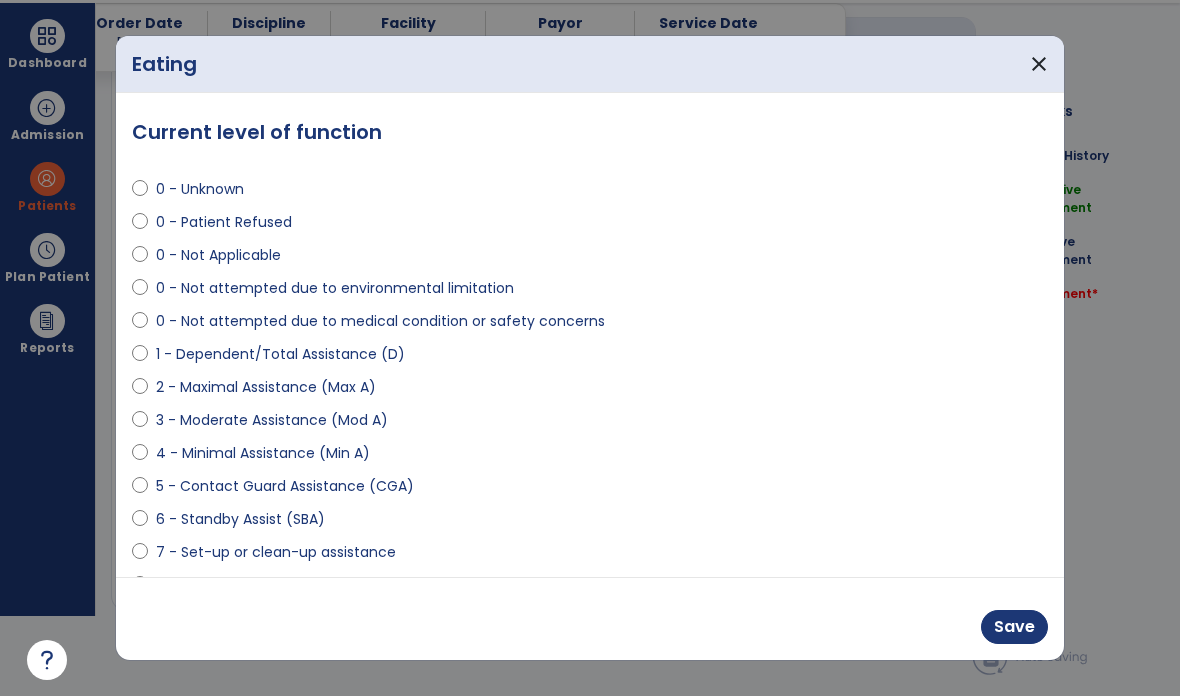 scroll, scrollTop: 0, scrollLeft: 0, axis: both 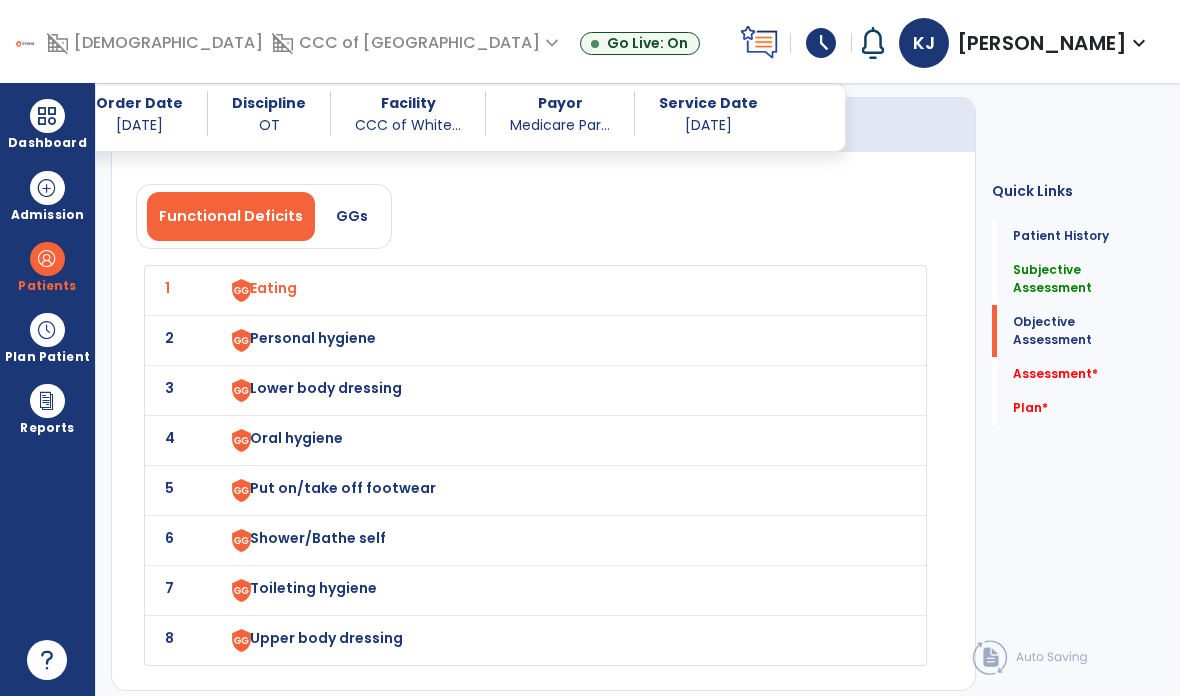 click on "Personal hygiene" at bounding box center [273, 288] 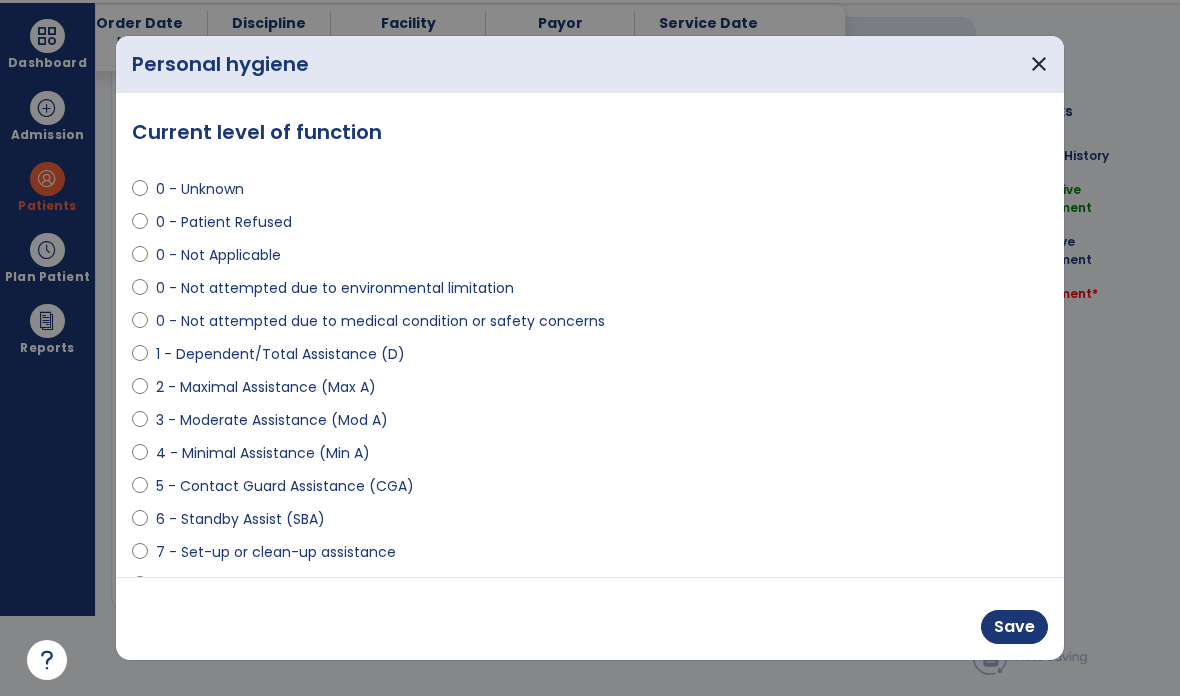 click on "6 - Standby Assist (SBA)" at bounding box center (240, 519) 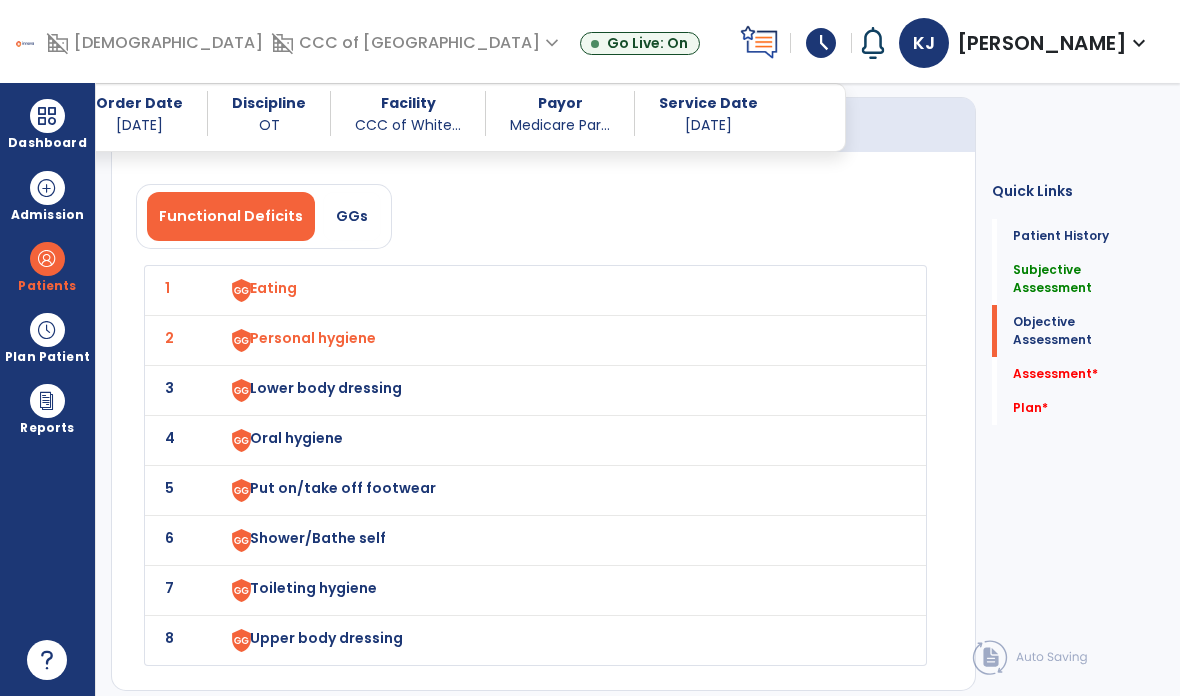 click on "Lower body dressing" at bounding box center (273, 288) 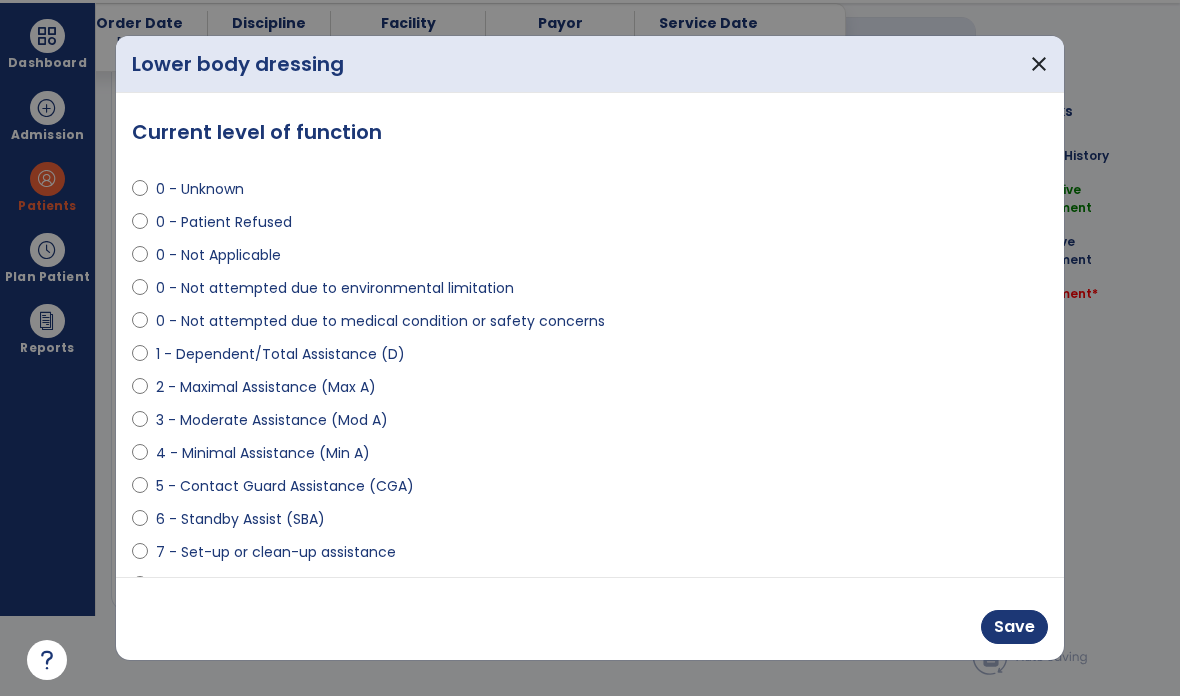 click on "6 - Standby Assist (SBA)" at bounding box center [240, 519] 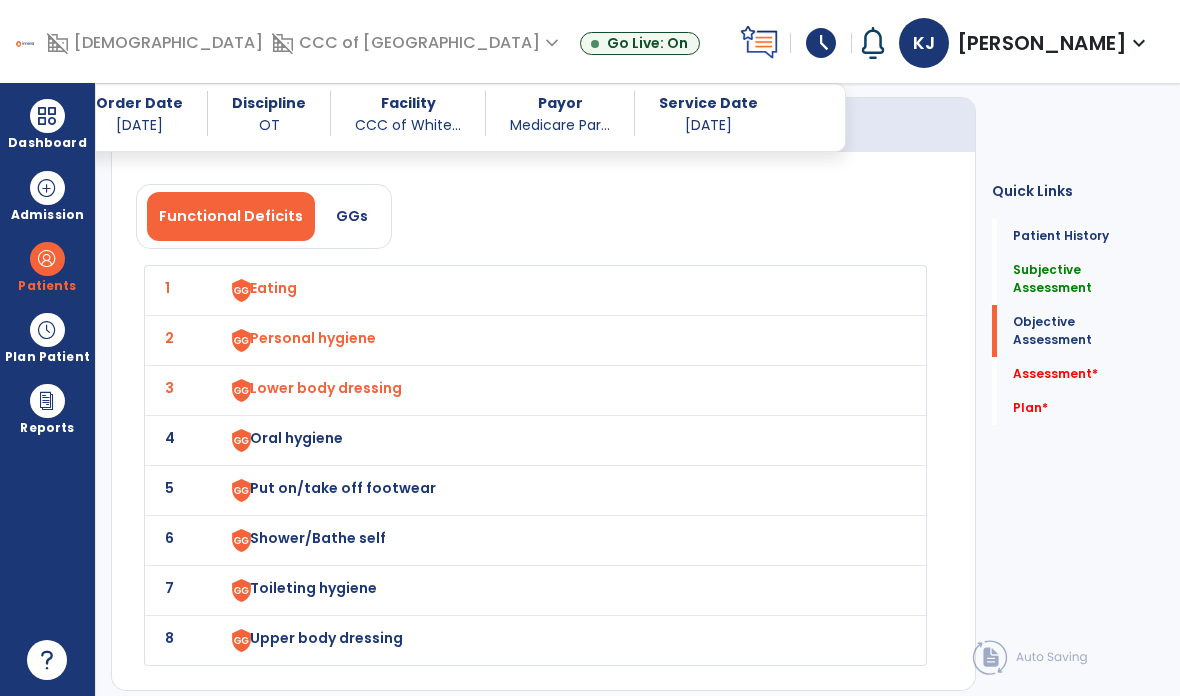 click on "Oral hygiene" at bounding box center [556, 290] 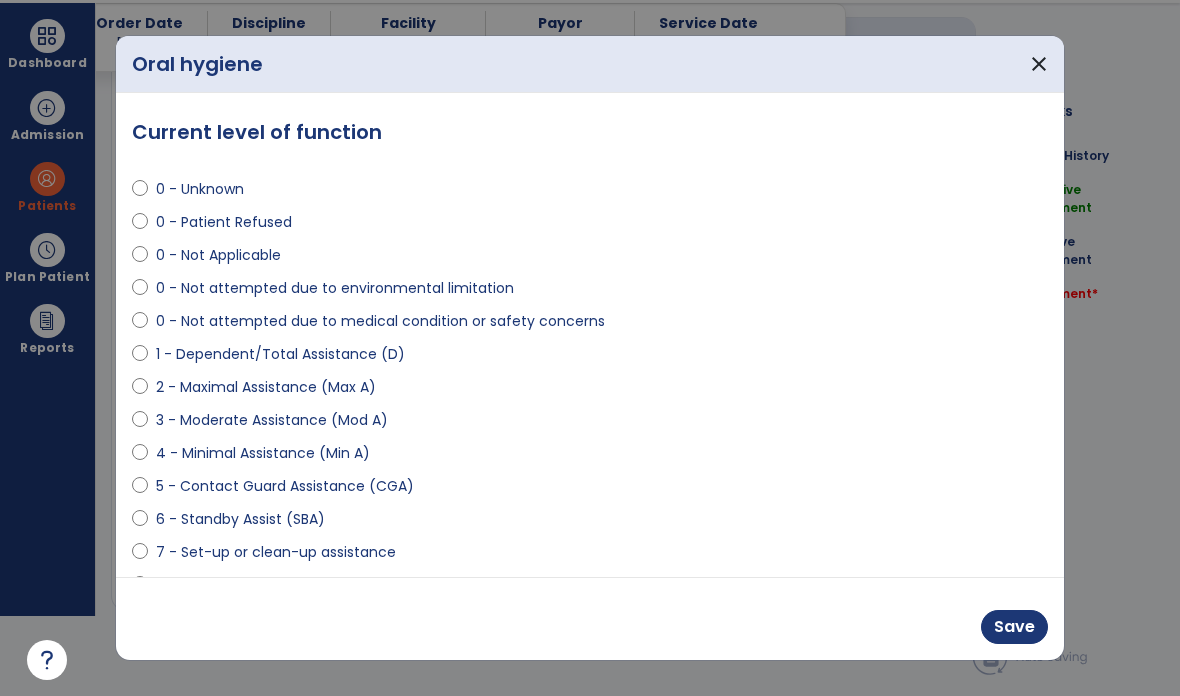 scroll, scrollTop: 0, scrollLeft: 0, axis: both 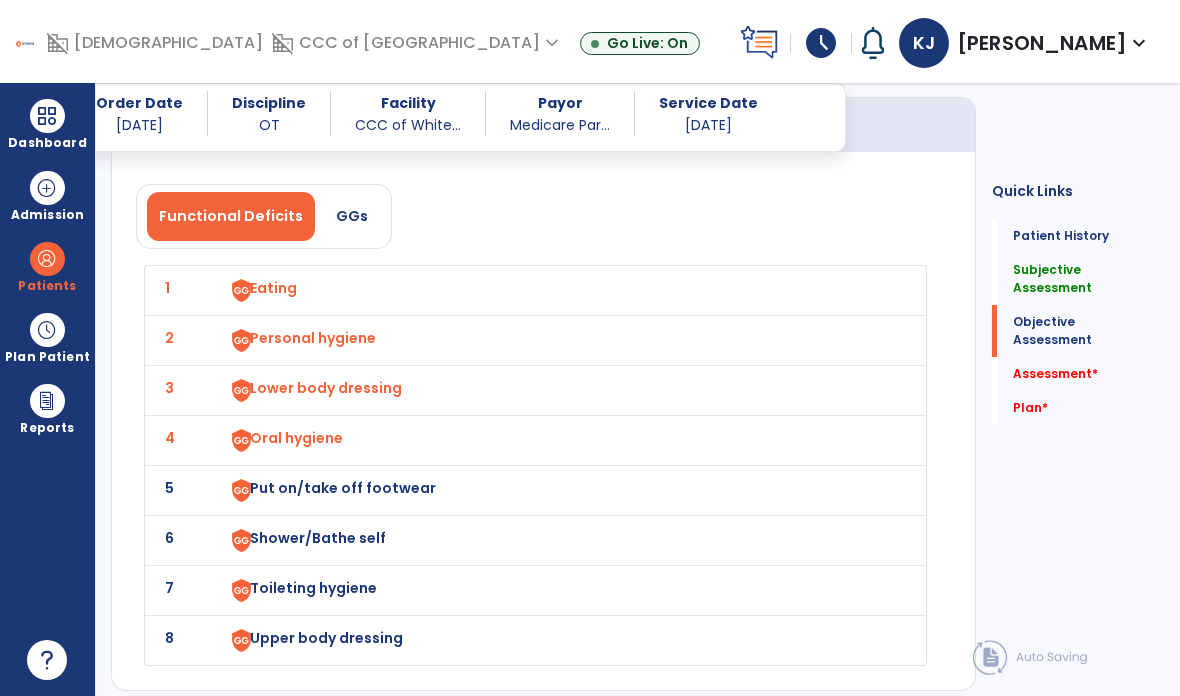 click on "Put on/take off footwear" at bounding box center (273, 288) 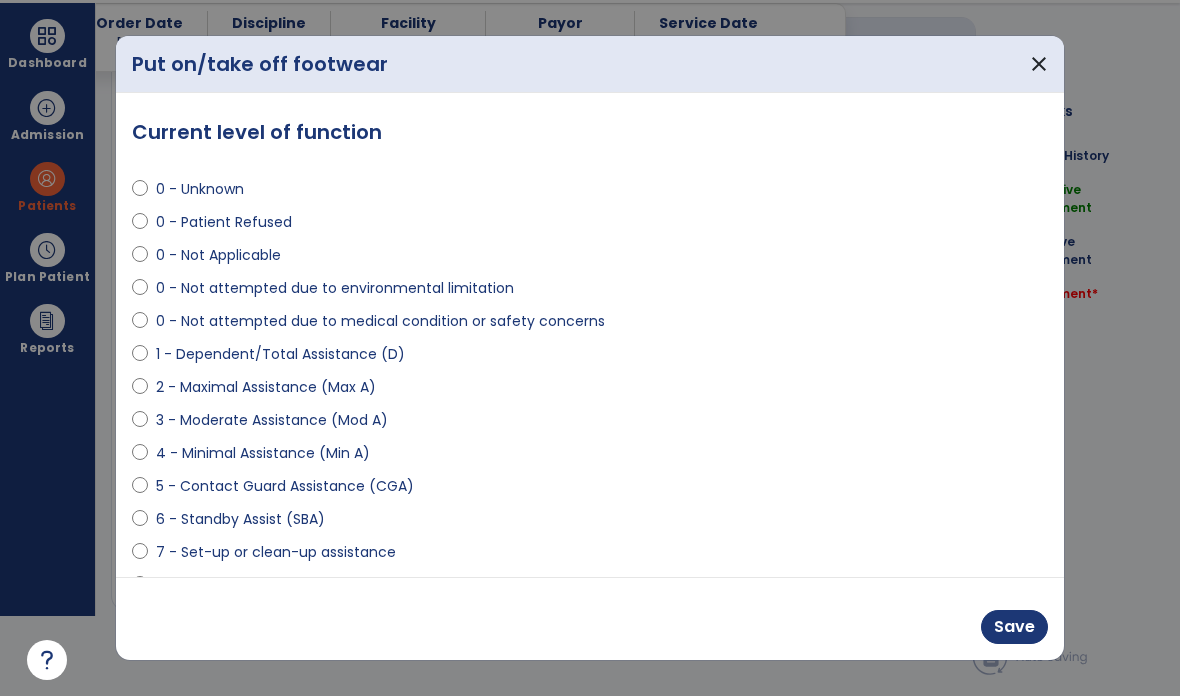 scroll, scrollTop: 0, scrollLeft: 0, axis: both 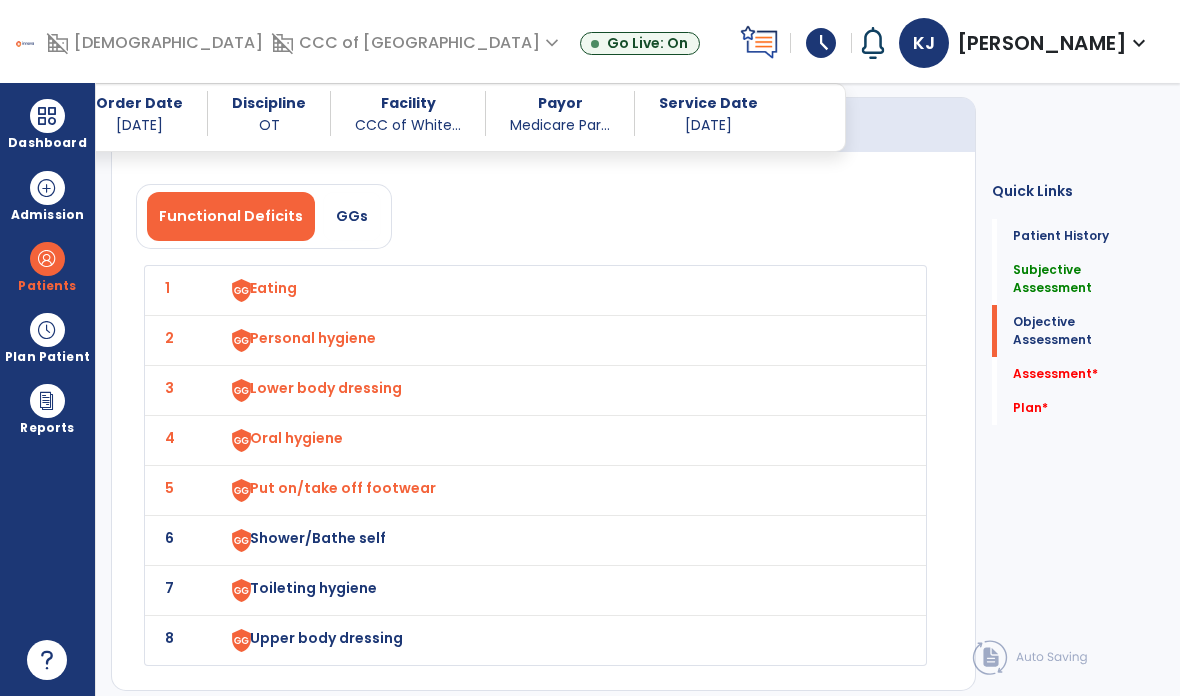 click on "Shower/Bathe self" at bounding box center [273, 288] 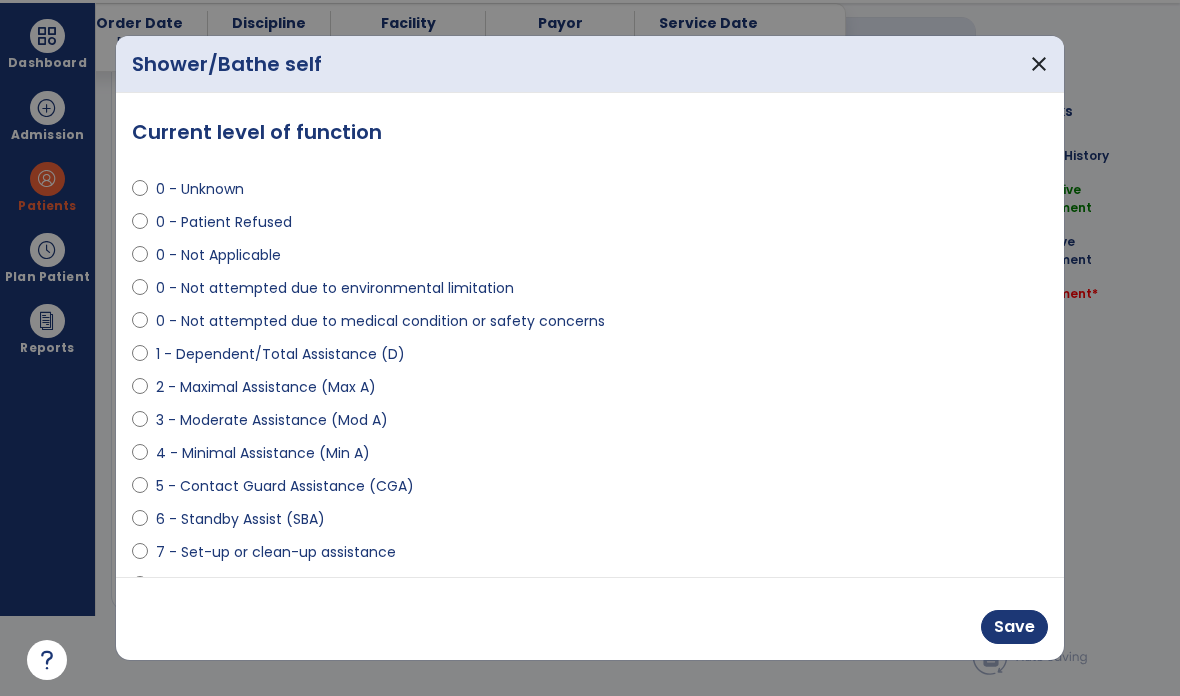 click on "6 - Standby Assist (SBA)" at bounding box center (240, 519) 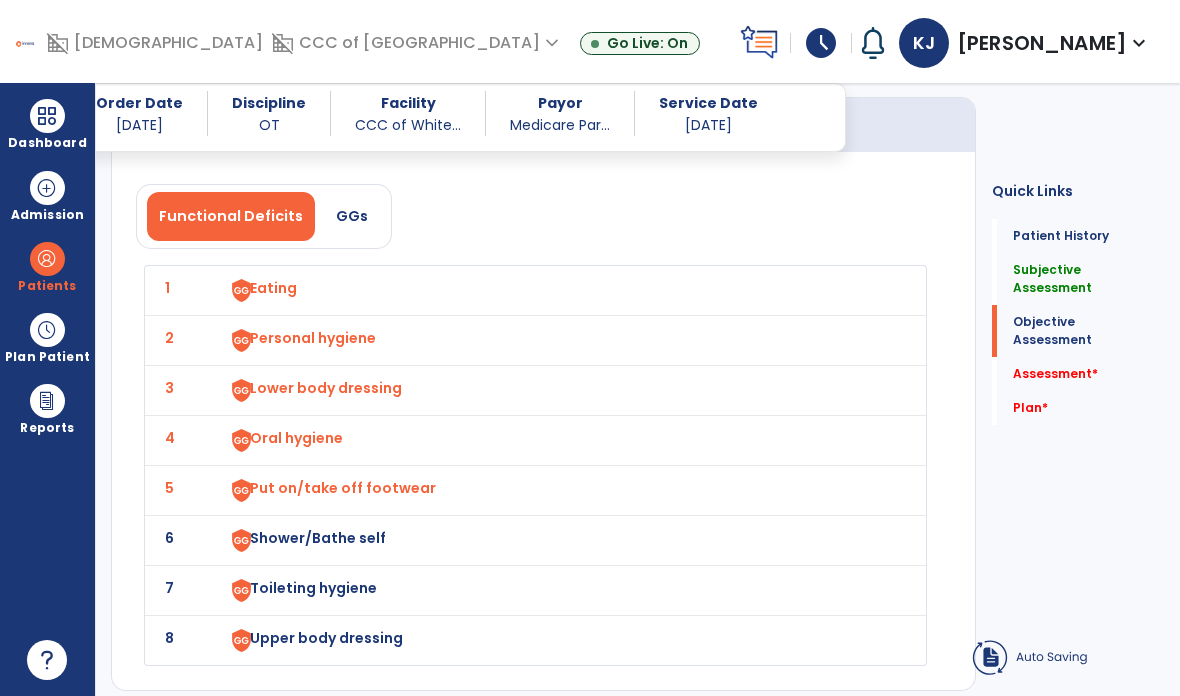 scroll, scrollTop: 80, scrollLeft: 0, axis: vertical 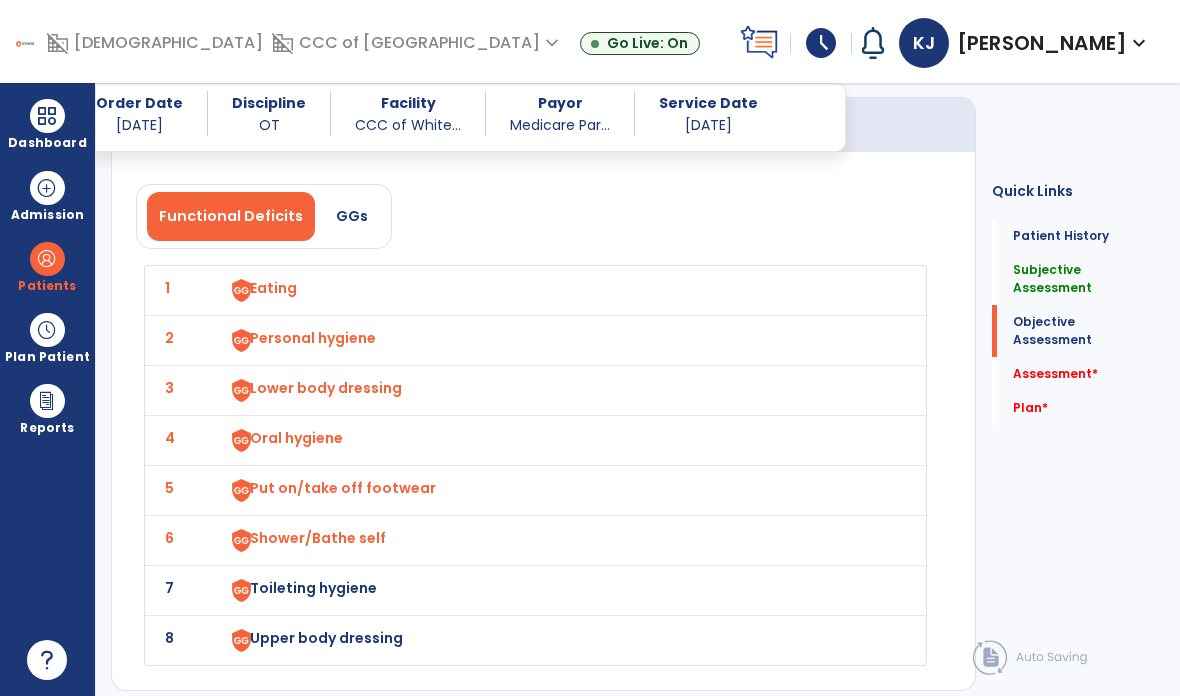 click on "Toileting hygiene" at bounding box center [273, 288] 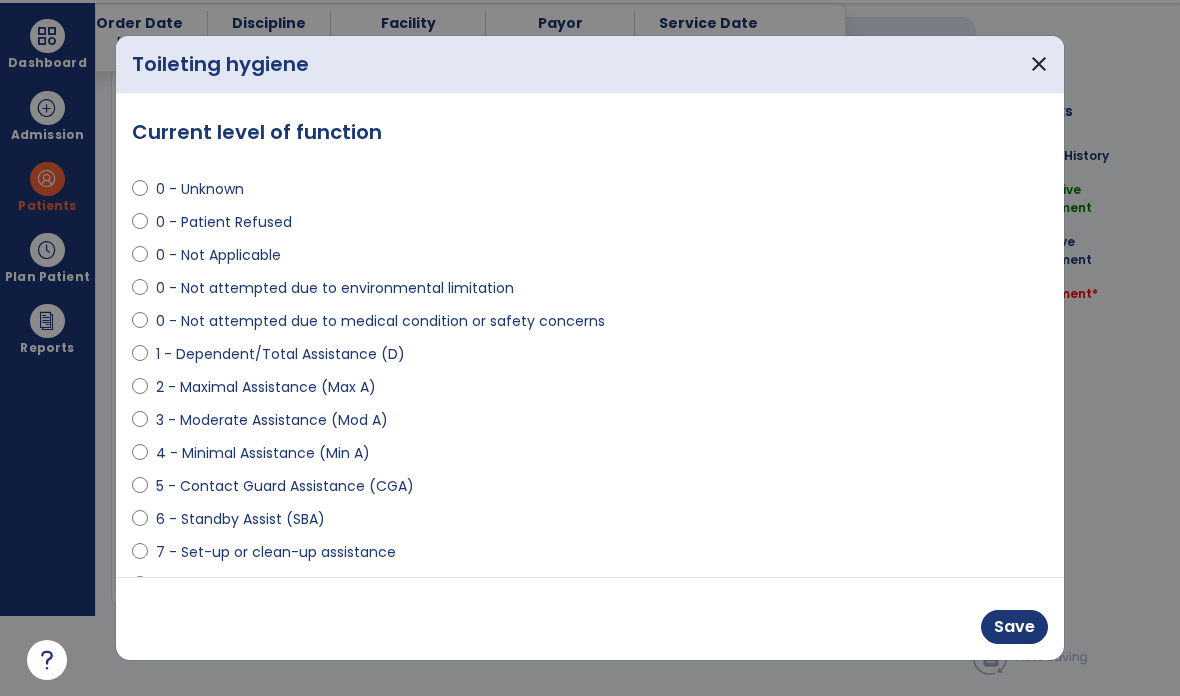 scroll, scrollTop: 0, scrollLeft: 0, axis: both 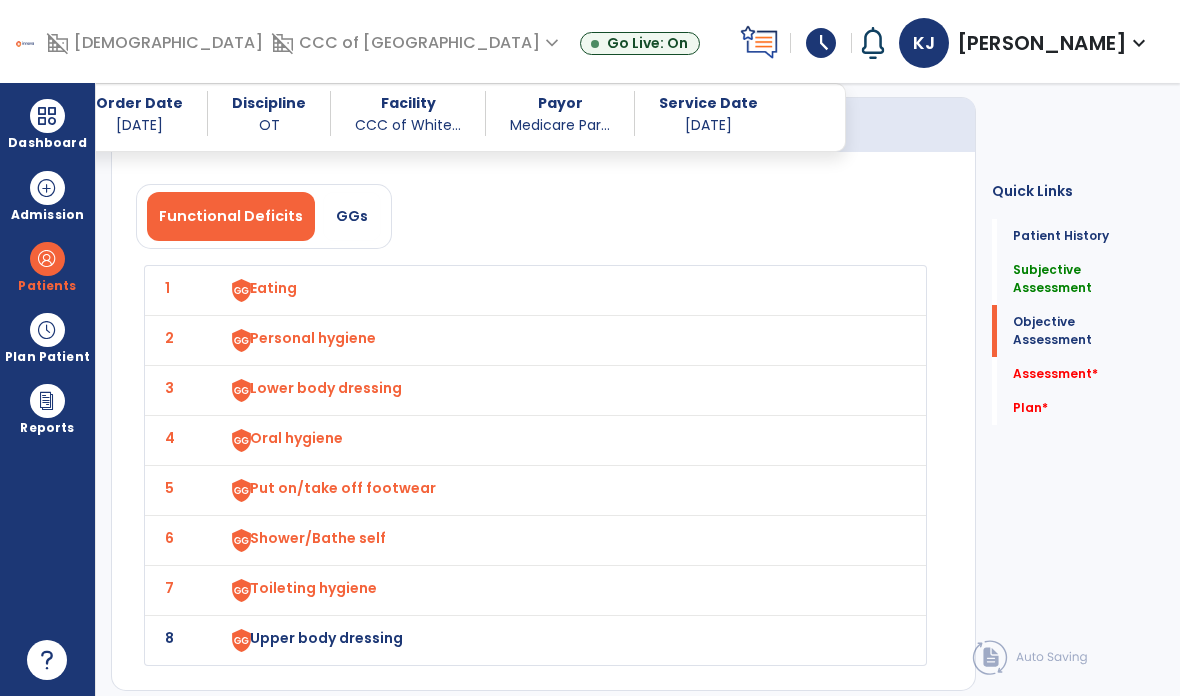 click on "Upper body dressing" at bounding box center (273, 288) 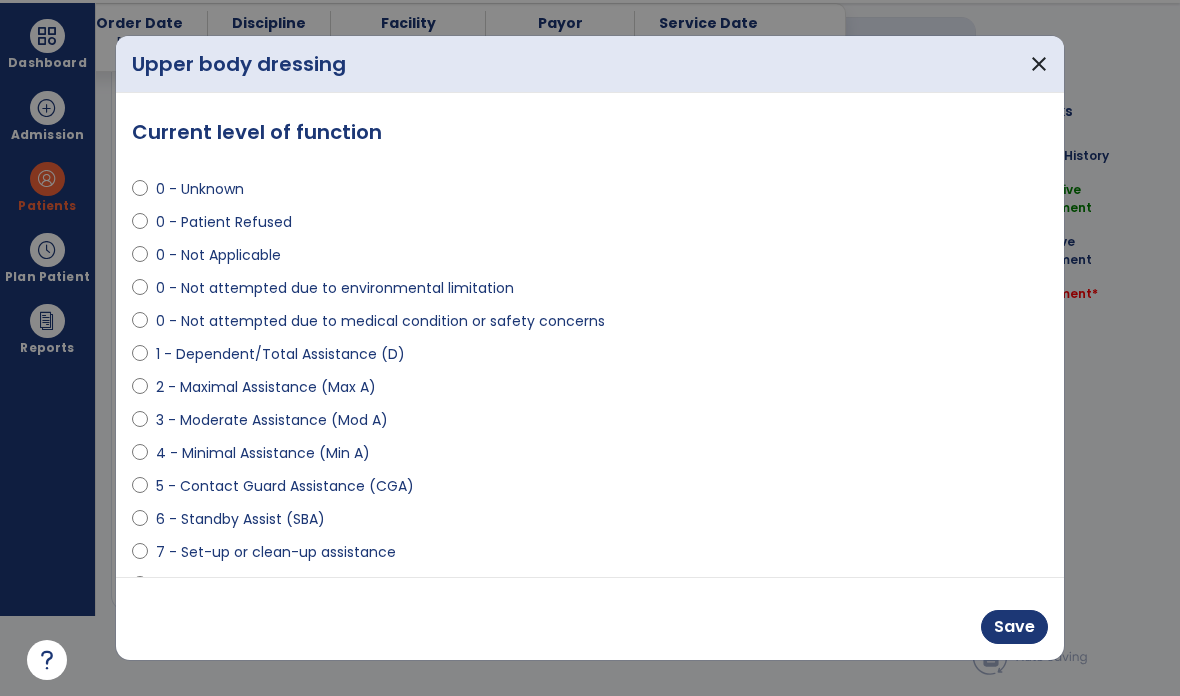 scroll, scrollTop: 0, scrollLeft: 0, axis: both 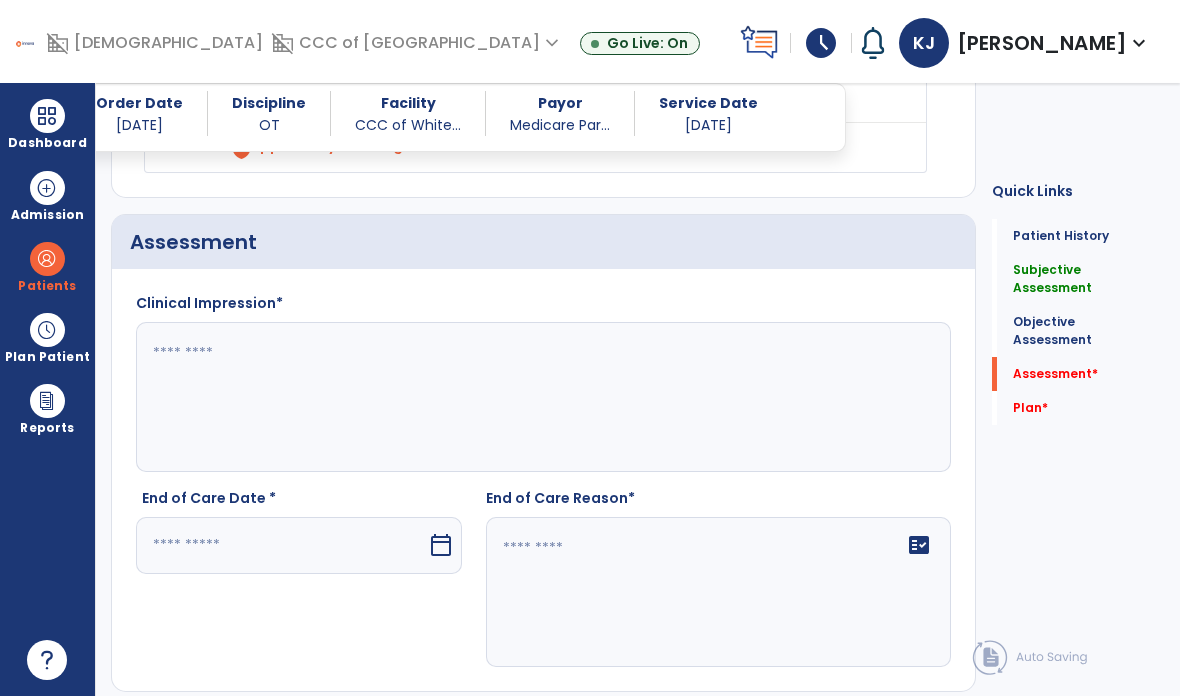 click 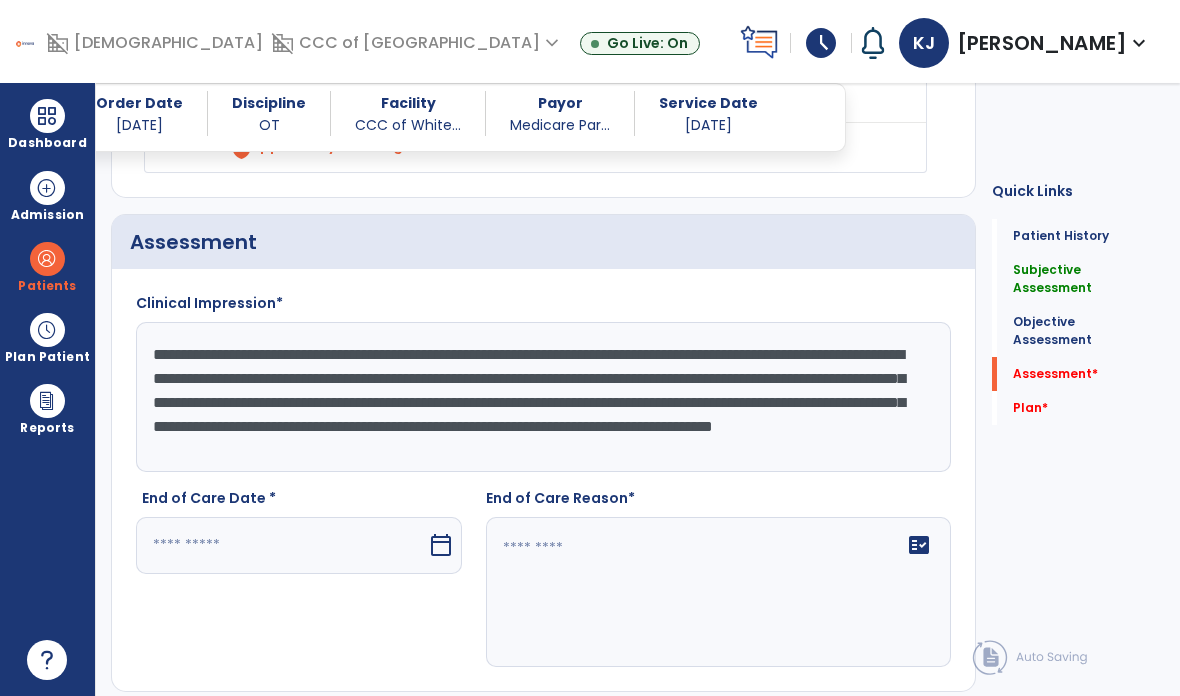 scroll, scrollTop: 15, scrollLeft: 0, axis: vertical 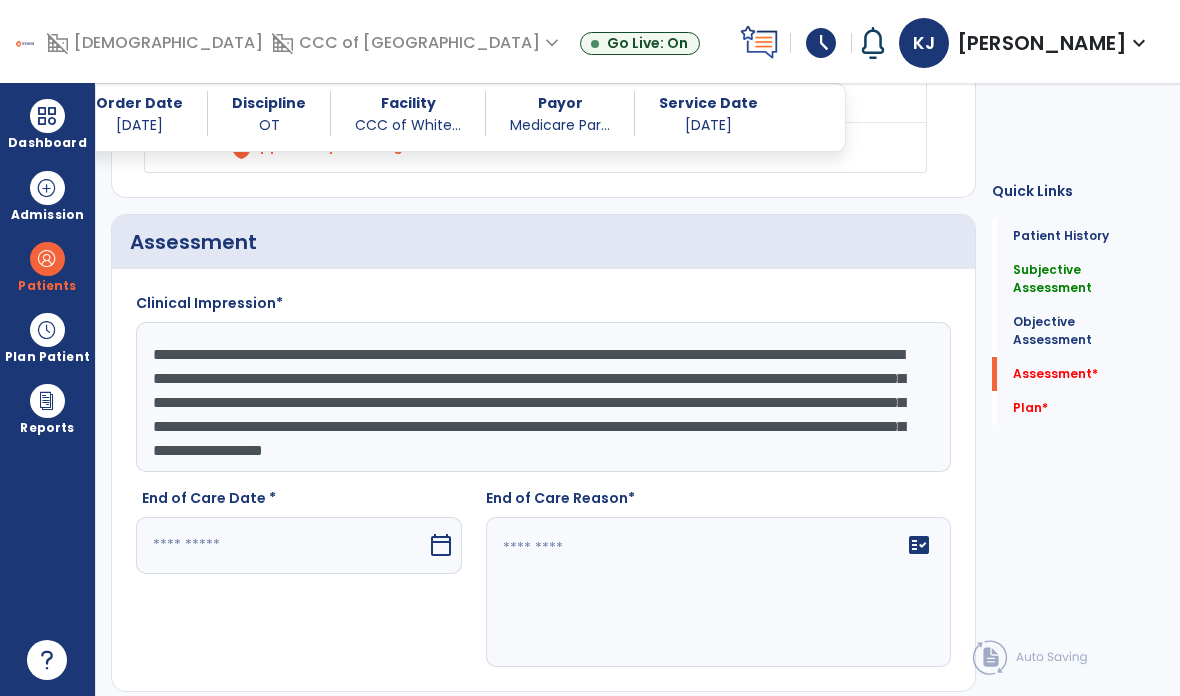 type on "**********" 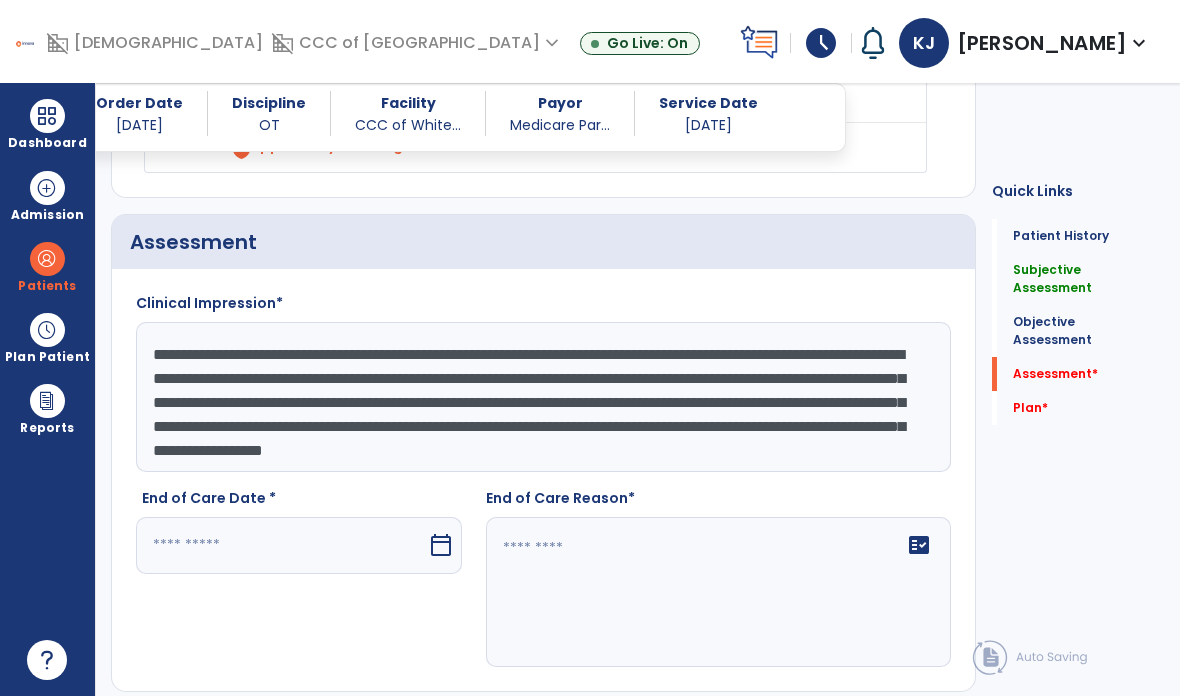 click at bounding box center (281, 545) 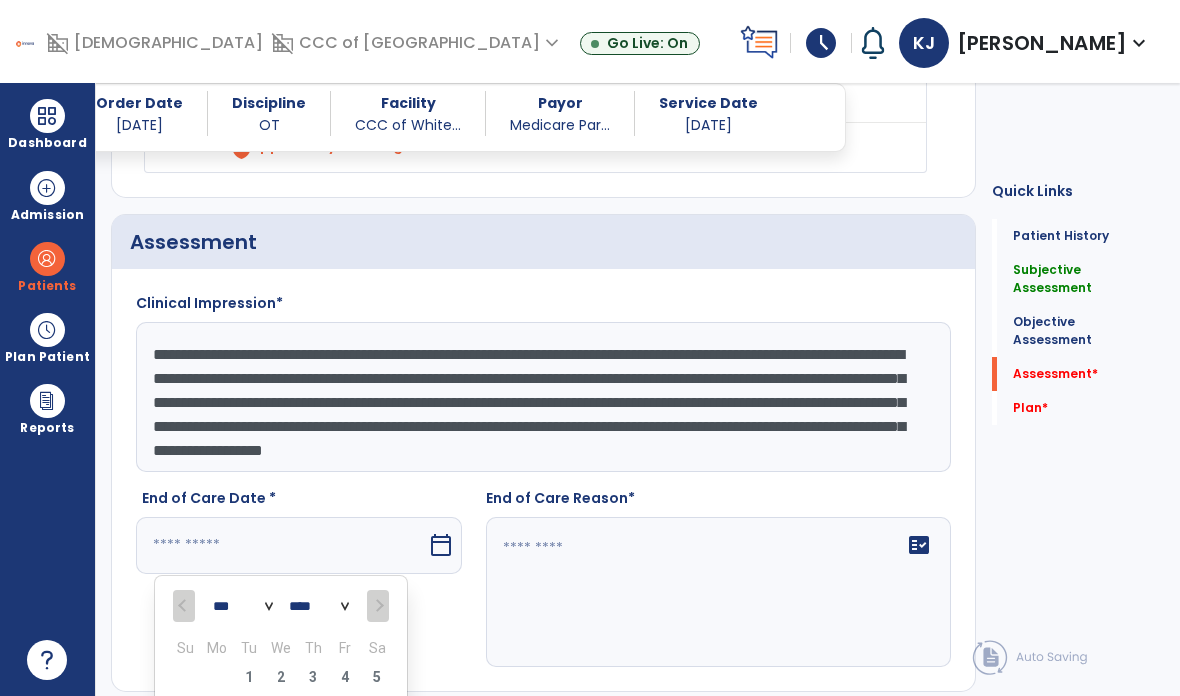 click on "10" at bounding box center [313, 709] 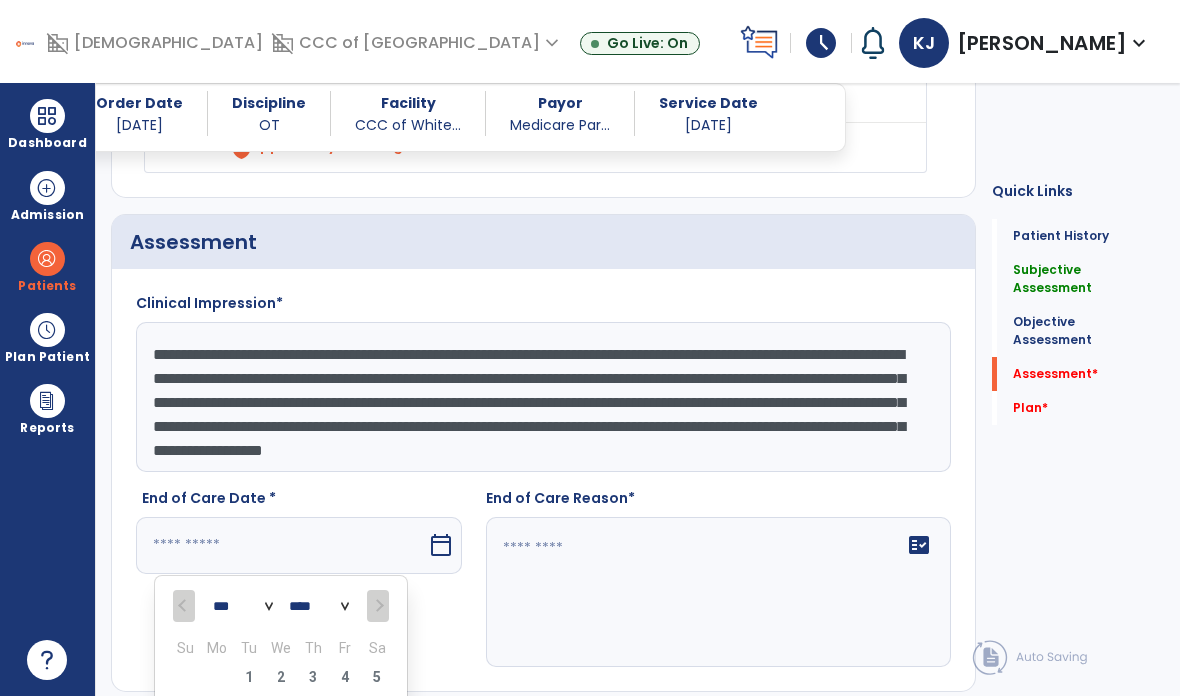 type on "*********" 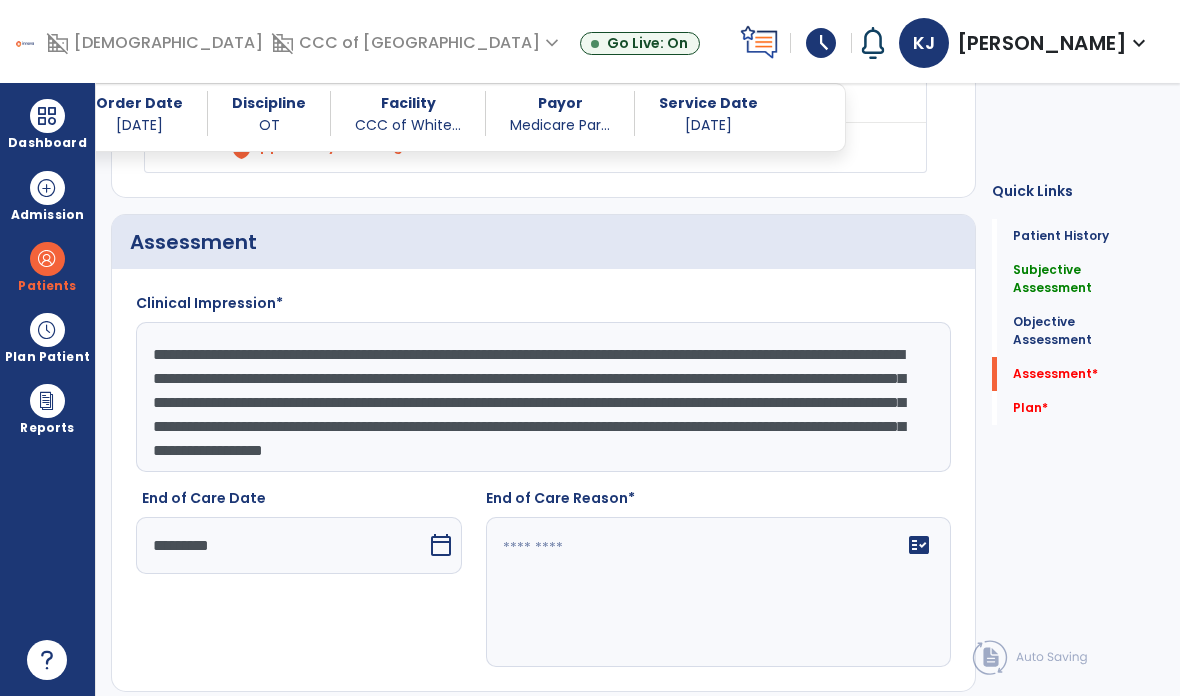 click on "fact_check" 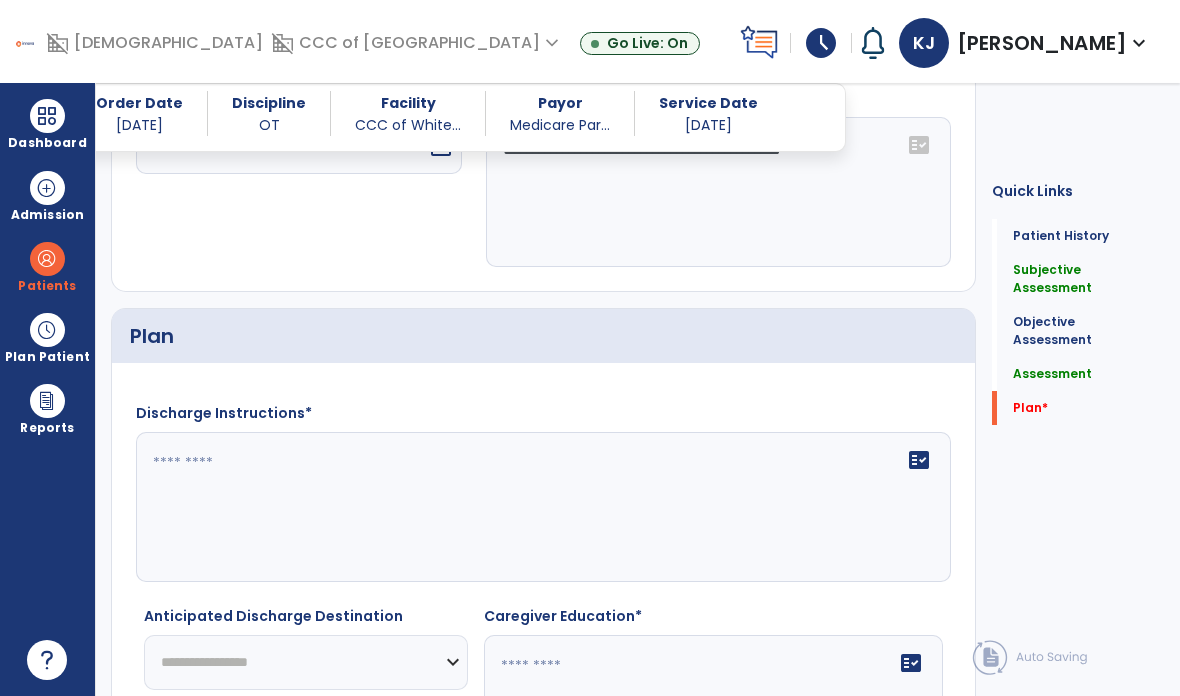 scroll, scrollTop: 3058, scrollLeft: 0, axis: vertical 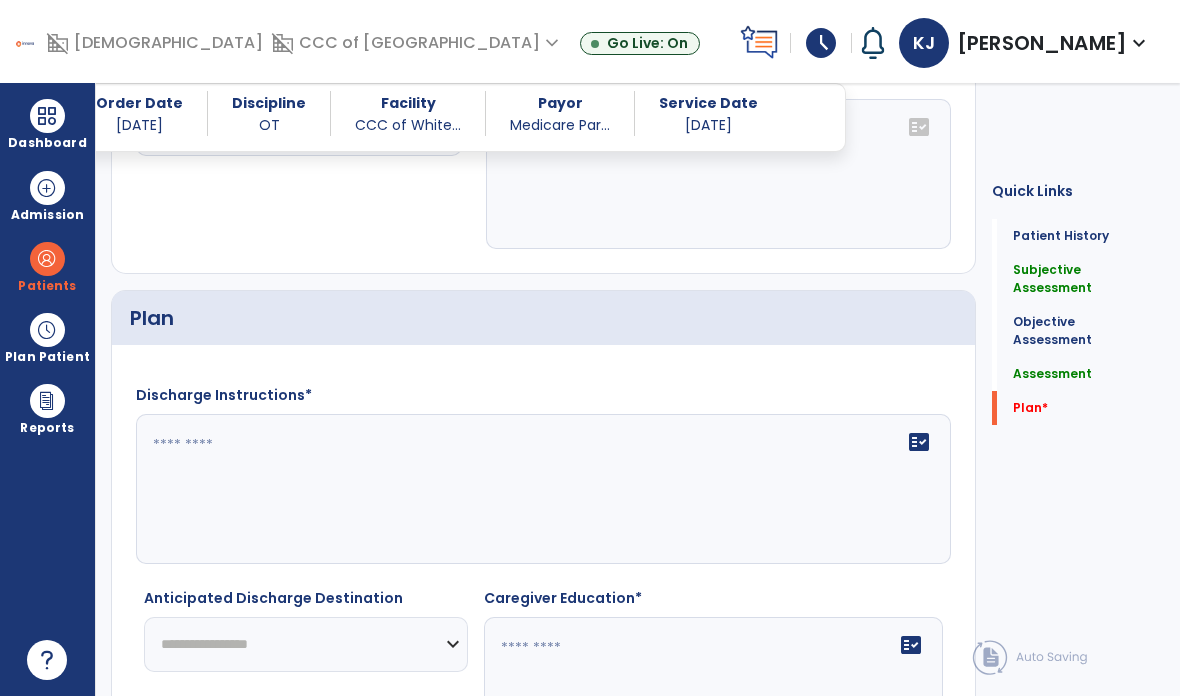 type on "**********" 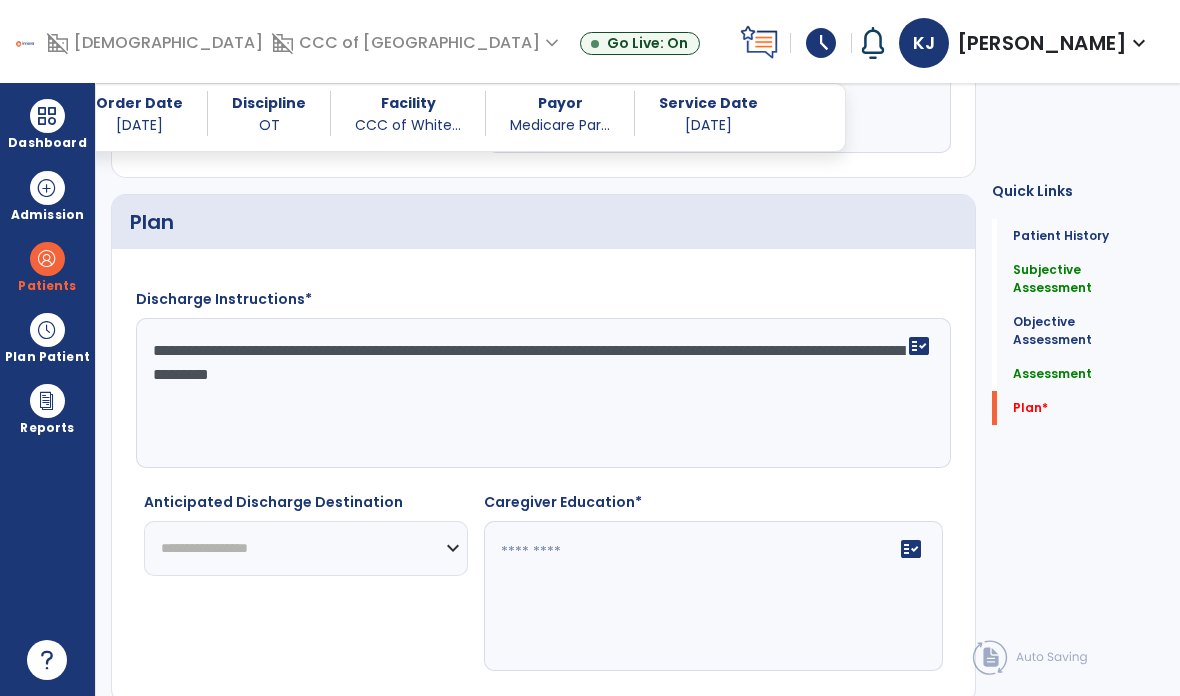 scroll, scrollTop: 3154, scrollLeft: 0, axis: vertical 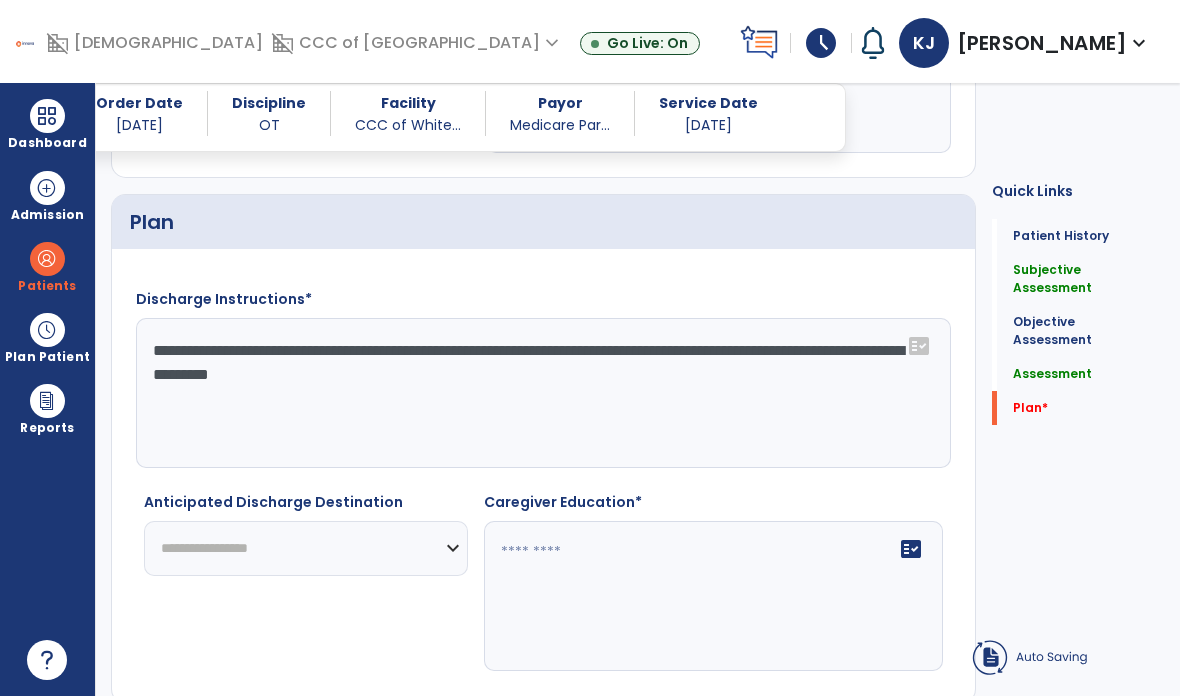 type on "**********" 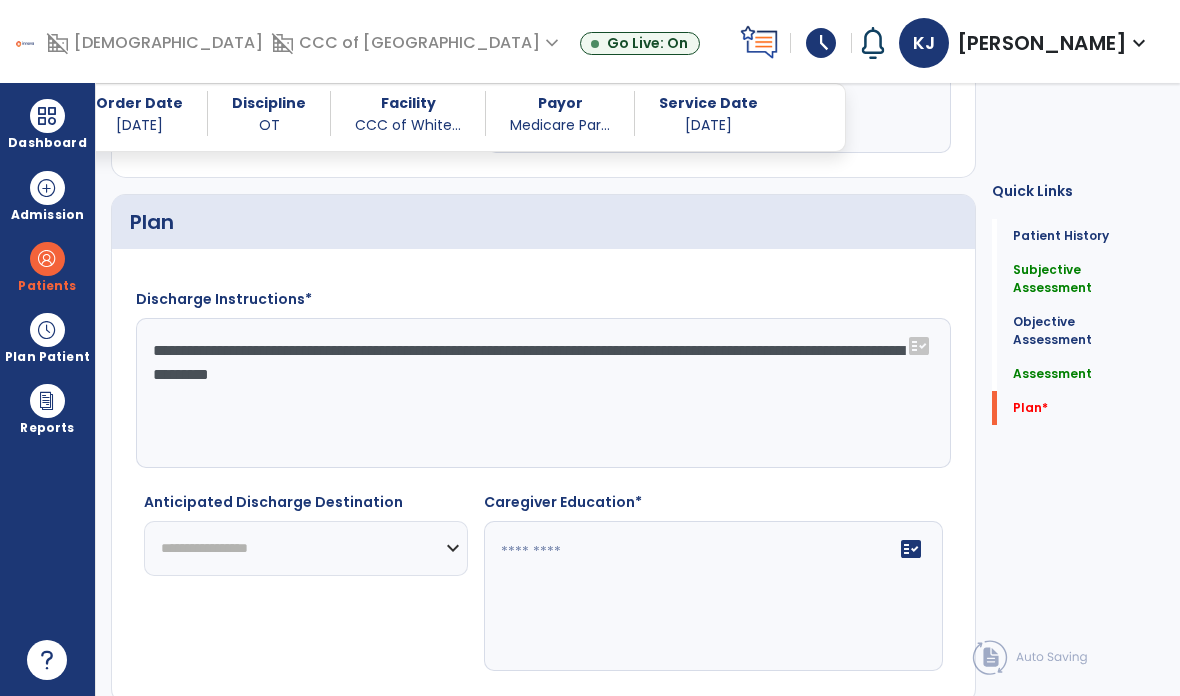 select on "**********" 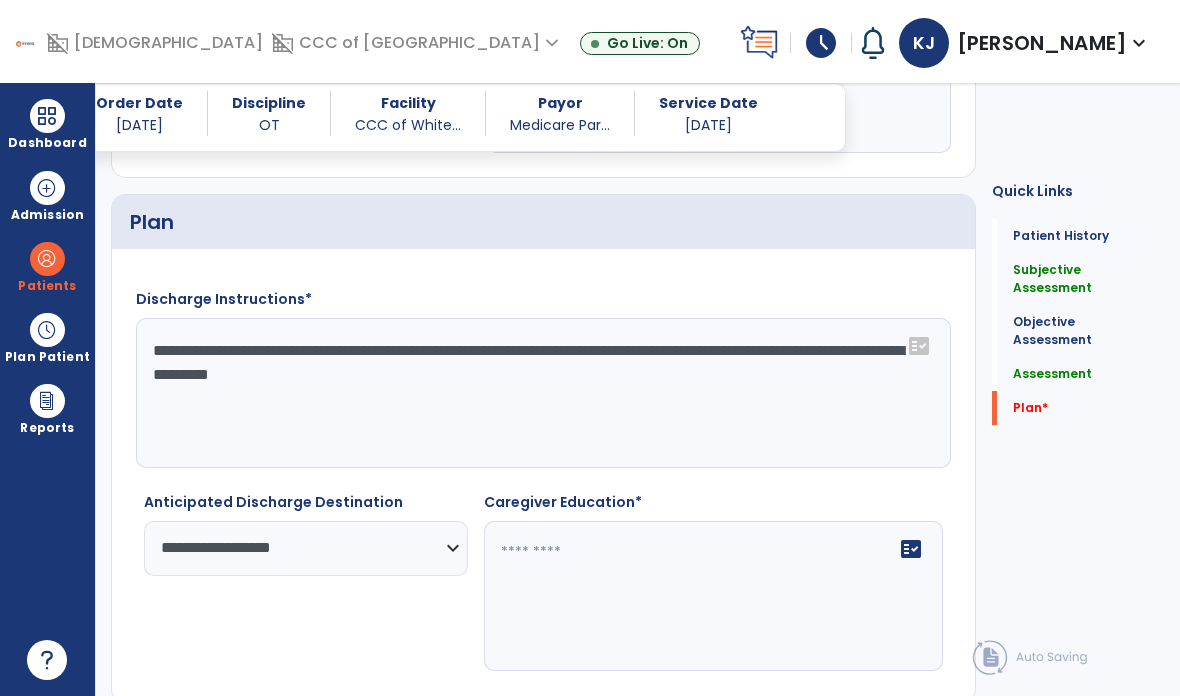 click 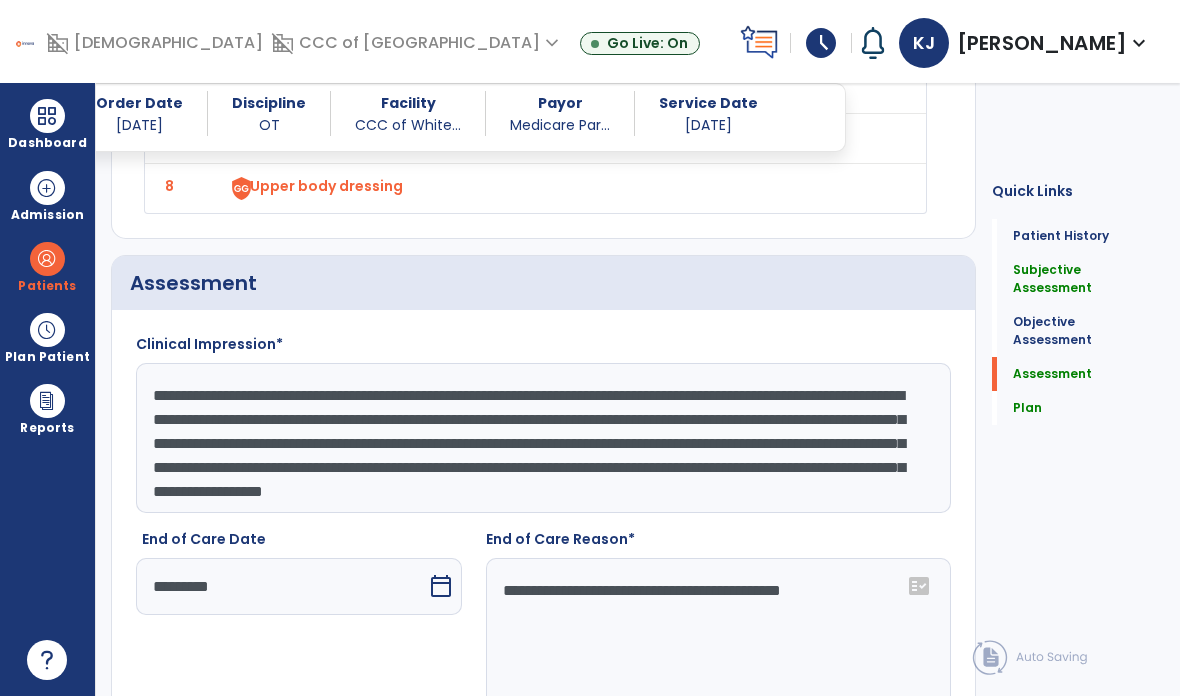 scroll, scrollTop: 2572, scrollLeft: 0, axis: vertical 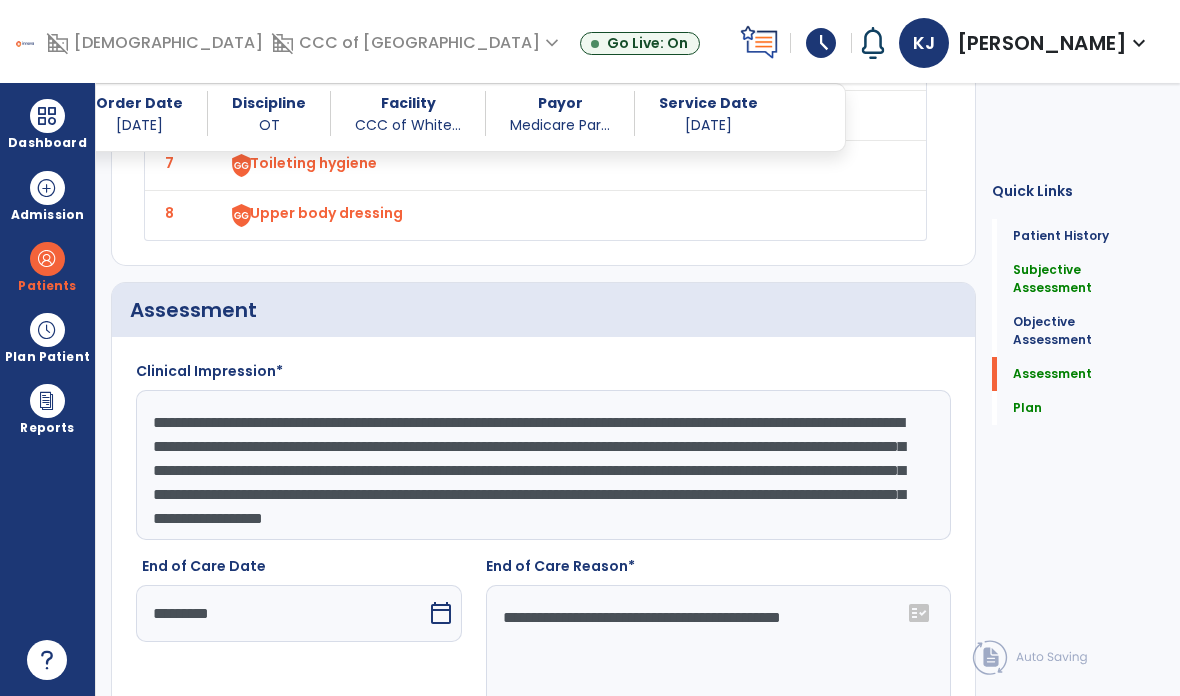 type on "**********" 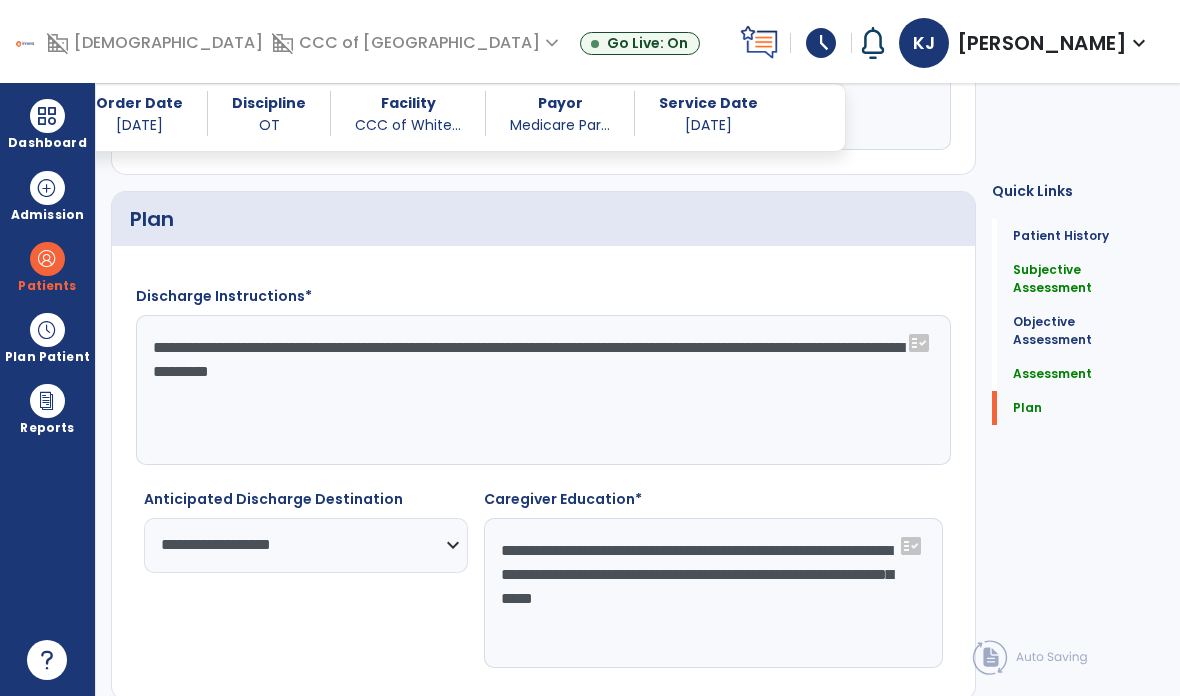 scroll, scrollTop: 3156, scrollLeft: 0, axis: vertical 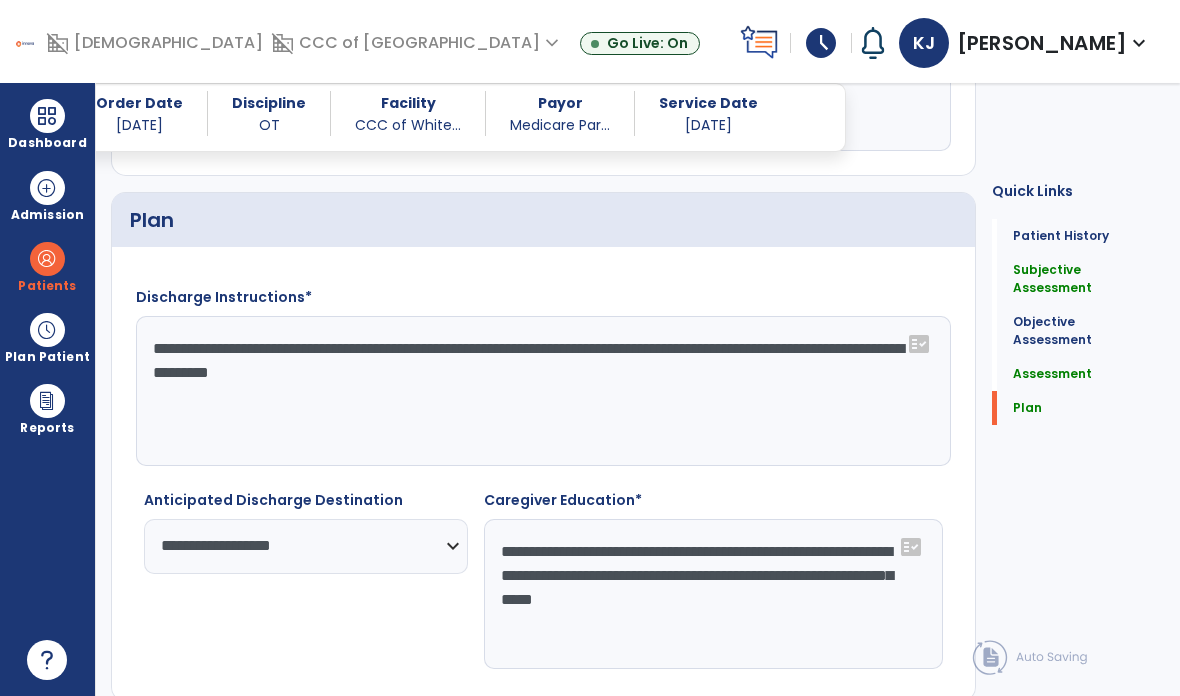 click on "Sign" 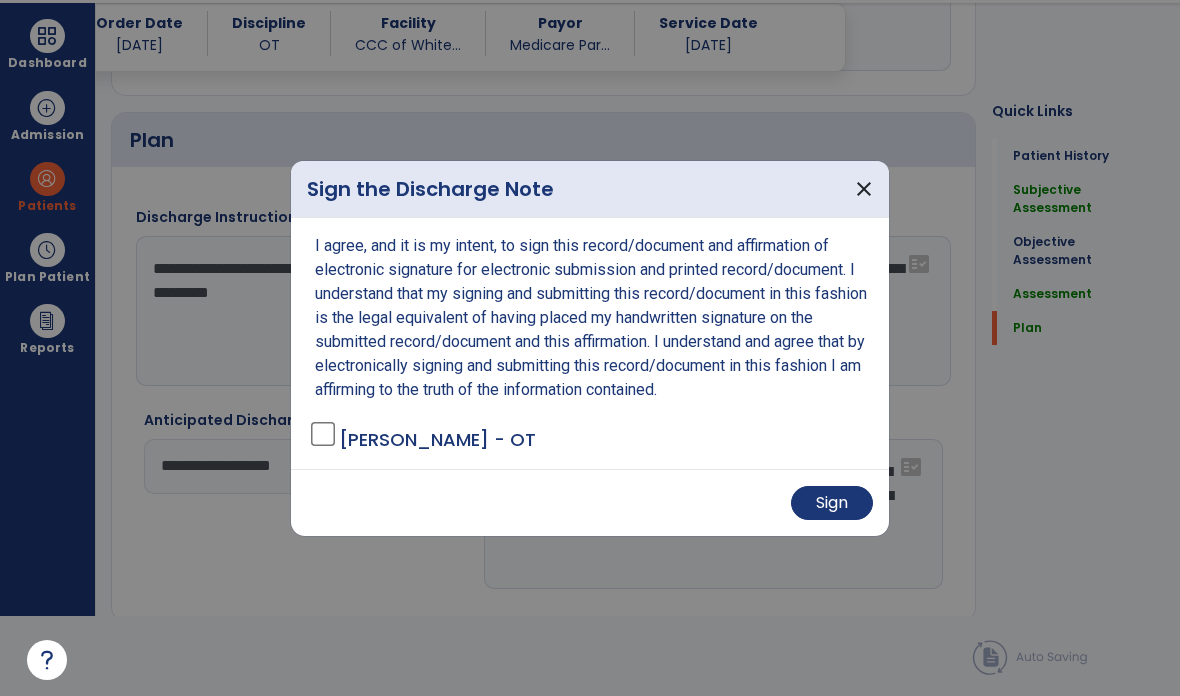 click on "Sign" at bounding box center (832, 503) 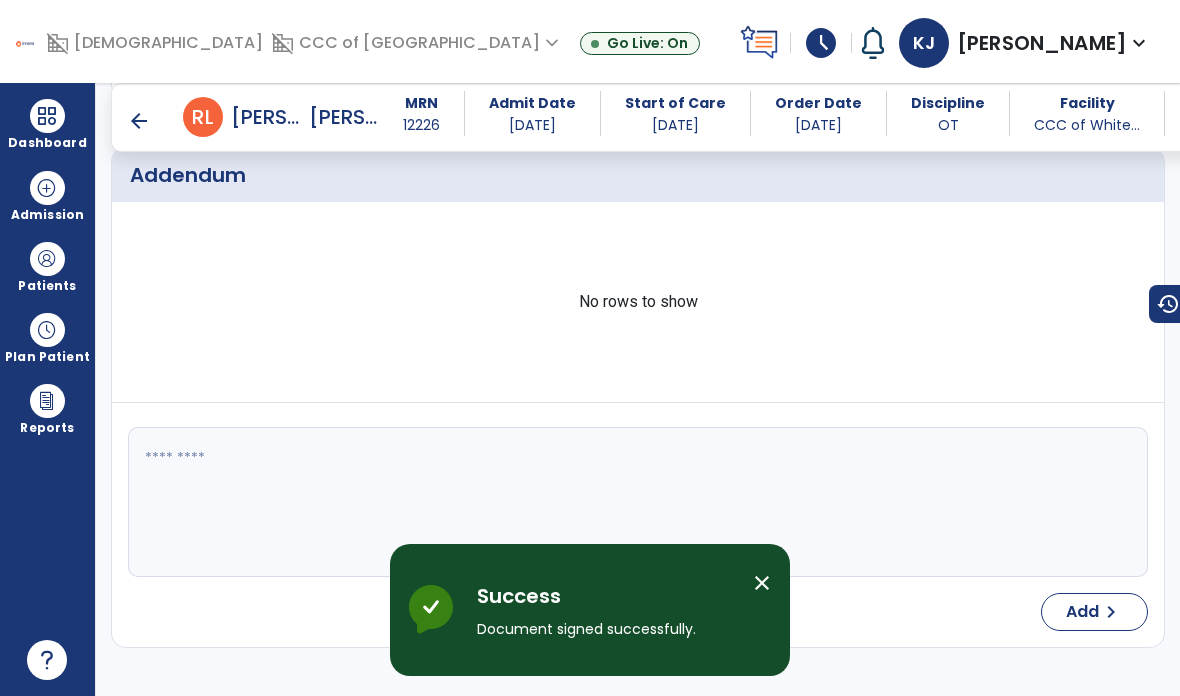 scroll, scrollTop: 80, scrollLeft: 0, axis: vertical 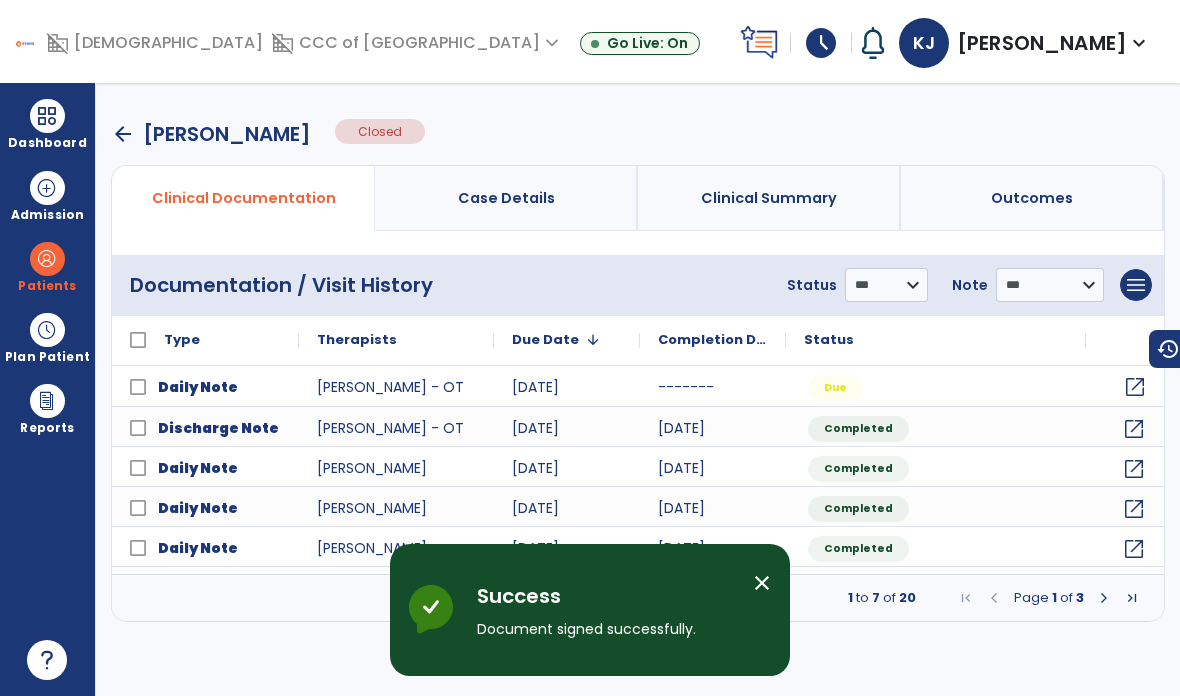 click on "open_in_new" 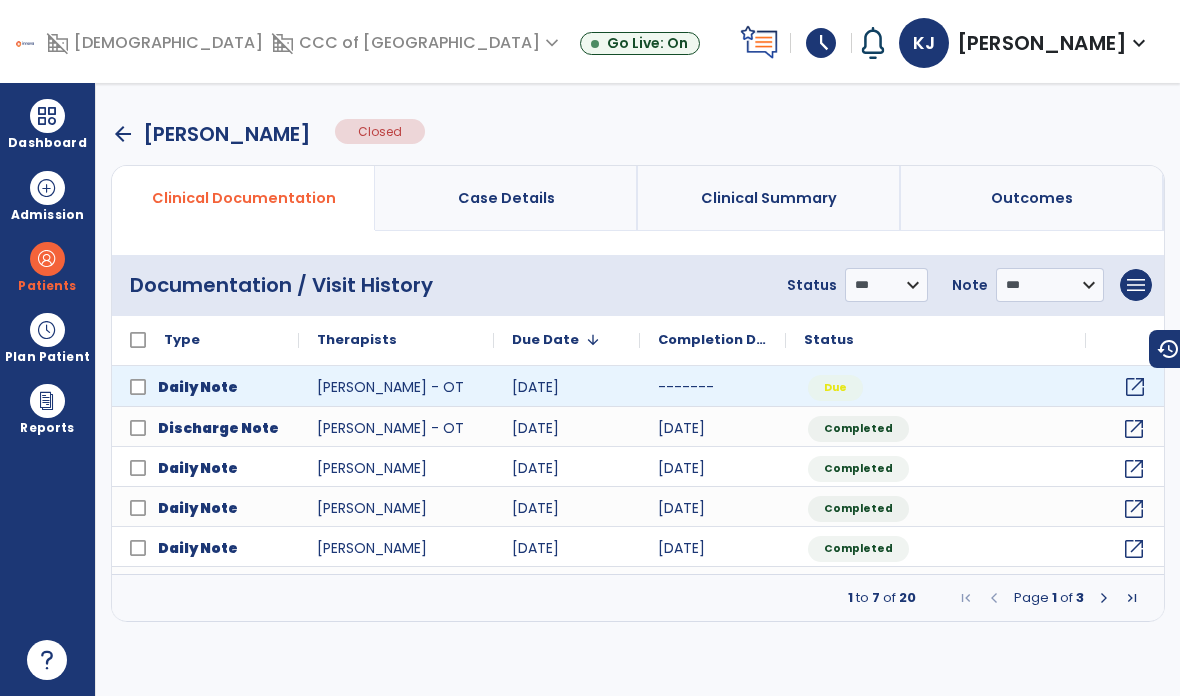 scroll, scrollTop: 0, scrollLeft: 0, axis: both 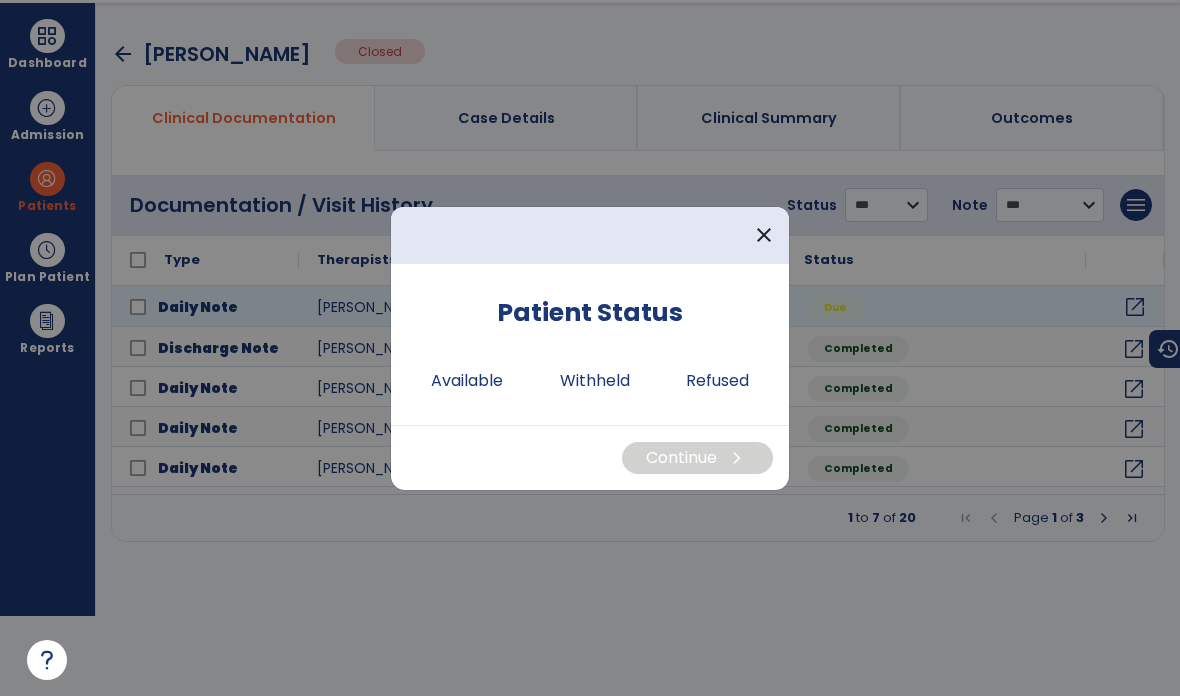 click on "Available" at bounding box center (467, 381) 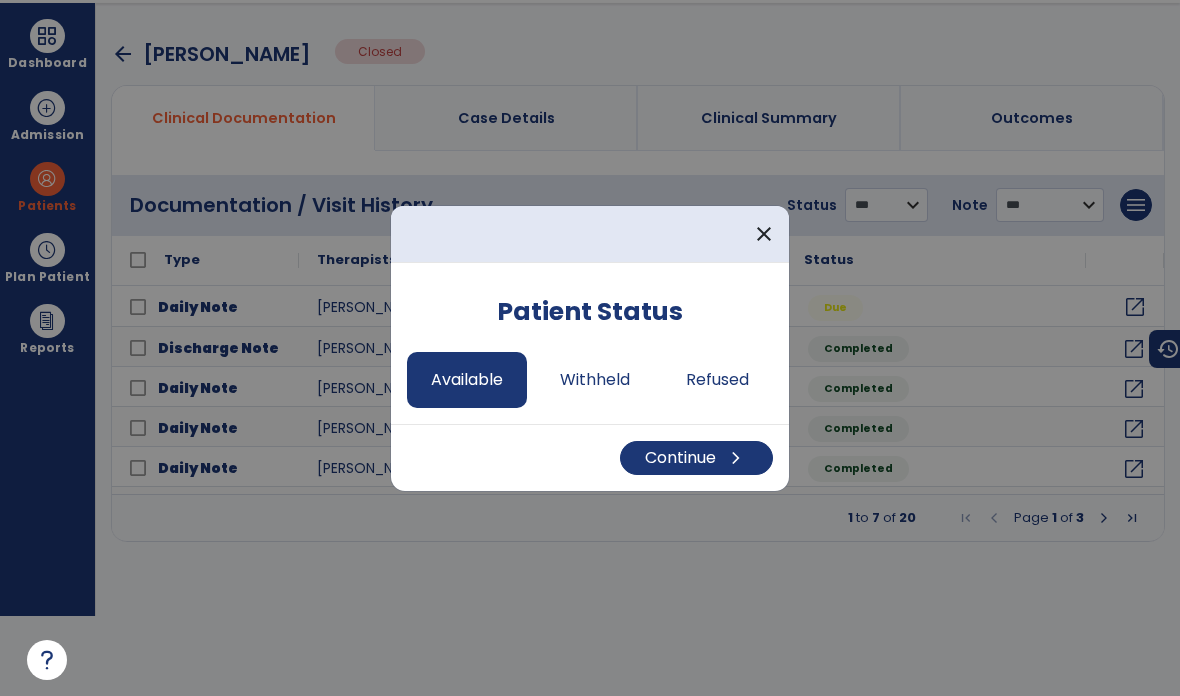 click on "chevron_right" at bounding box center (736, 458) 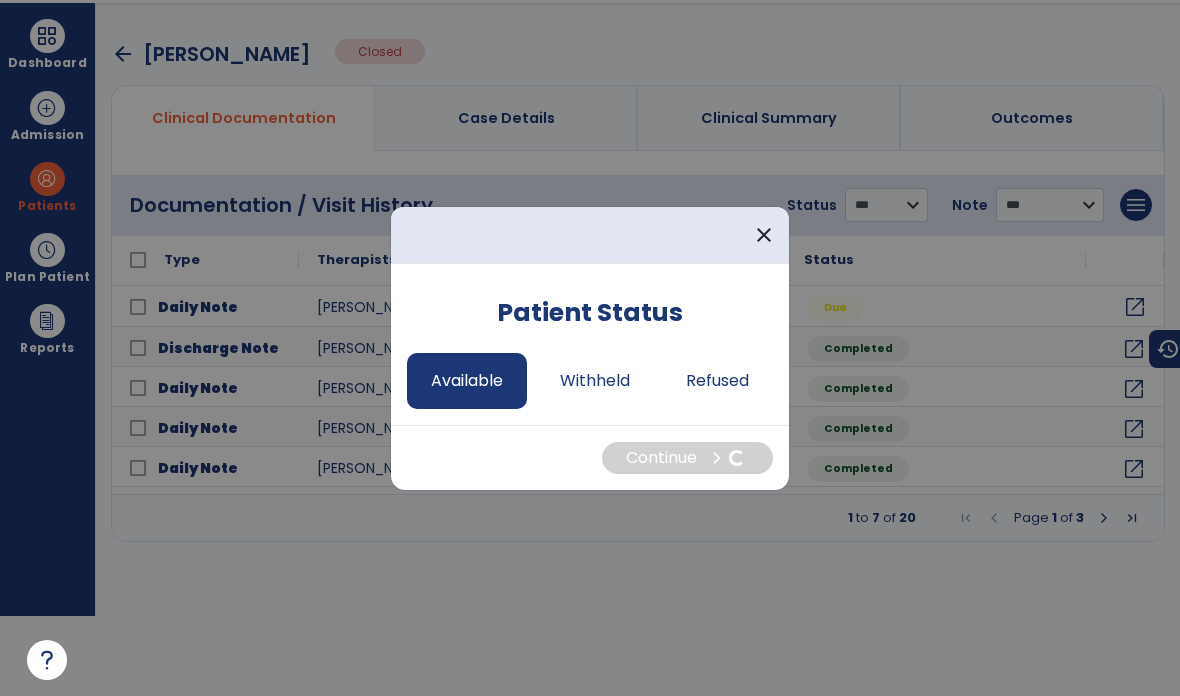 select on "*" 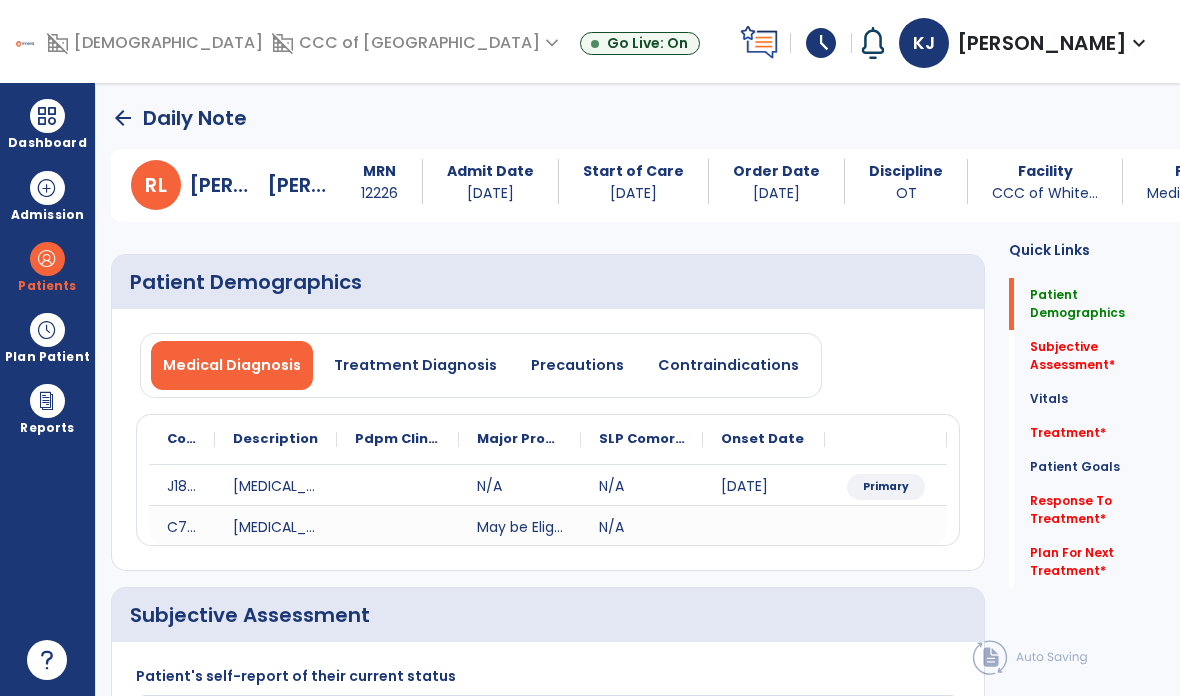 scroll, scrollTop: 80, scrollLeft: 0, axis: vertical 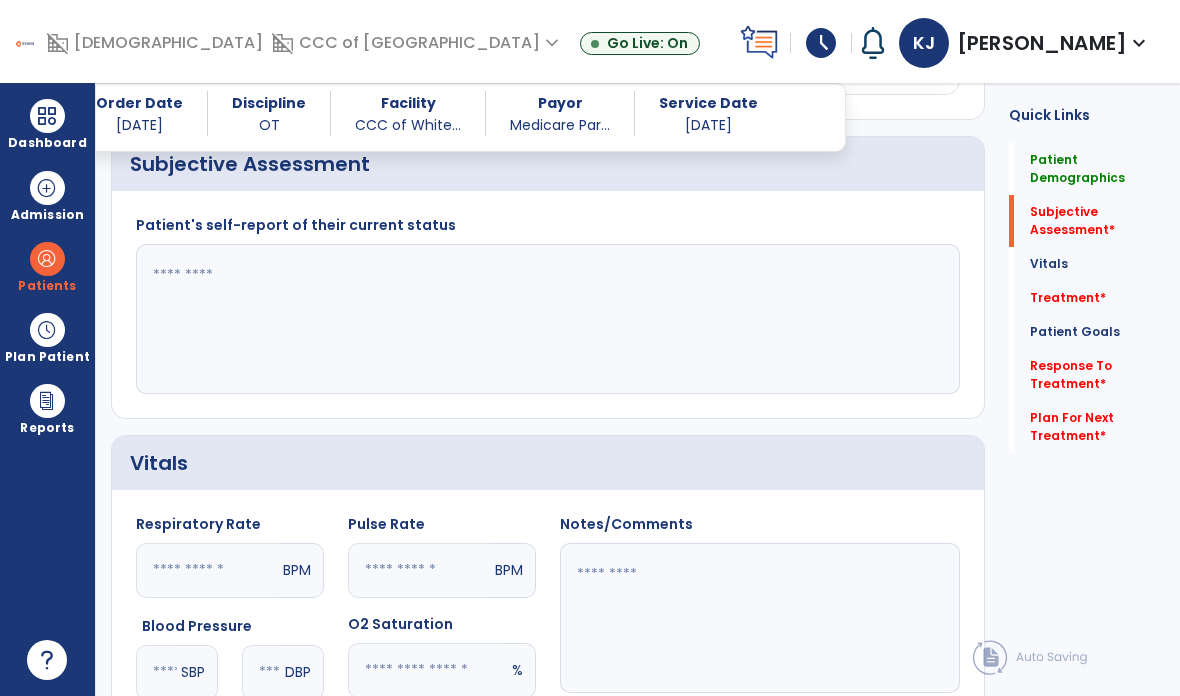 click 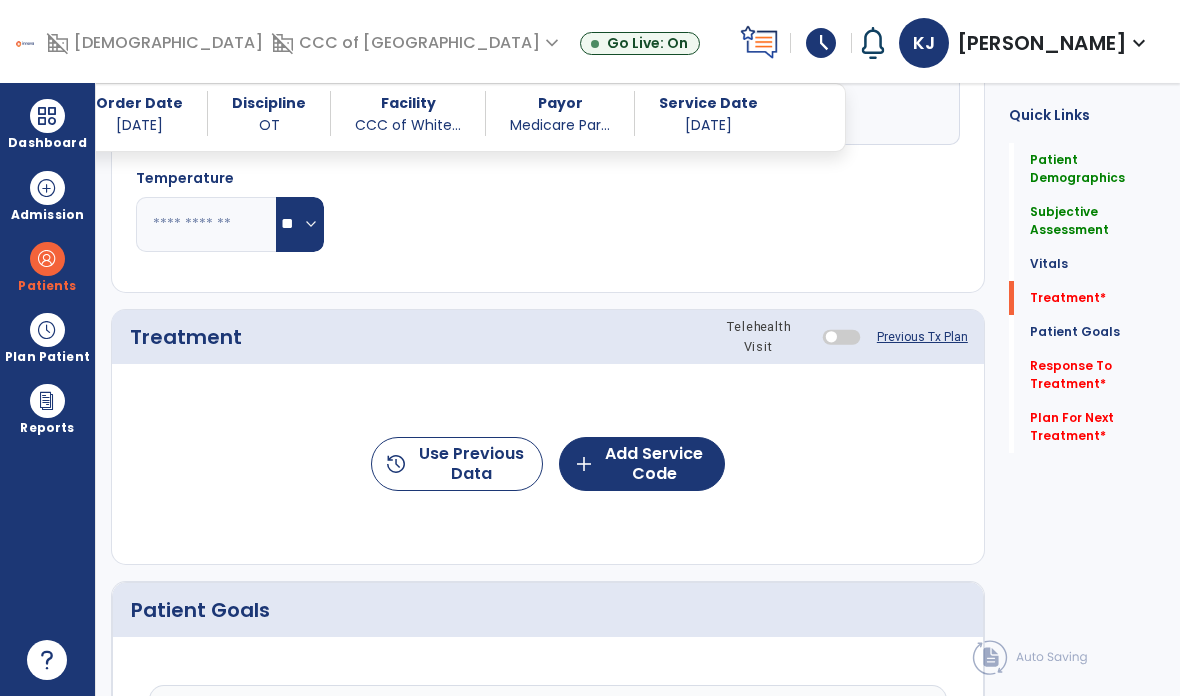 scroll, scrollTop: 981, scrollLeft: 0, axis: vertical 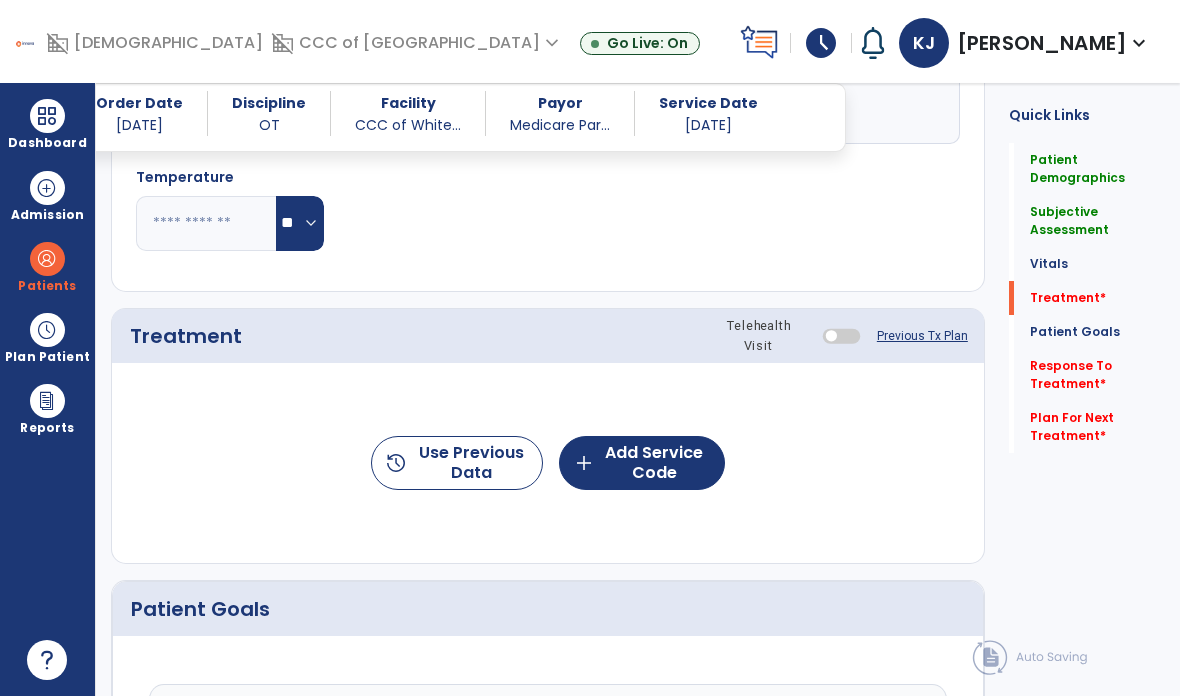 type on "**********" 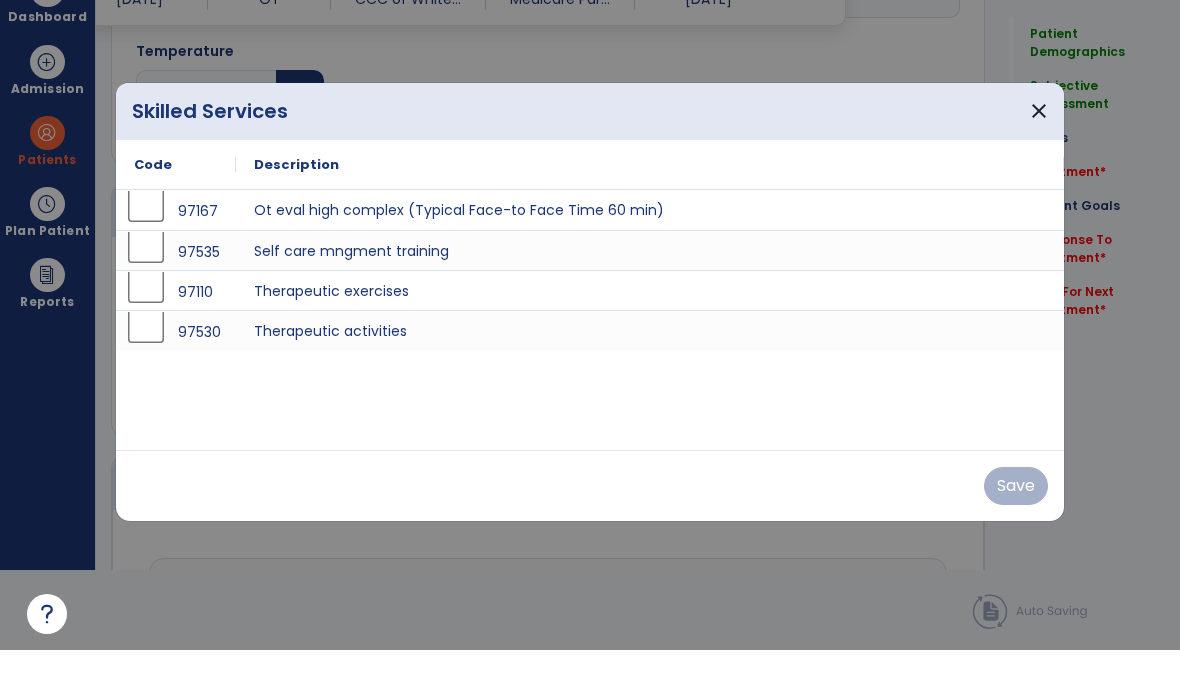 scroll, scrollTop: 0, scrollLeft: 0, axis: both 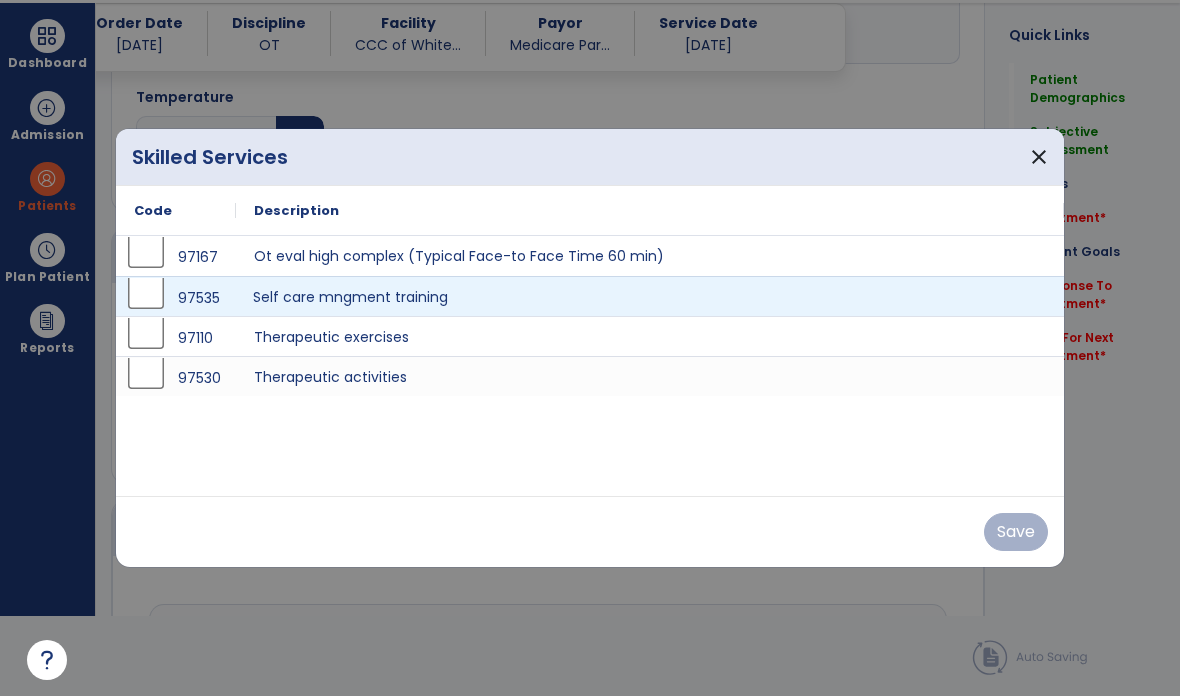 click on "Self care mngment training" at bounding box center (650, 296) 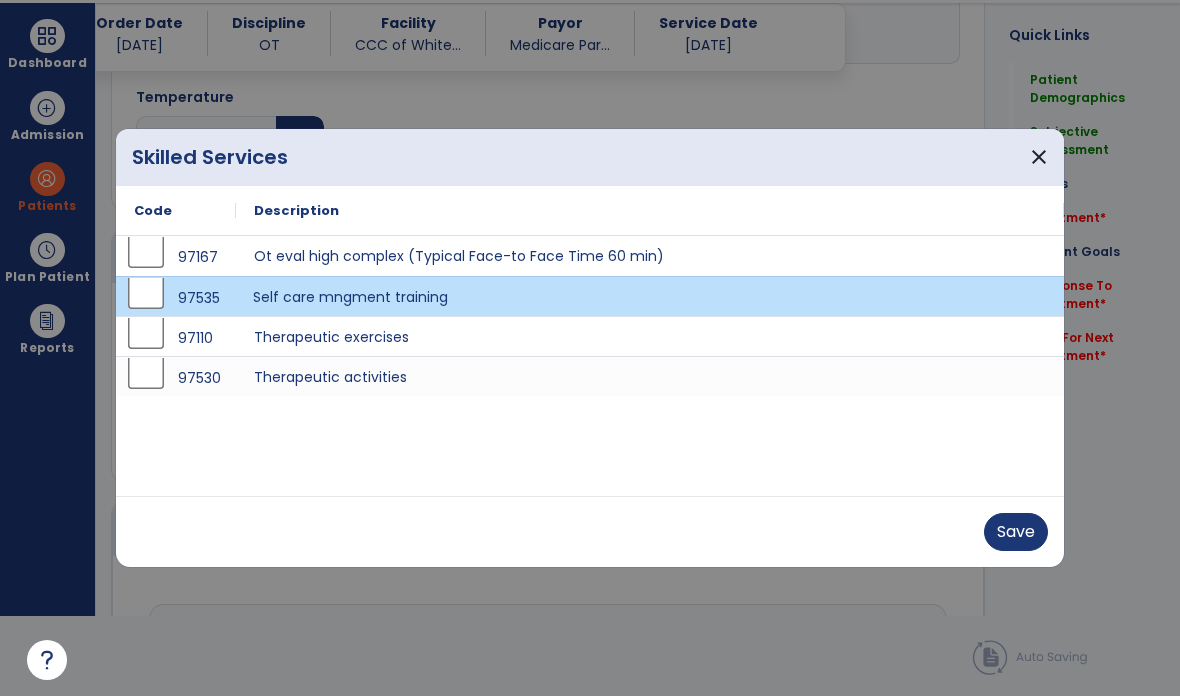 click on "Save" at bounding box center [1016, 532] 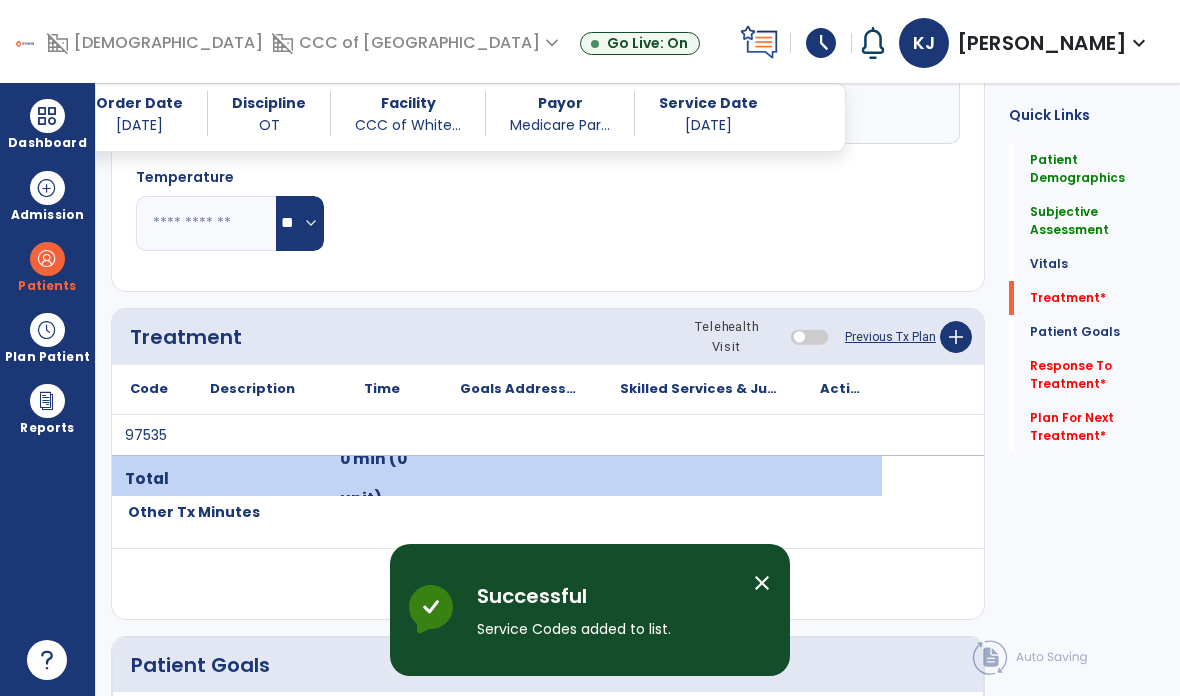 scroll, scrollTop: 80, scrollLeft: 0, axis: vertical 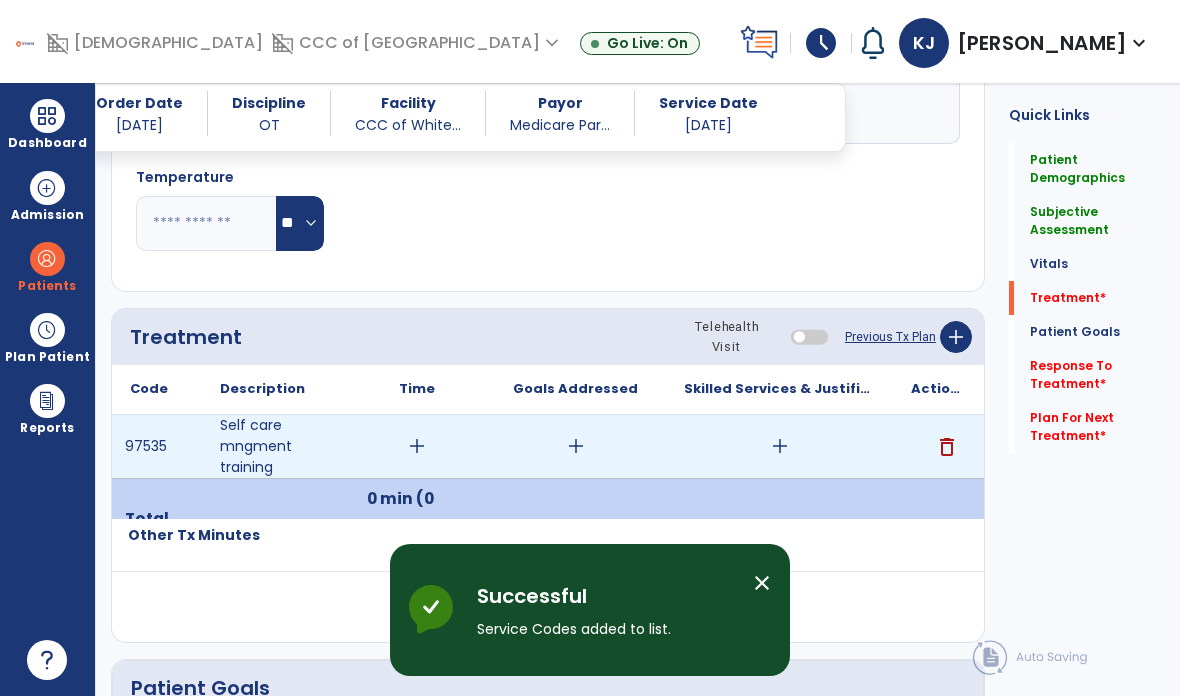 click on "add" at bounding box center (780, 446) 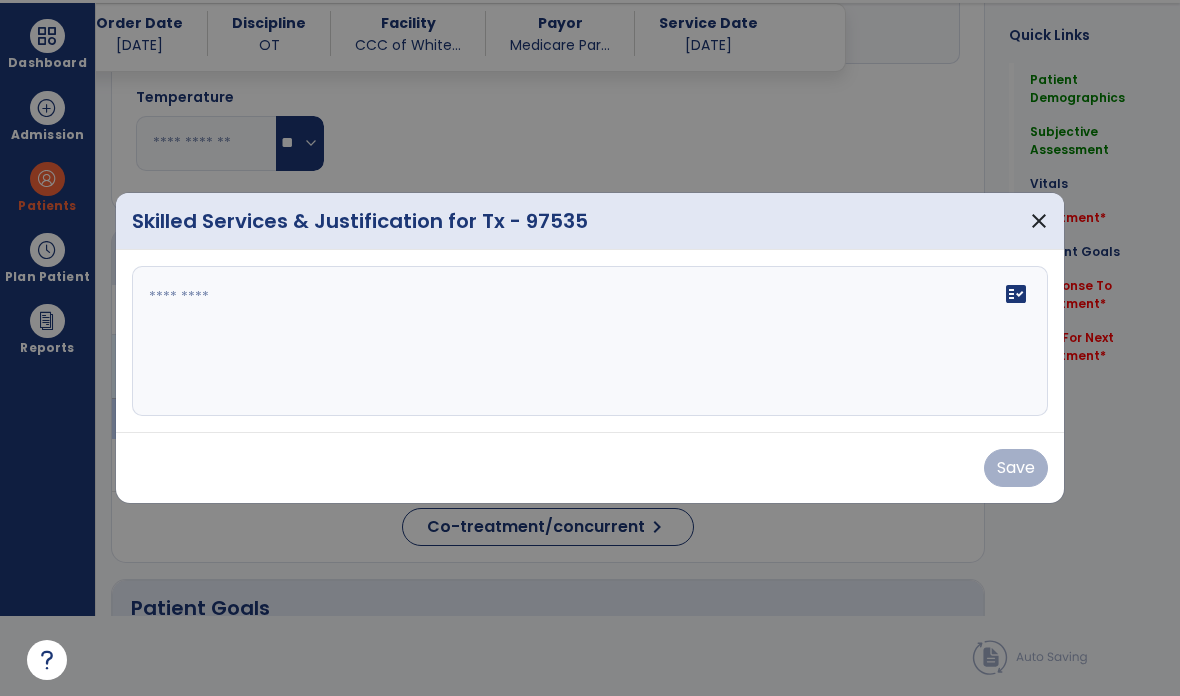 scroll, scrollTop: 0, scrollLeft: 0, axis: both 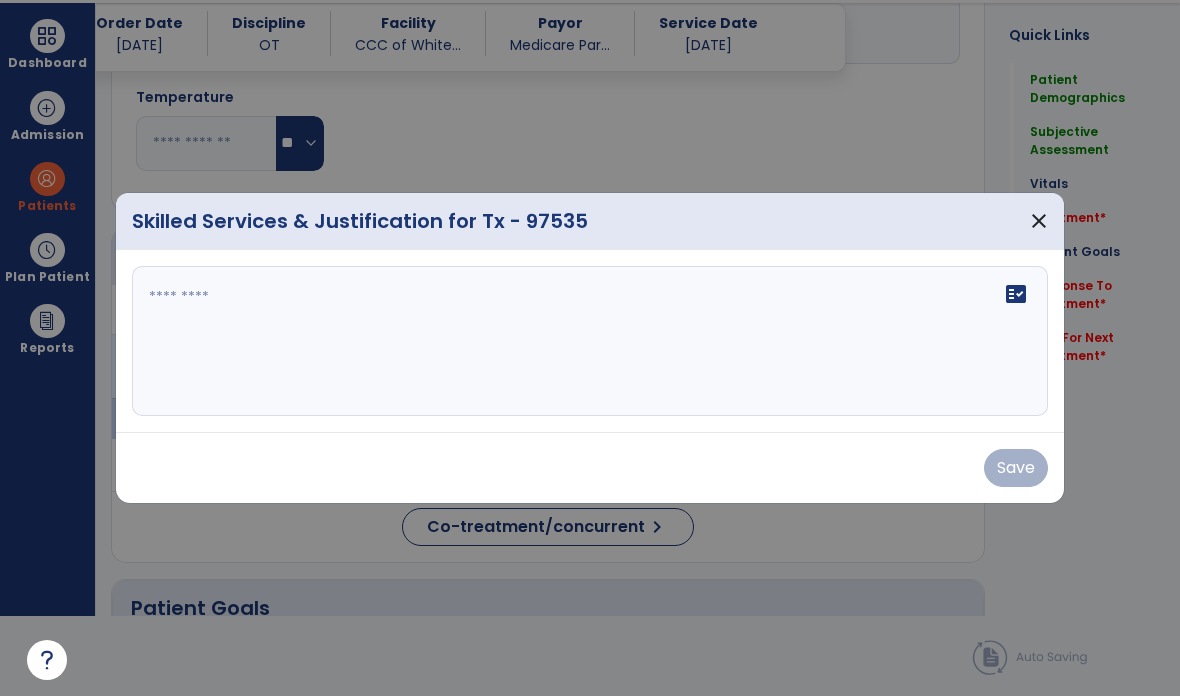 click on "fact_check" at bounding box center [590, 341] 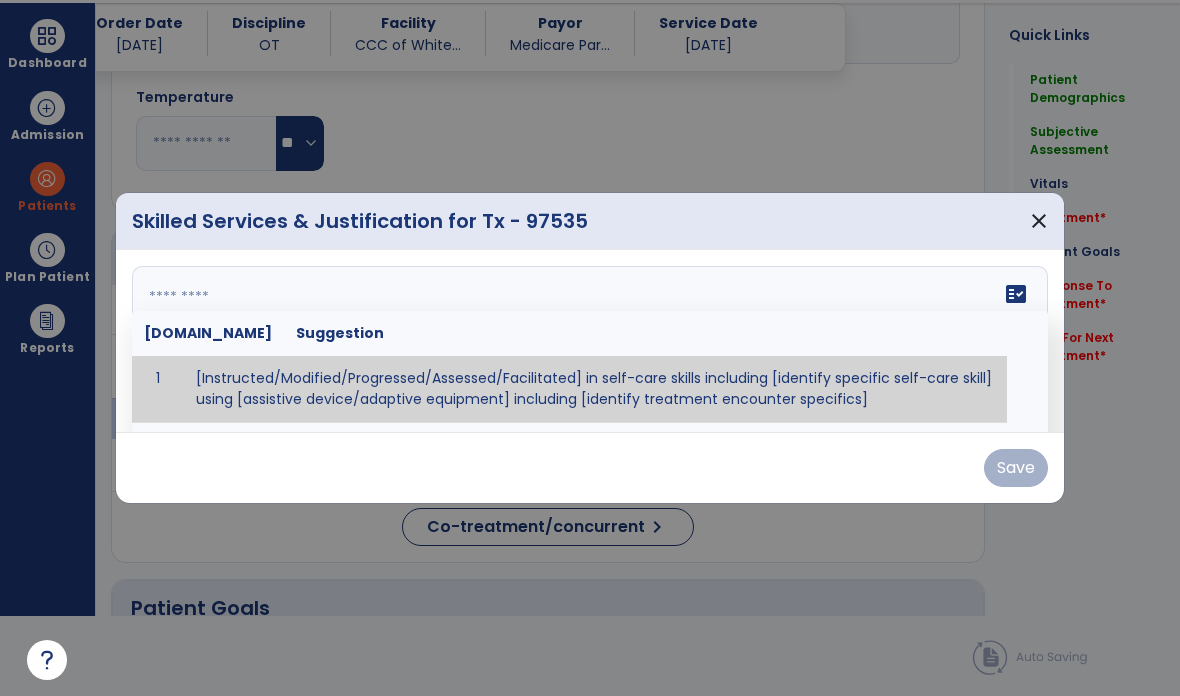 paste on "**********" 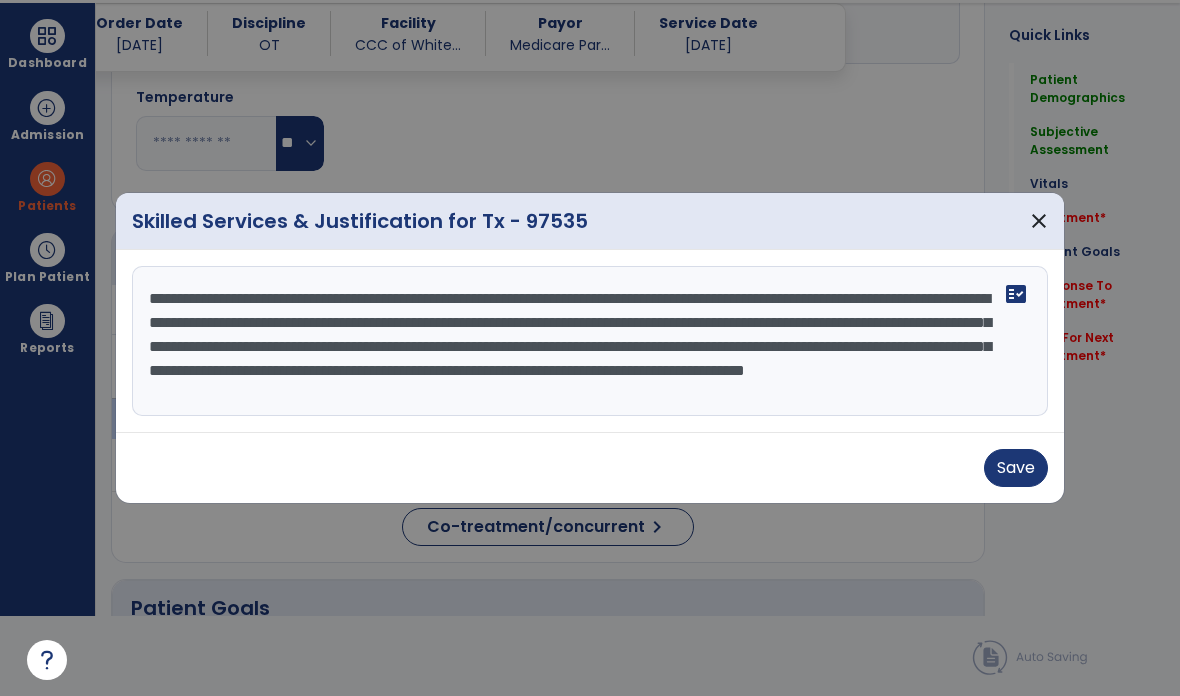 scroll, scrollTop: 15, scrollLeft: 0, axis: vertical 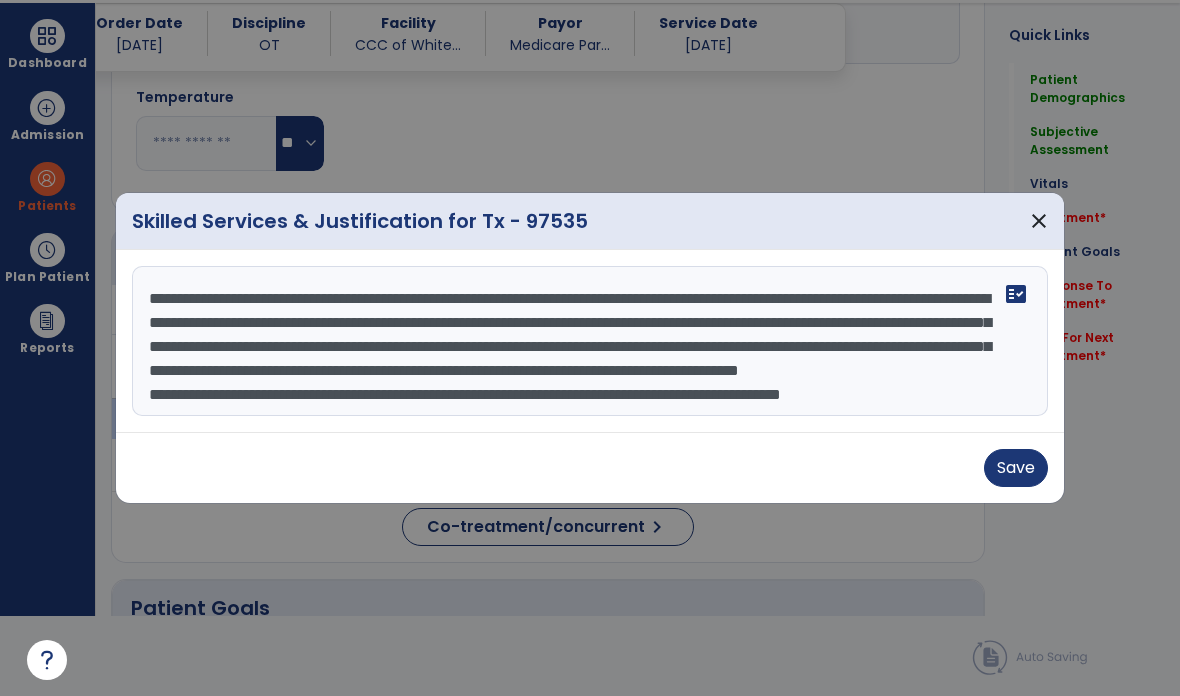 type on "**********" 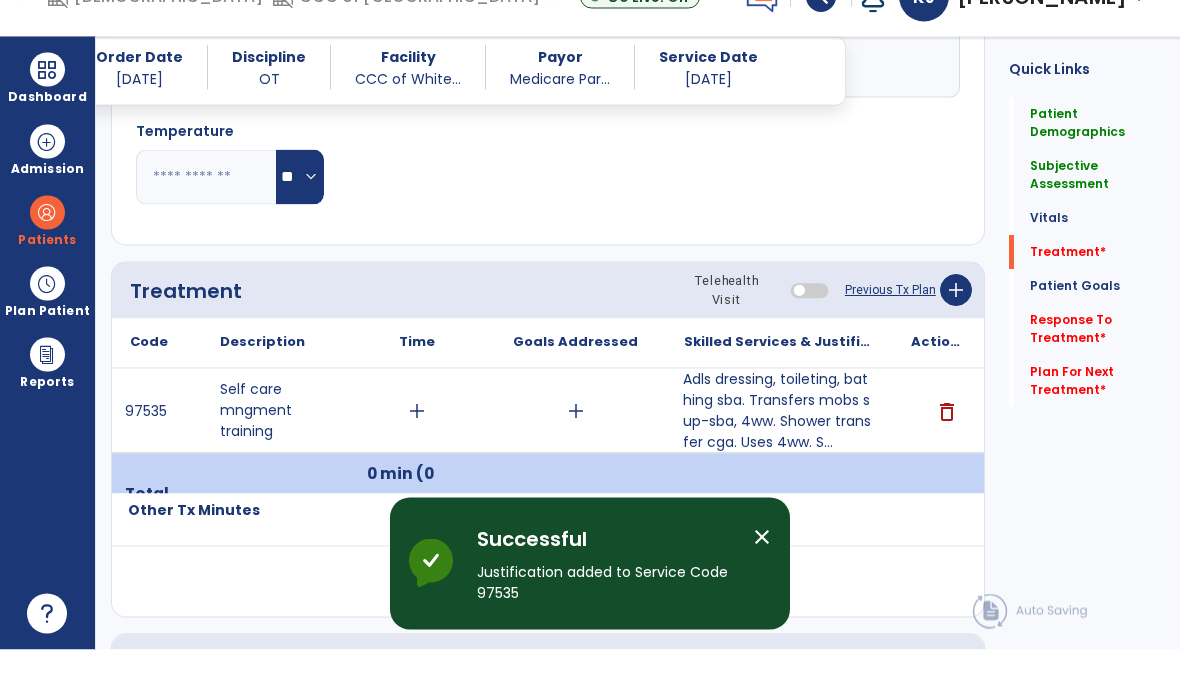 scroll, scrollTop: 80, scrollLeft: 0, axis: vertical 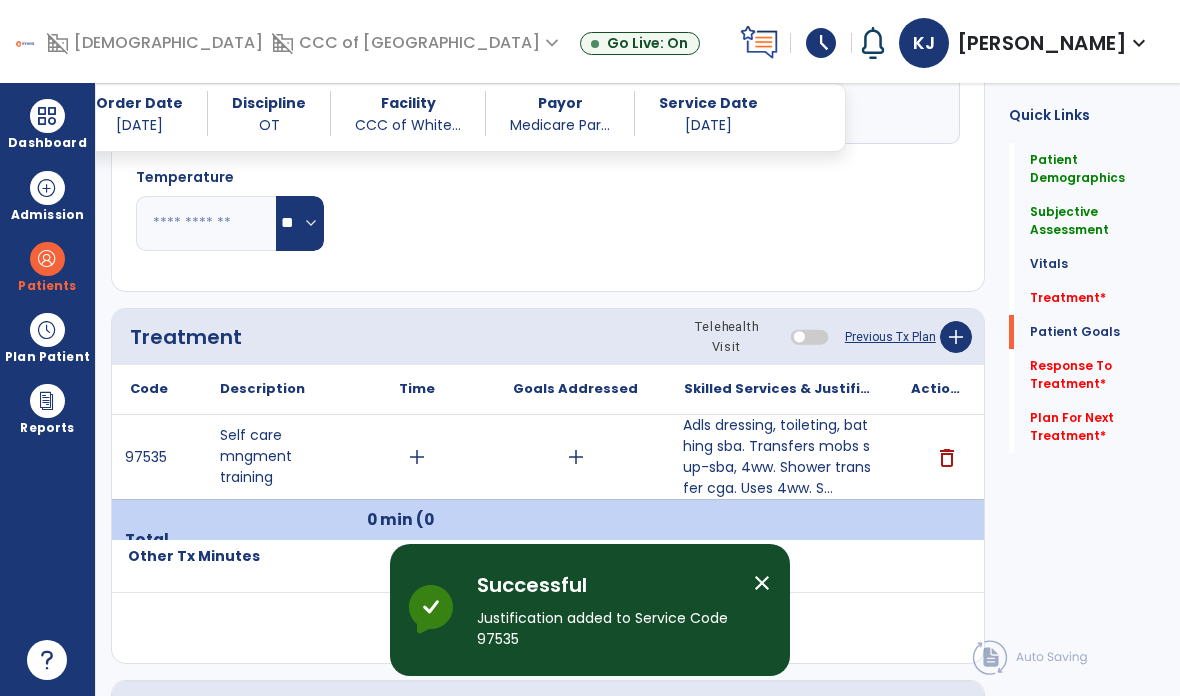 click on "Response To Treatment   *" 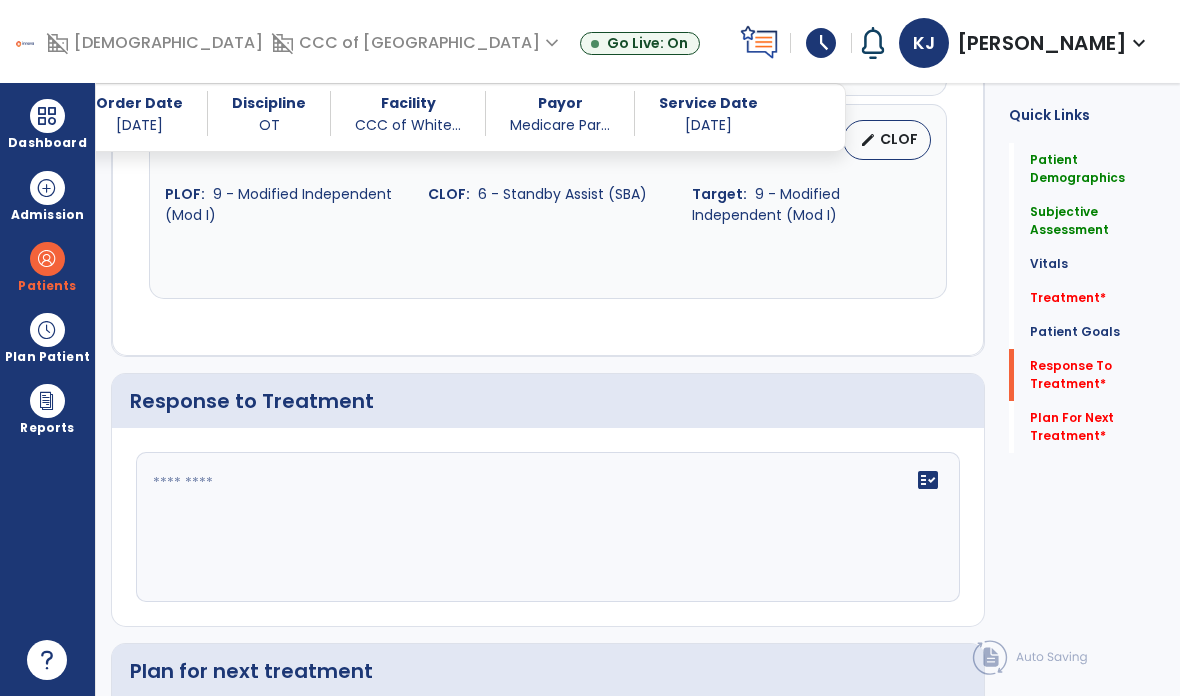 scroll, scrollTop: 2685, scrollLeft: 0, axis: vertical 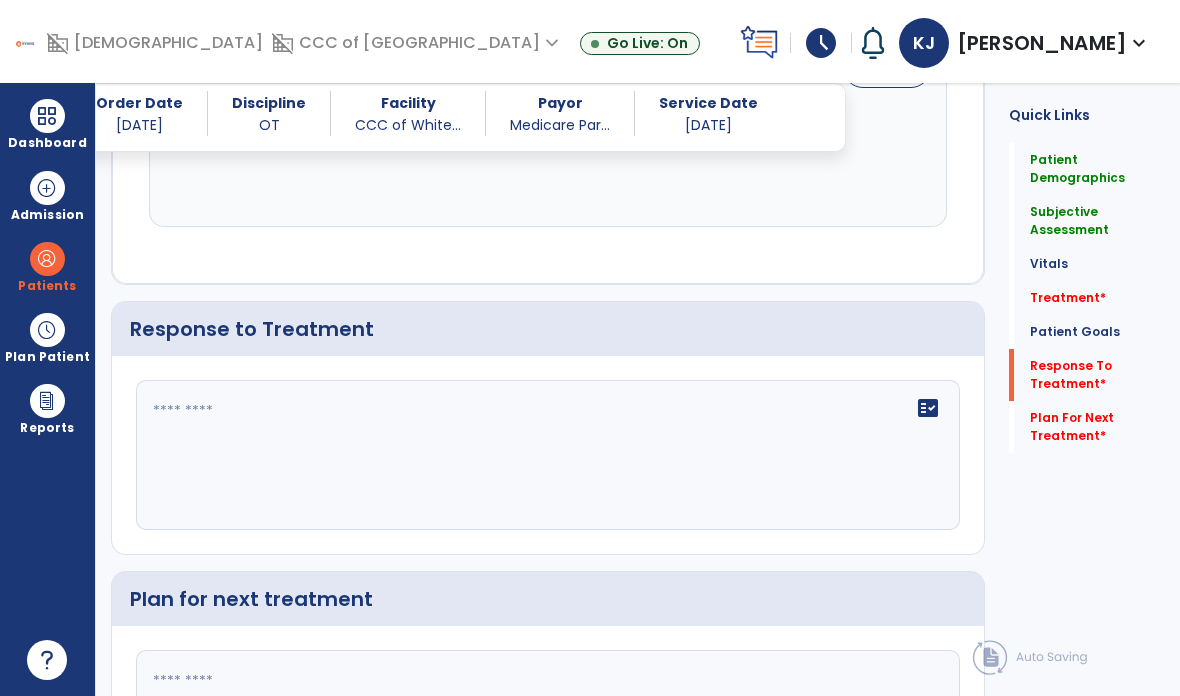 click on "fact_check" 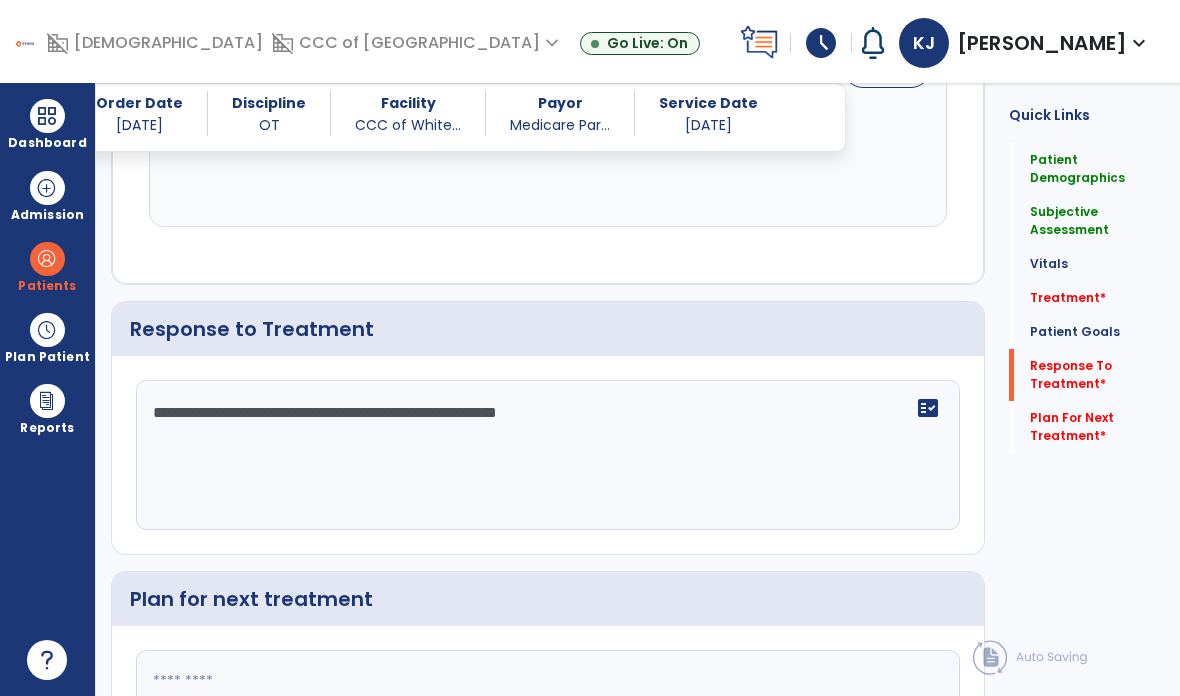 type on "**********" 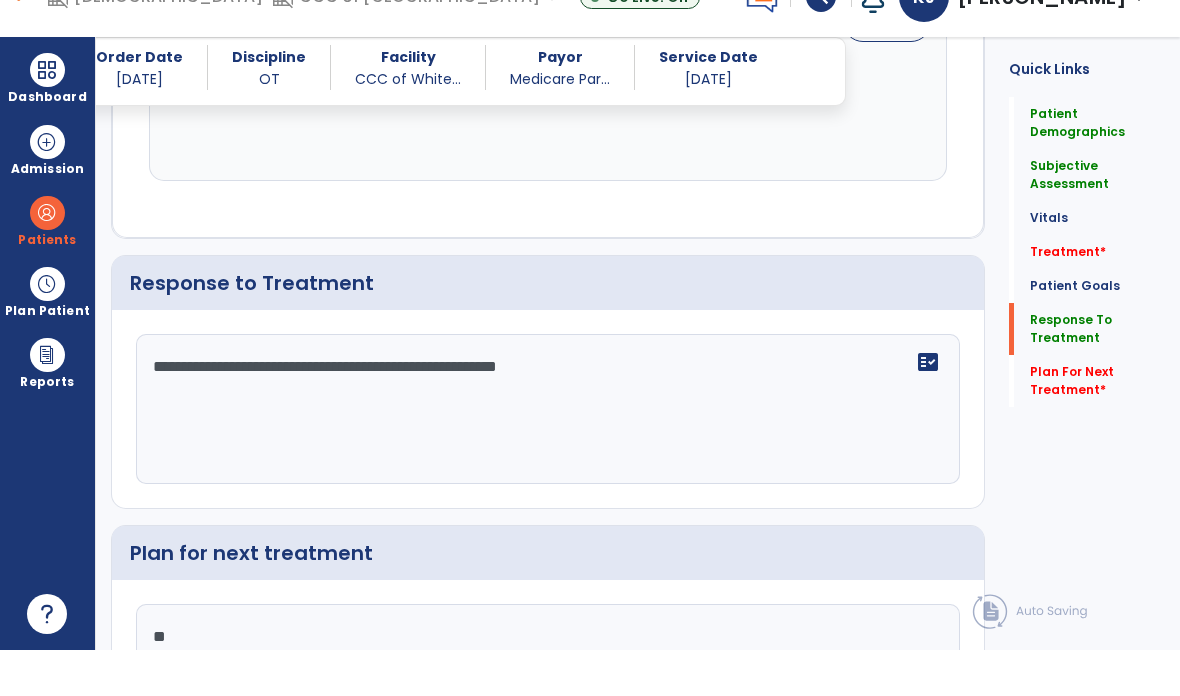 scroll, scrollTop: 80, scrollLeft: 0, axis: vertical 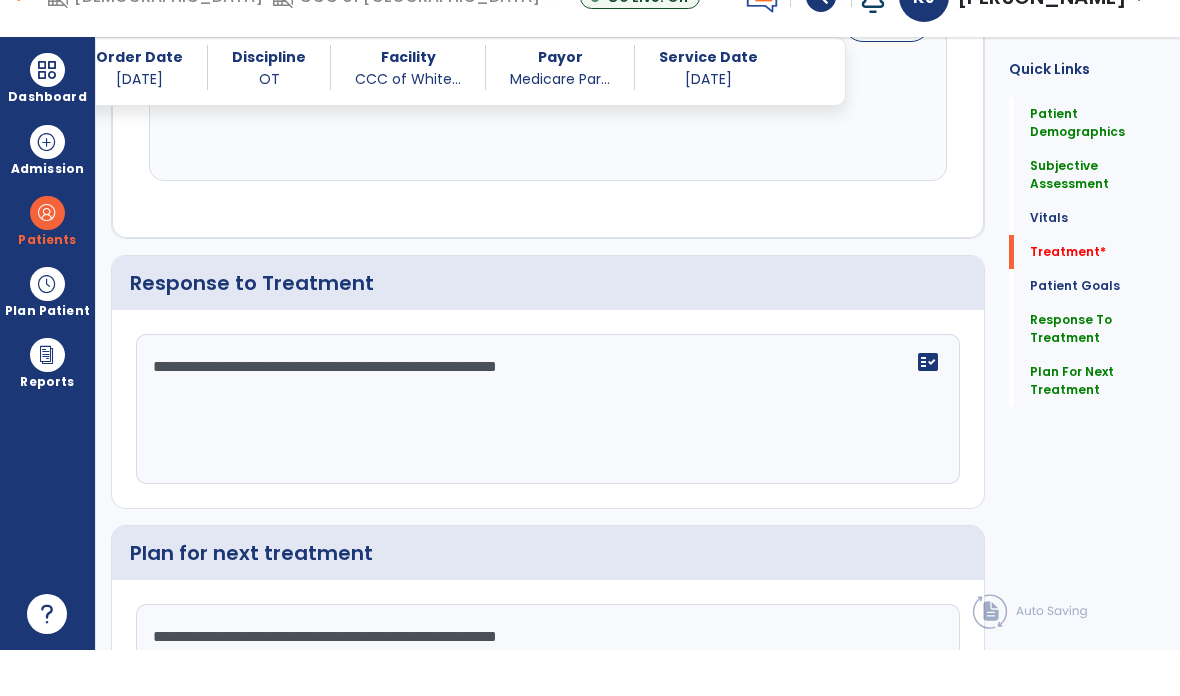 type on "**********" 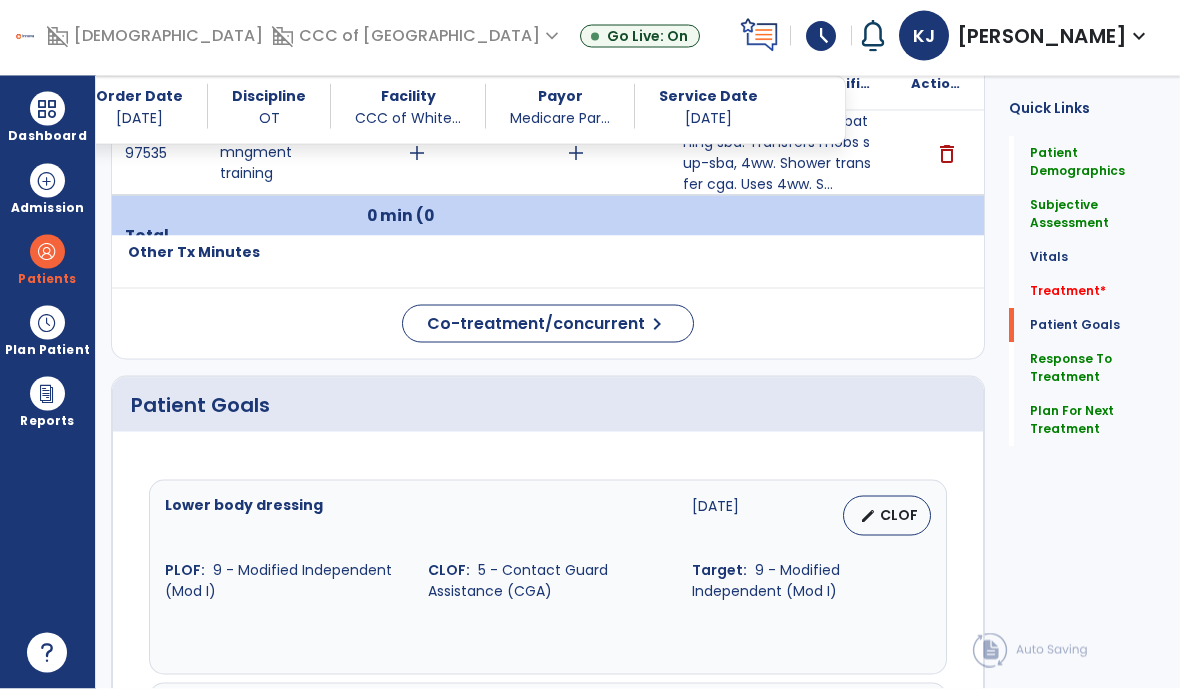 scroll, scrollTop: 1039, scrollLeft: 0, axis: vertical 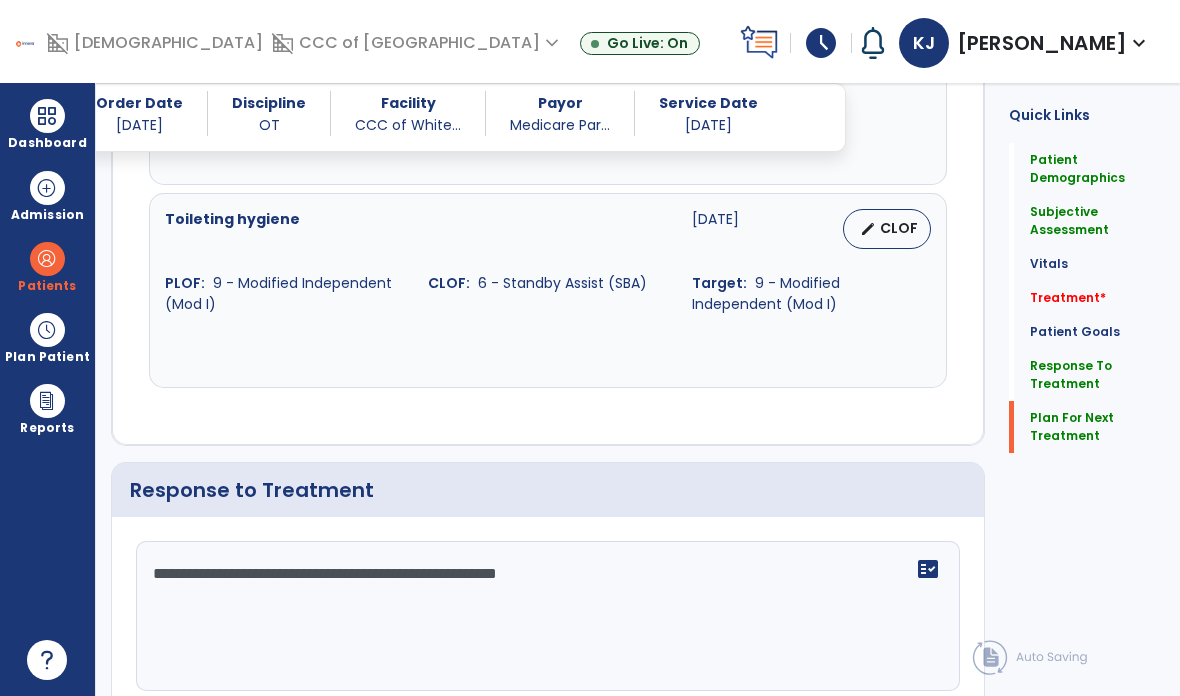 click on "Plan For Next Treatment" 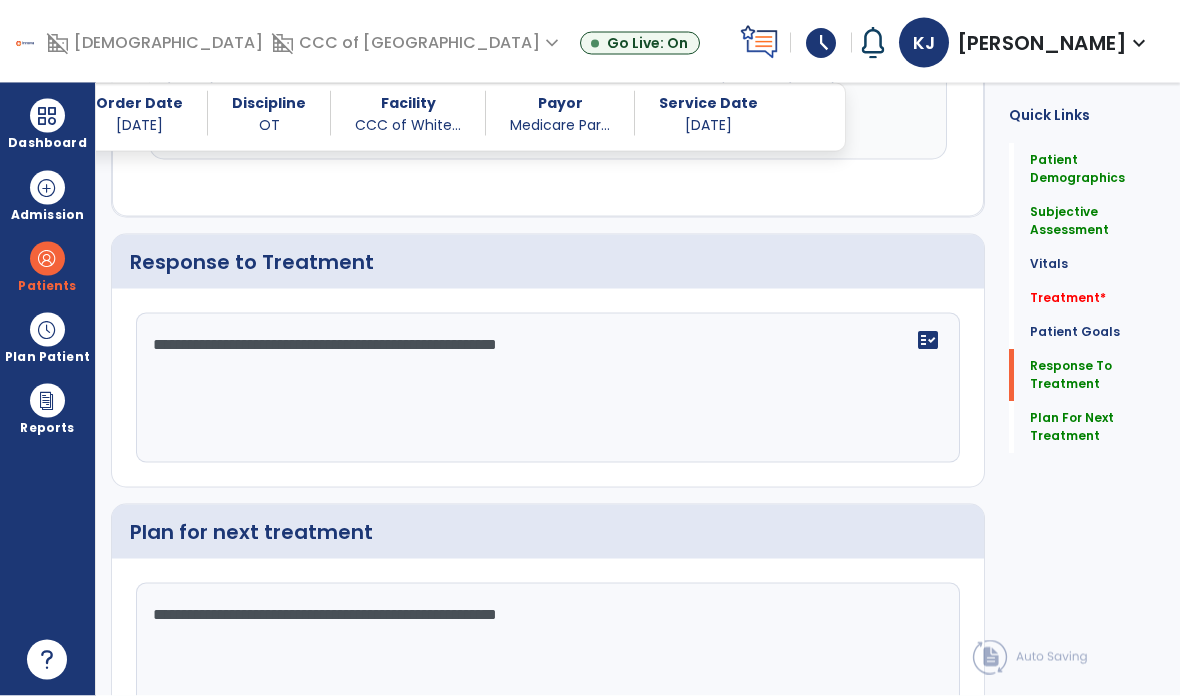 scroll, scrollTop: 2801, scrollLeft: 0, axis: vertical 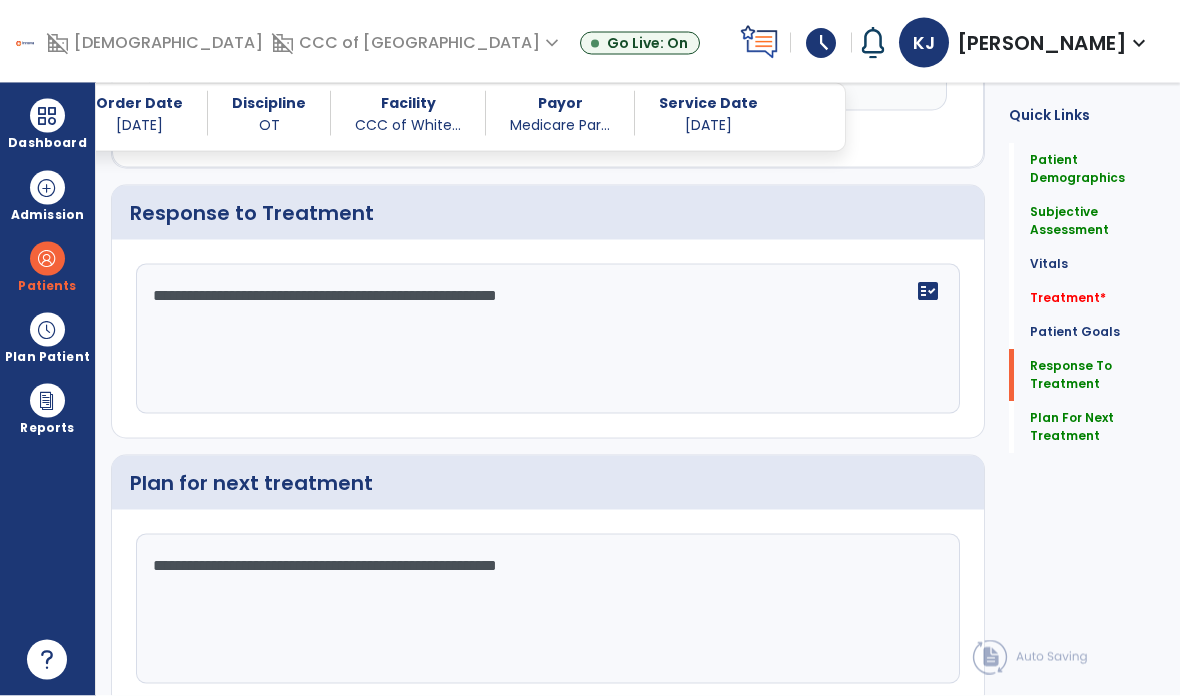 click on "**********" 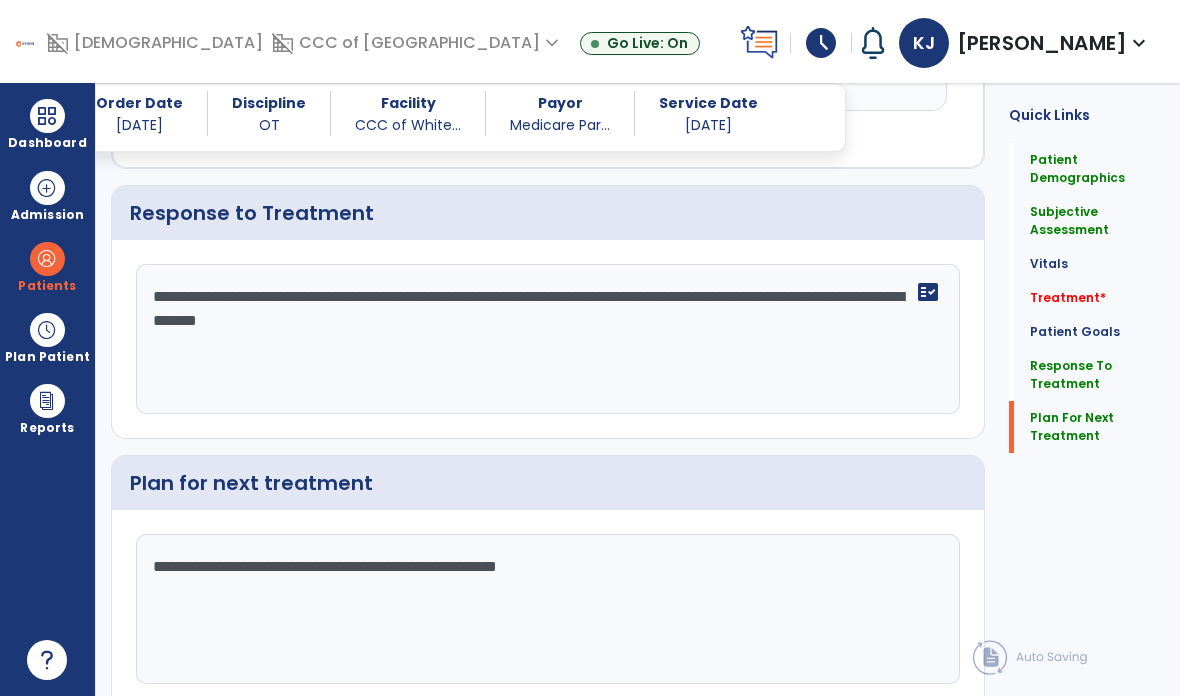 type on "**********" 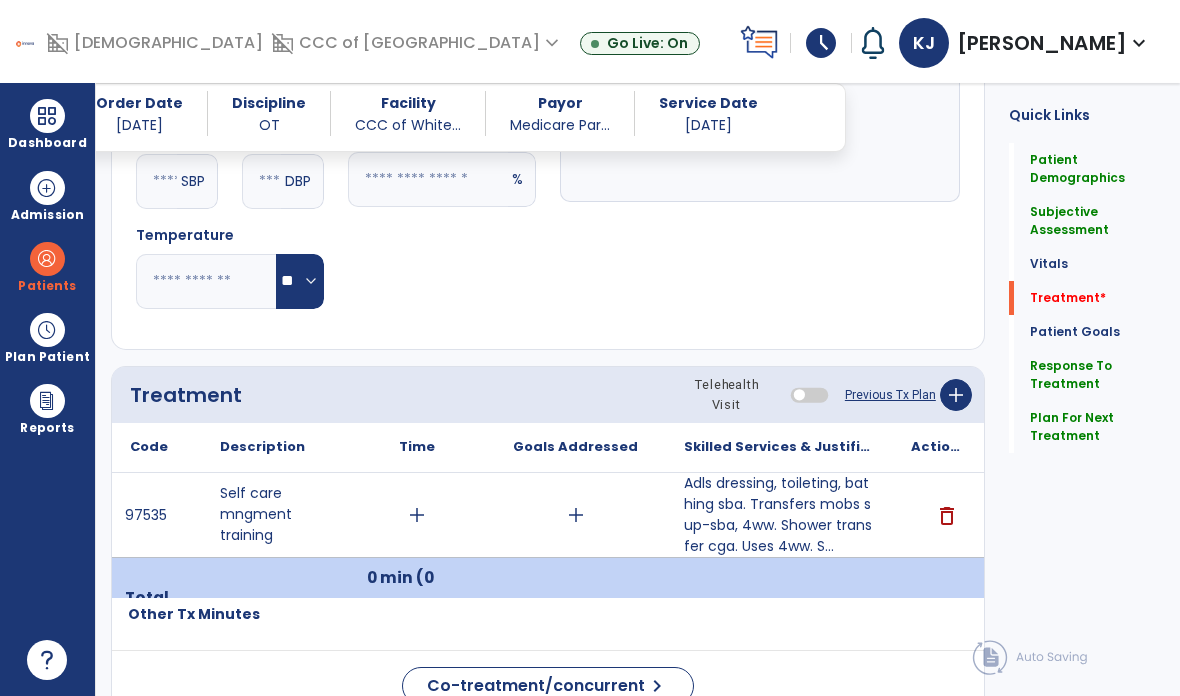 scroll, scrollTop: 923, scrollLeft: 0, axis: vertical 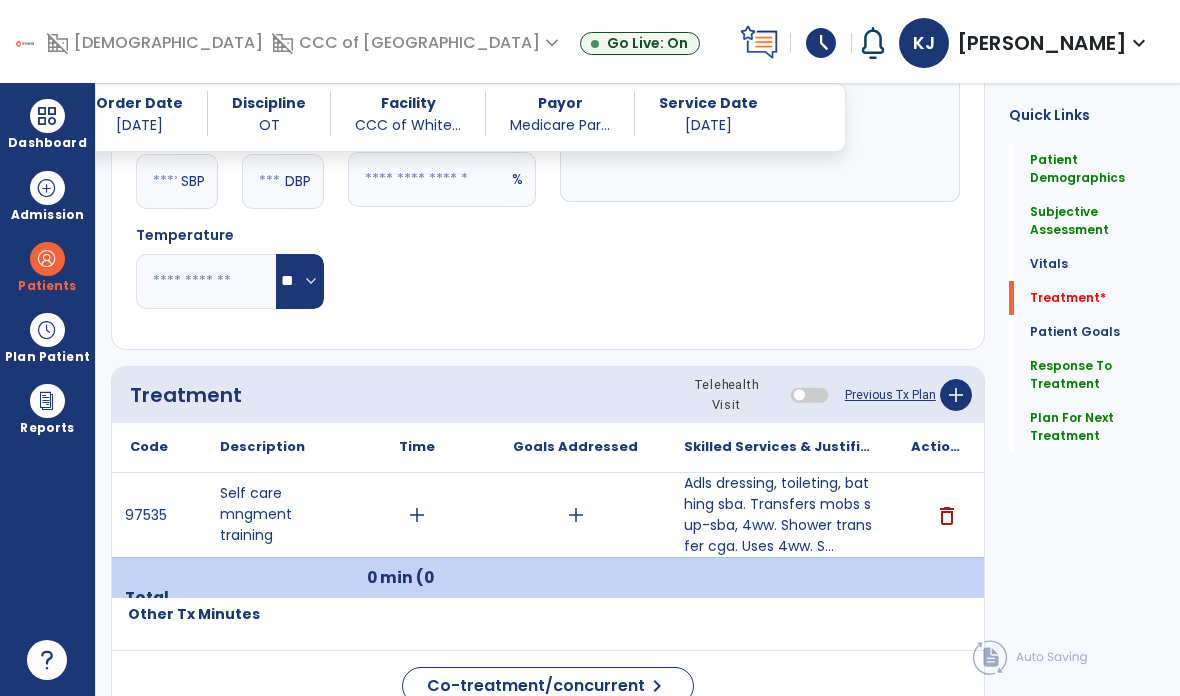 click on "add" at bounding box center [417, 515] 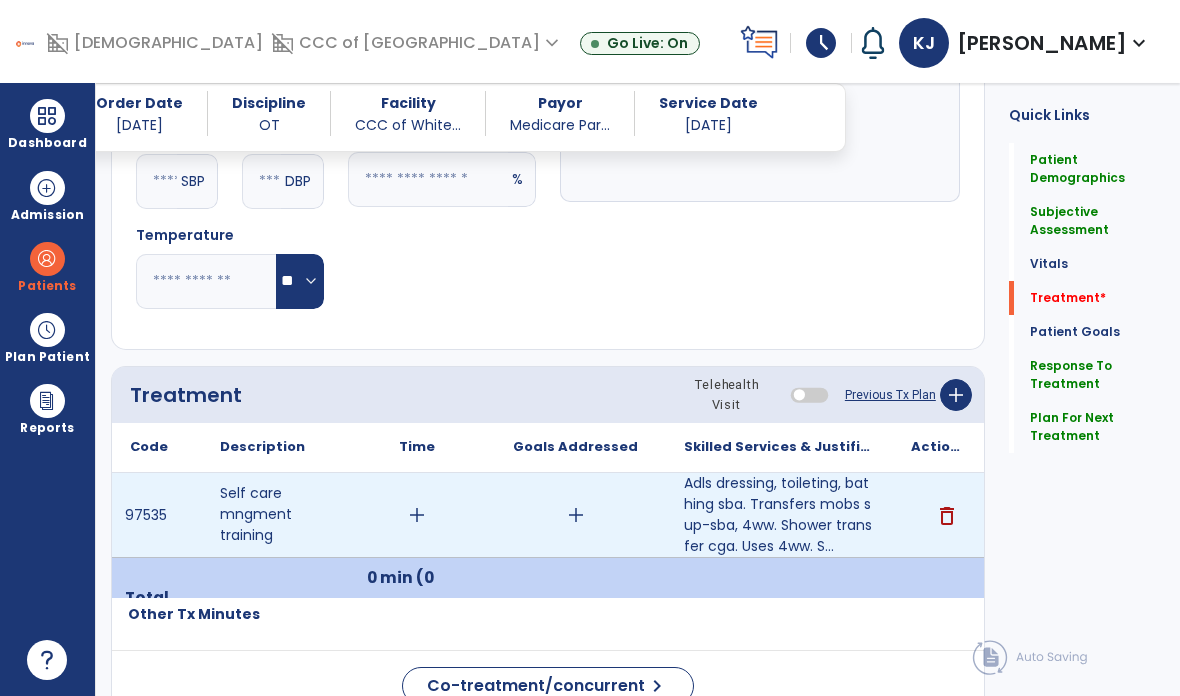 click on "add" at bounding box center [417, 515] 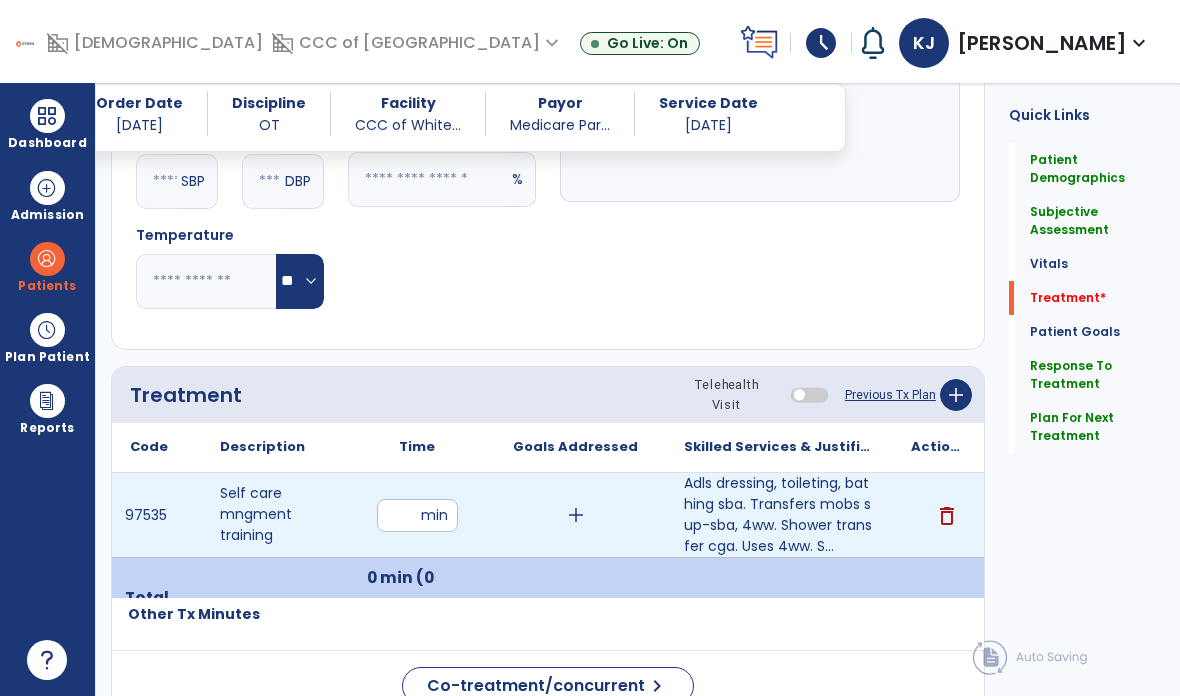 type on "**" 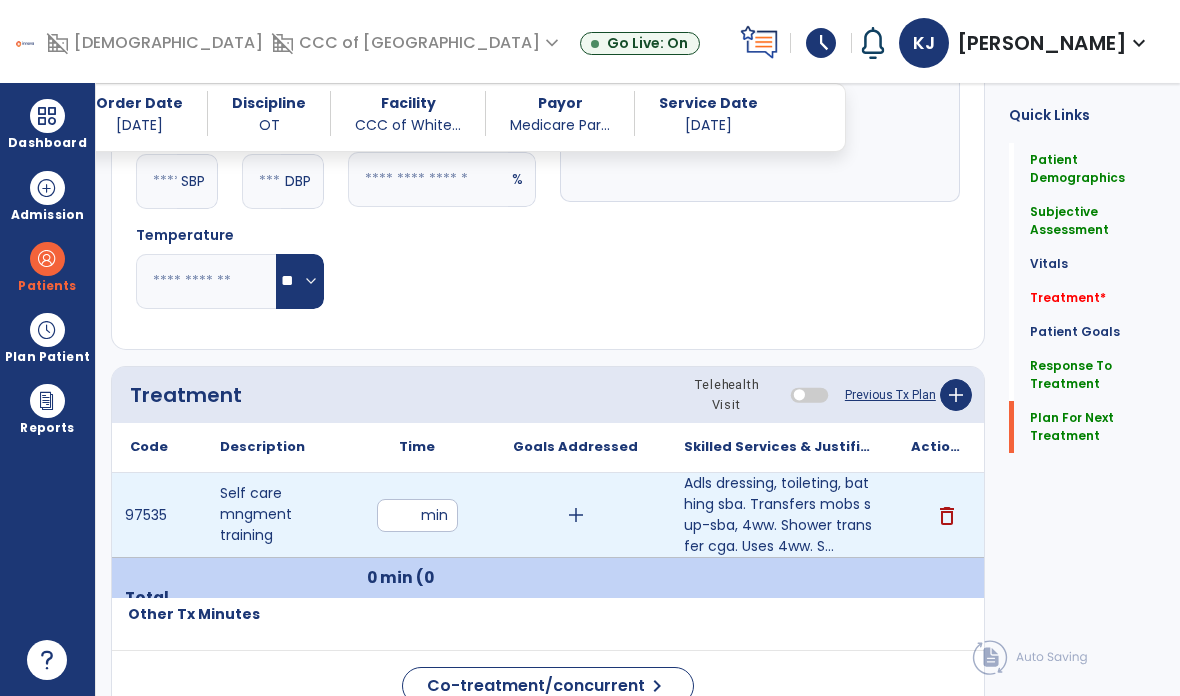 click on "Plan For Next Treatment" 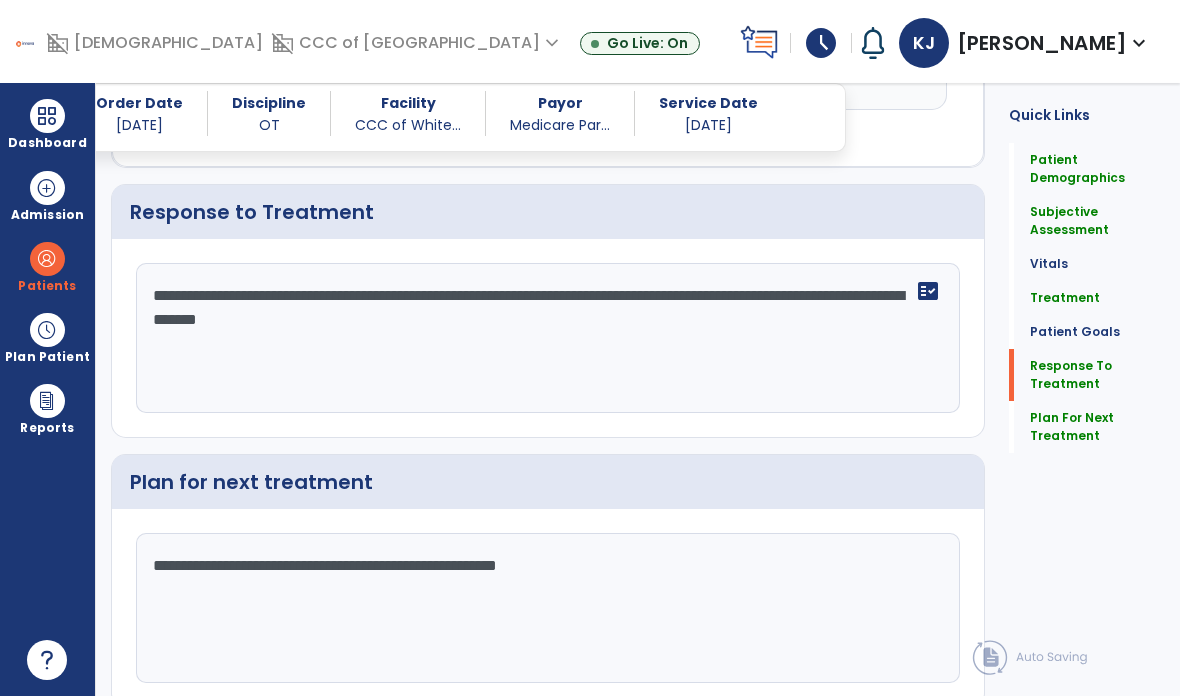 scroll, scrollTop: 2801, scrollLeft: 0, axis: vertical 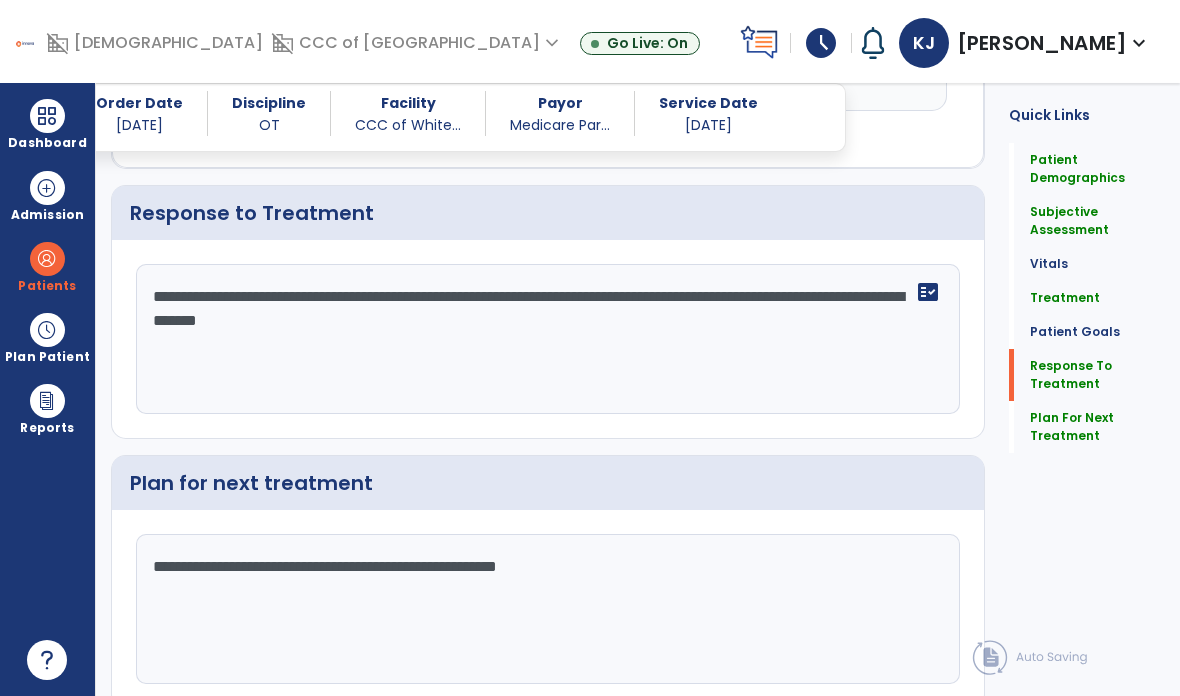 click on "Sign Doc" 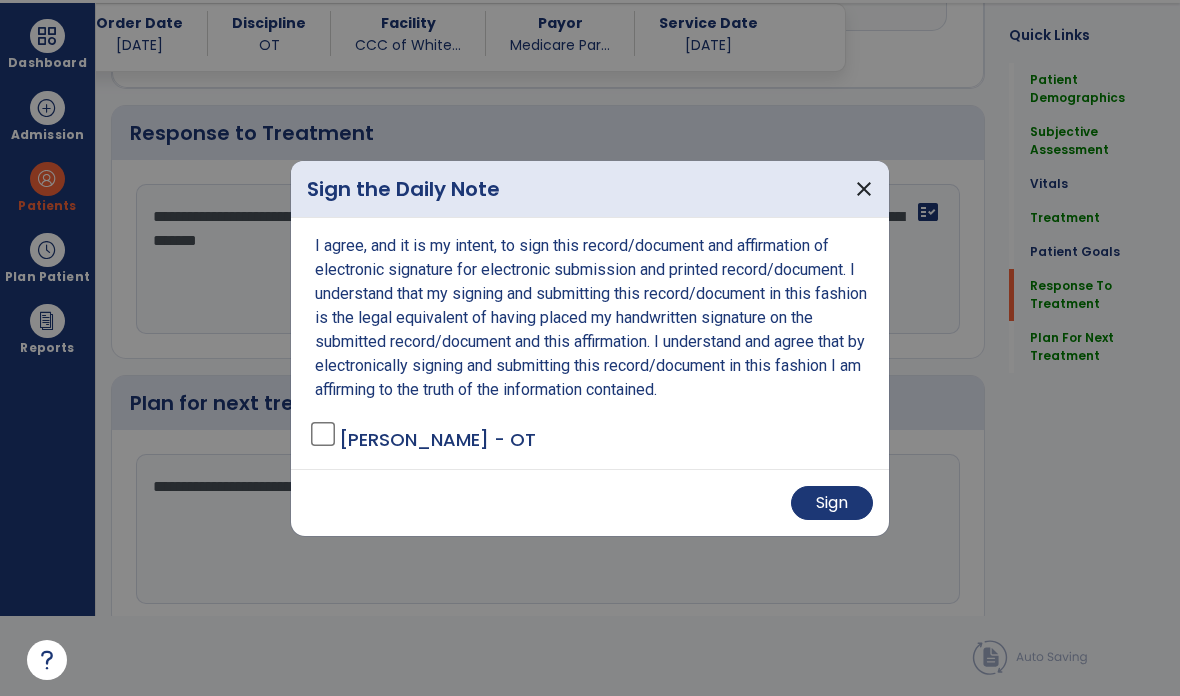 click on "Sign" at bounding box center (832, 503) 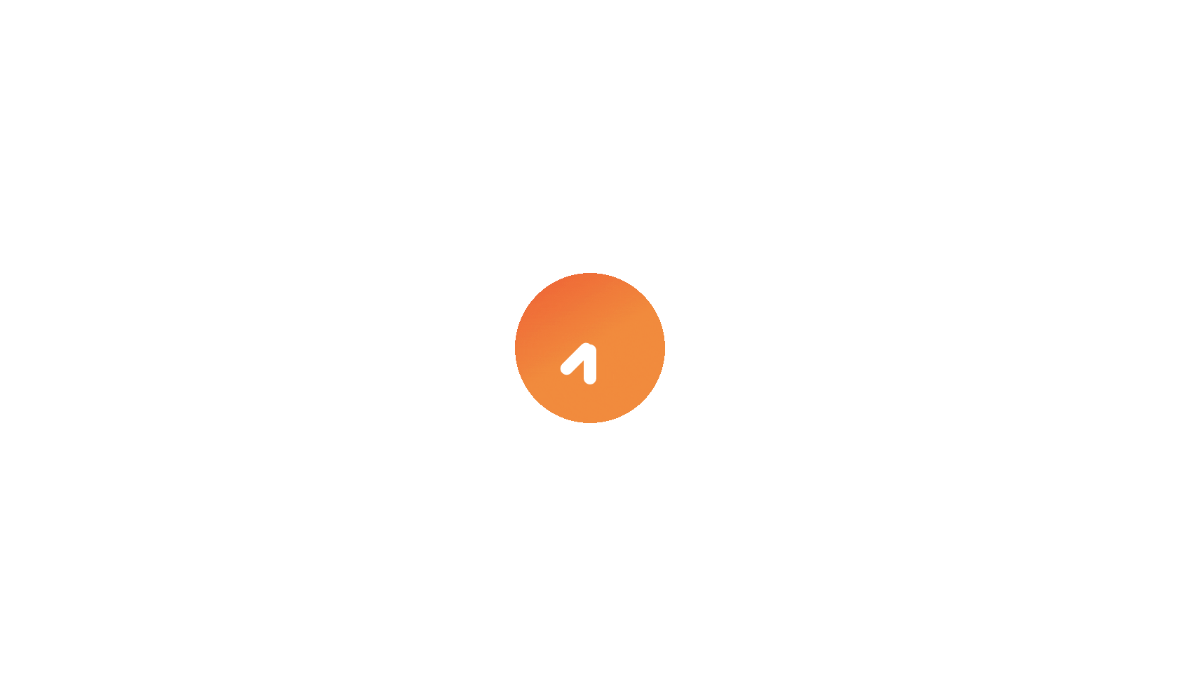scroll, scrollTop: 0, scrollLeft: 0, axis: both 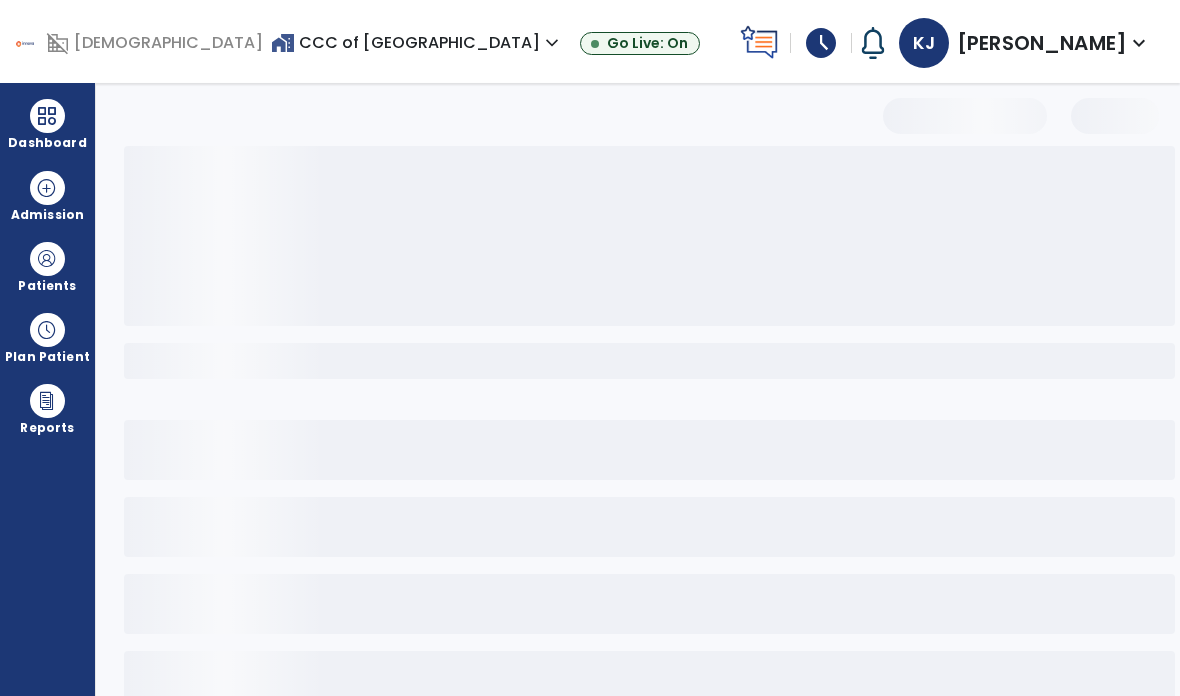 select on "*" 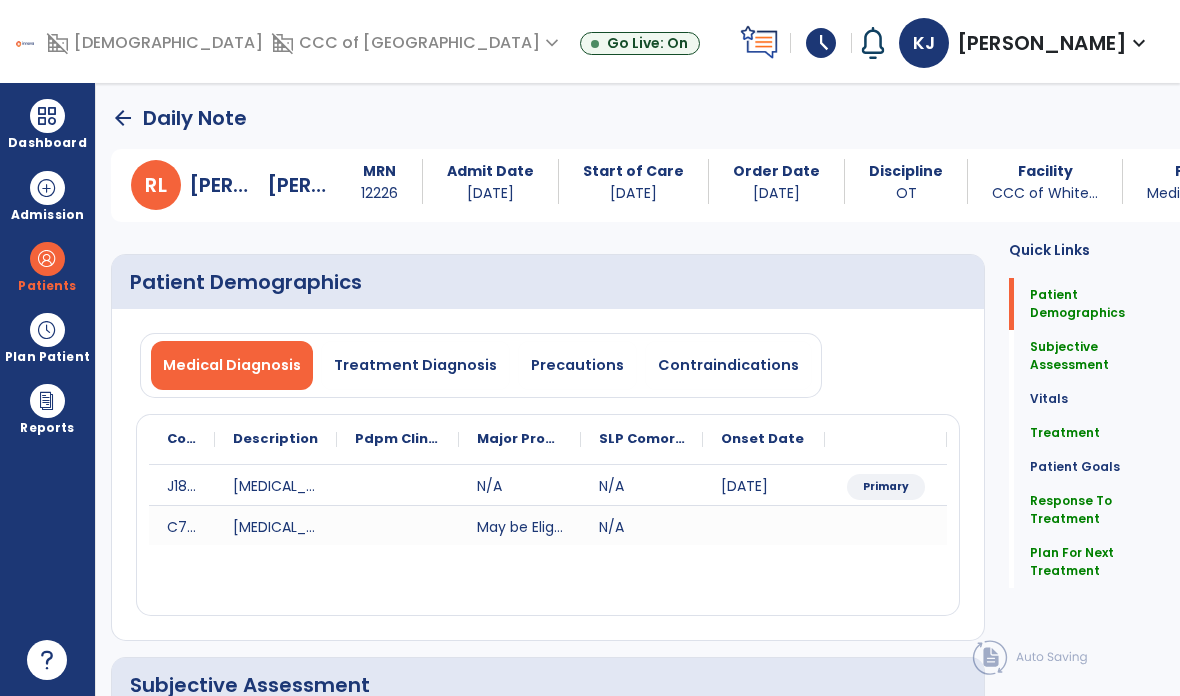click at bounding box center [47, 116] 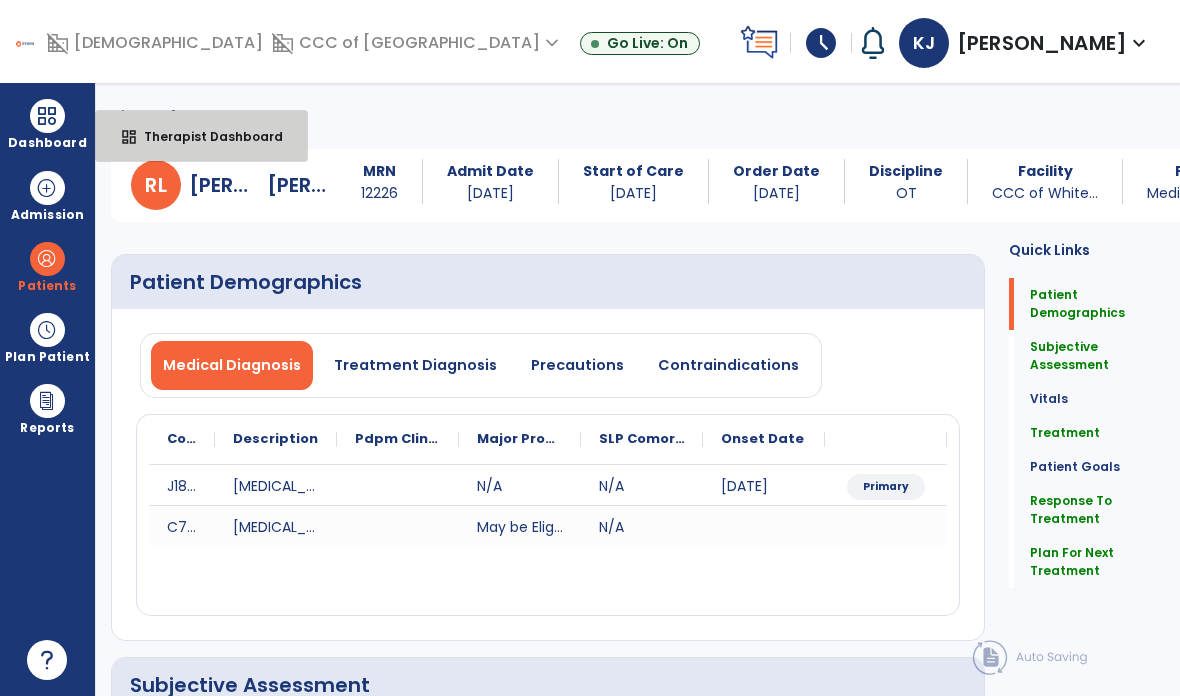 click on "dashboard  Therapist Dashboard" at bounding box center (201, 136) 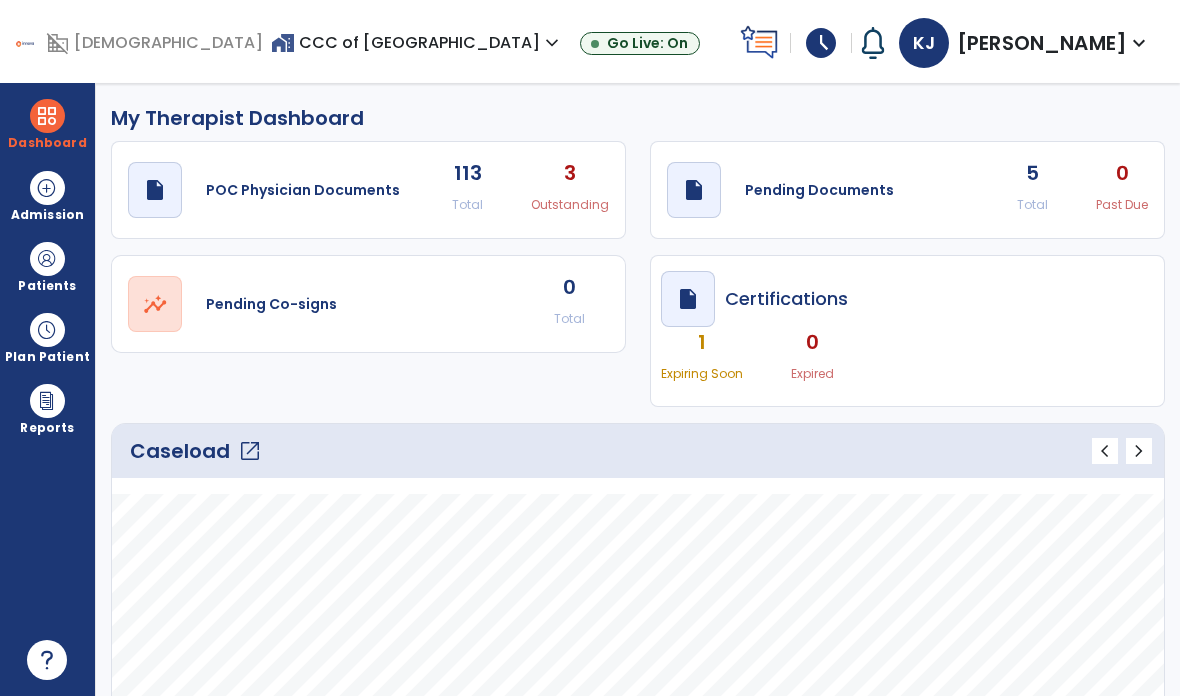 click on "open_in_new" 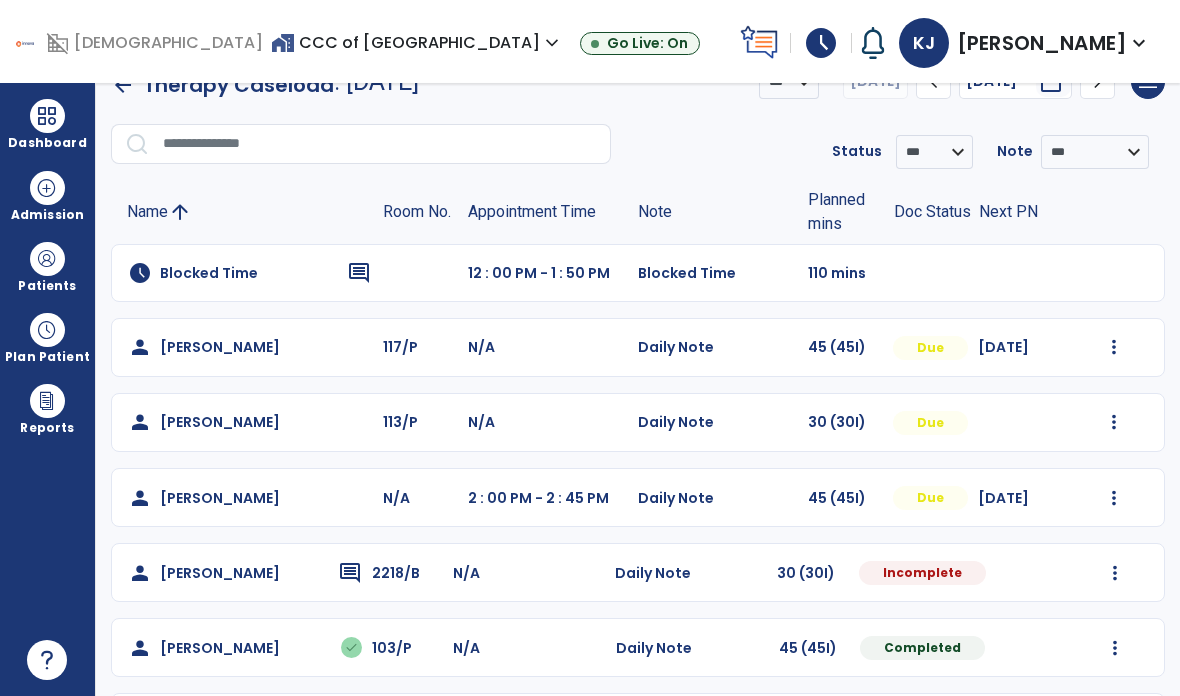 scroll, scrollTop: 37, scrollLeft: 0, axis: vertical 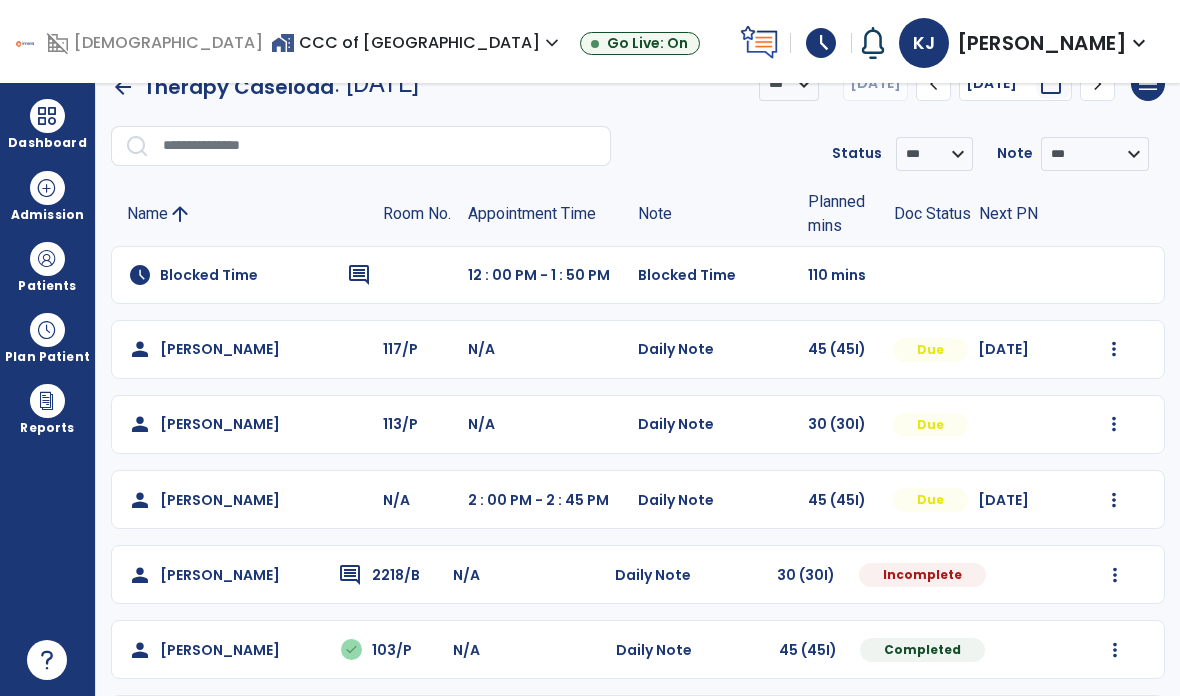 click at bounding box center [47, 259] 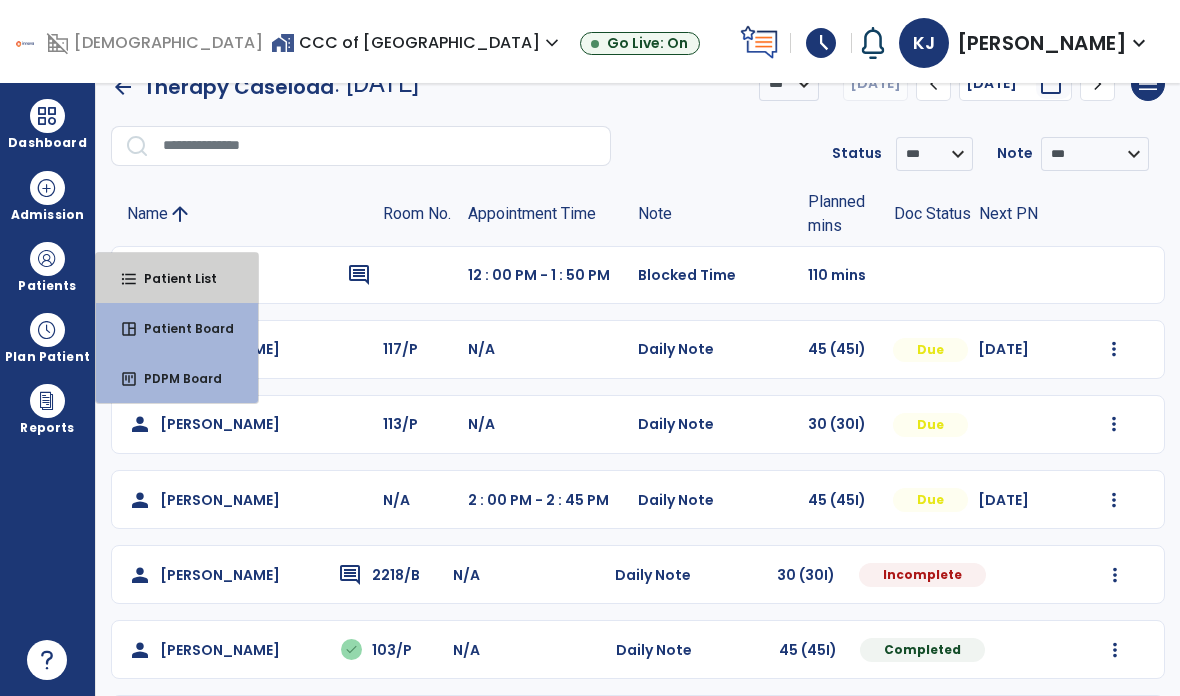 click on "Patient List" at bounding box center (172, 278) 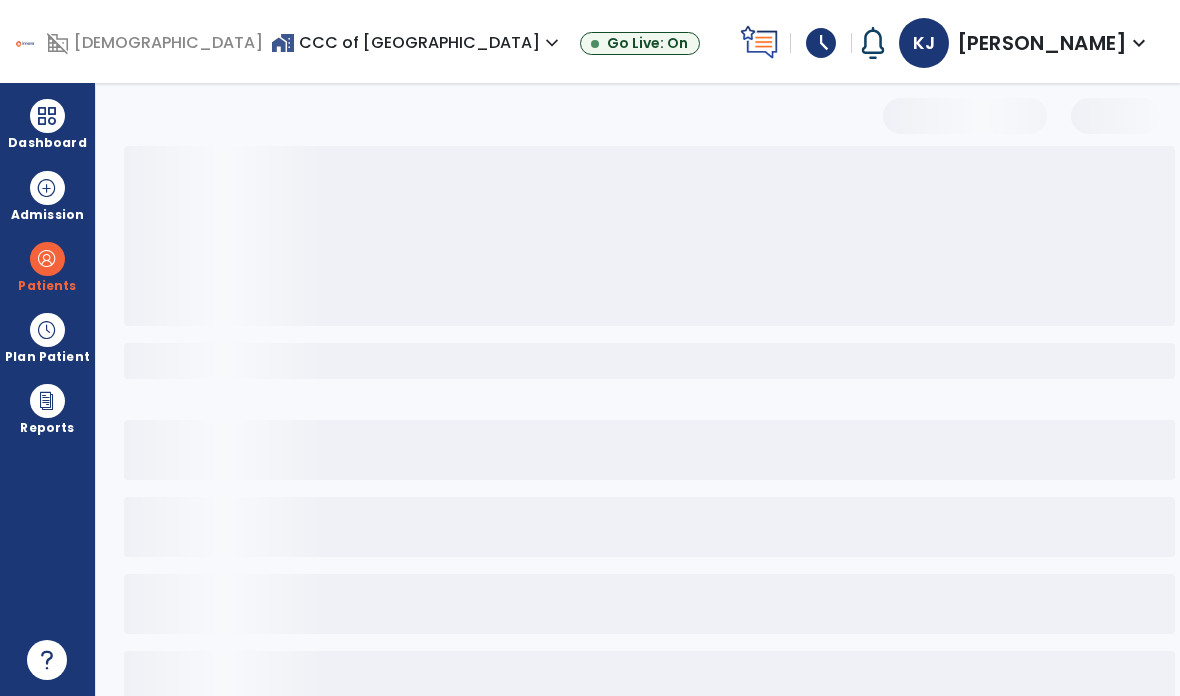 scroll, scrollTop: 0, scrollLeft: 0, axis: both 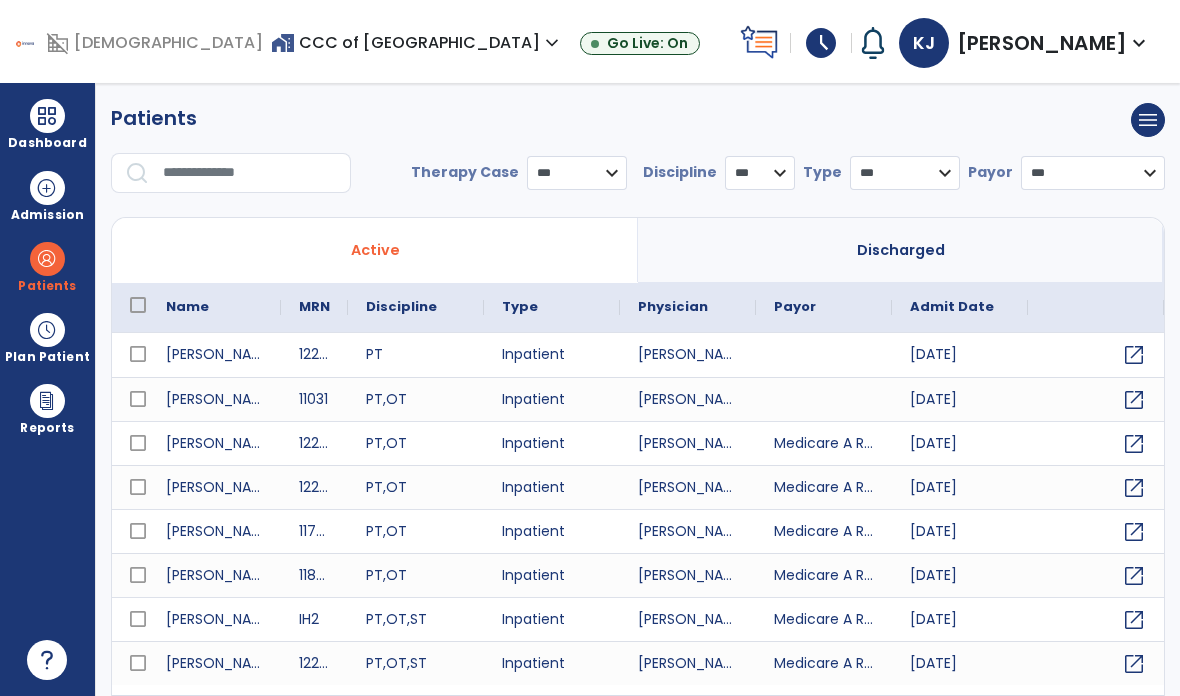 click at bounding box center (250, 173) 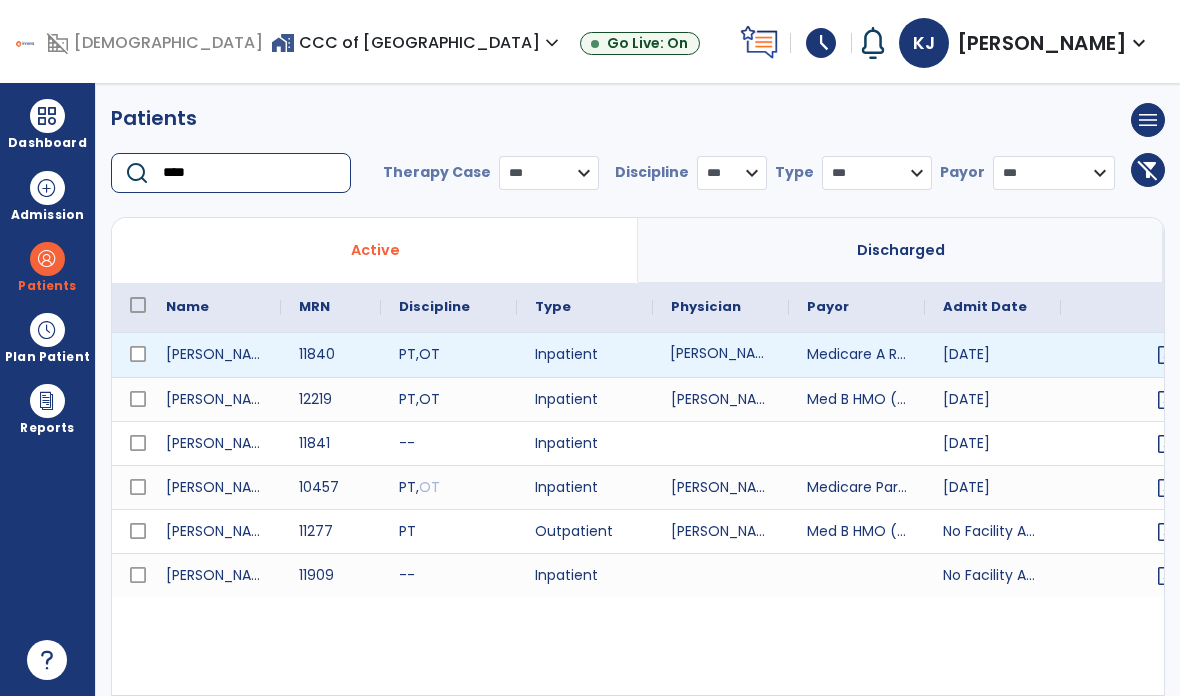 type on "****" 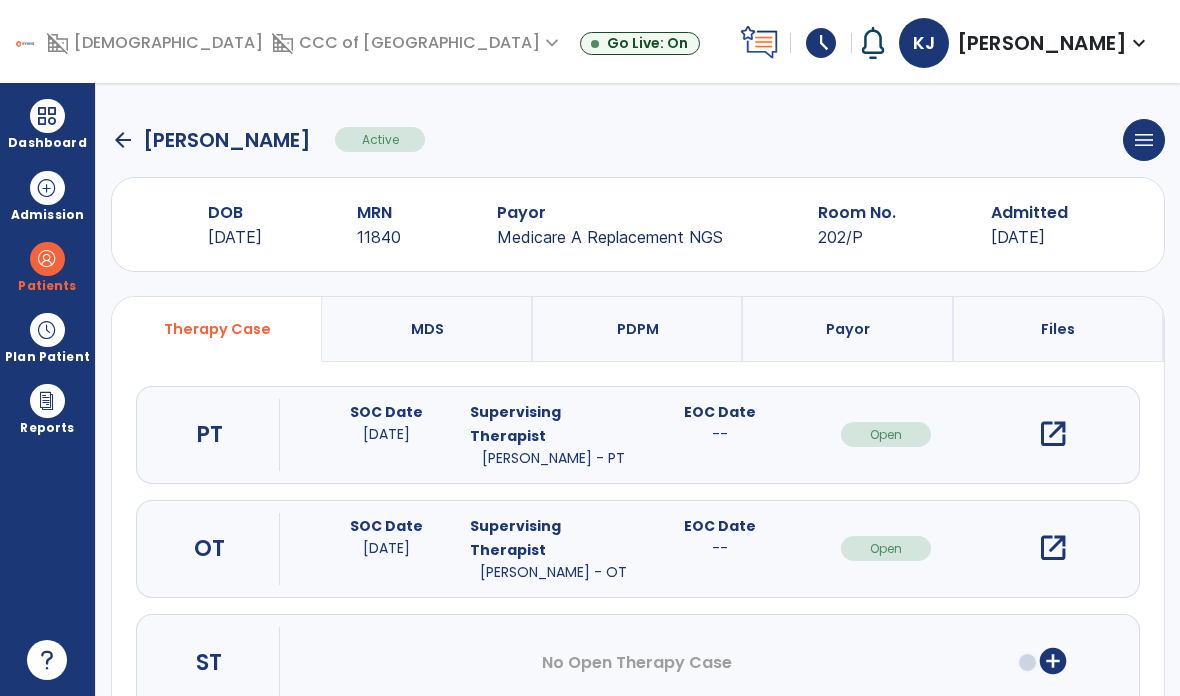 click on "open_in_new" at bounding box center [1053, 548] 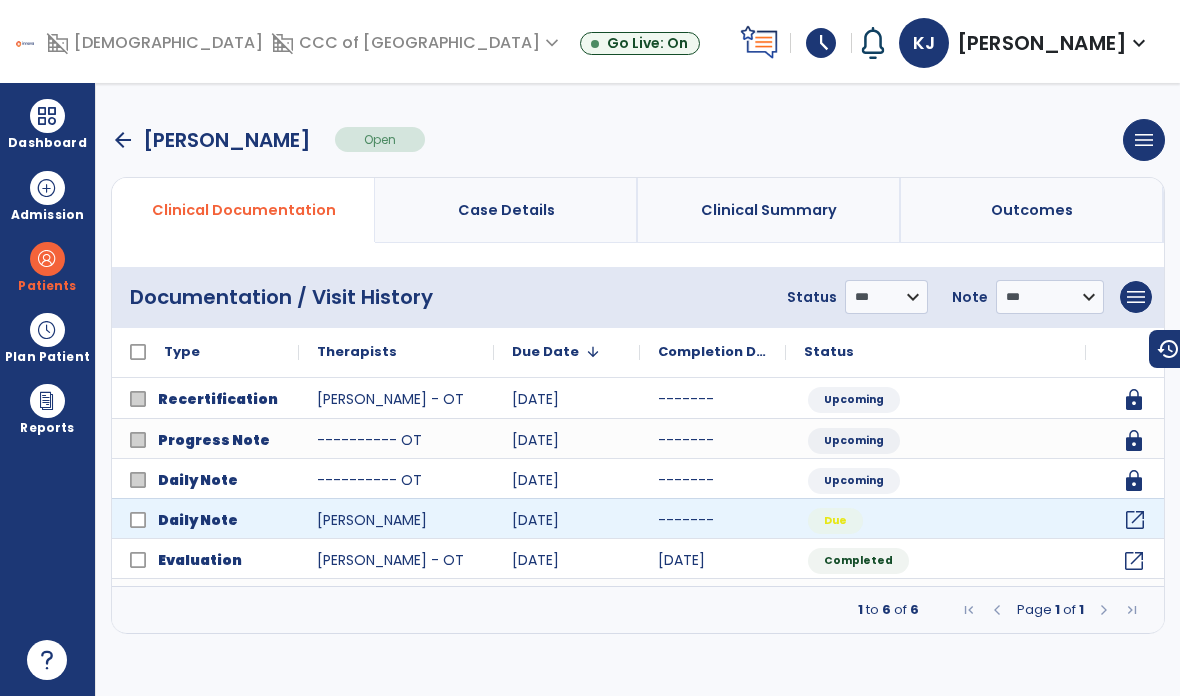 click on "open_in_new" 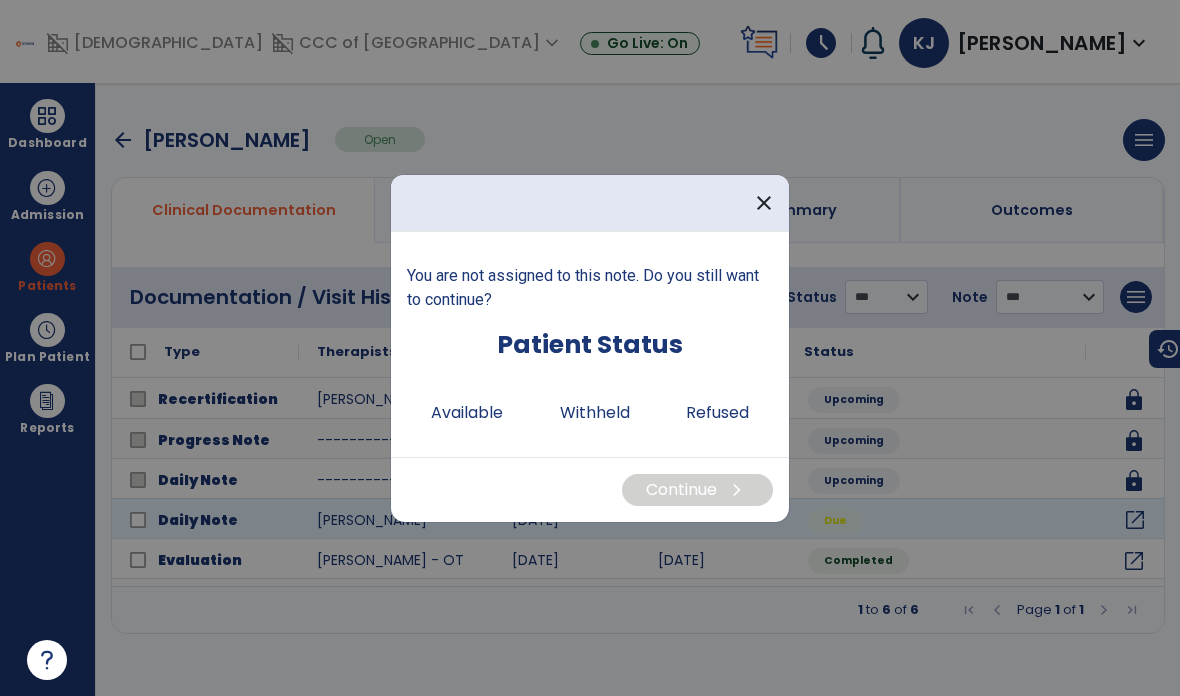 click on "Available" at bounding box center (467, 413) 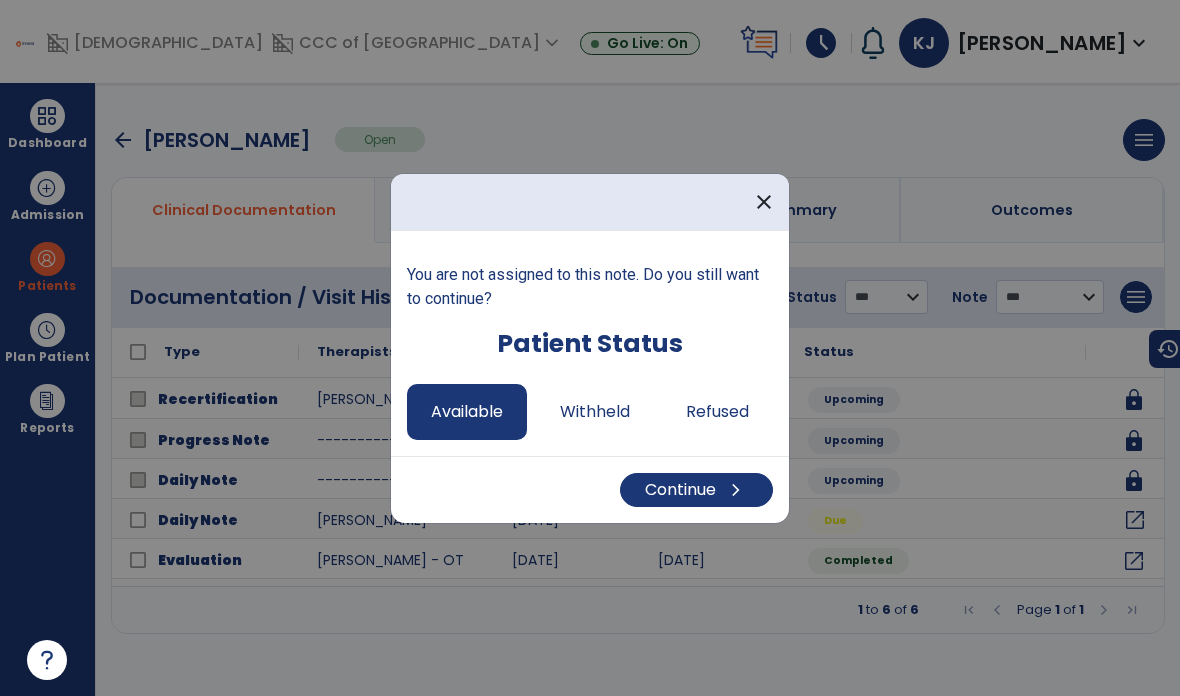 click on "Continue   chevron_right" at bounding box center [696, 490] 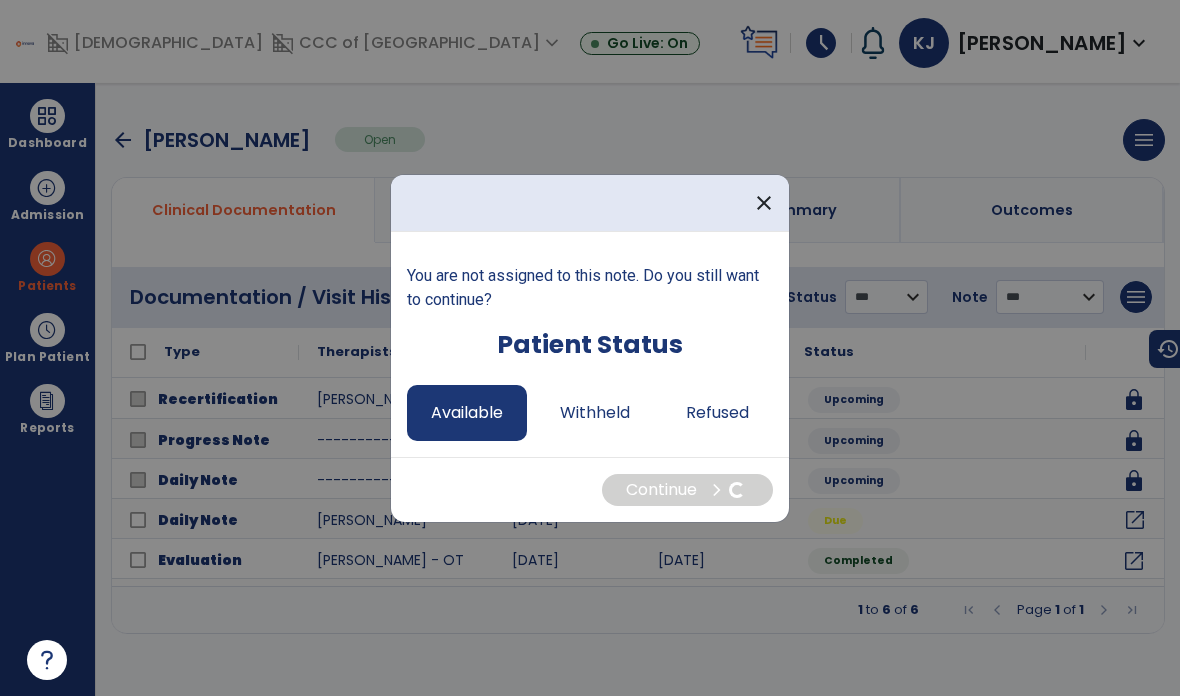 select on "*" 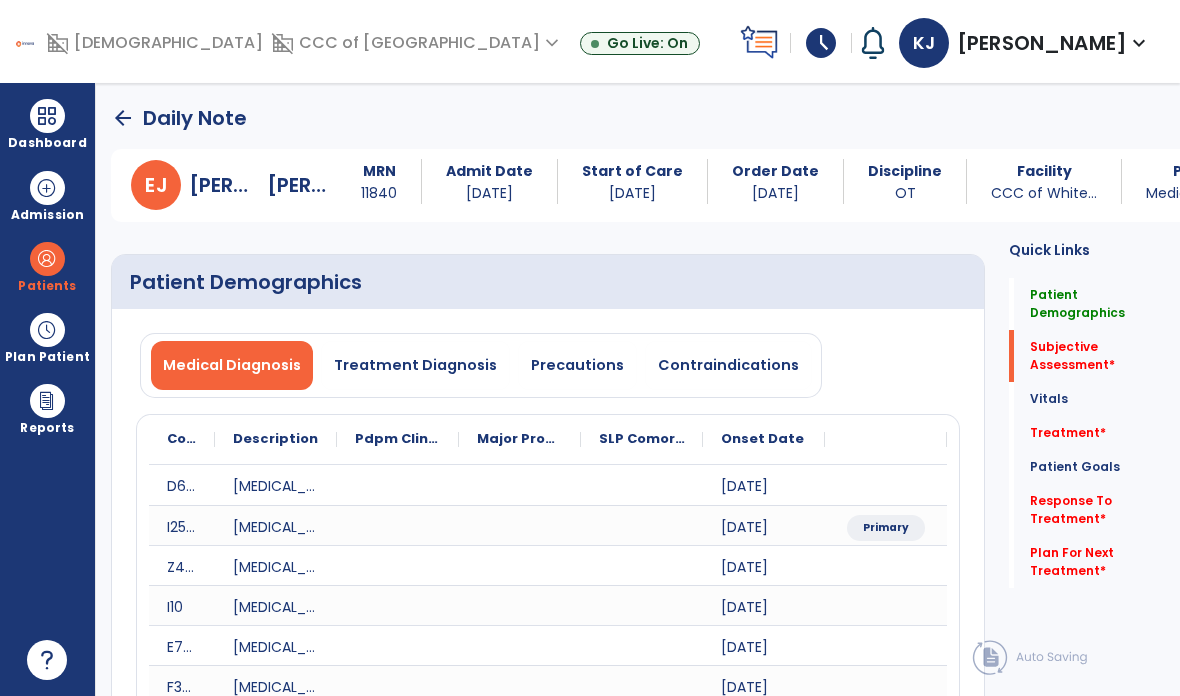 click on "Response To Treatment   *" 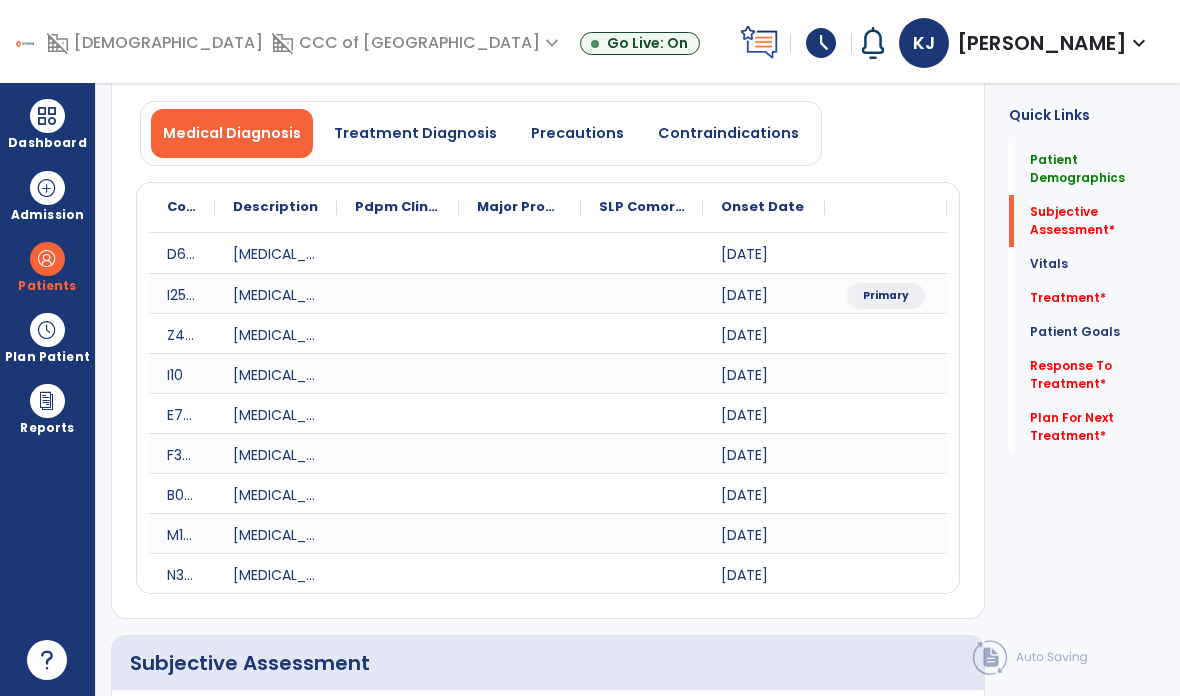 scroll, scrollTop: 32, scrollLeft: 0, axis: vertical 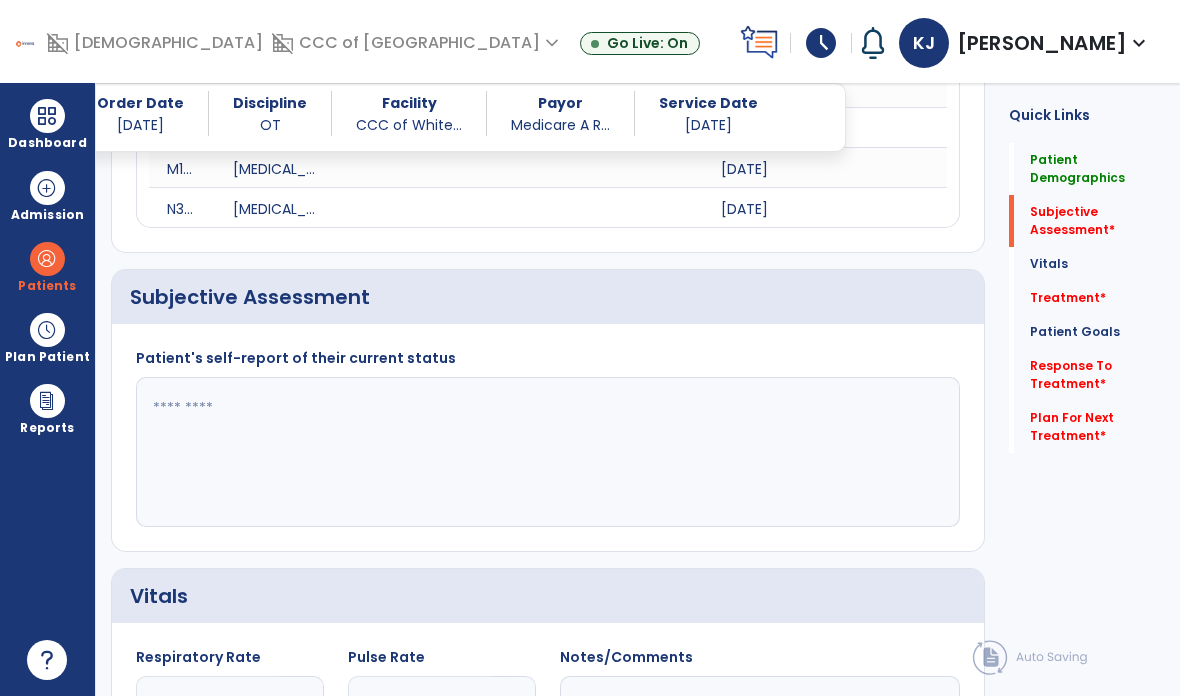 click 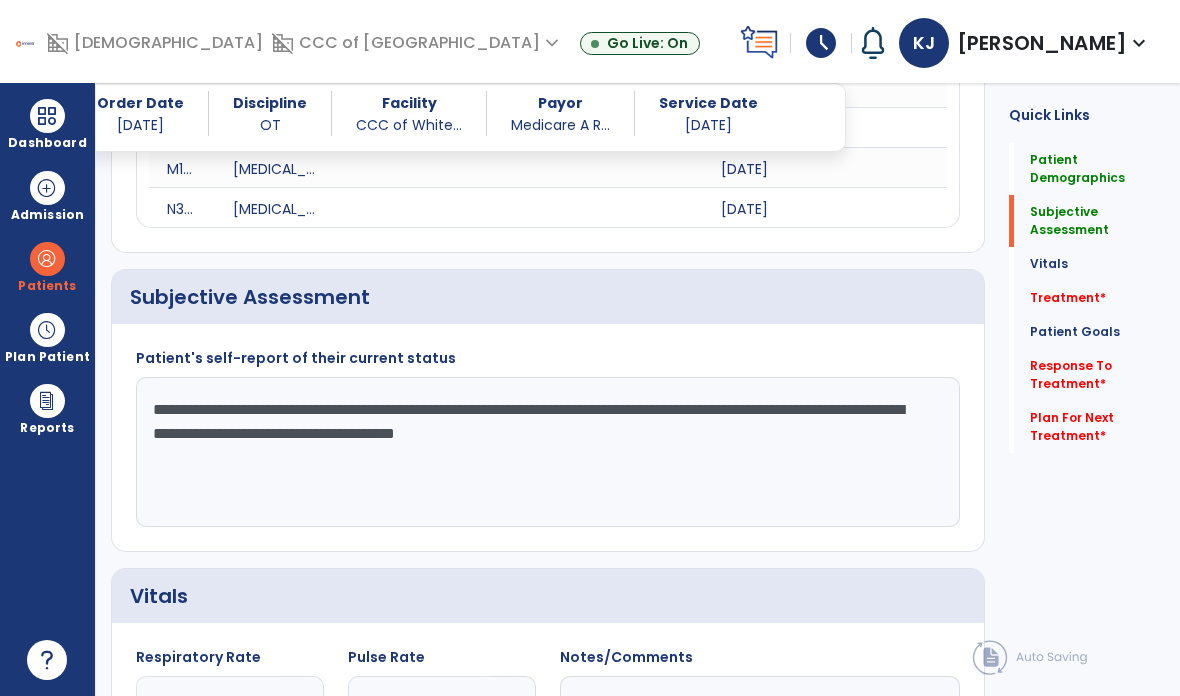 type on "**********" 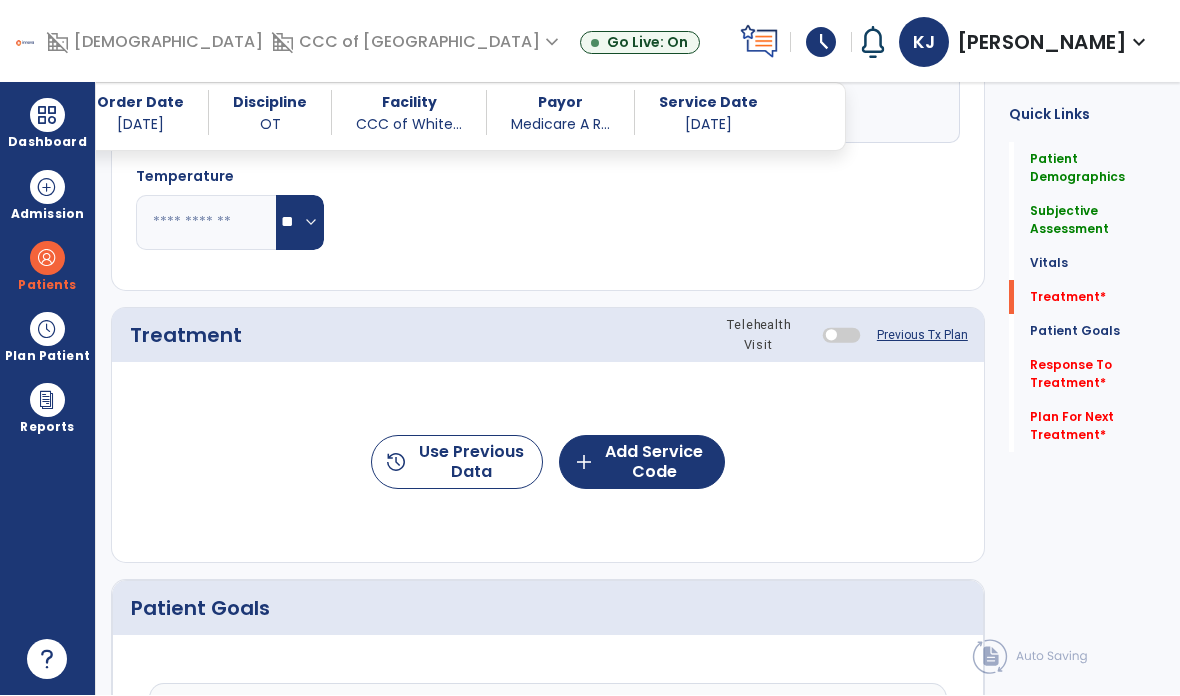 scroll, scrollTop: 1269, scrollLeft: 0, axis: vertical 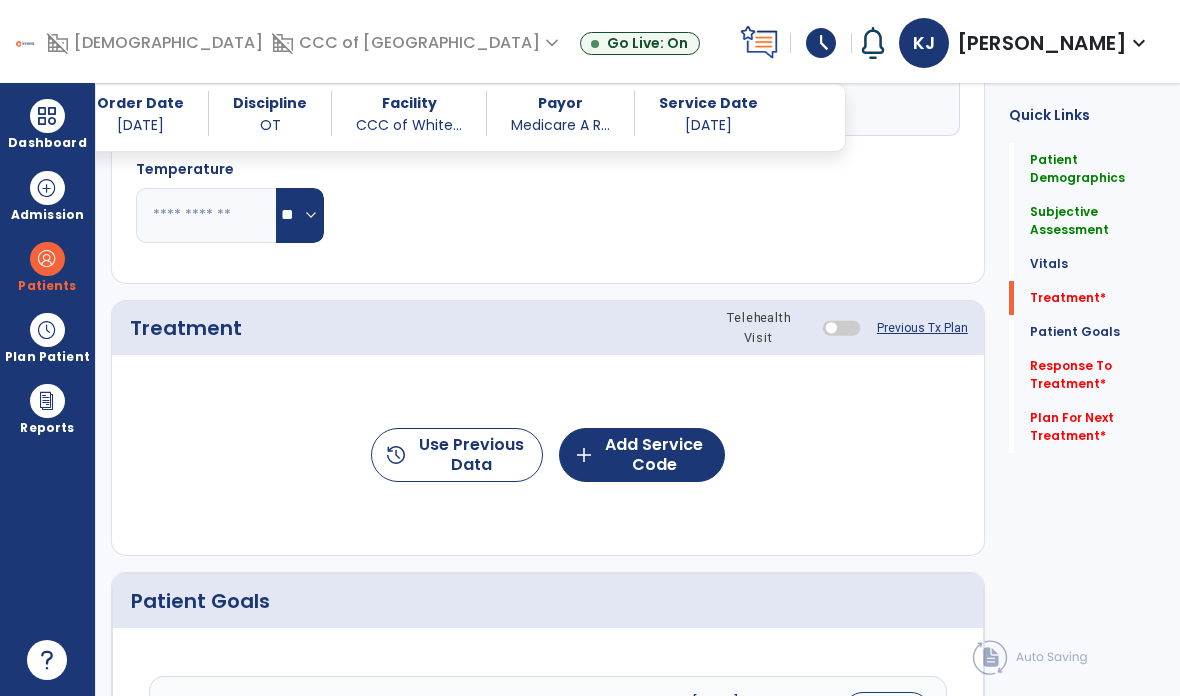 click on "add  Add Service Code" 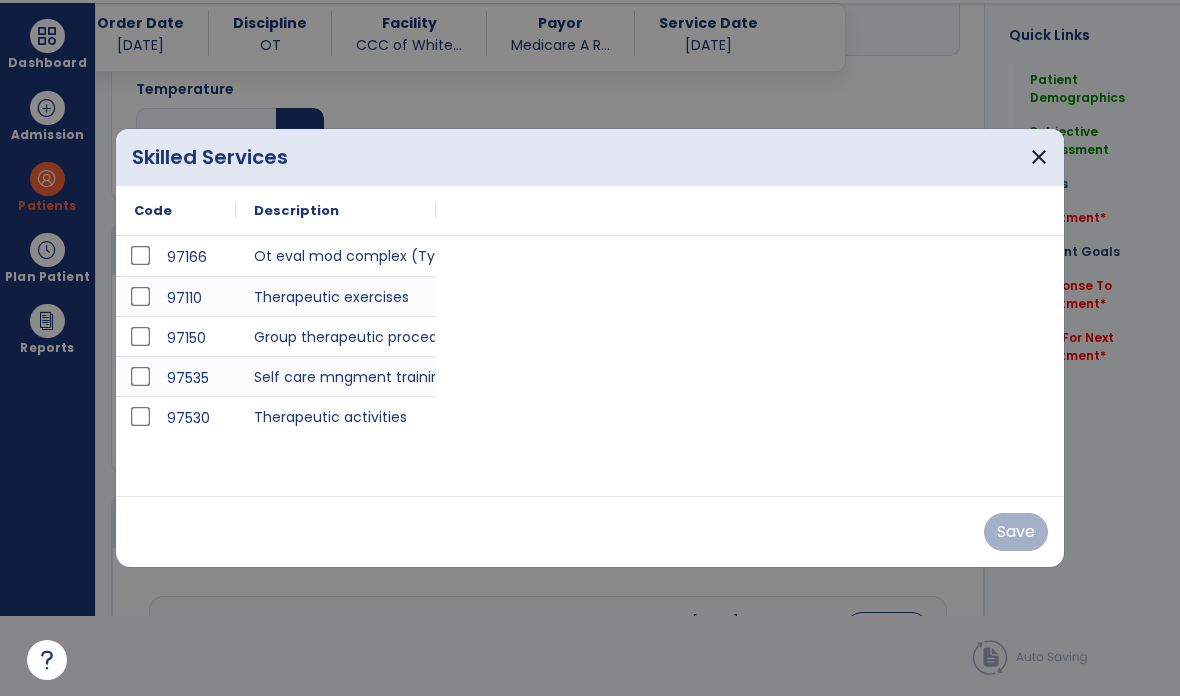 scroll, scrollTop: 0, scrollLeft: 0, axis: both 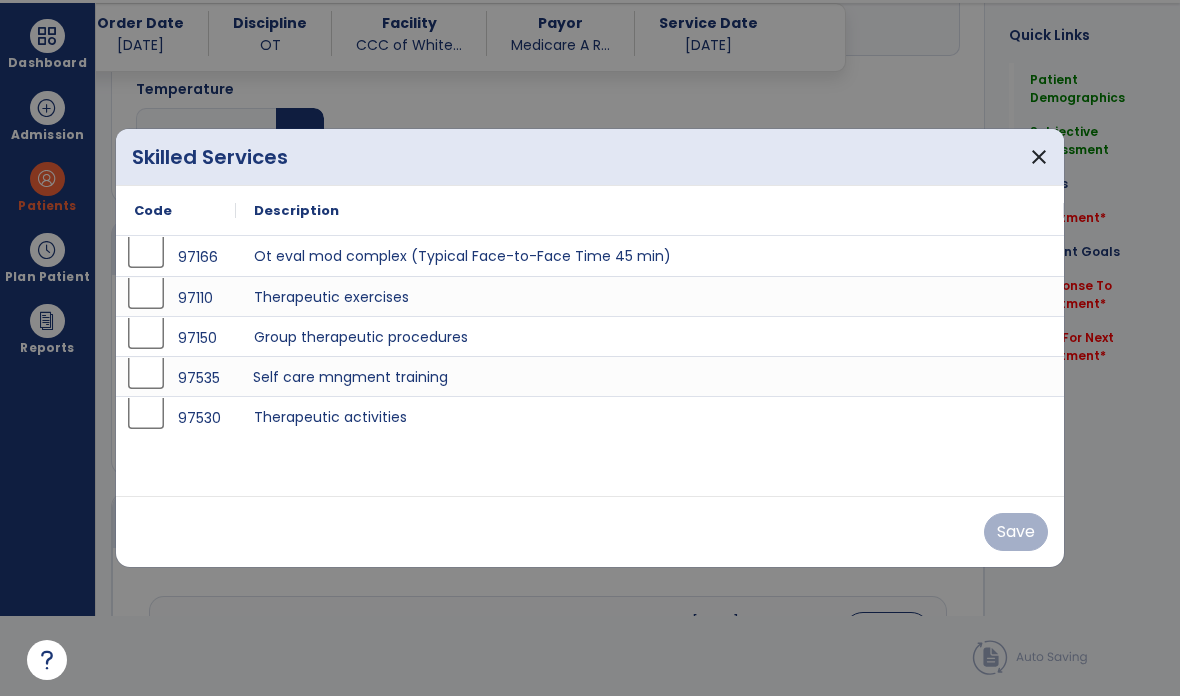 click on "Self care mngment training" at bounding box center (650, 376) 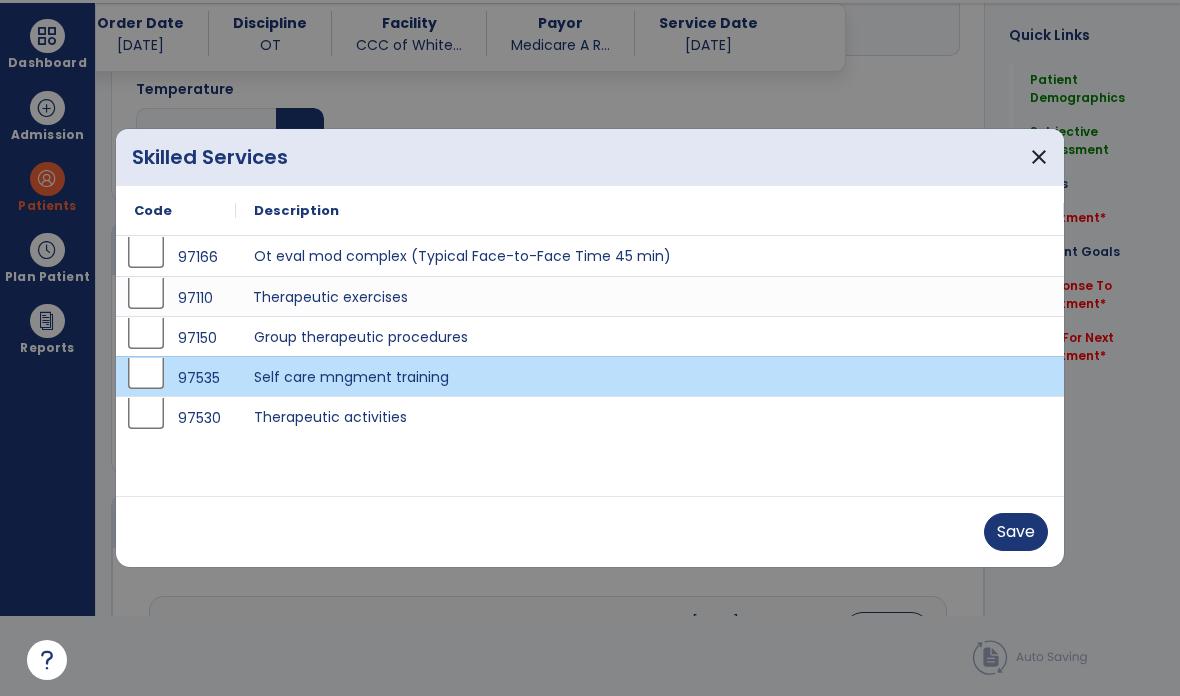 click on "Therapeutic exercises" at bounding box center [650, 296] 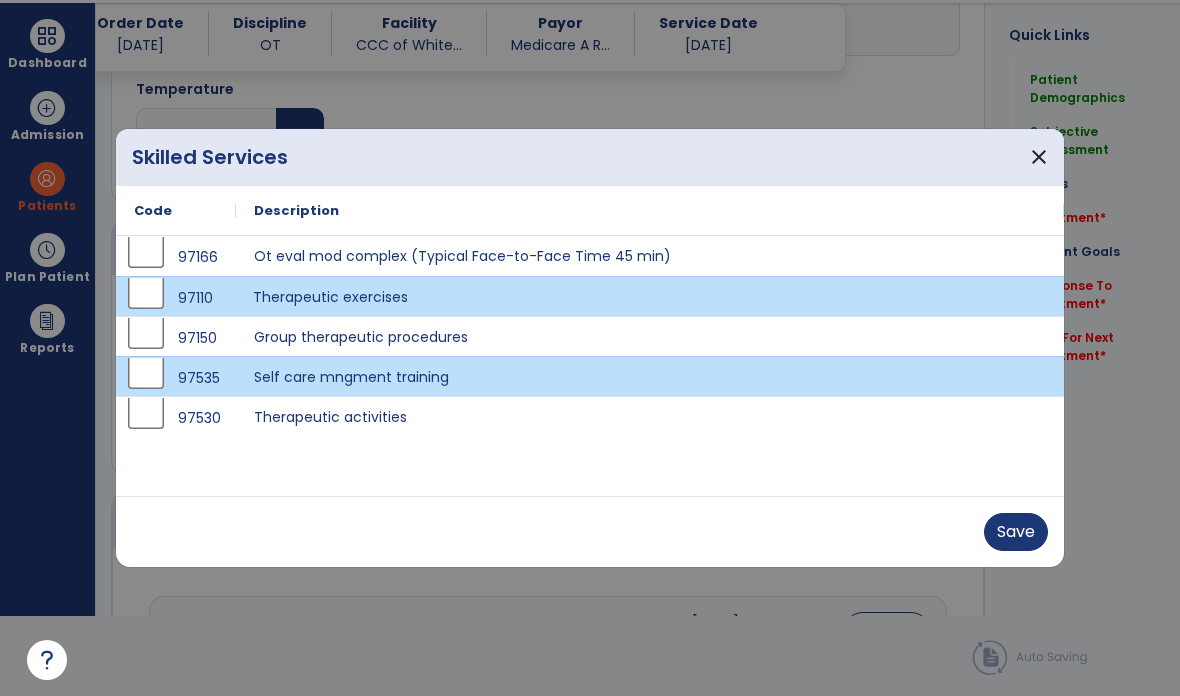 click on "Save" at bounding box center [1016, 532] 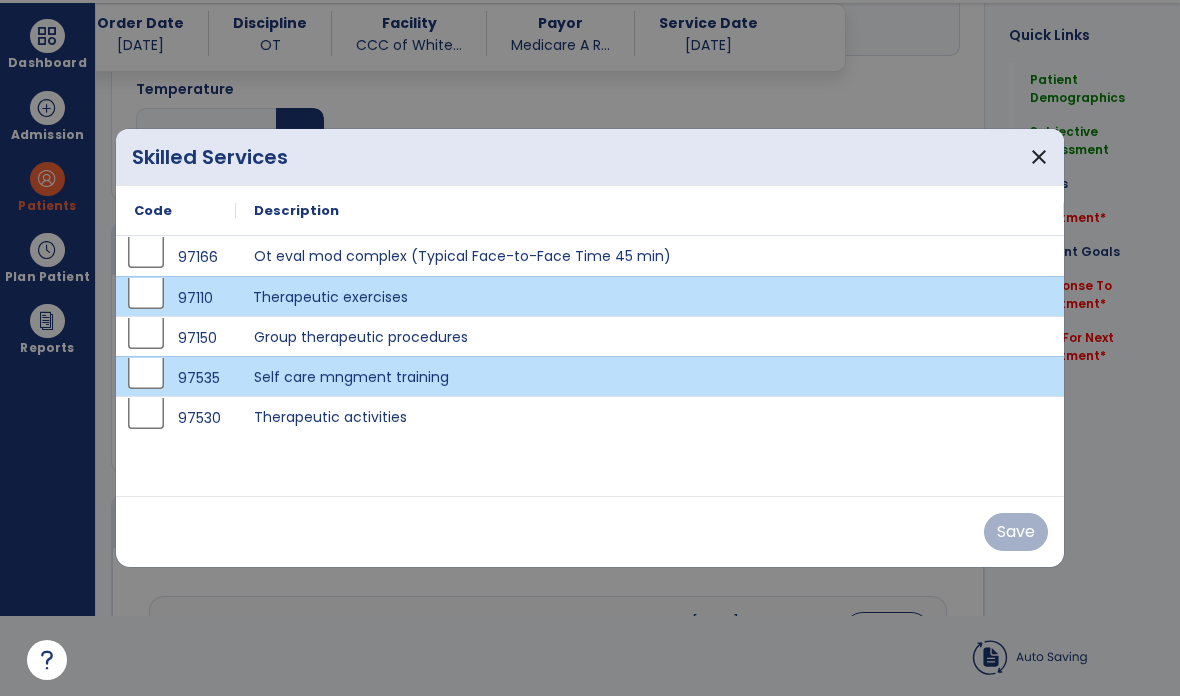 scroll, scrollTop: 80, scrollLeft: 0, axis: vertical 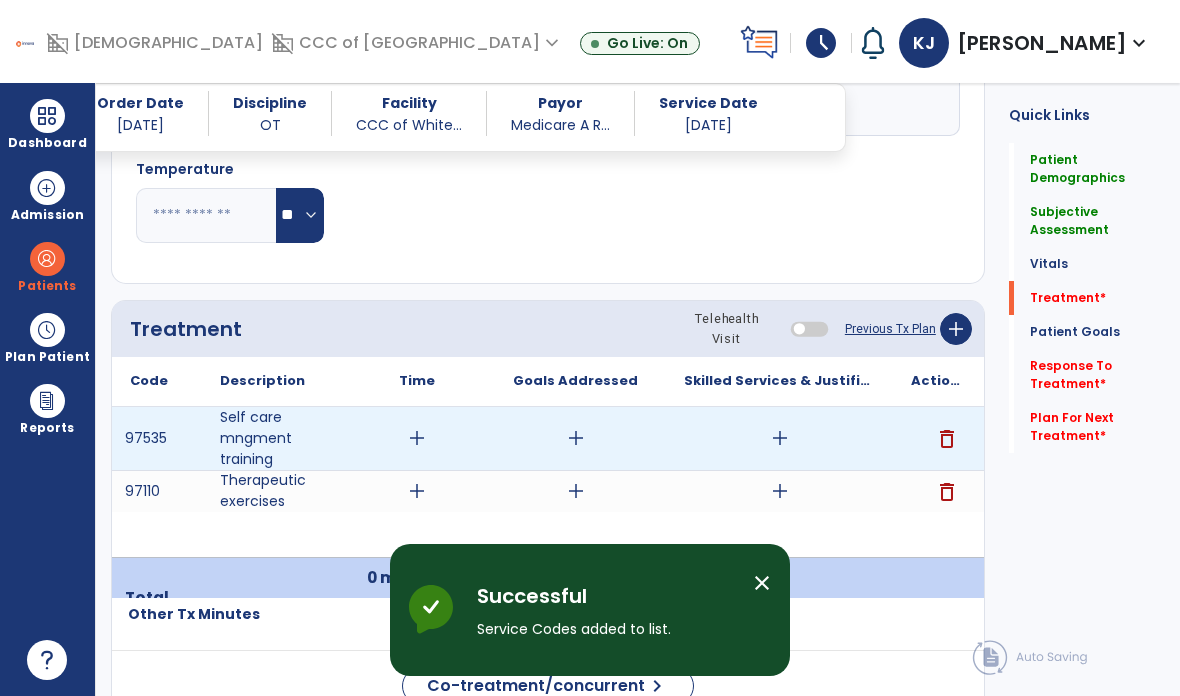 click on "add" at bounding box center [780, 438] 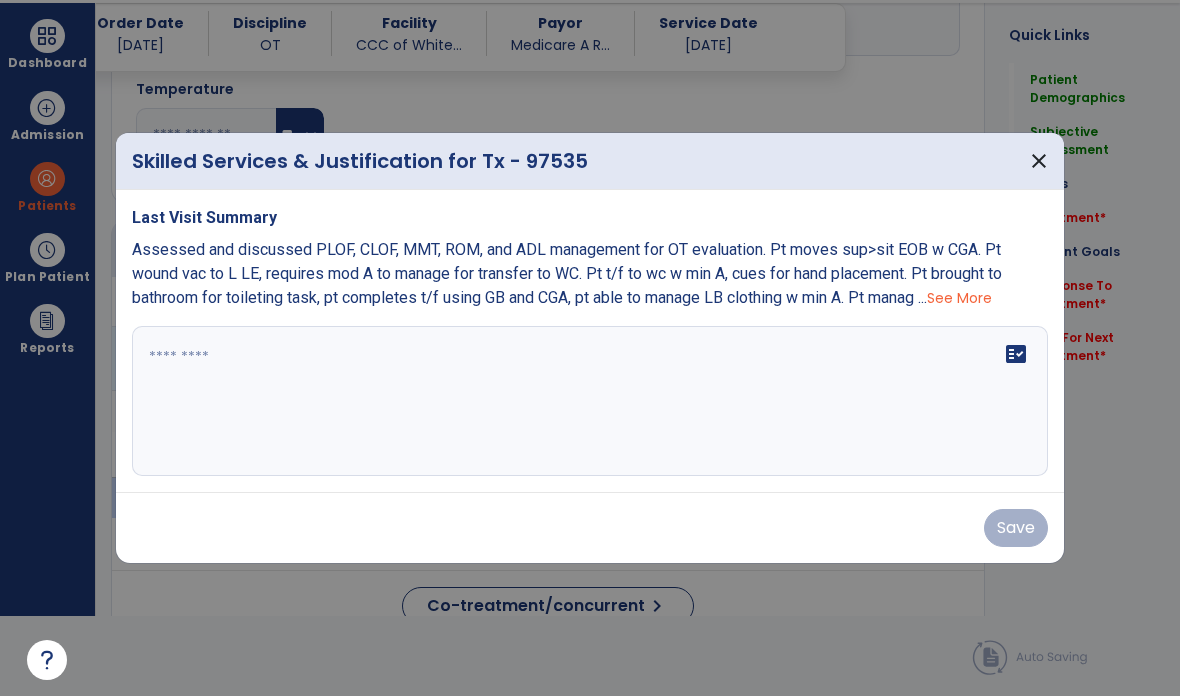 click at bounding box center [590, 401] 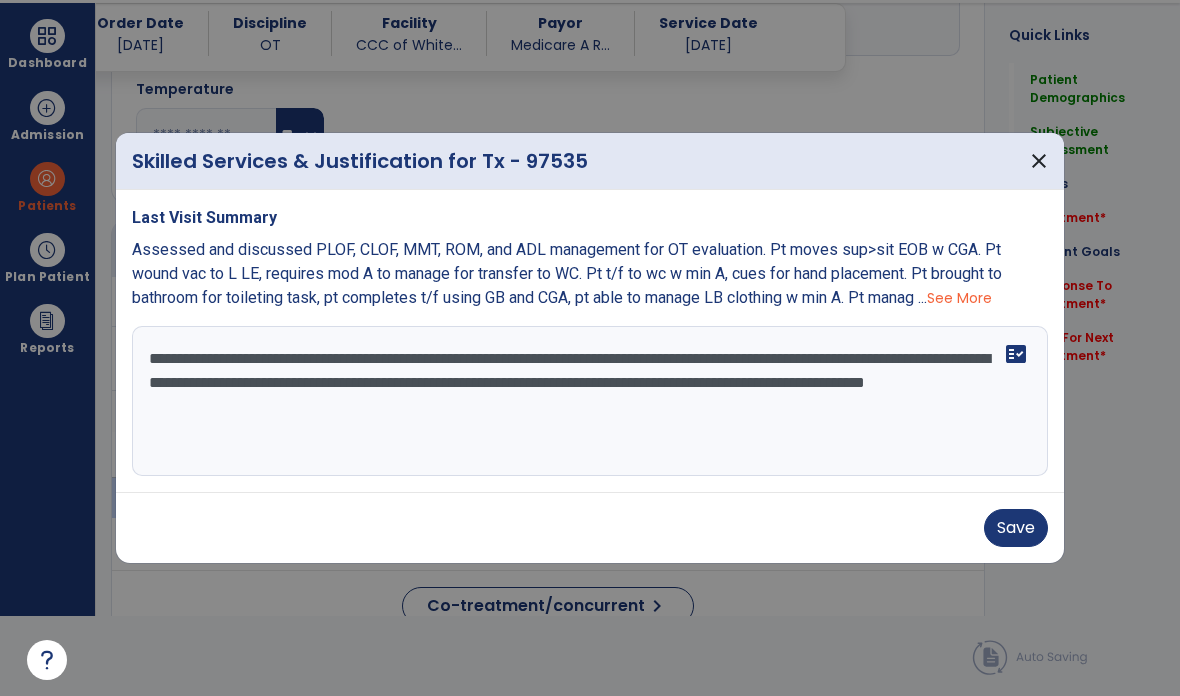 type on "**********" 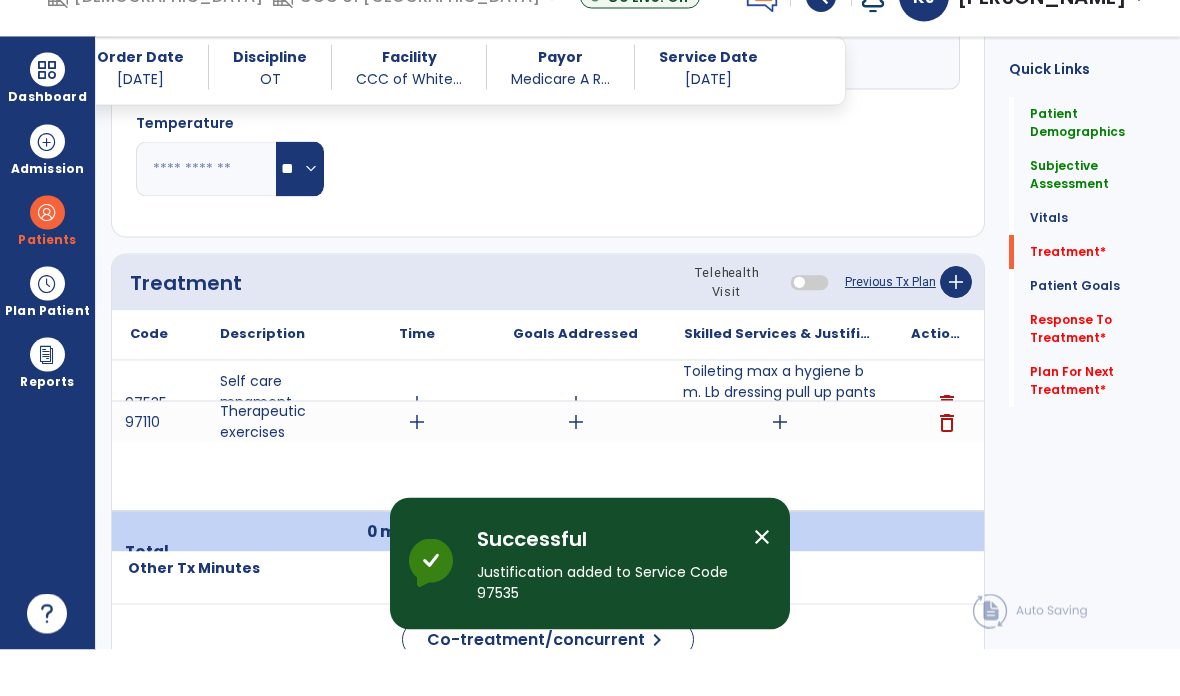 scroll, scrollTop: 80, scrollLeft: 0, axis: vertical 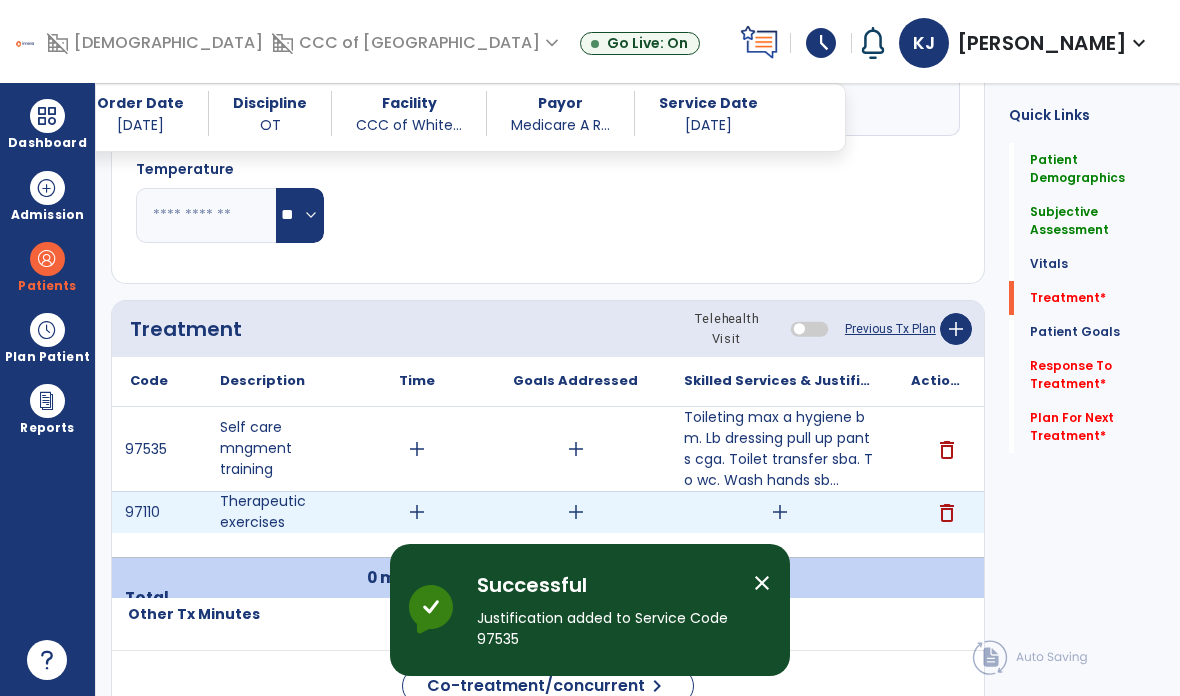click on "add" at bounding box center (780, 512) 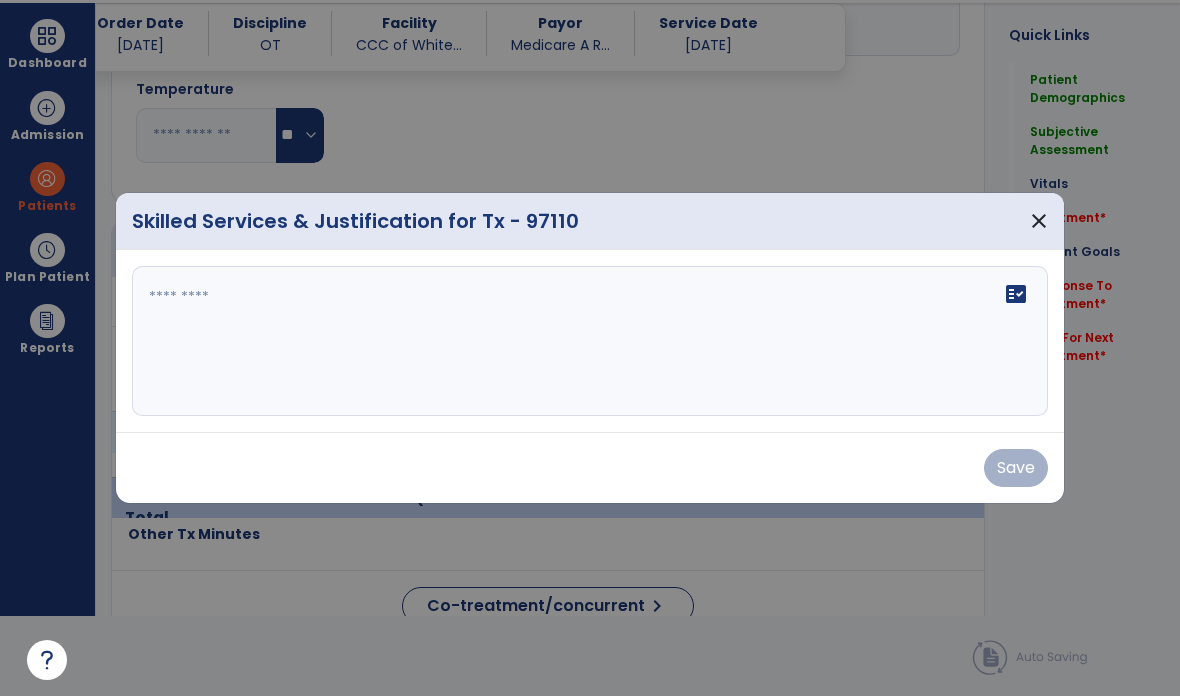 scroll, scrollTop: 0, scrollLeft: 0, axis: both 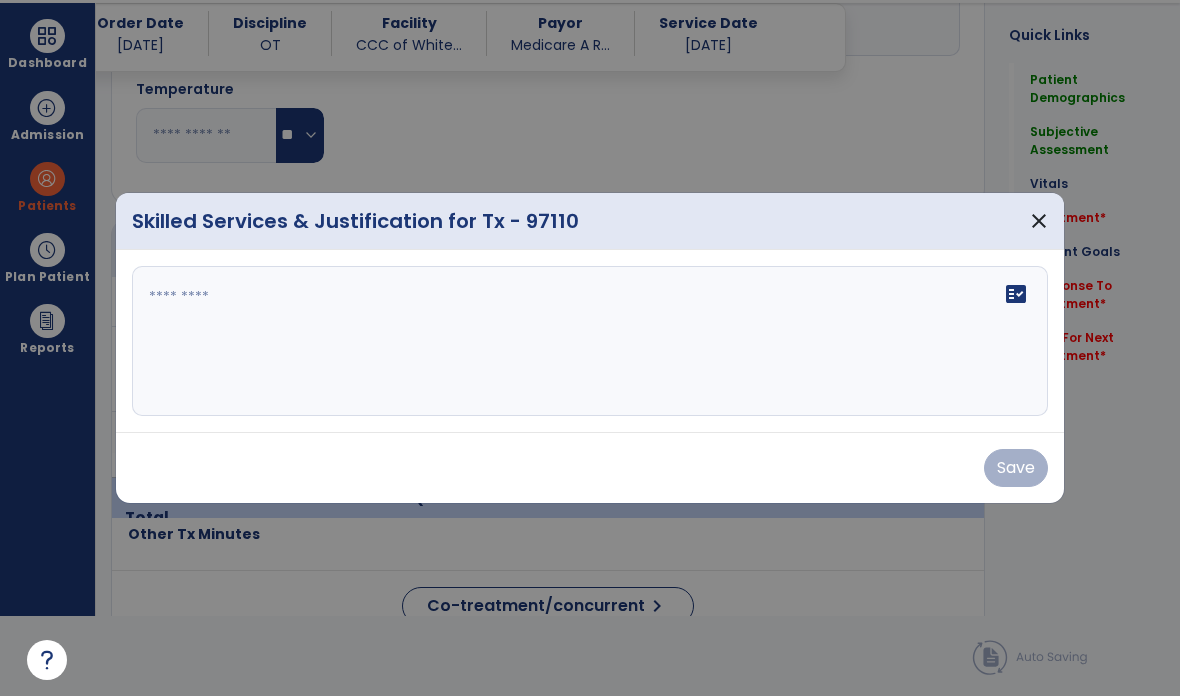 click on "fact_check" at bounding box center (590, 341) 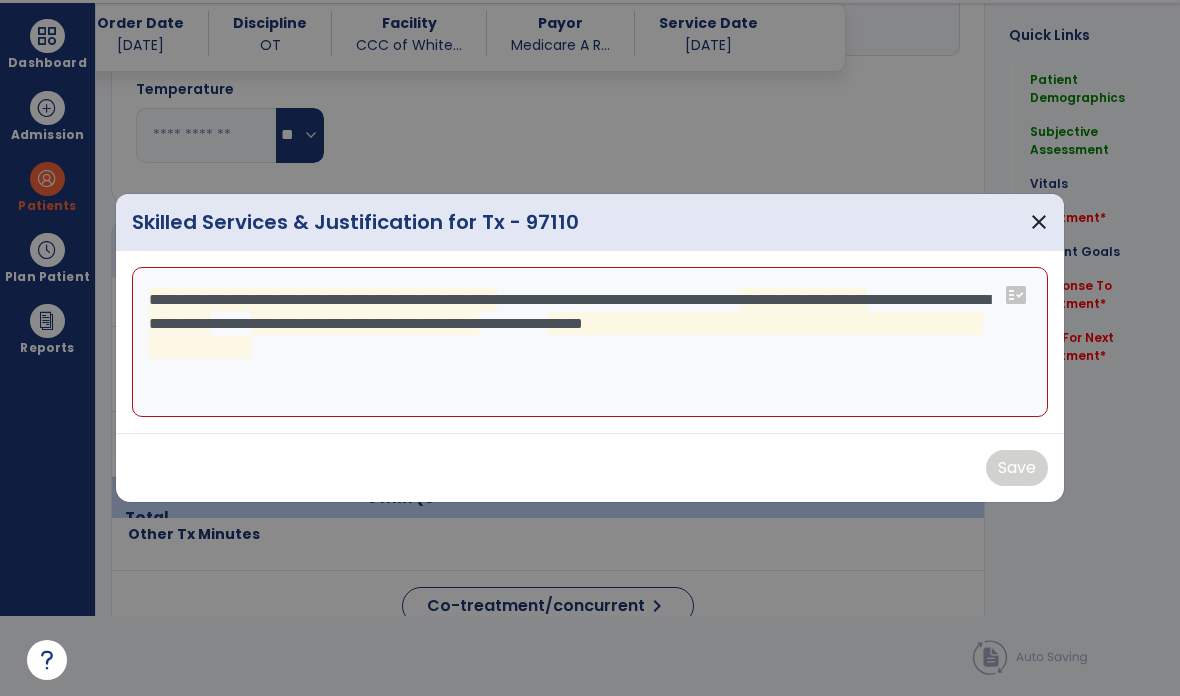 click on "**********" at bounding box center (590, 342) 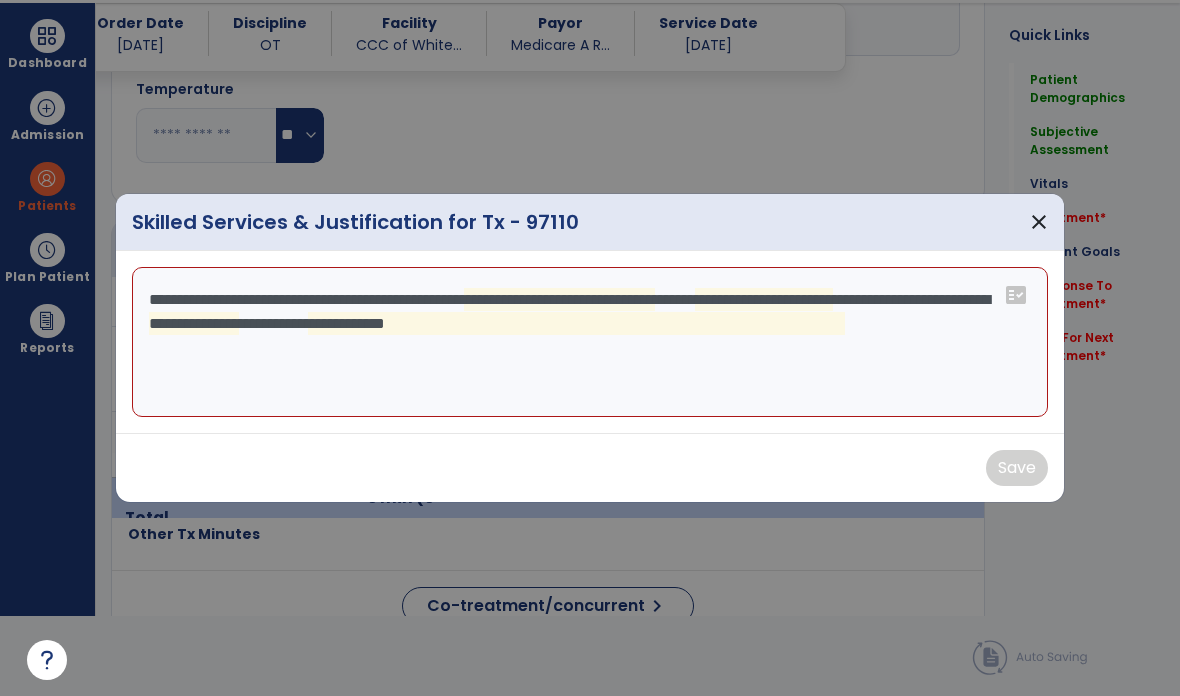 click on "**********" at bounding box center (590, 342) 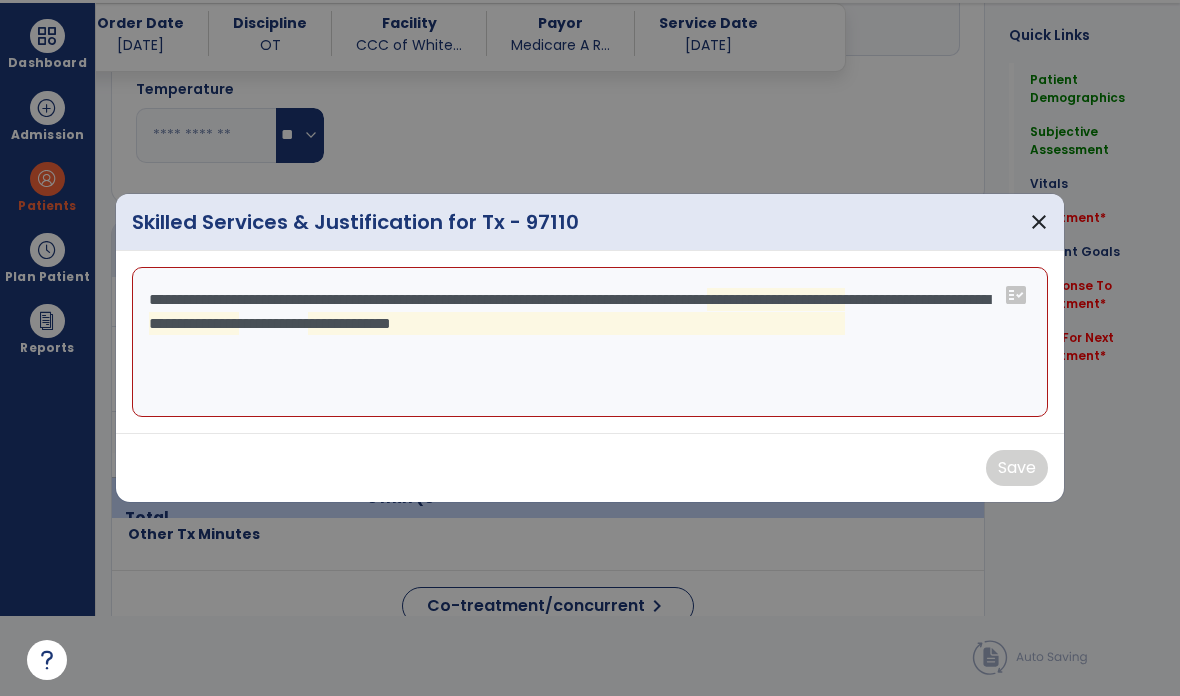 click on "**********" at bounding box center (590, 342) 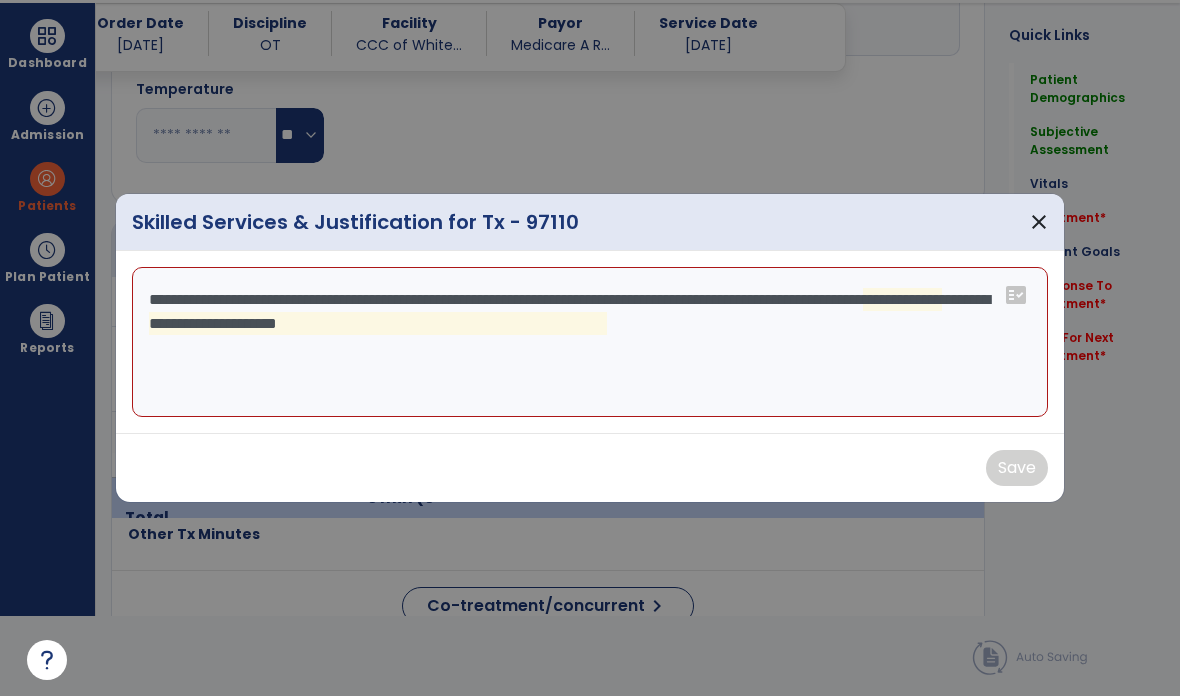 click on "**********" at bounding box center [590, 342] 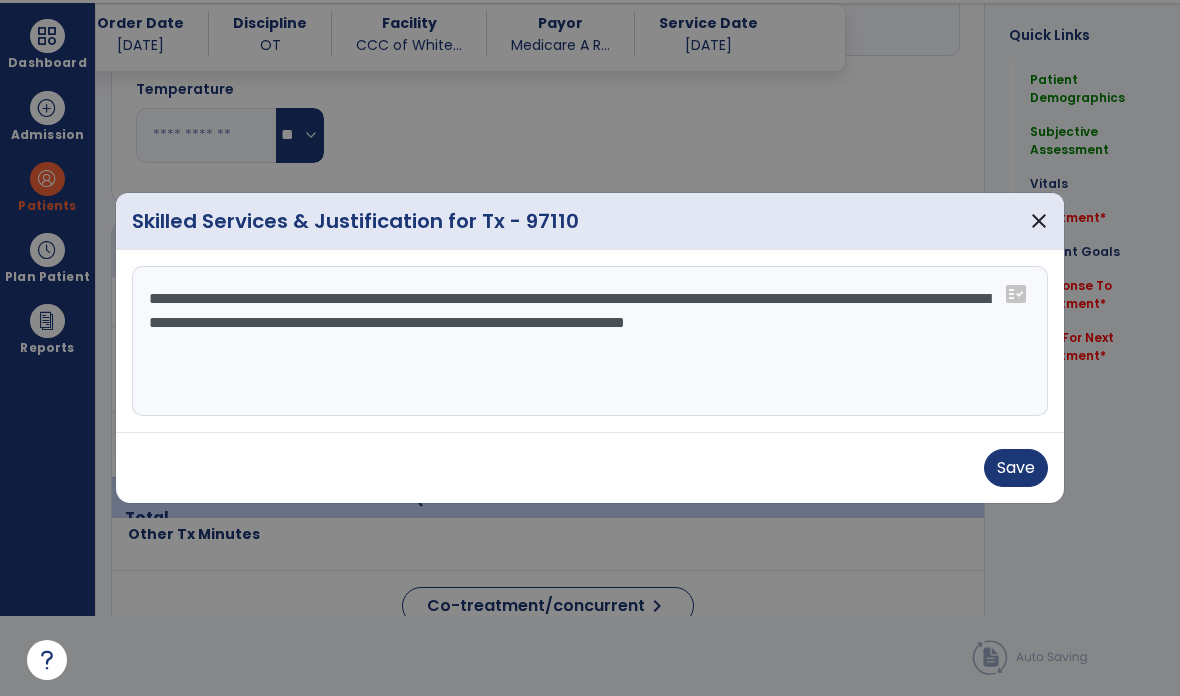 type on "**********" 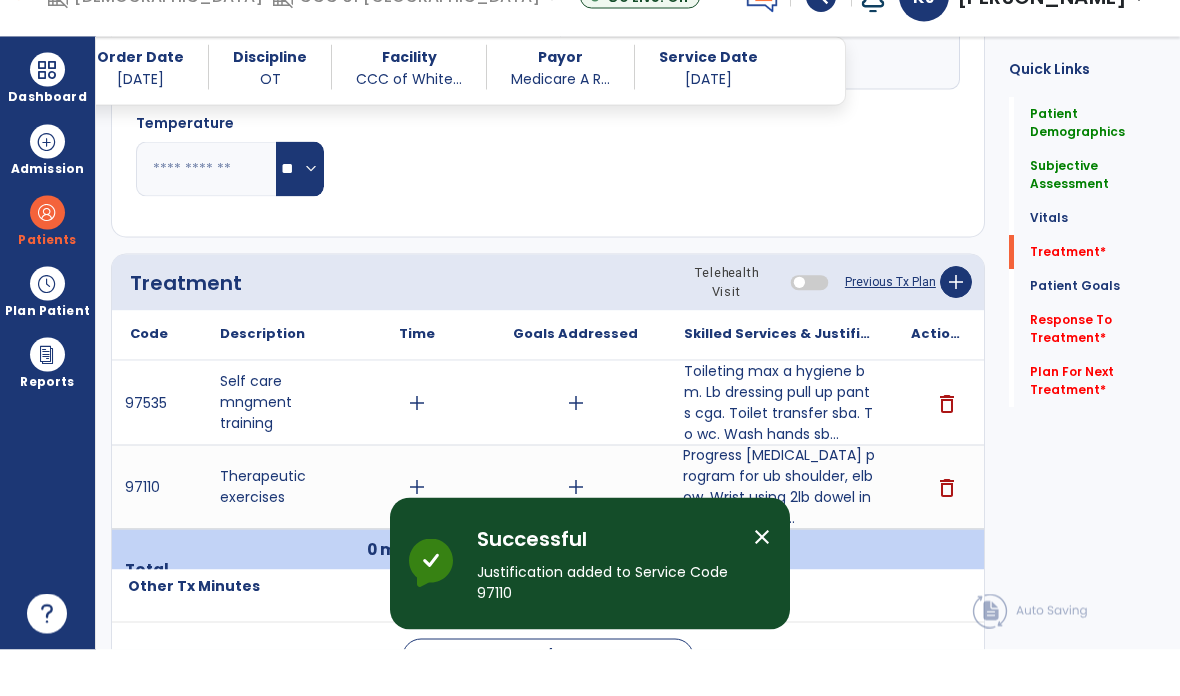scroll, scrollTop: 80, scrollLeft: 0, axis: vertical 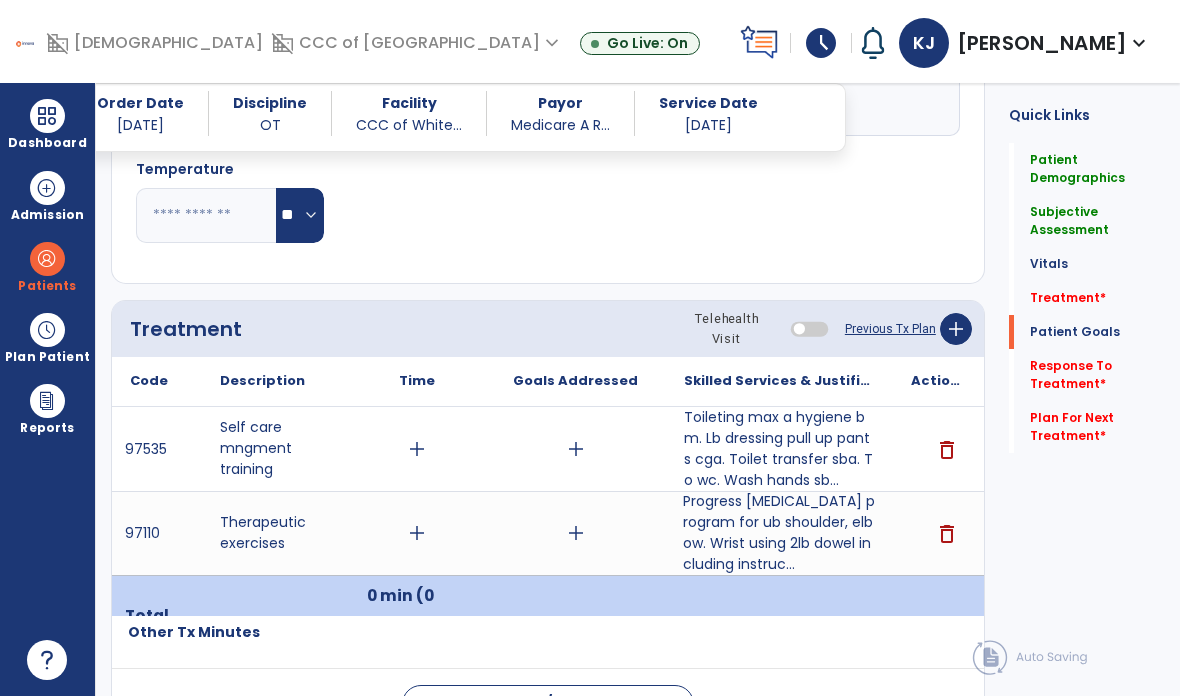 click on "Patient Goals" 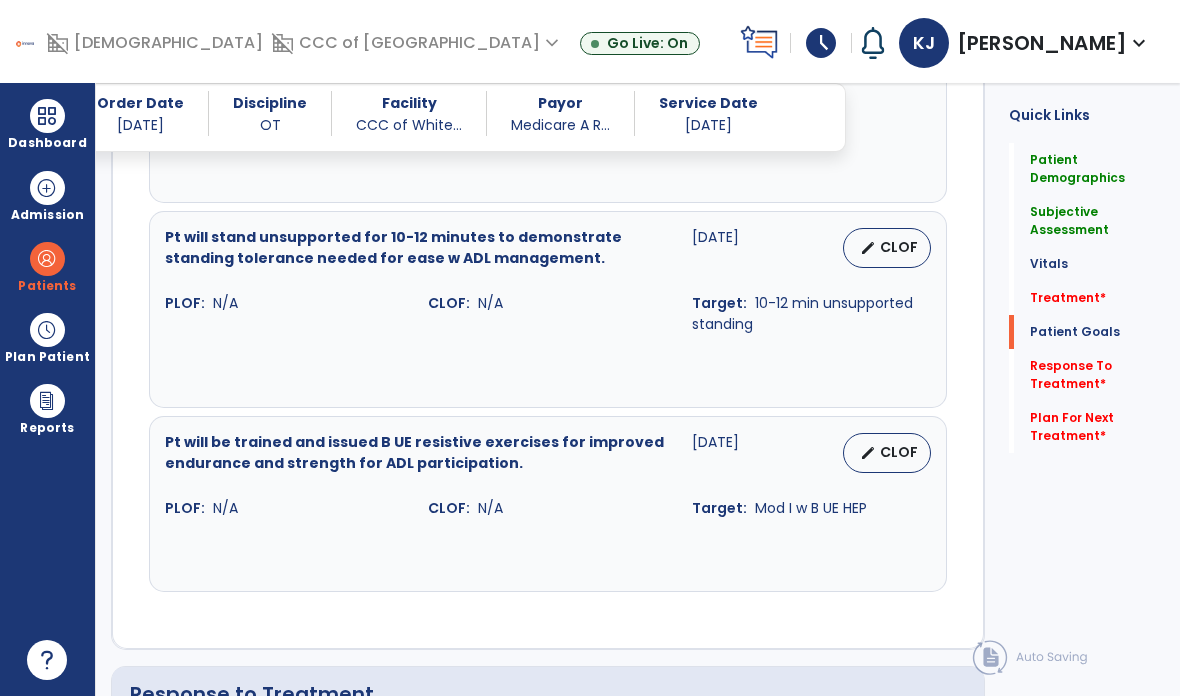 scroll, scrollTop: 2324, scrollLeft: 0, axis: vertical 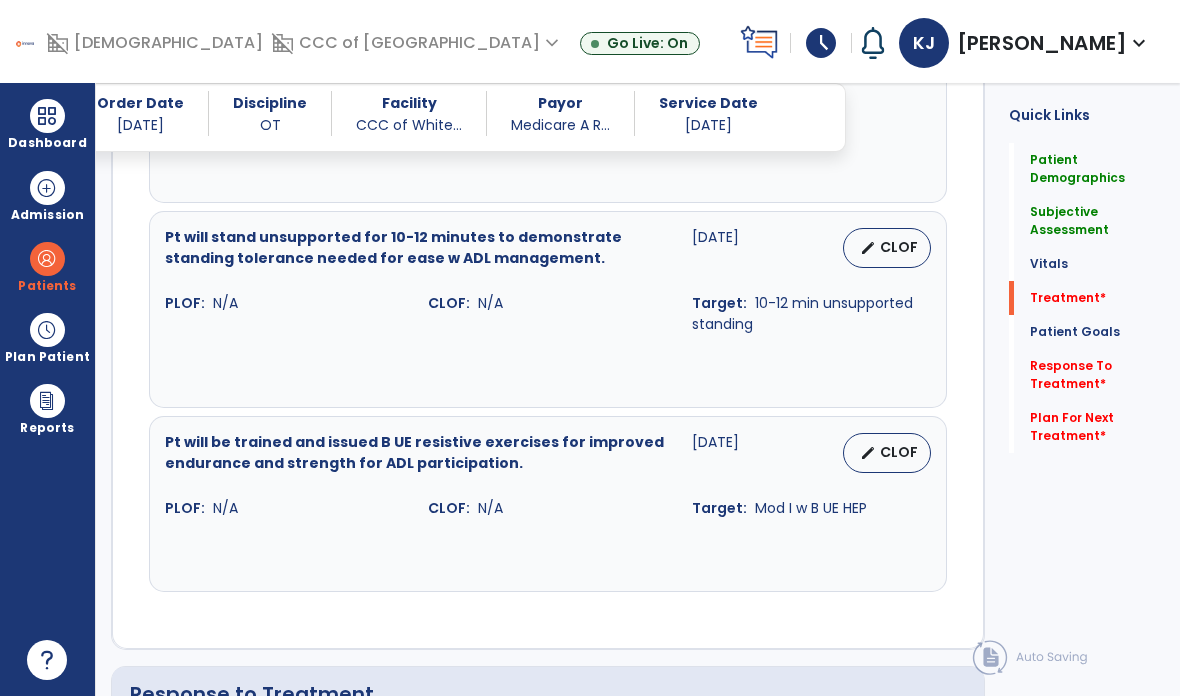 click on "Treatment   *  Treatment   *" 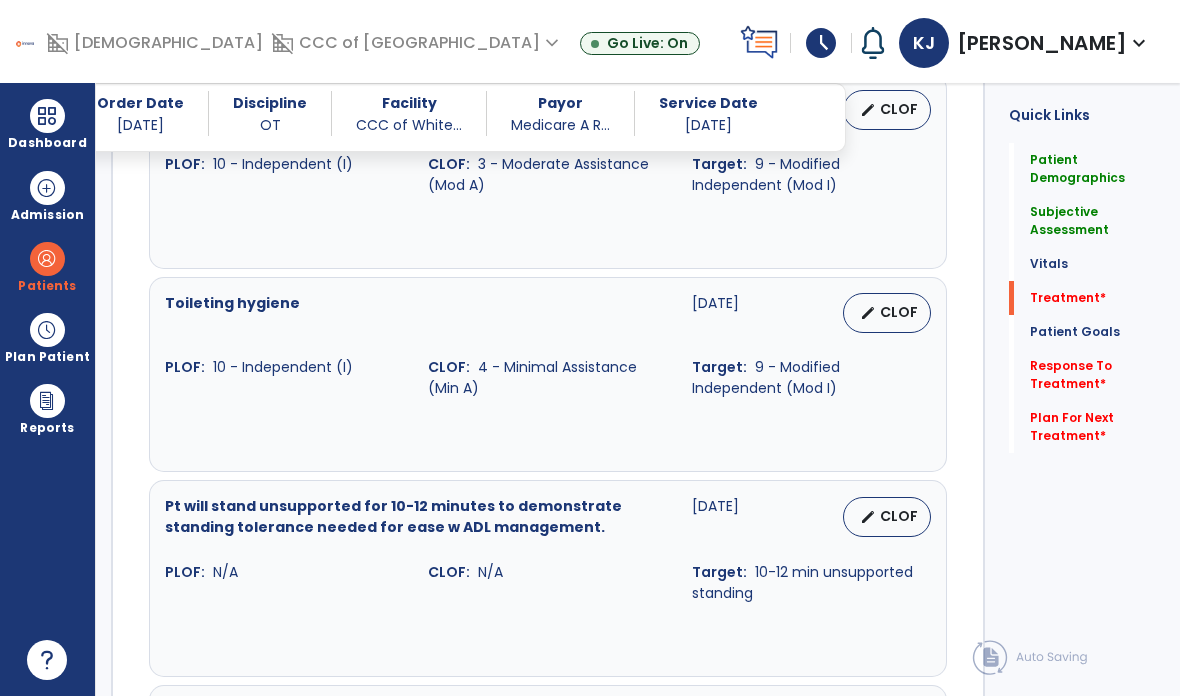 scroll, scrollTop: 1361, scrollLeft: 0, axis: vertical 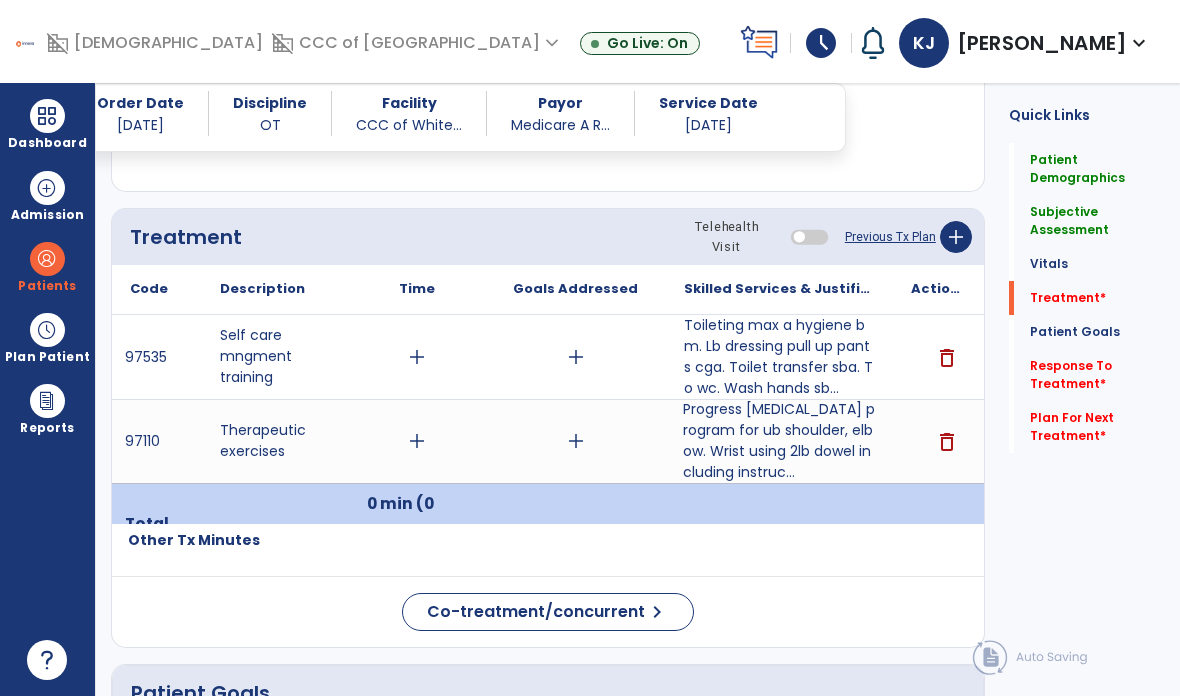 click on "add" 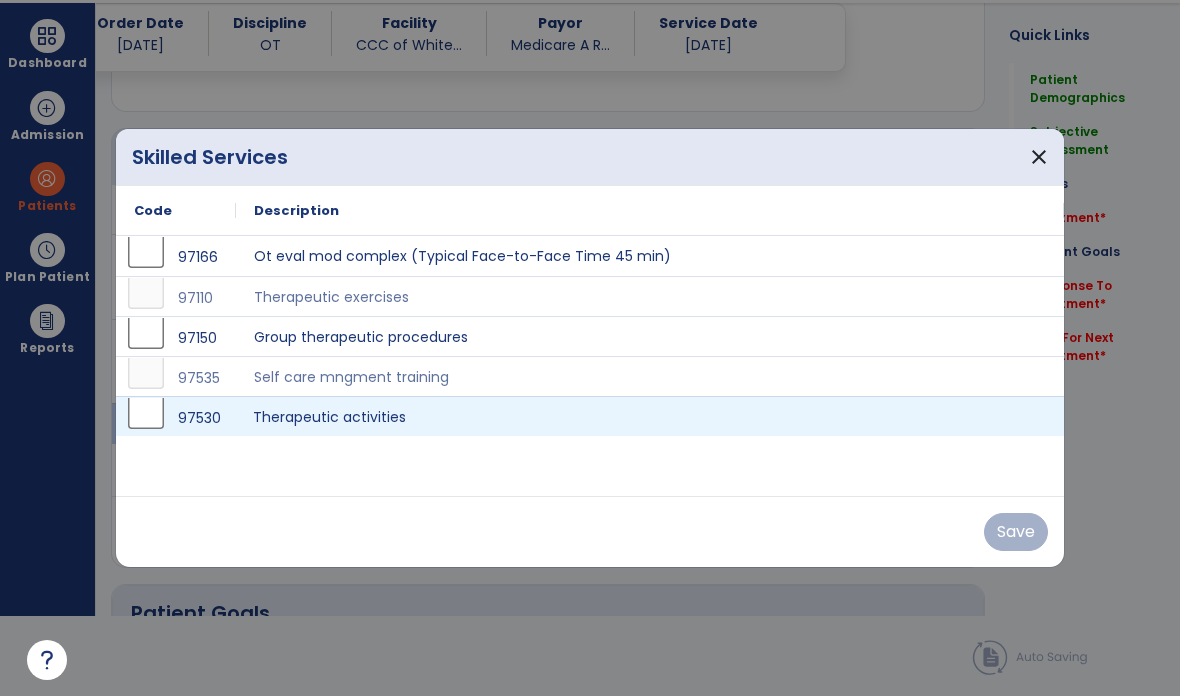 click on "Therapeutic activities" at bounding box center [650, 416] 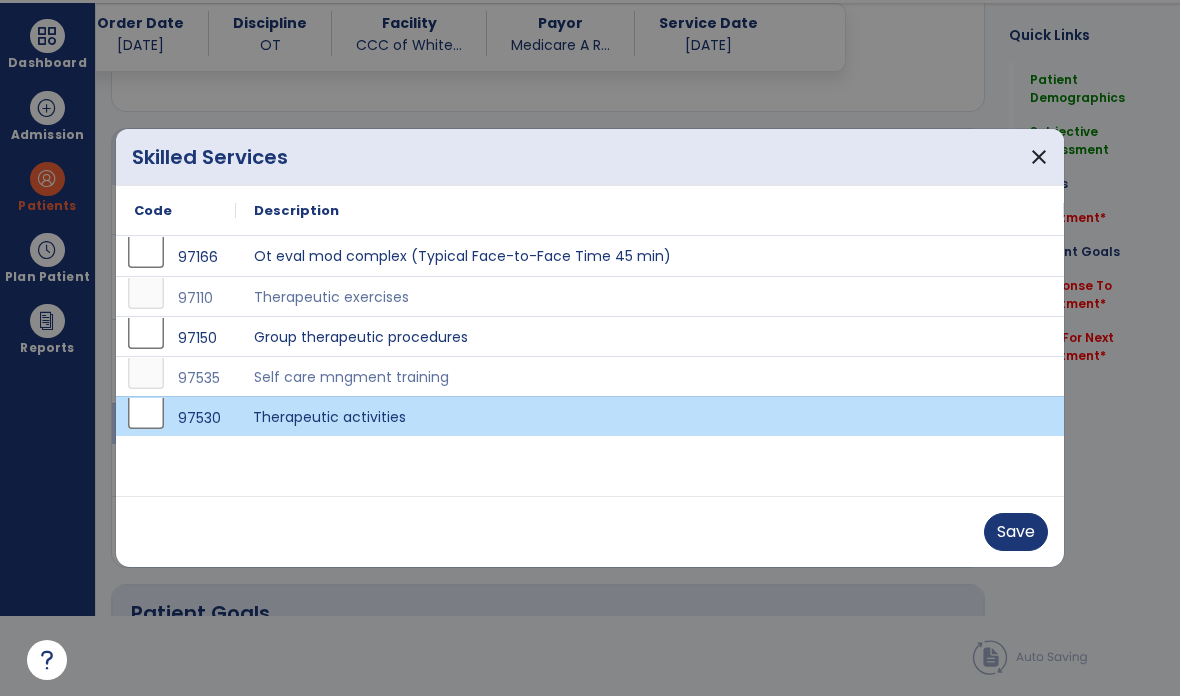 click on "Save" at bounding box center [1016, 532] 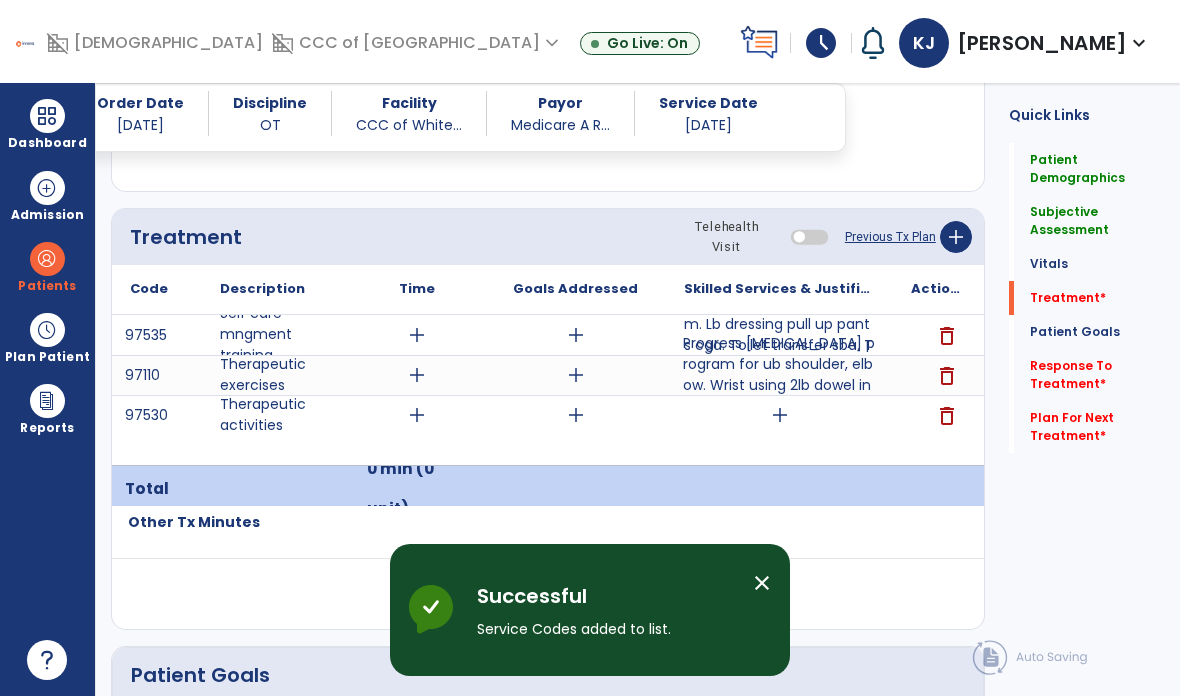 scroll, scrollTop: 80, scrollLeft: 0, axis: vertical 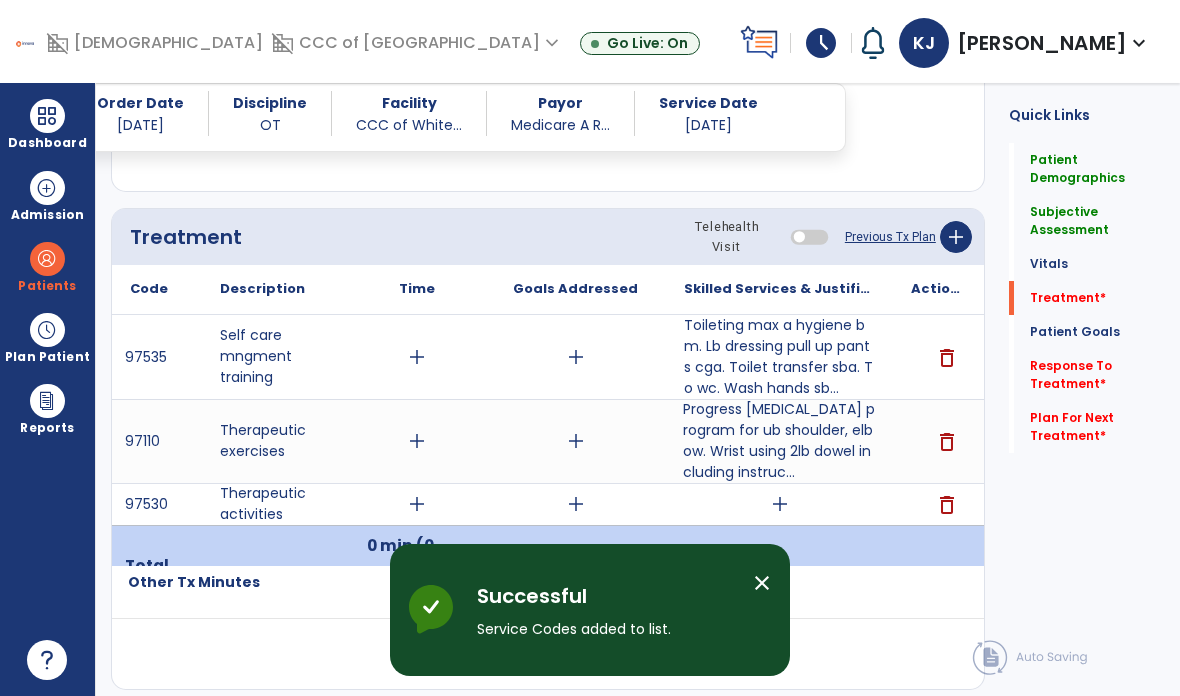 click on "Quick Links  Patient Demographics   Patient Demographics   Subjective Assessment   Subjective Assessment   Vitals   Vitals   Treatment   *  Treatment   *  Patient Goals   Patient Goals   Response To Treatment   *  Response To Treatment   *  Plan For Next Treatment   *  Plan For Next Treatment   *" 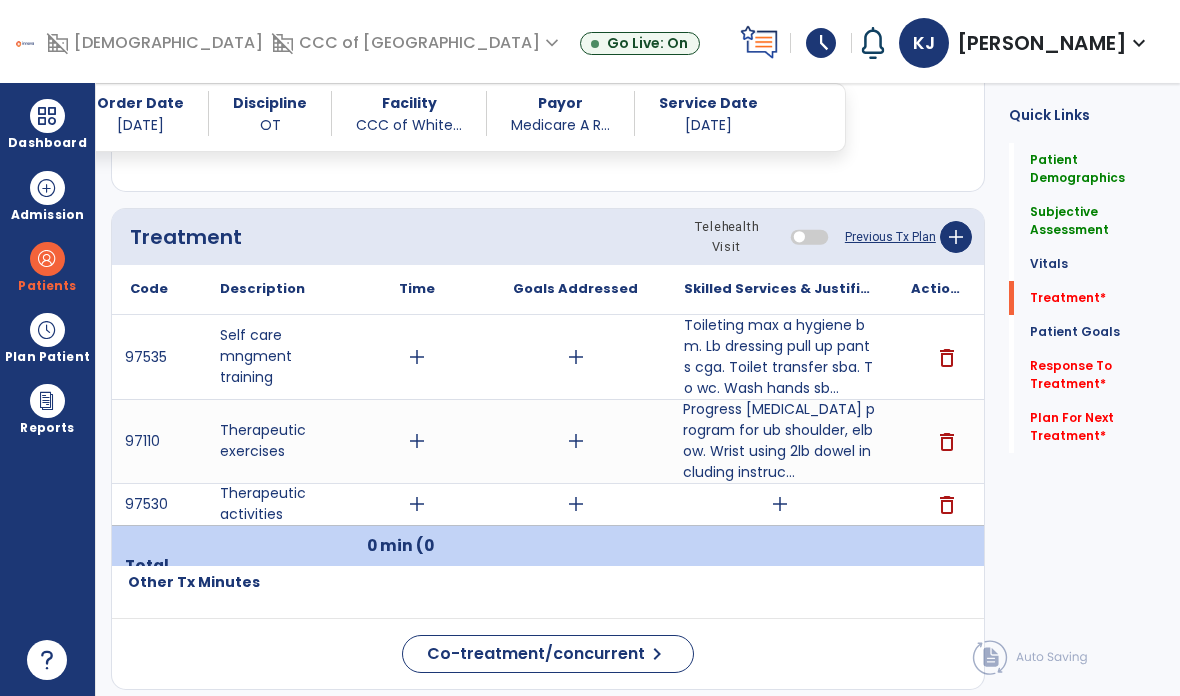 click on "add" at bounding box center (780, 504) 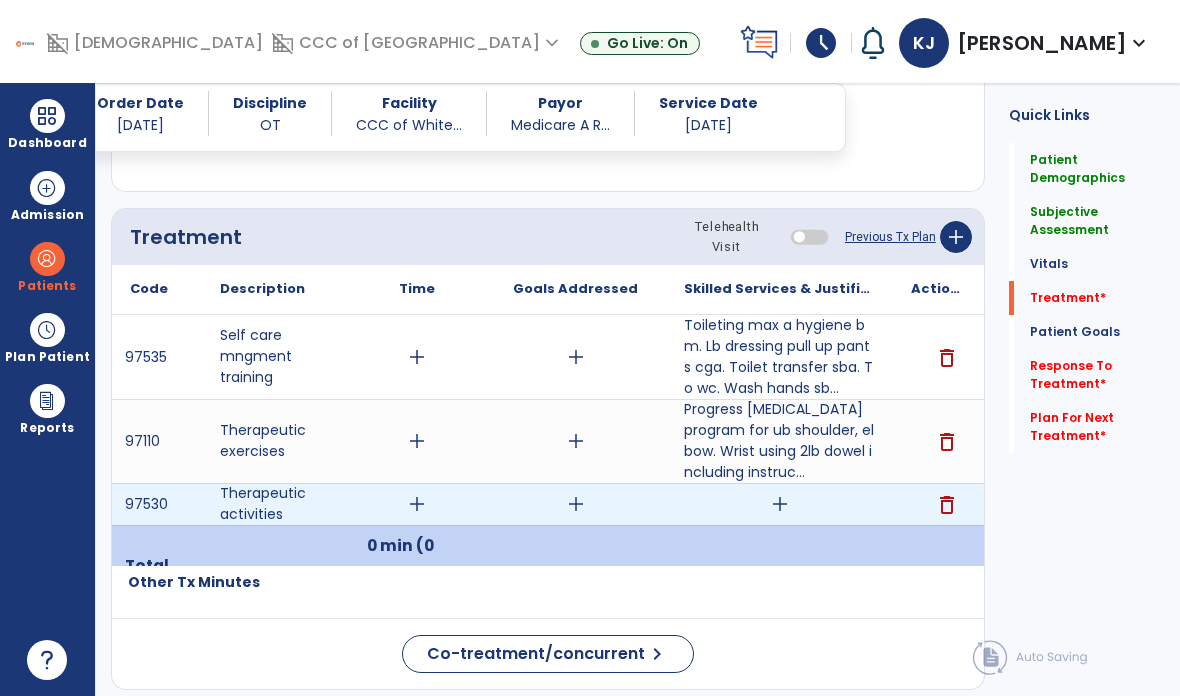scroll, scrollTop: 0, scrollLeft: 0, axis: both 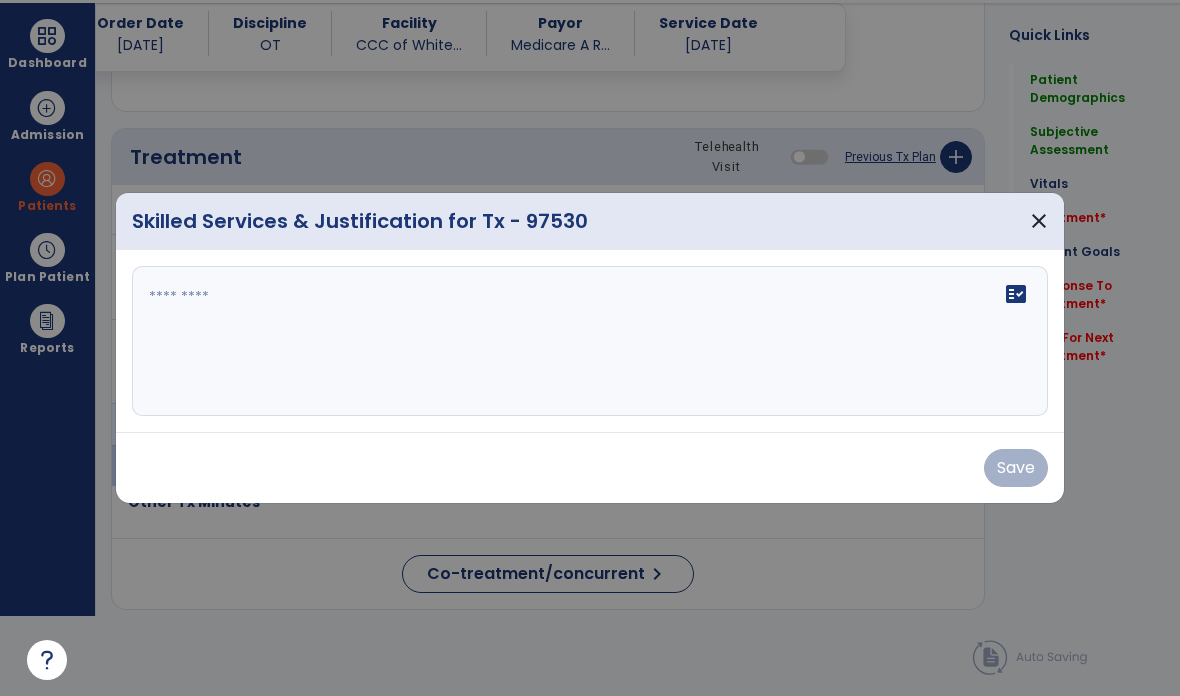 click on "fact_check" at bounding box center [590, 341] 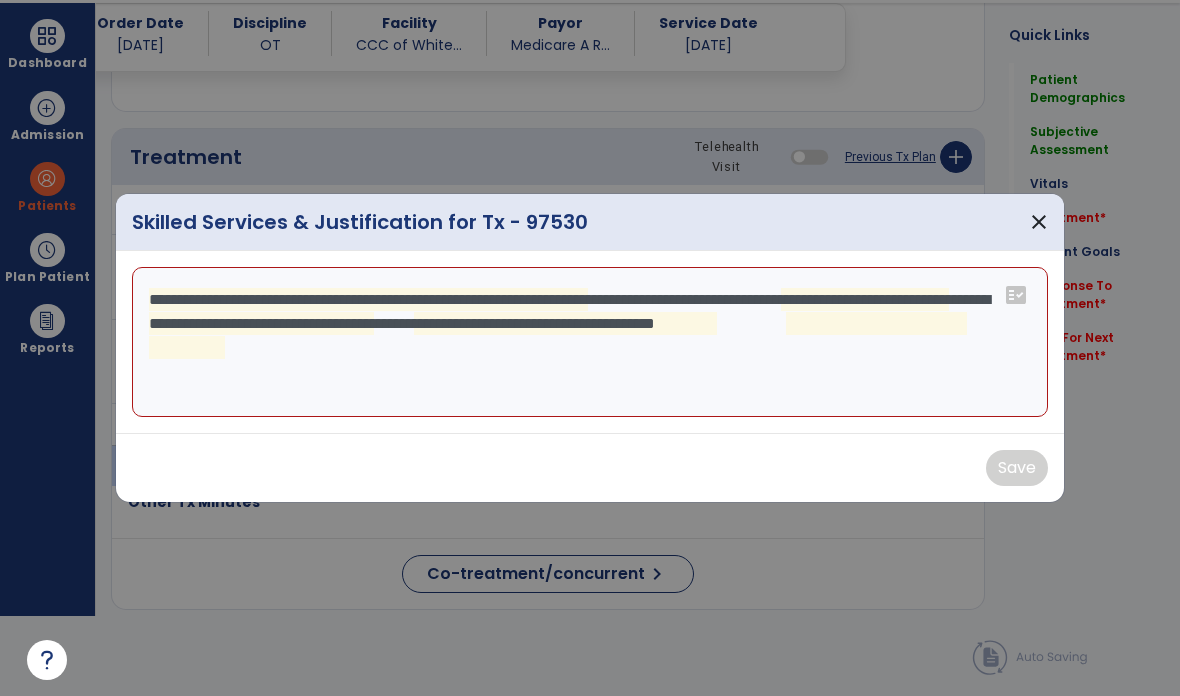 click on "**********" at bounding box center [590, 342] 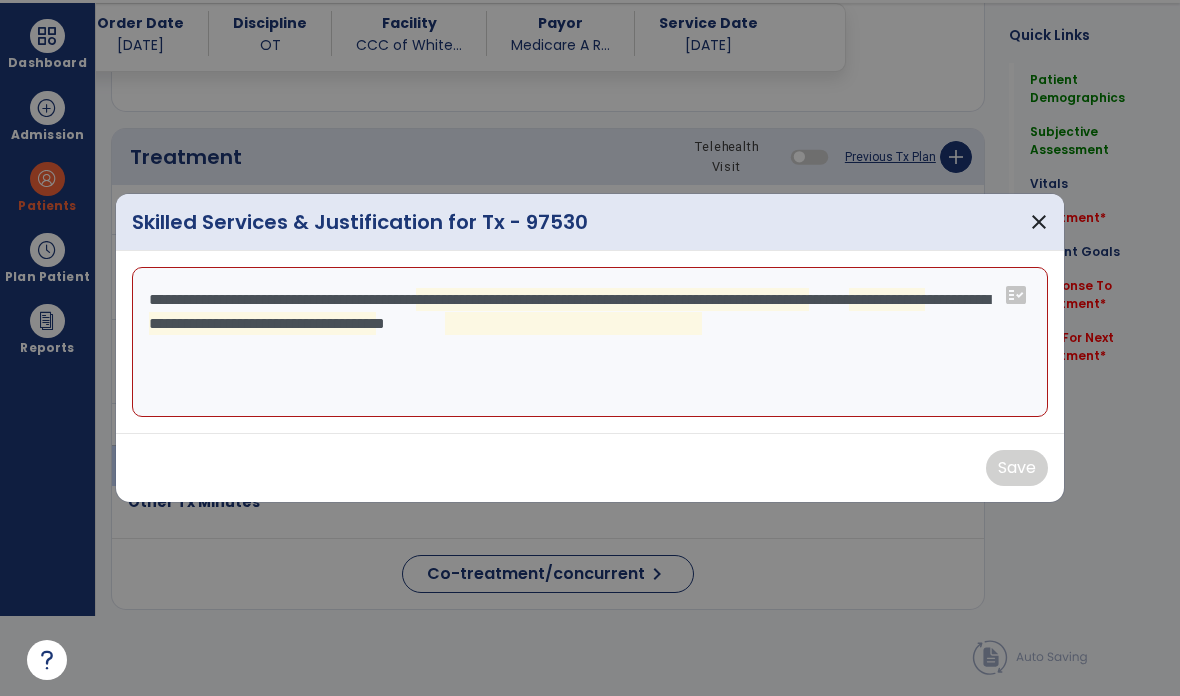 click on "**********" at bounding box center (590, 342) 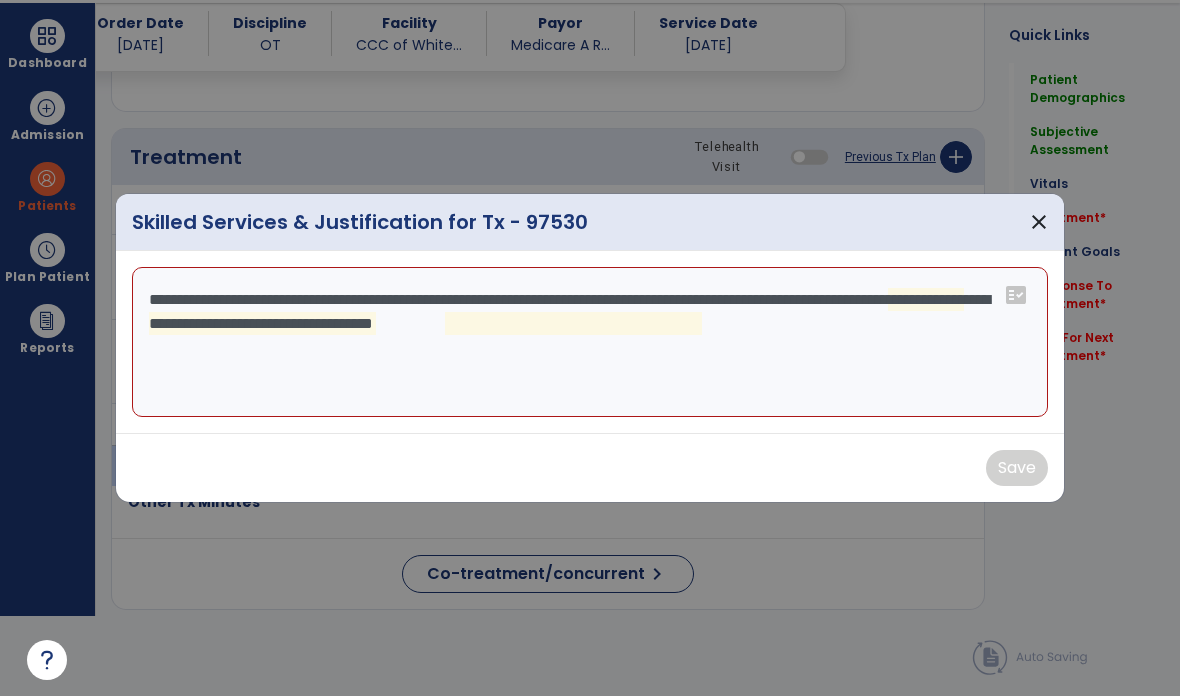 click on "**********" at bounding box center [590, 342] 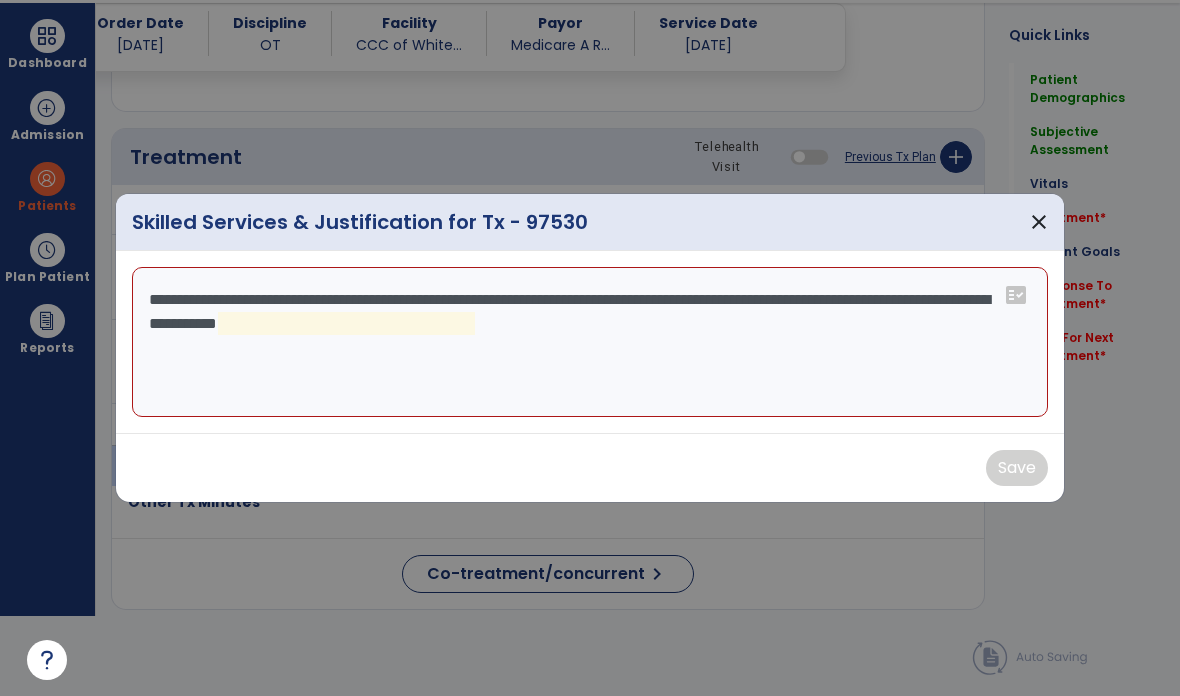 click on "**********" at bounding box center (590, 342) 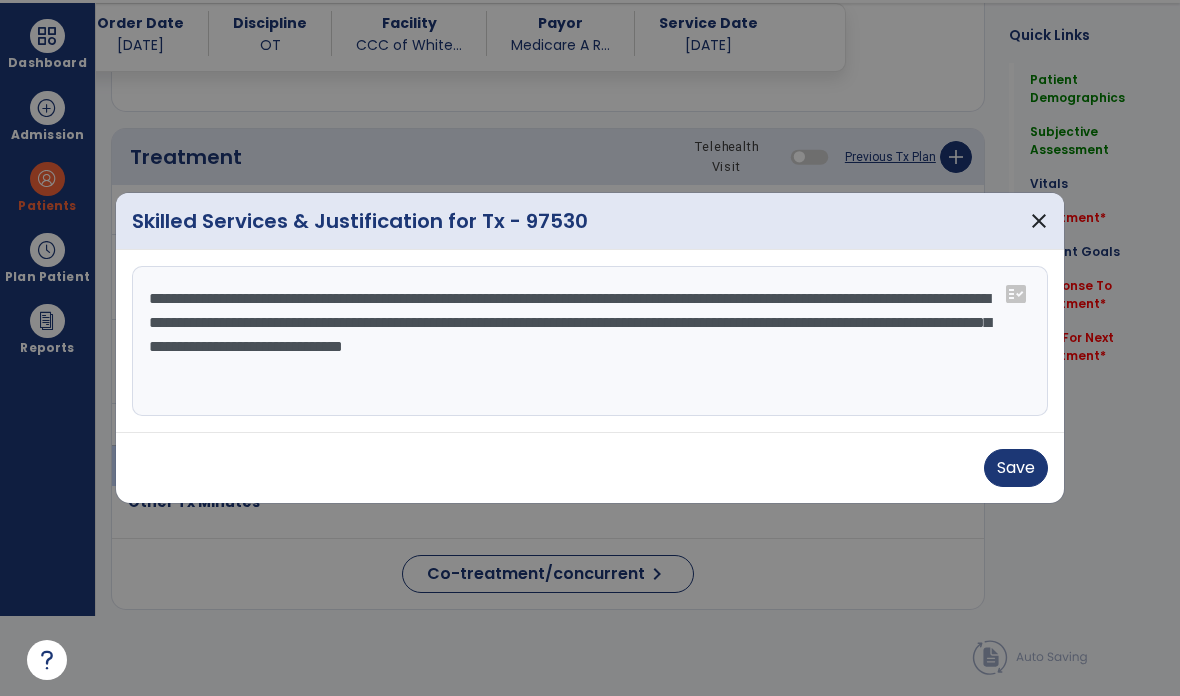type on "**********" 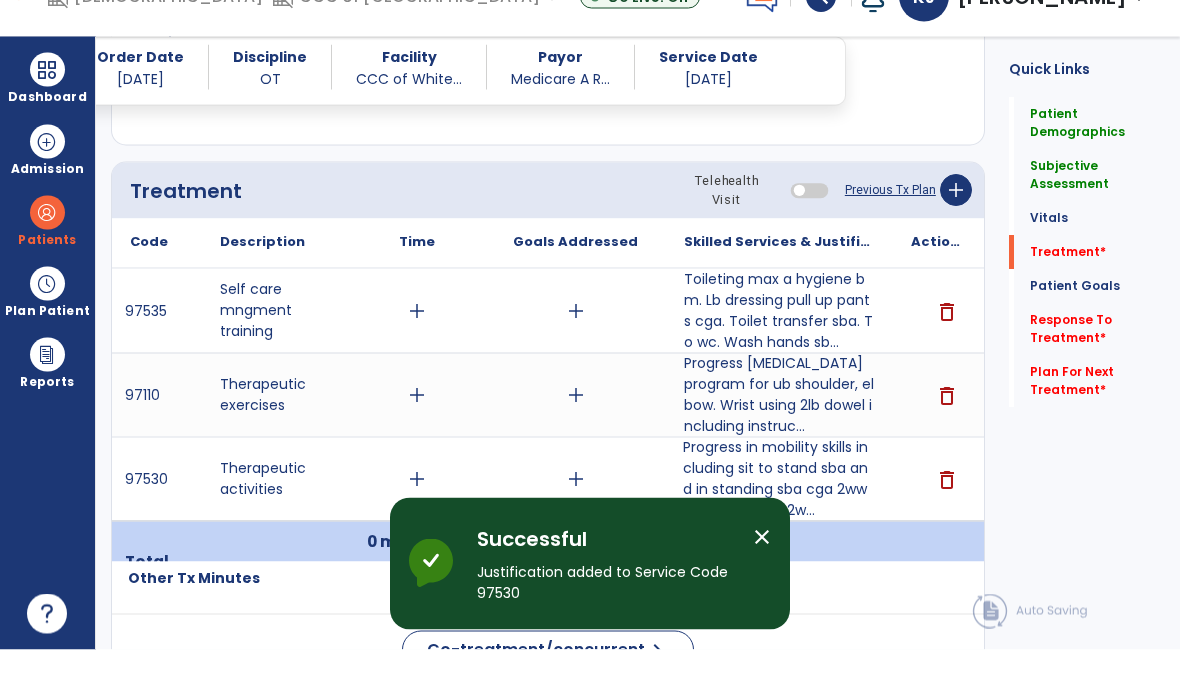 scroll, scrollTop: 80, scrollLeft: 0, axis: vertical 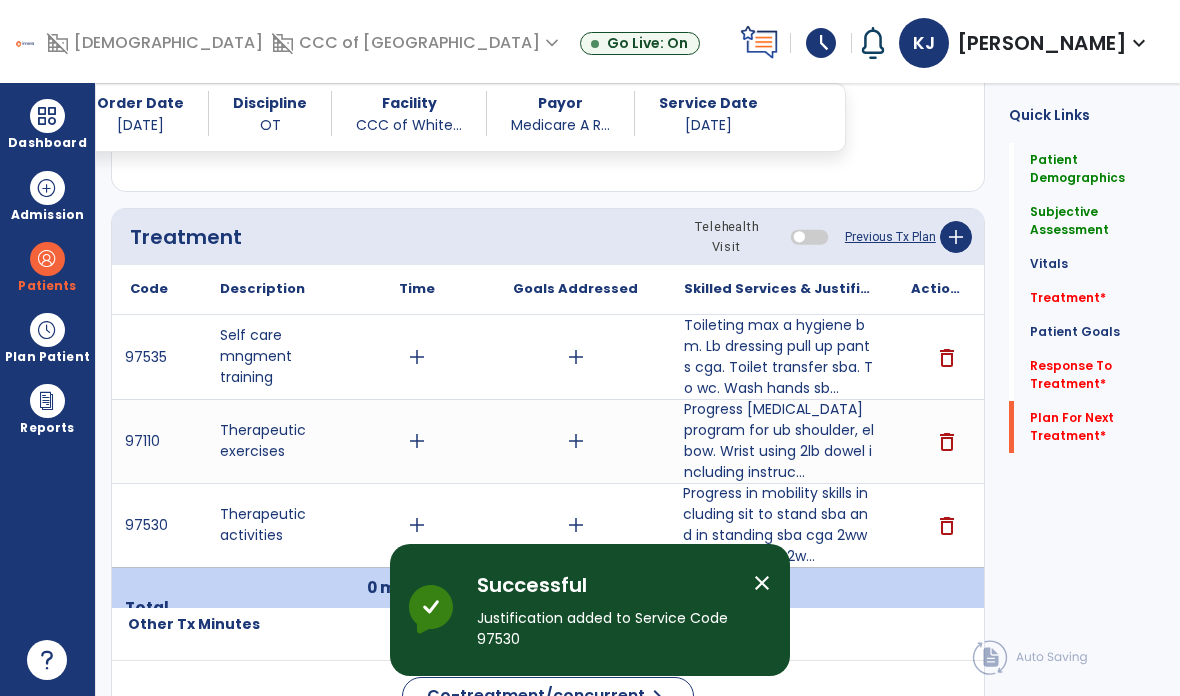 click on "Plan For Next Treatment   *" 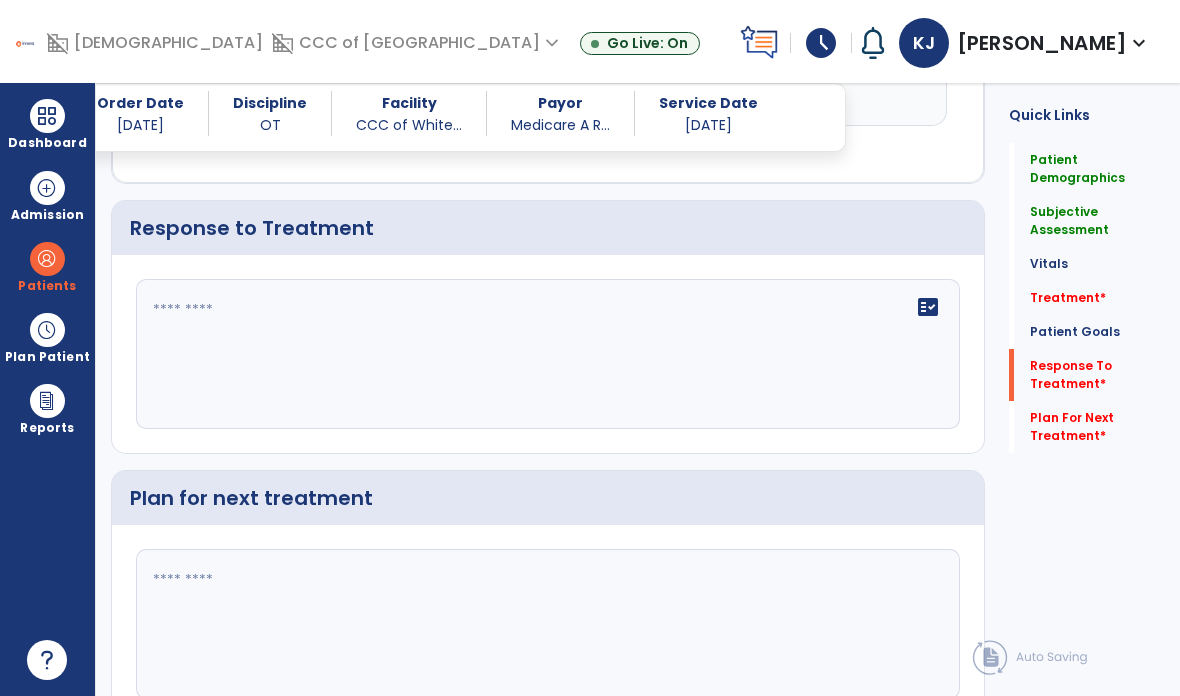 scroll, scrollTop: 2889, scrollLeft: 0, axis: vertical 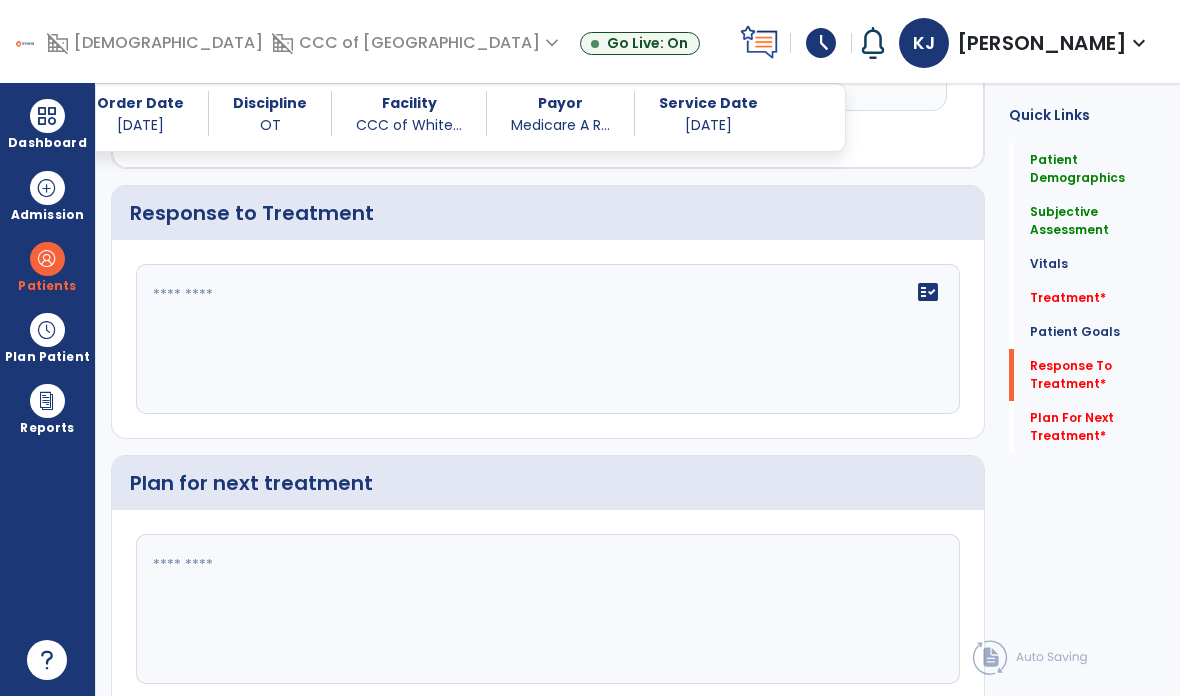 click 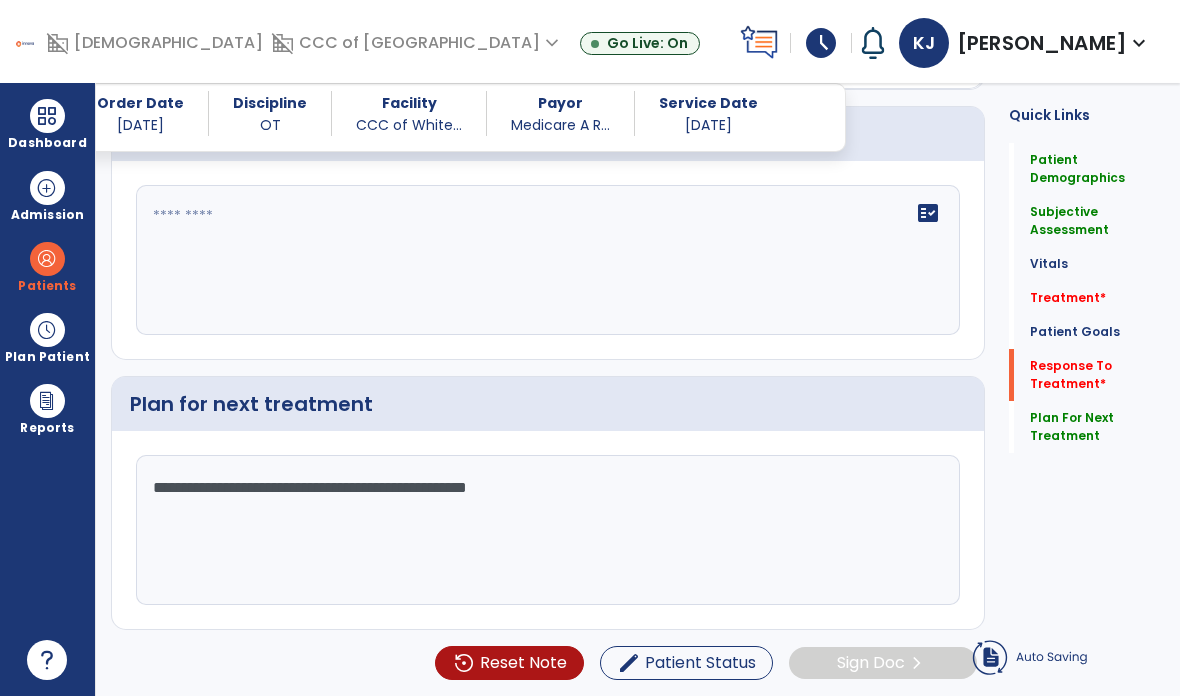 scroll, scrollTop: 2787, scrollLeft: 0, axis: vertical 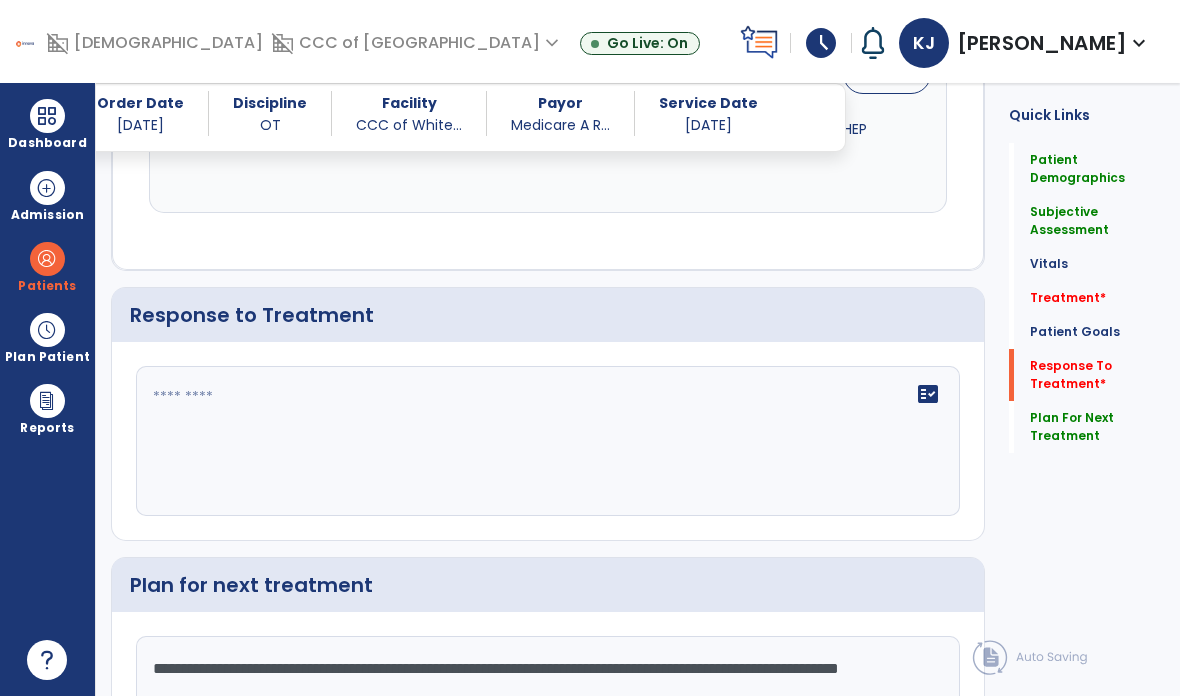 type on "**********" 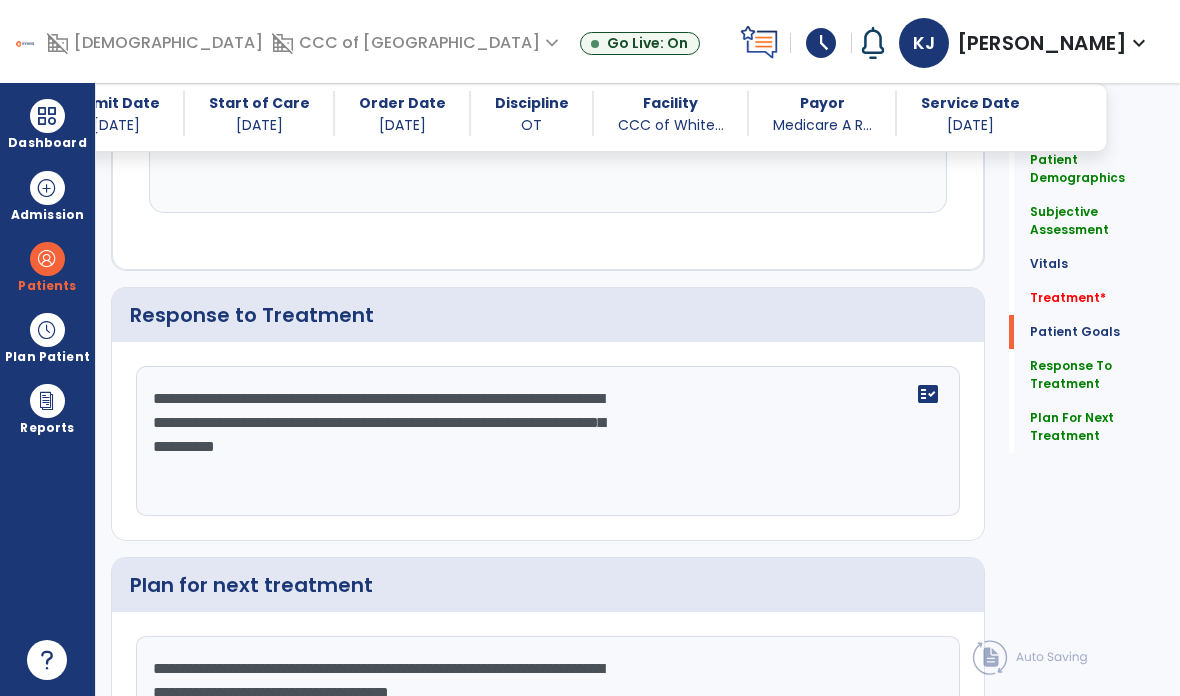 scroll, scrollTop: 80, scrollLeft: -47, axis: both 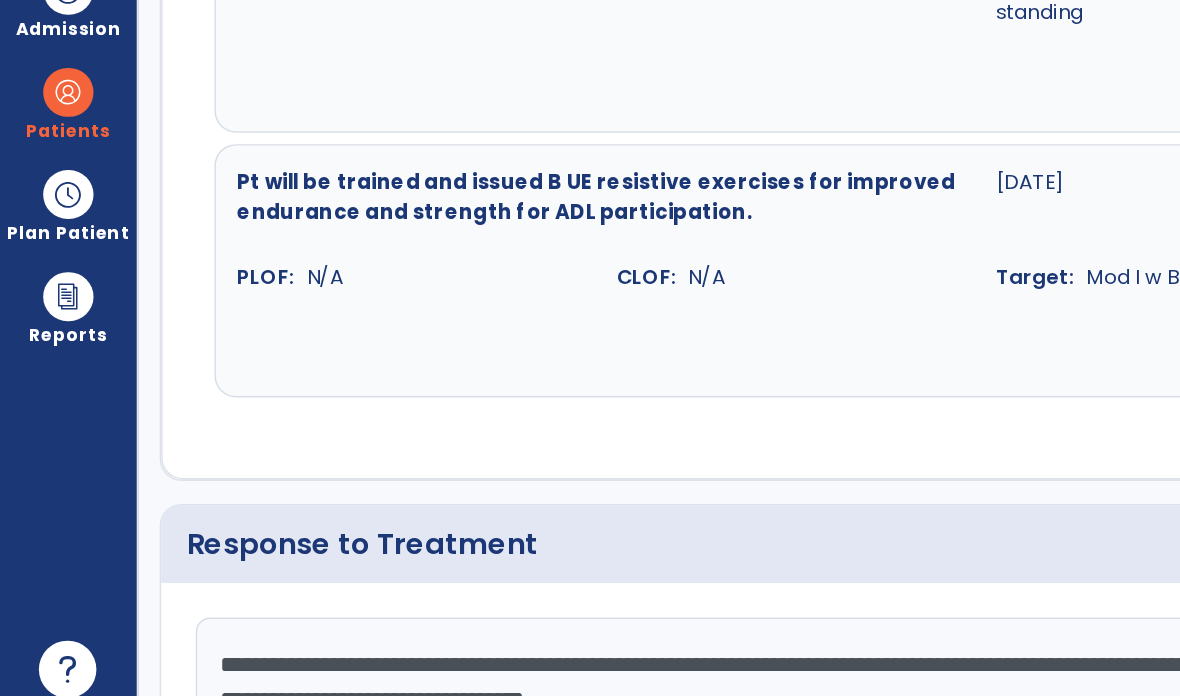 type on "**********" 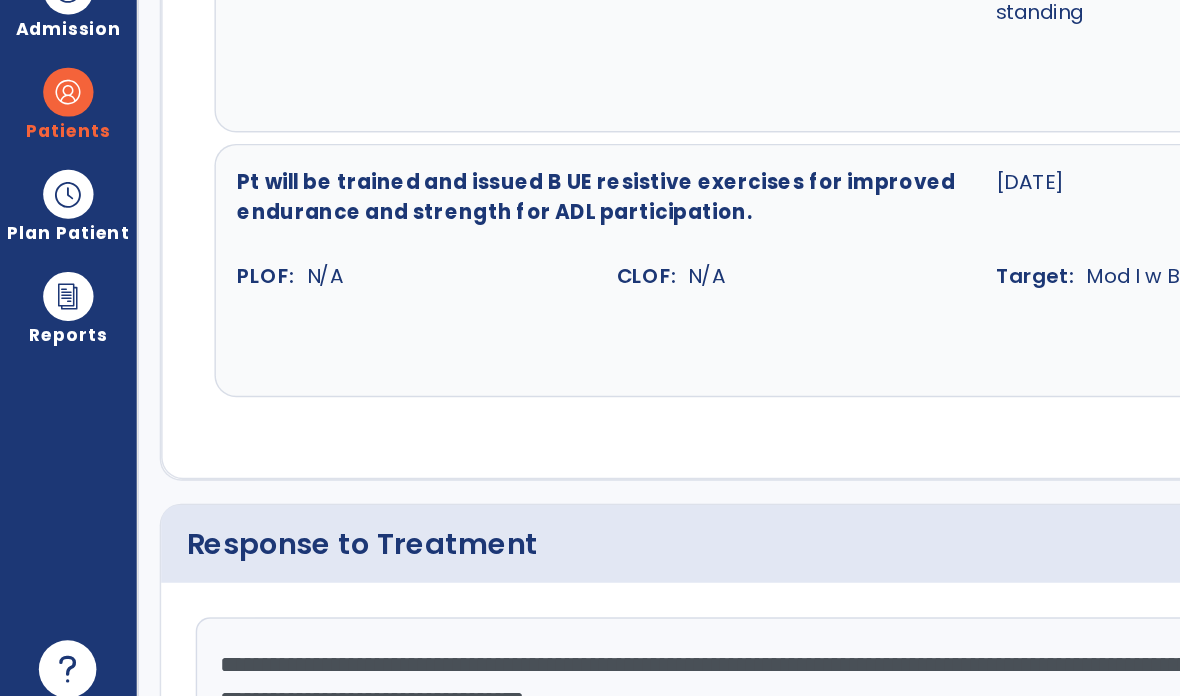 scroll, scrollTop: 0, scrollLeft: 0, axis: both 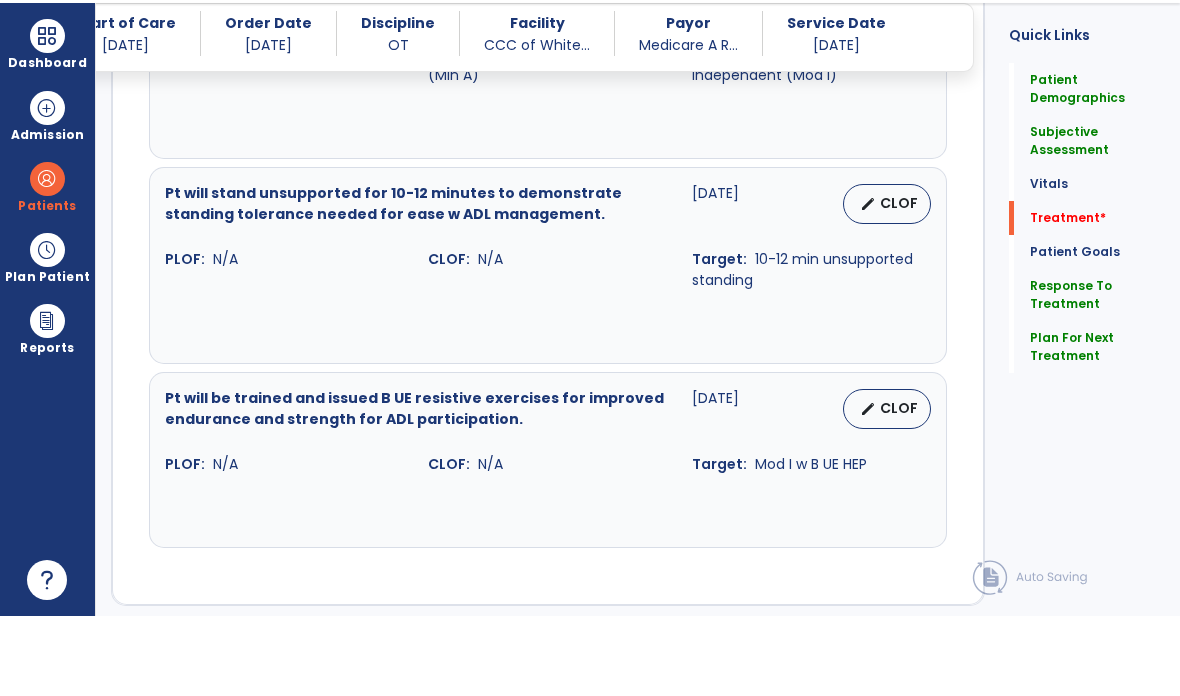 click on "Treatment   *" 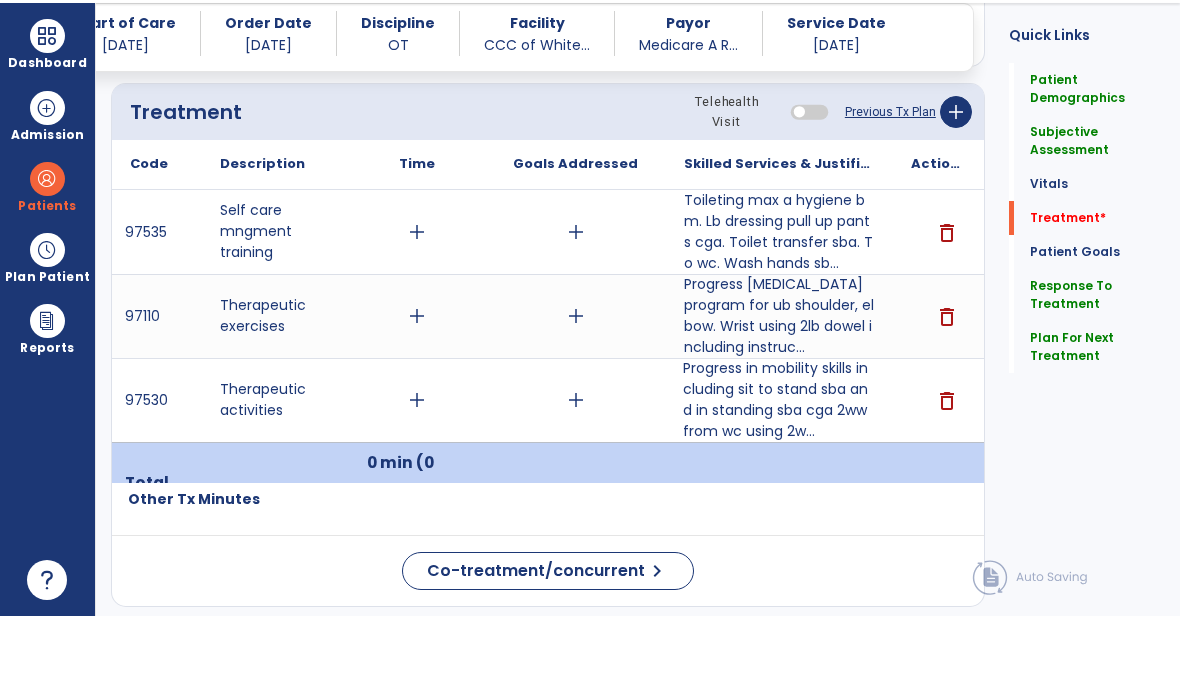 scroll, scrollTop: 1403, scrollLeft: 0, axis: vertical 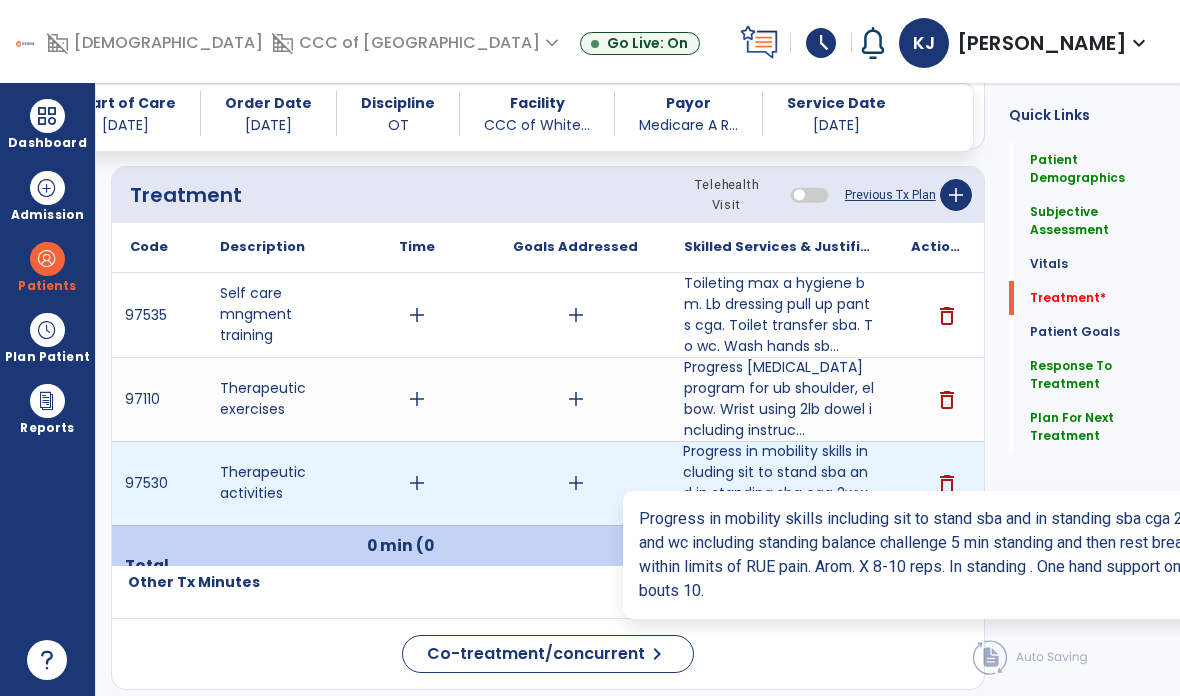 click on "Progress in mobility skills including sit to stand sba and in standing sba cga 2ww from wc  using 2w..." at bounding box center [779, 483] 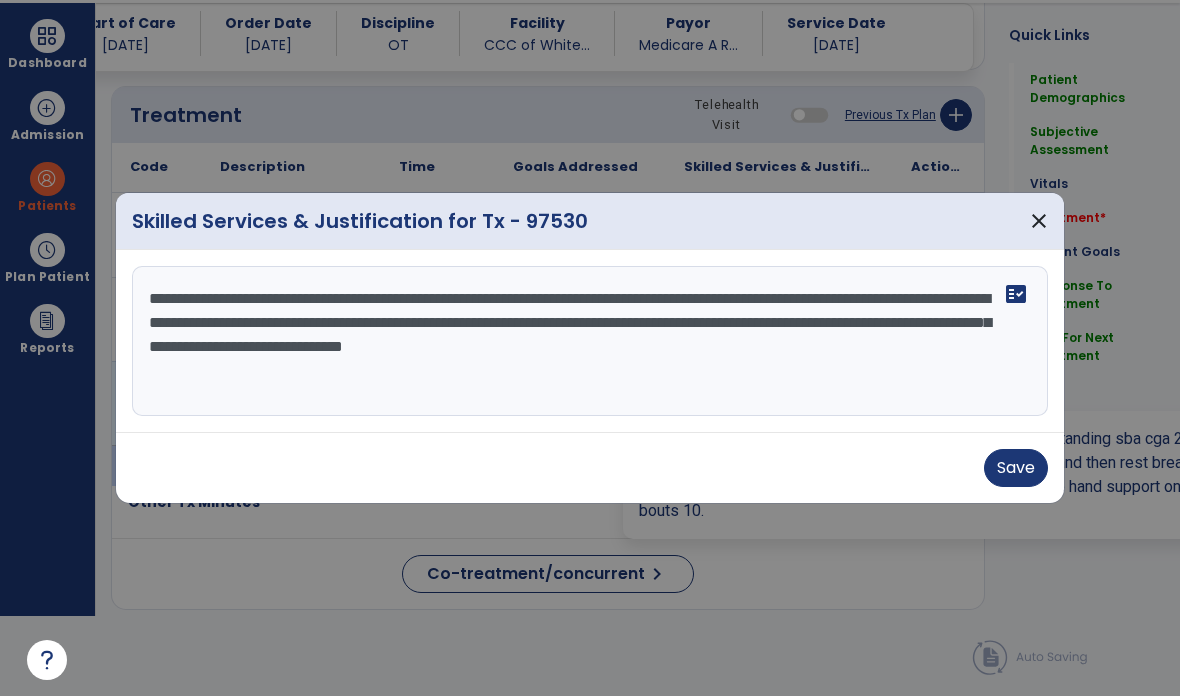 click on "**********" at bounding box center [590, 341] 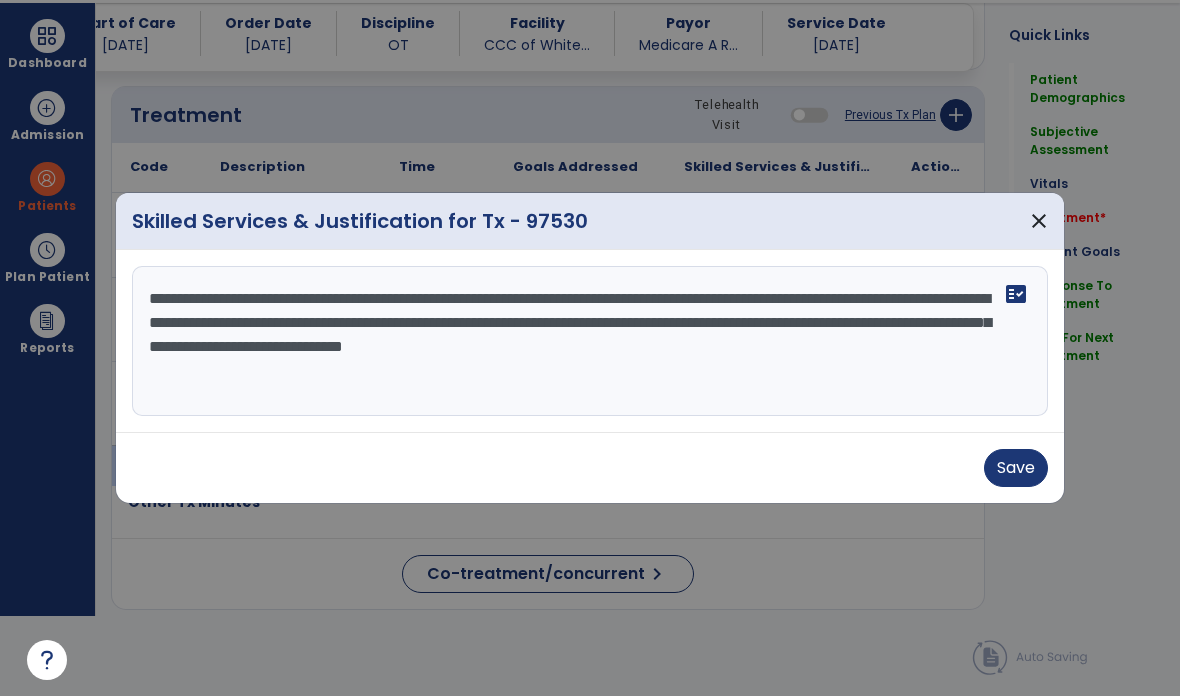 click on "**********" at bounding box center (590, 341) 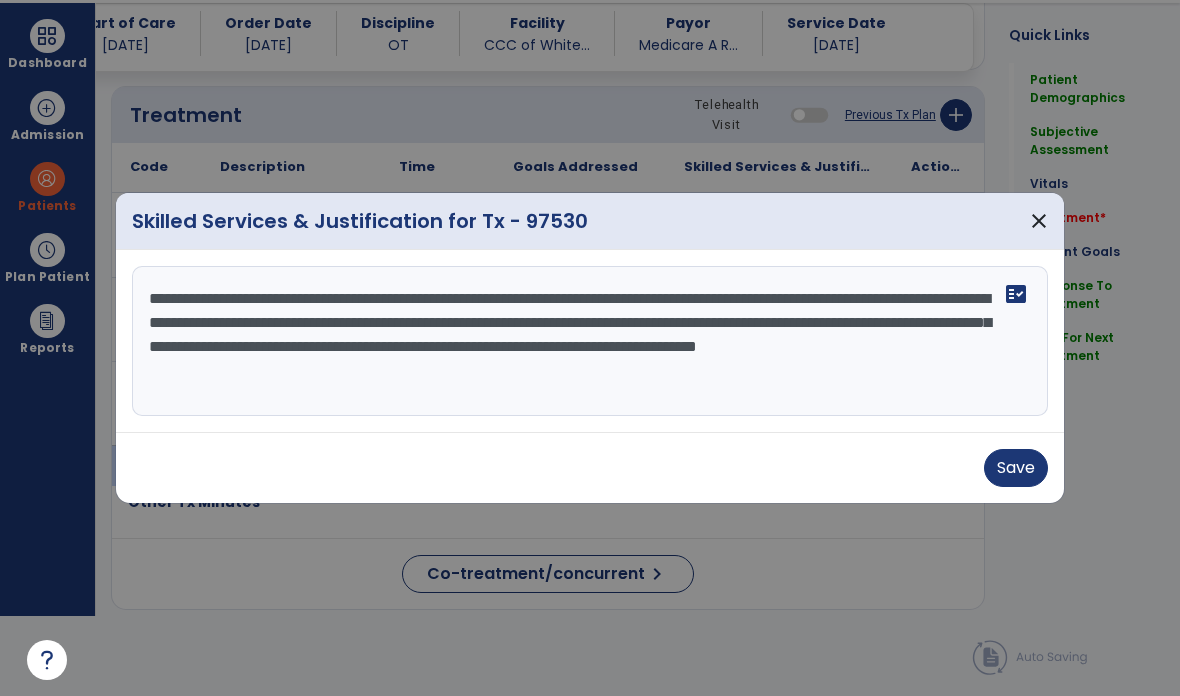 click on "**********" at bounding box center [590, 341] 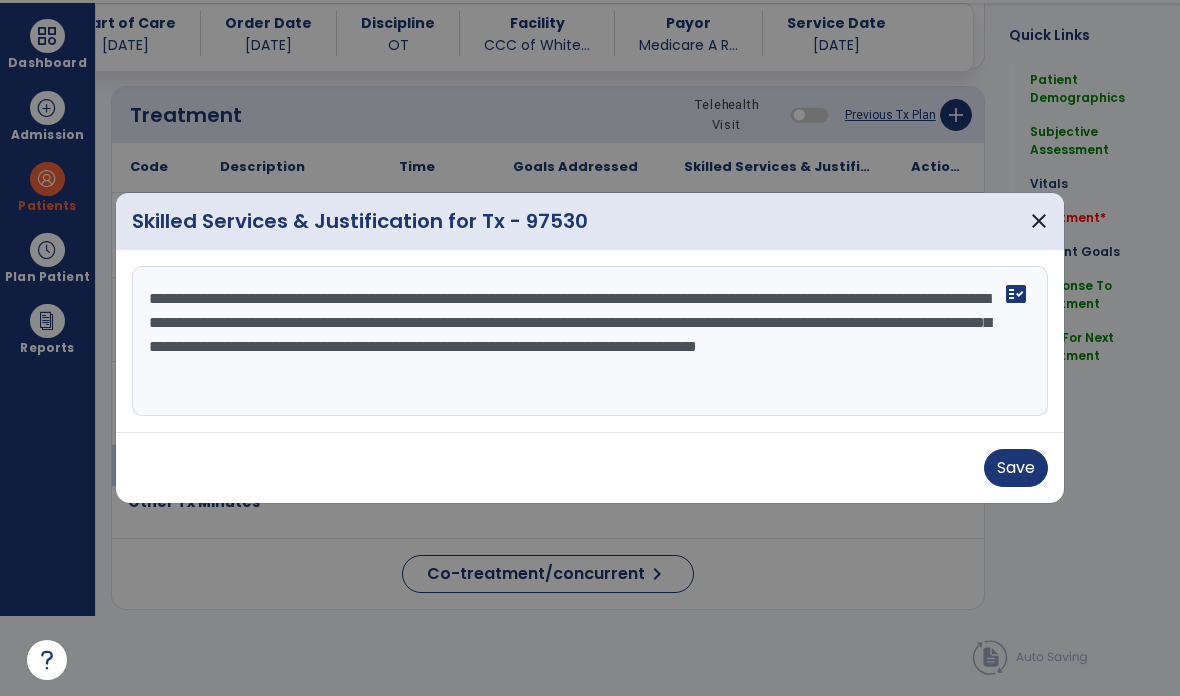 type on "**********" 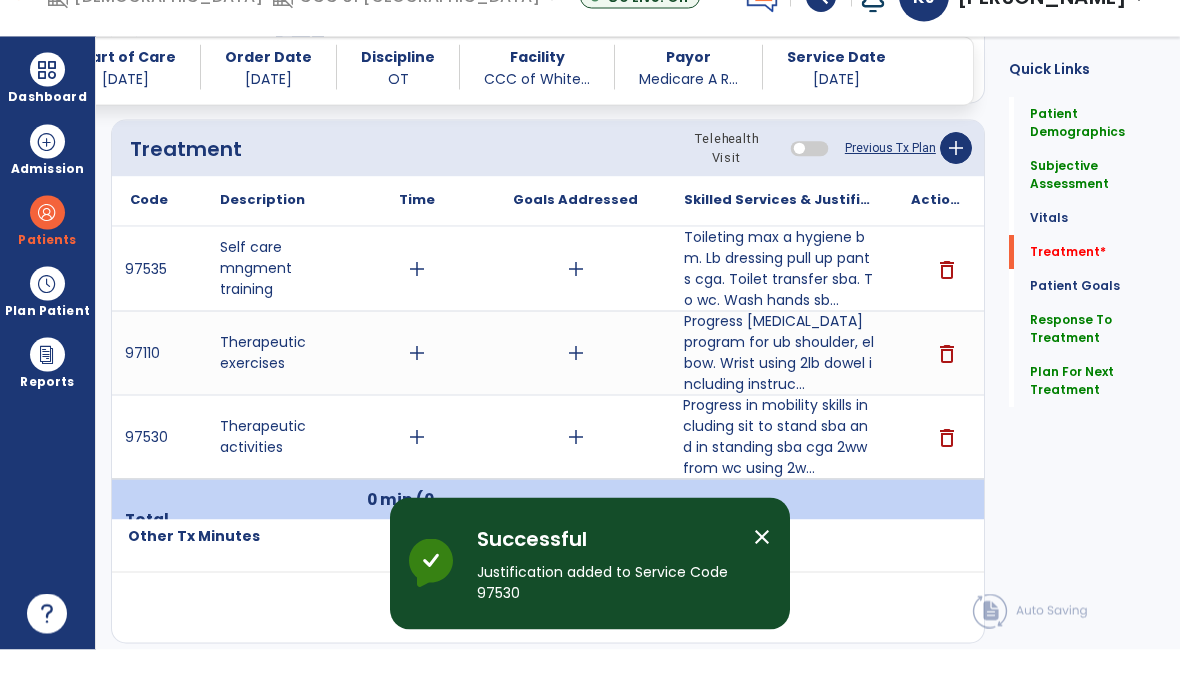 scroll, scrollTop: 80, scrollLeft: 0, axis: vertical 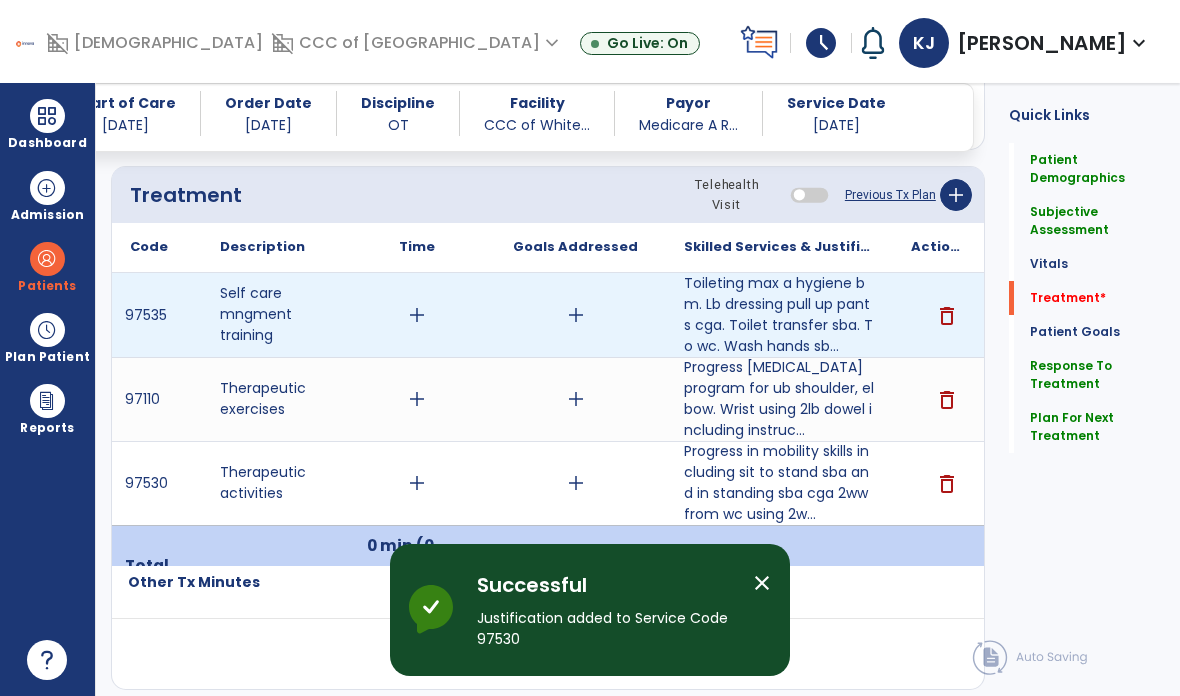 click on "add" at bounding box center (417, 315) 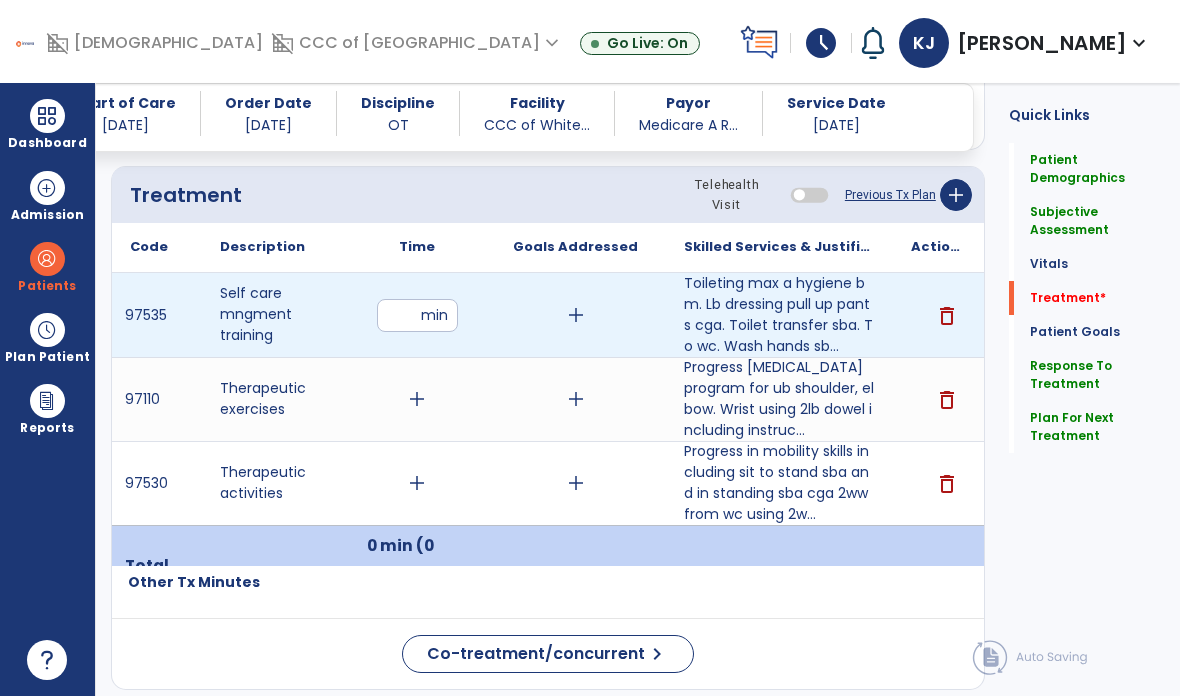 type on "*" 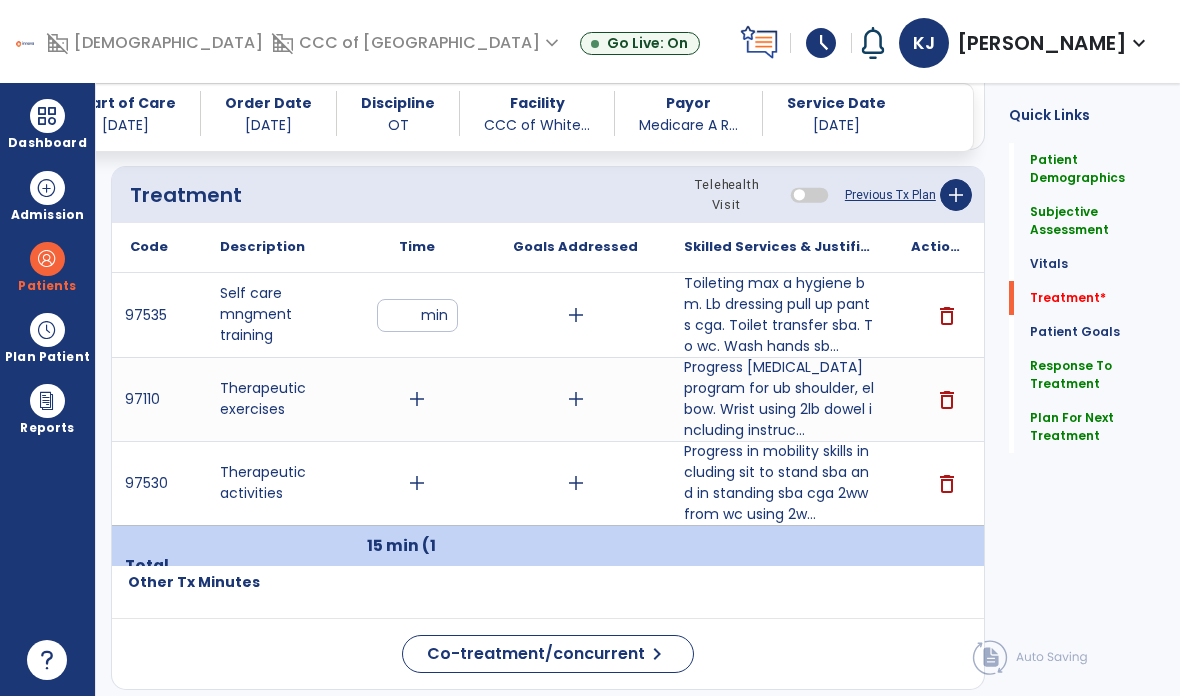 click on "add" at bounding box center (417, 399) 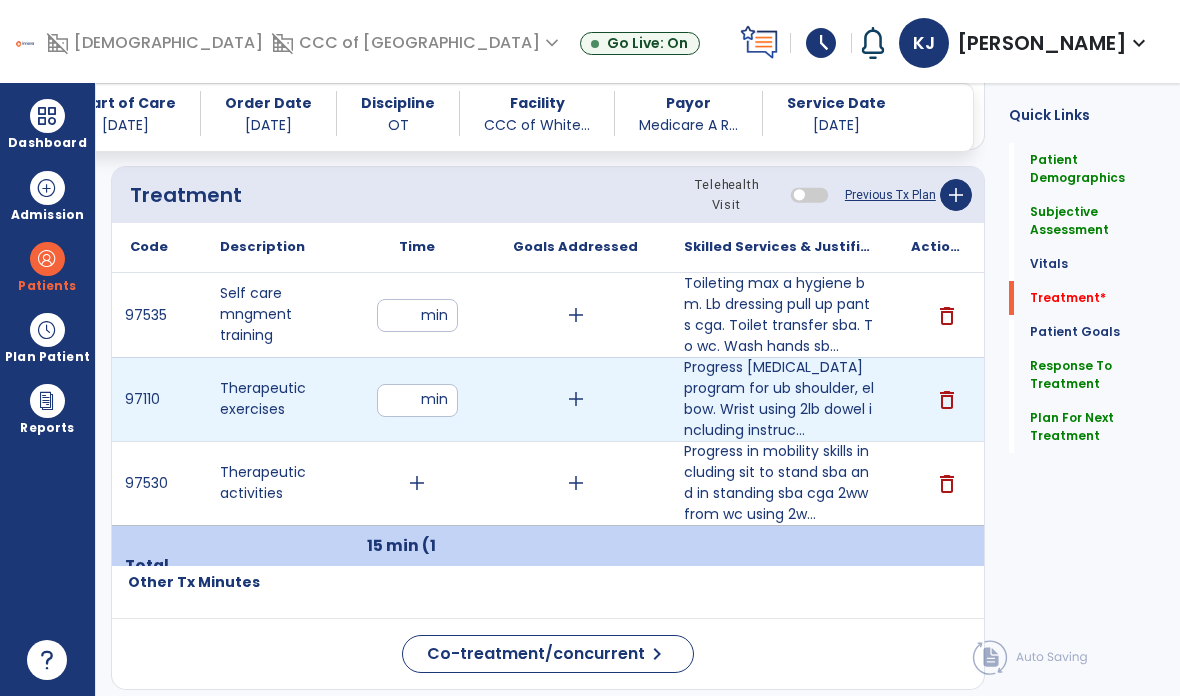 type on "**" 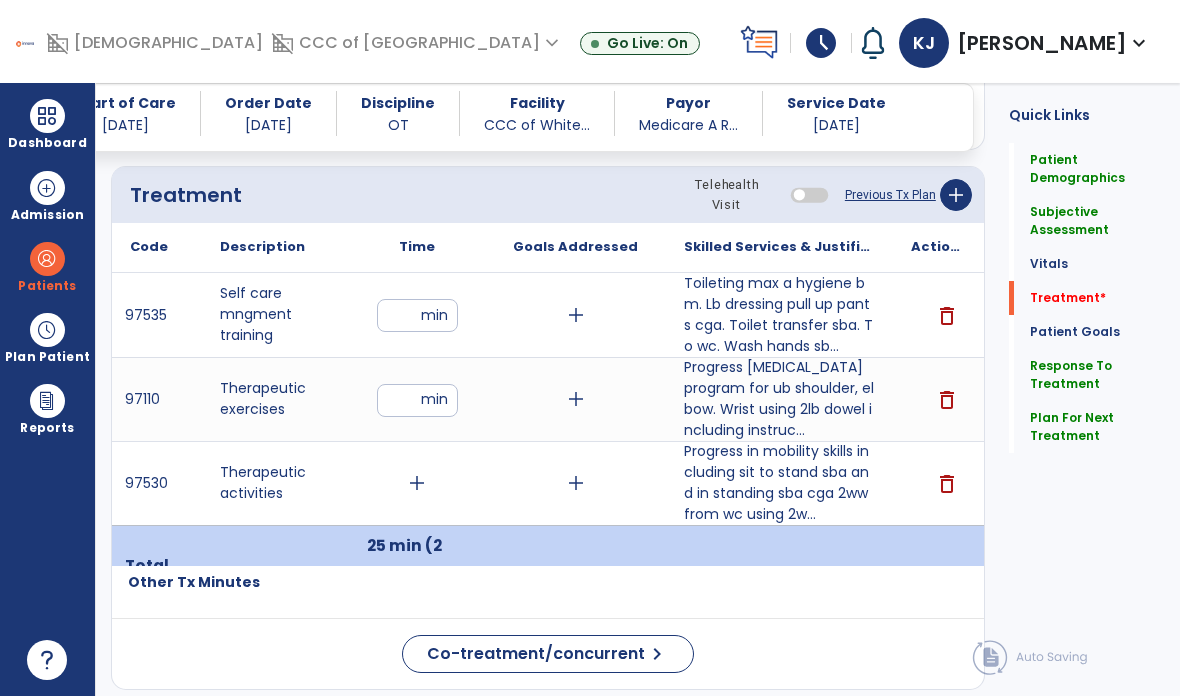 click on "add" at bounding box center [417, 483] 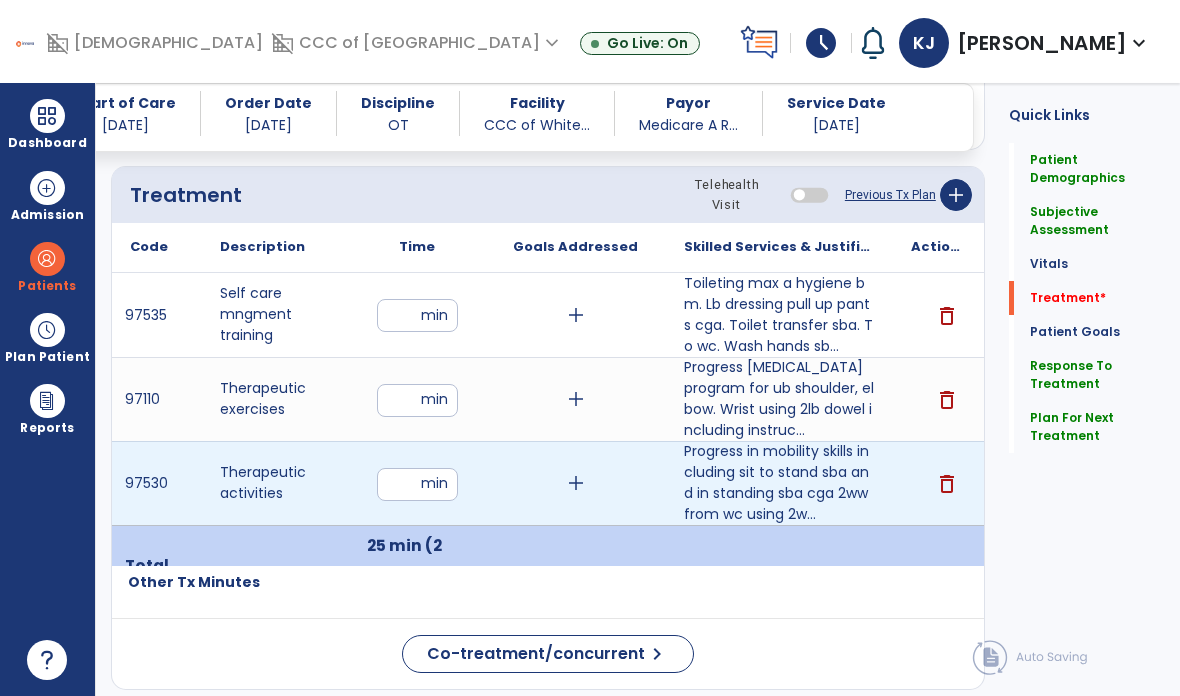 type on "**" 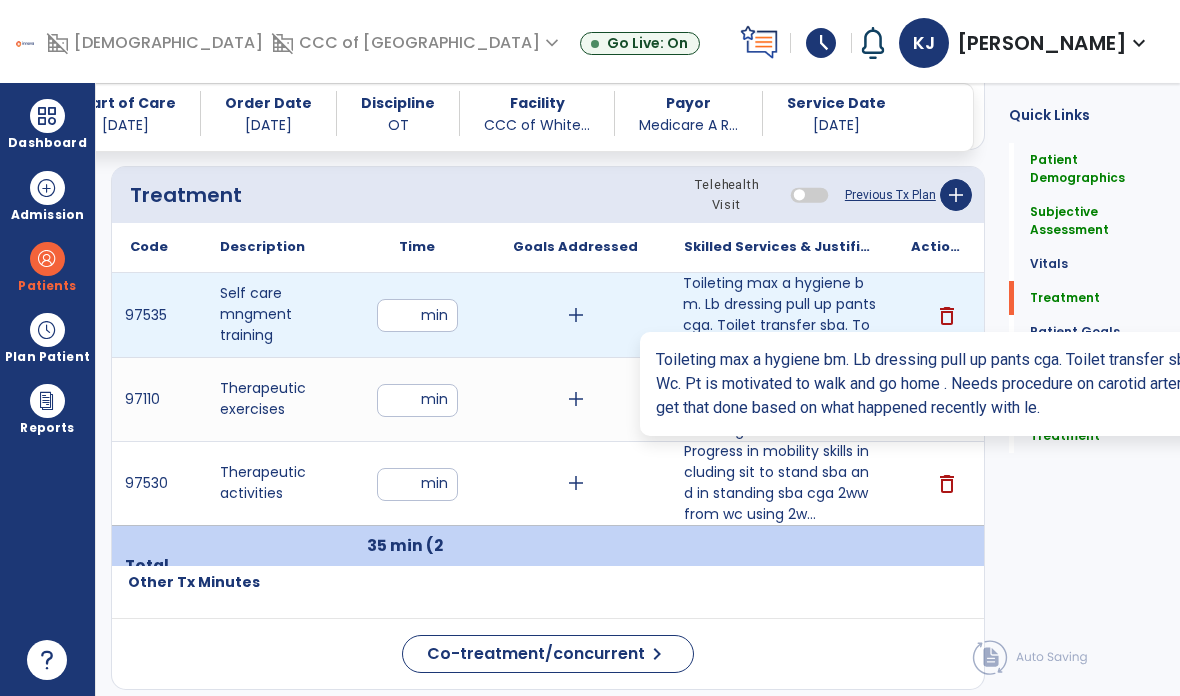 click on "Toileting max a hygiene bm. Lb dressing pull up pants cga. Toilet transfer sba. To wc. Wash hands sb..." at bounding box center (779, 315) 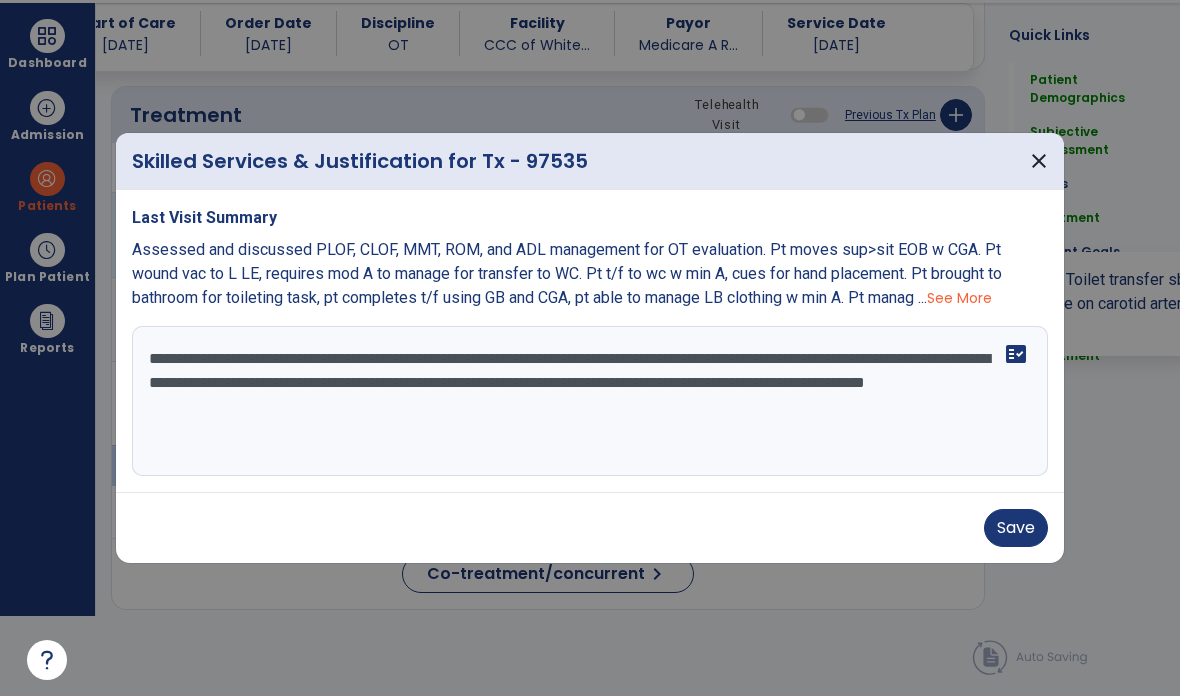 click on "**********" at bounding box center (590, 401) 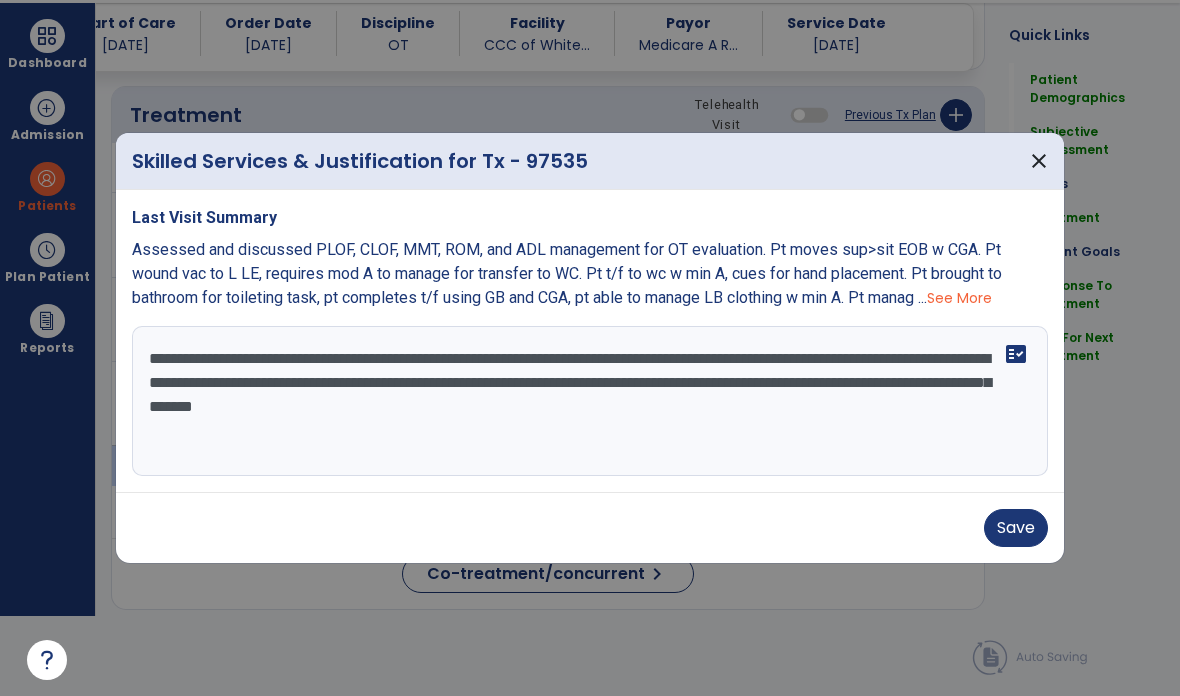 type on "**********" 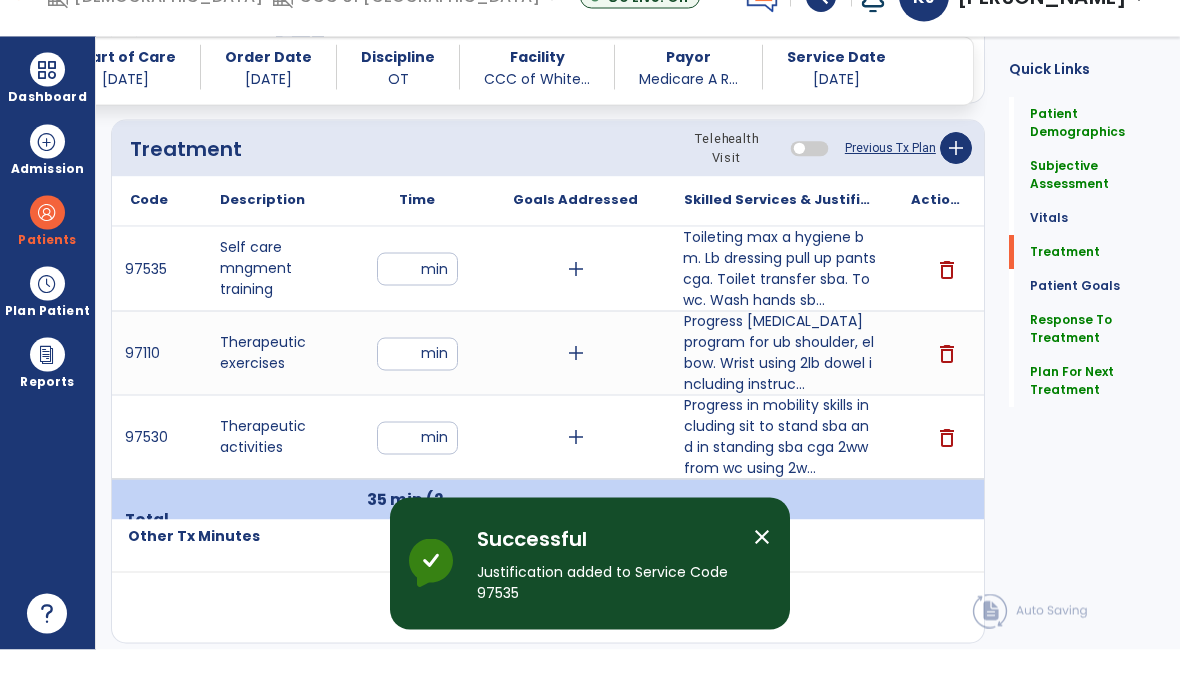 scroll, scrollTop: 80, scrollLeft: 0, axis: vertical 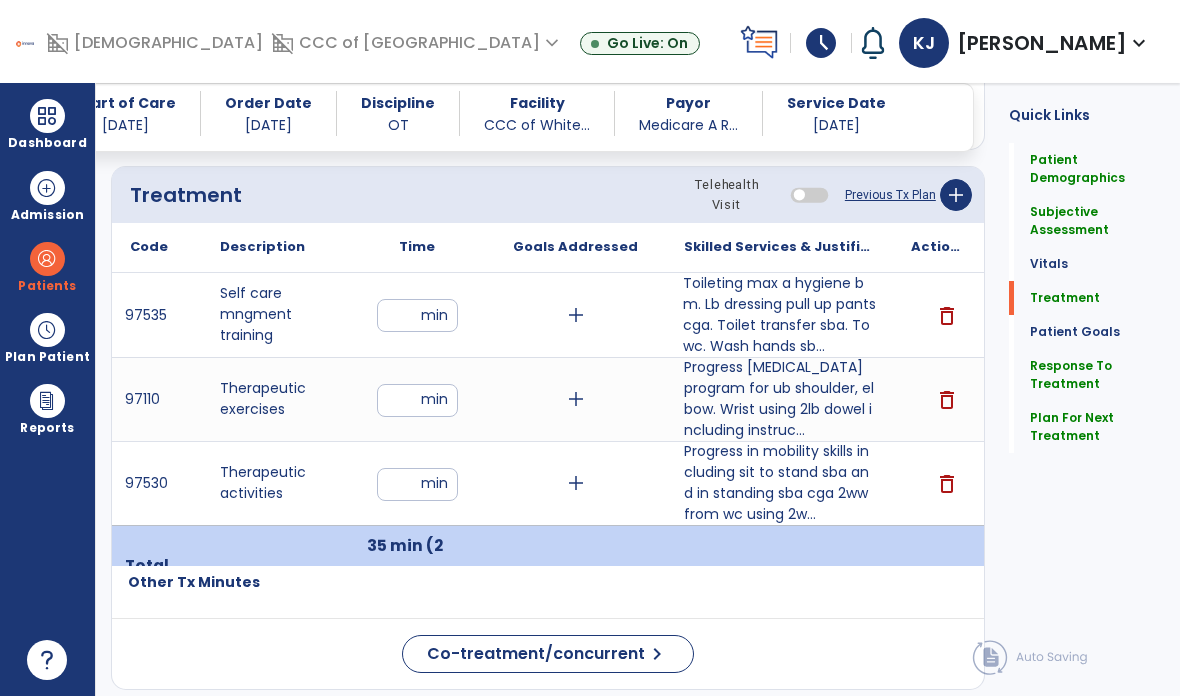 click on "Plan For Next Treatment" 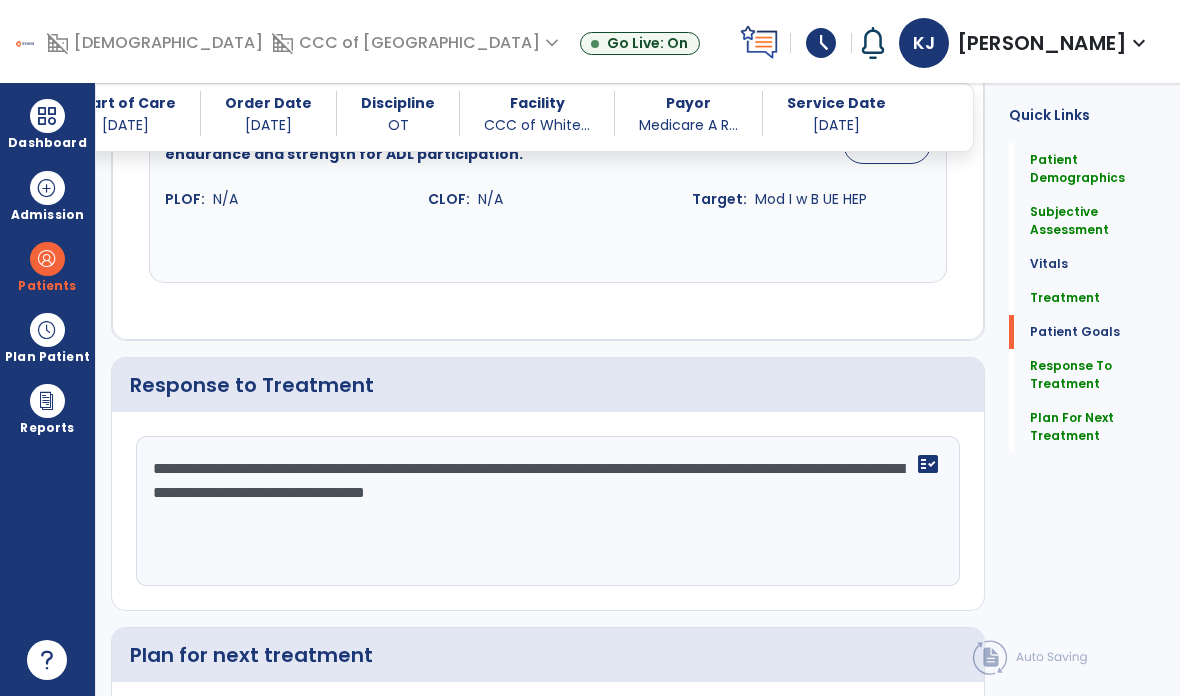 scroll, scrollTop: 2889, scrollLeft: 0, axis: vertical 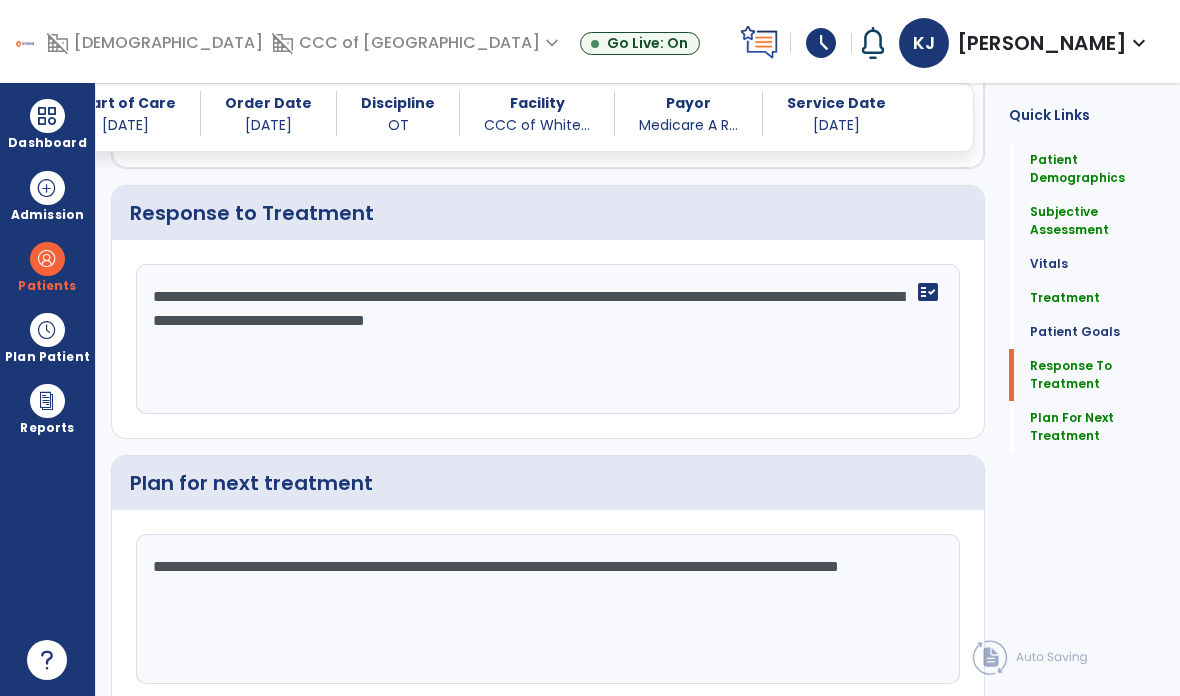 click on "Sign Doc" 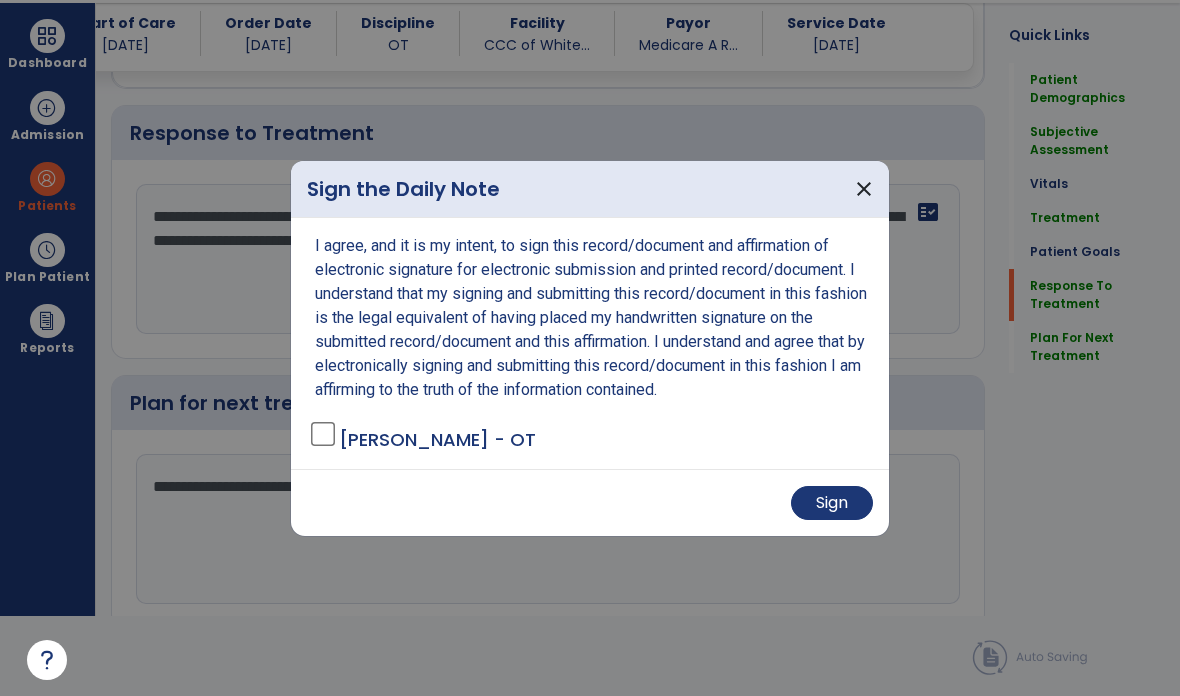 click on "Sign" at bounding box center [832, 503] 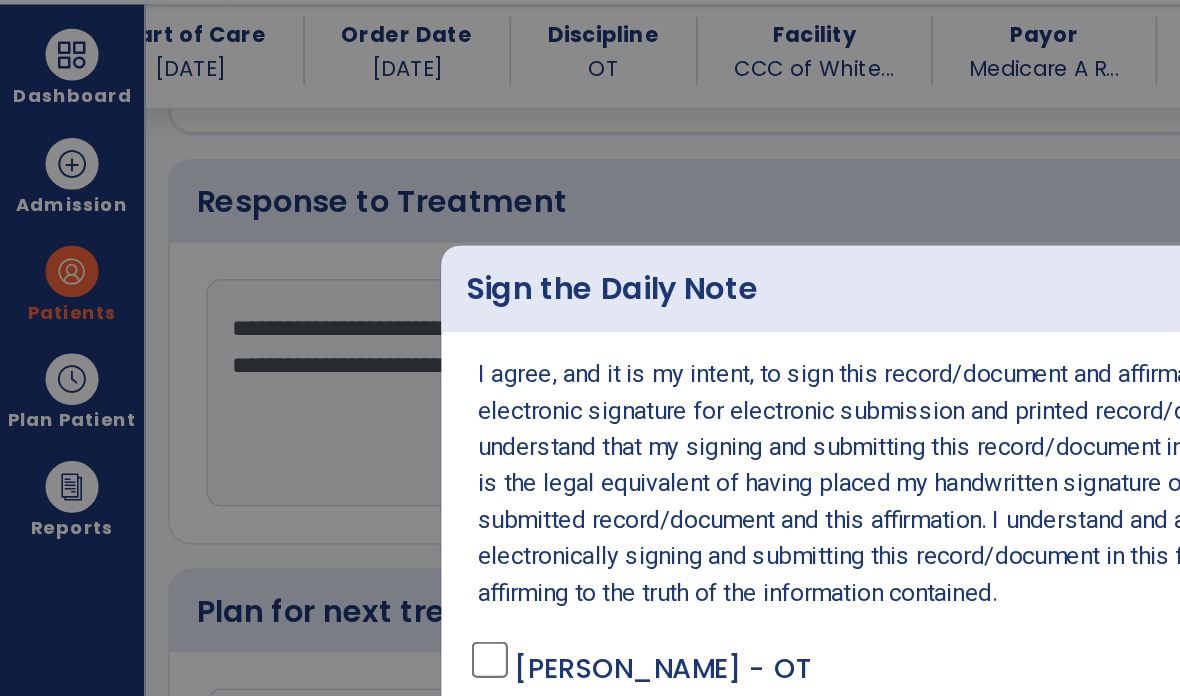 click on "I agree, and it is my intent, to sign this record/document and affirmation of electronic signature for electronic submission and printed record/document. I understand that my signing and submitting this record/document in this fashion is the legal equivalent of having placed my handwritten signature on the submitted record/document and this affirmation. I understand and agree that by electronically signing and submitting this record/document in this fashion I am affirming to the truth of the information contained.  Jensen, Kendra  - OT" at bounding box center [590, 344] 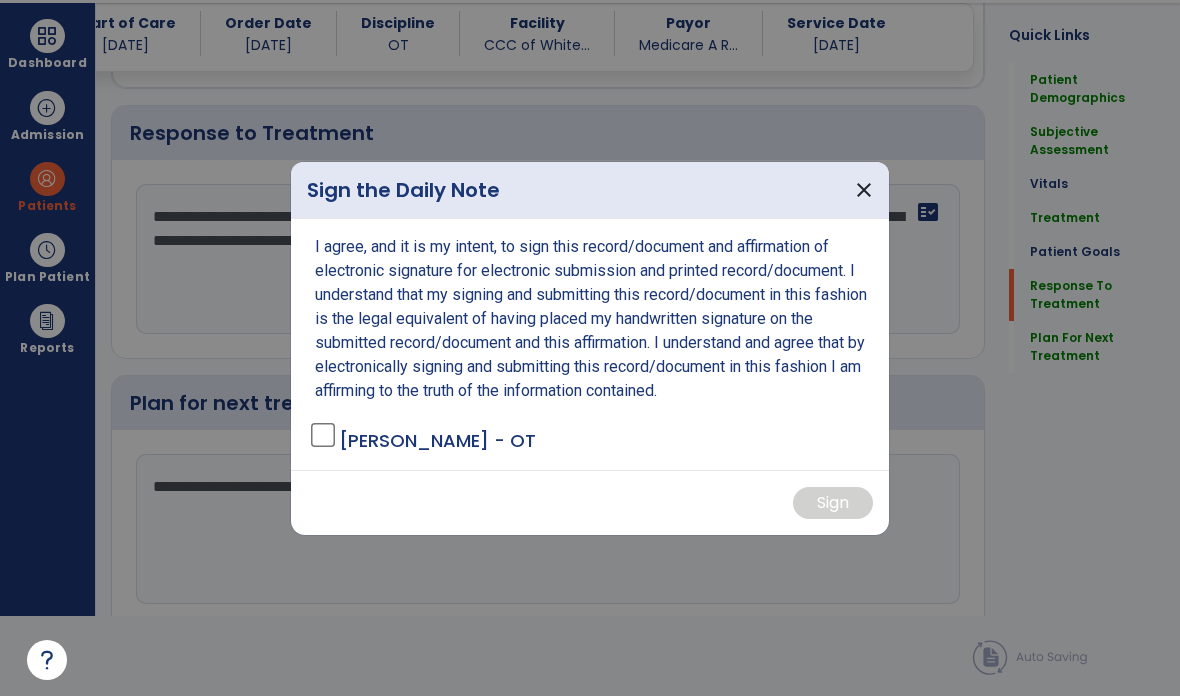 click on "close" at bounding box center (864, 190) 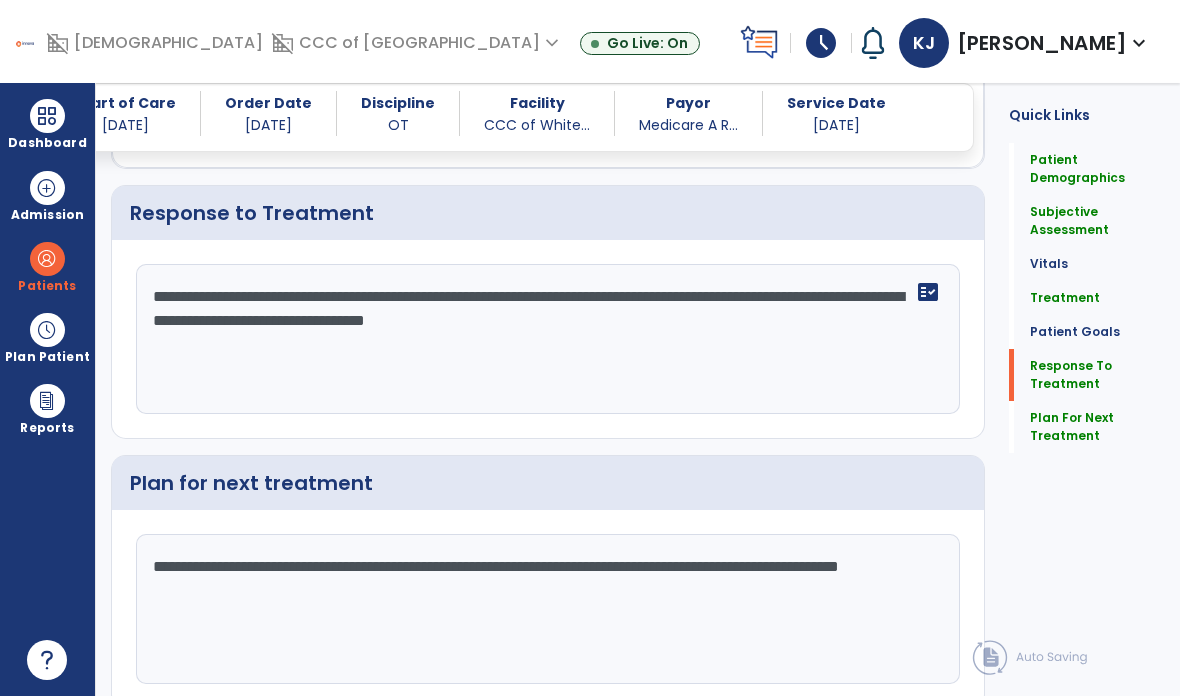click at bounding box center [47, 116] 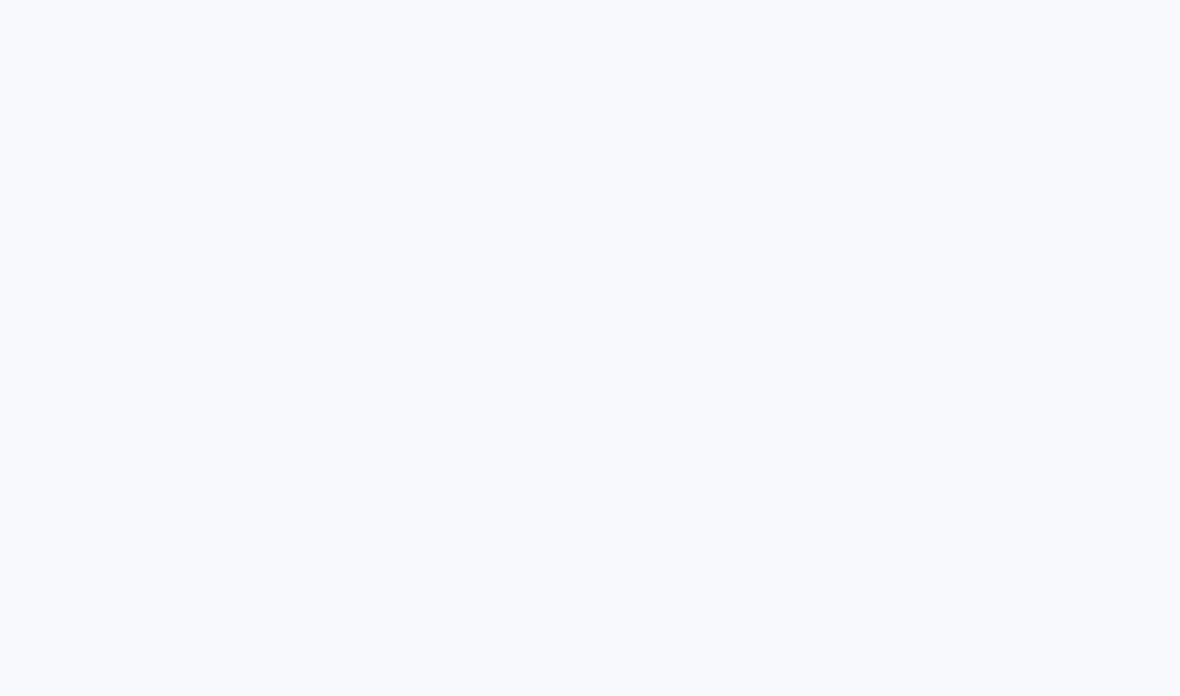 scroll, scrollTop: 0, scrollLeft: 0, axis: both 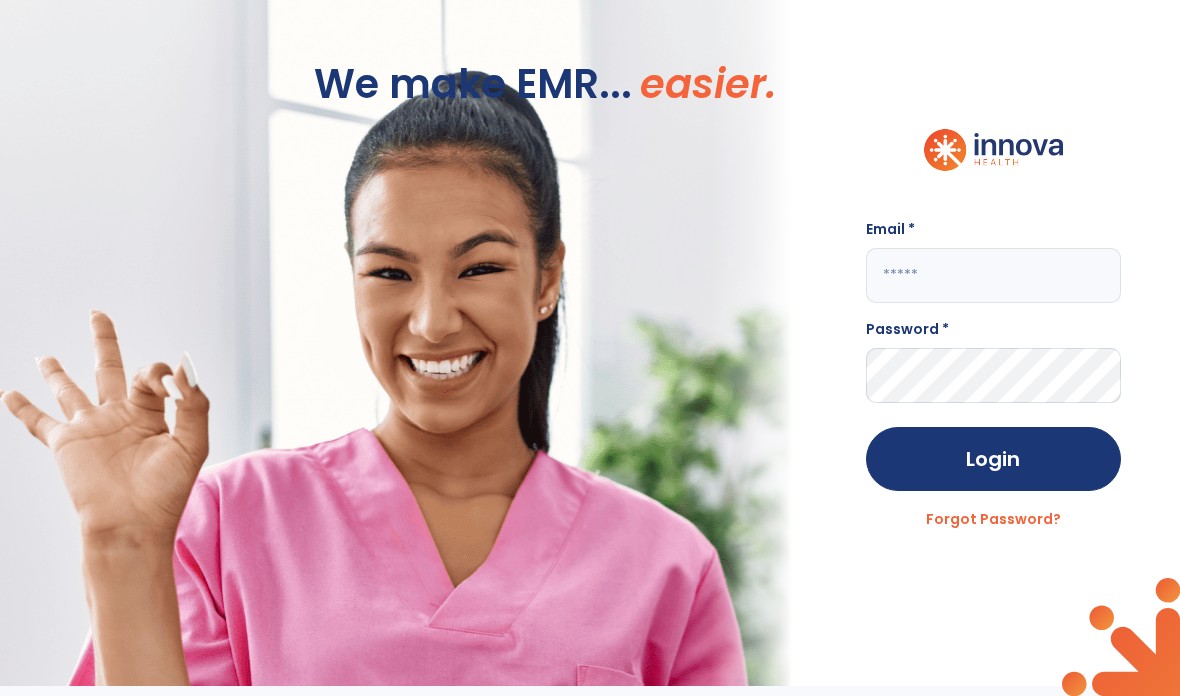 click 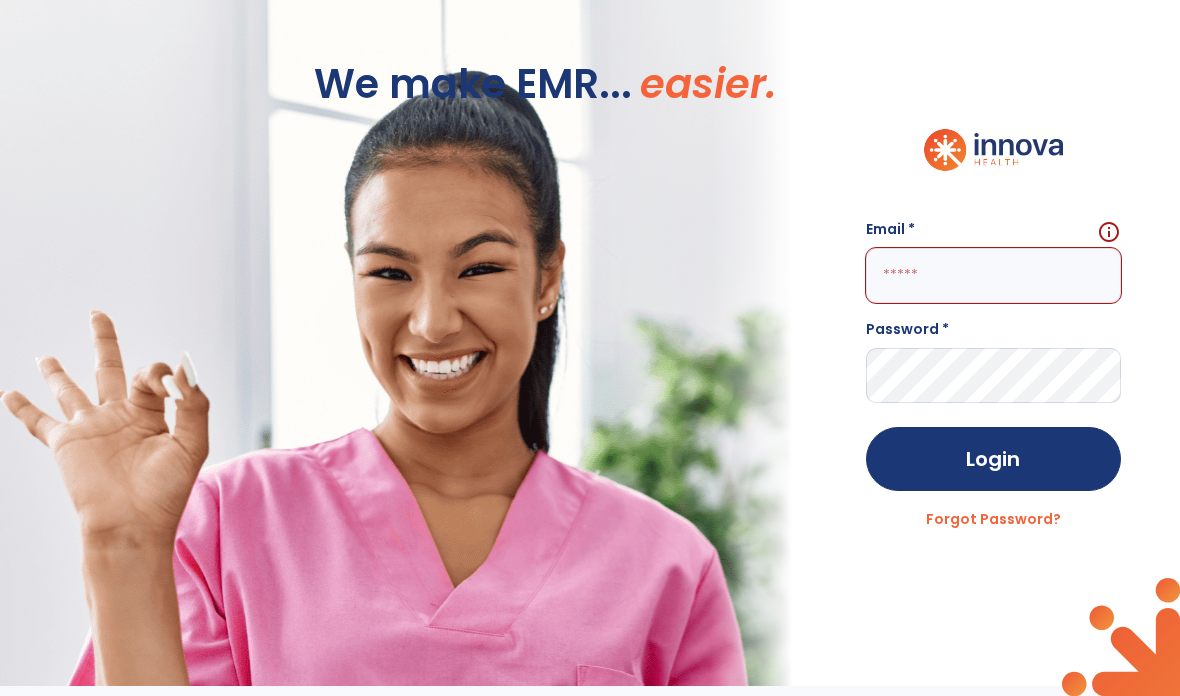 type on "**********" 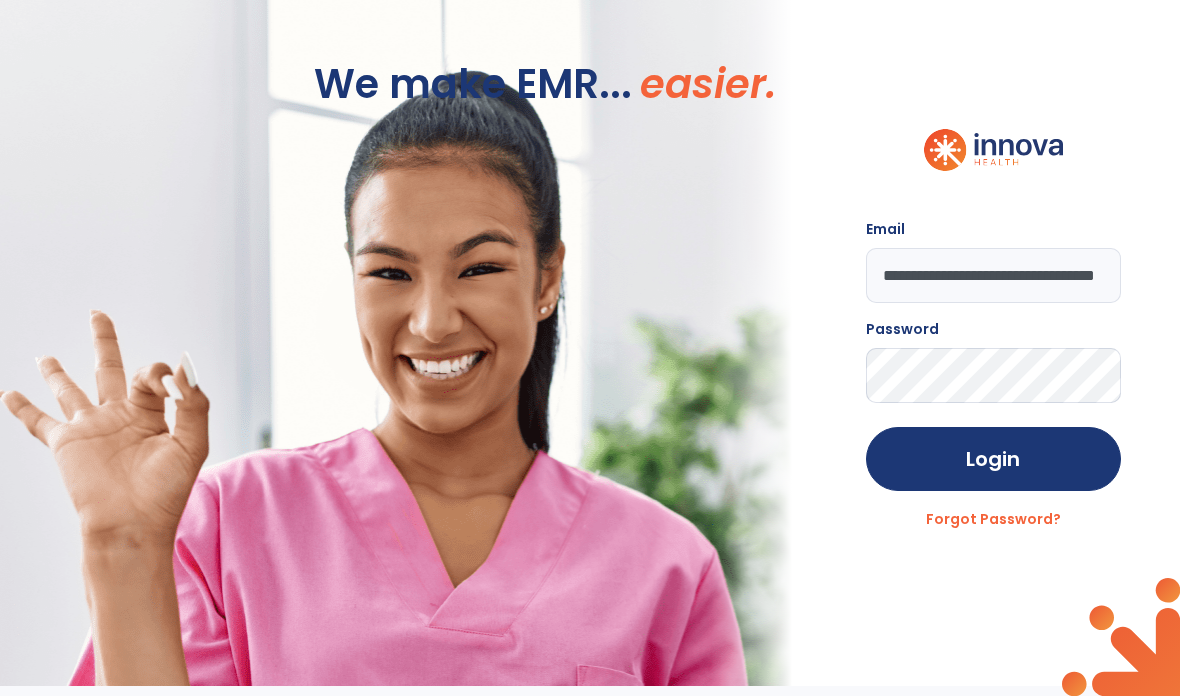 click on "Login" 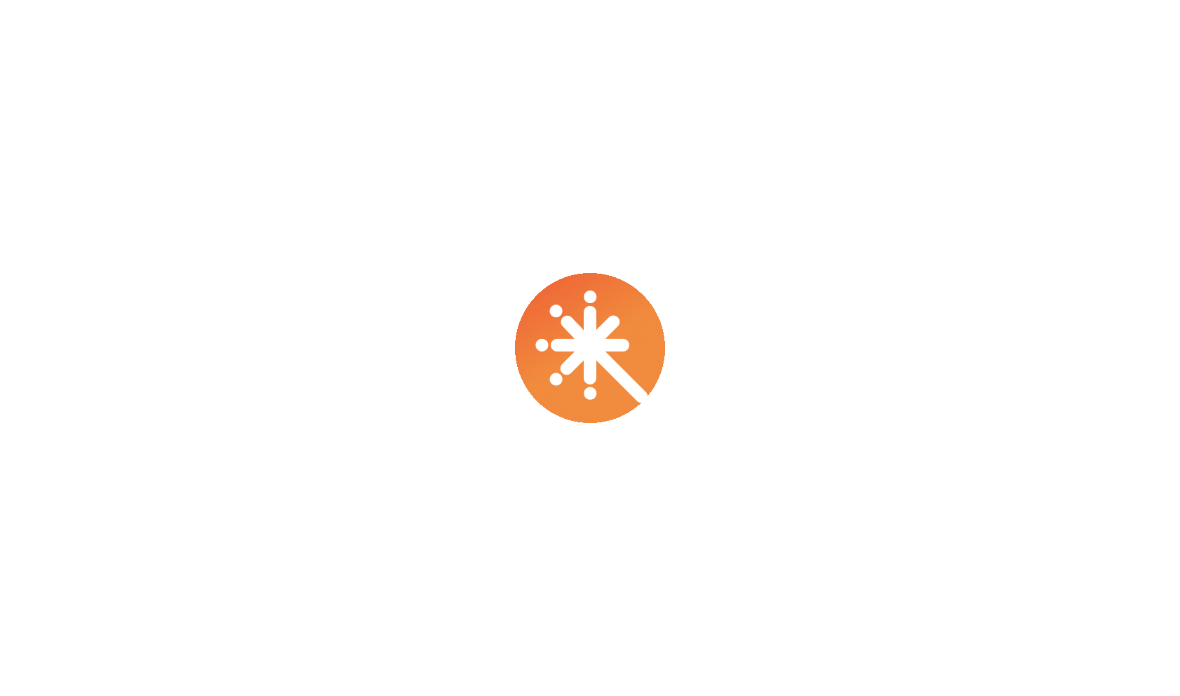 scroll, scrollTop: 0, scrollLeft: 0, axis: both 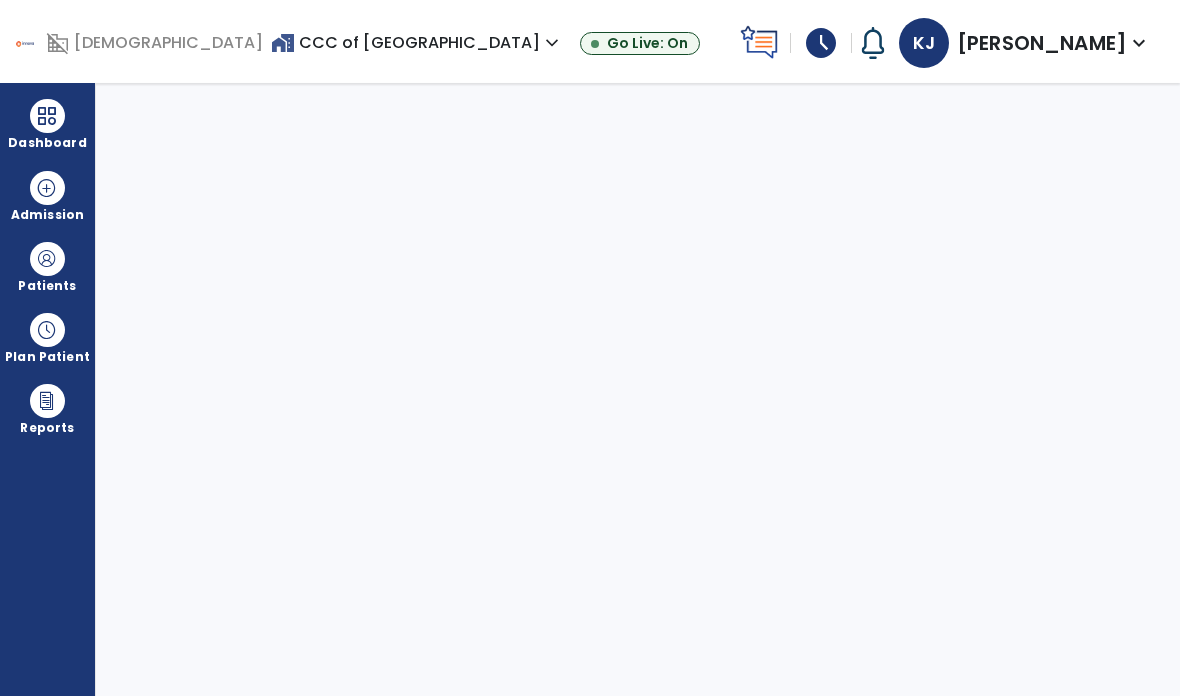 select on "****" 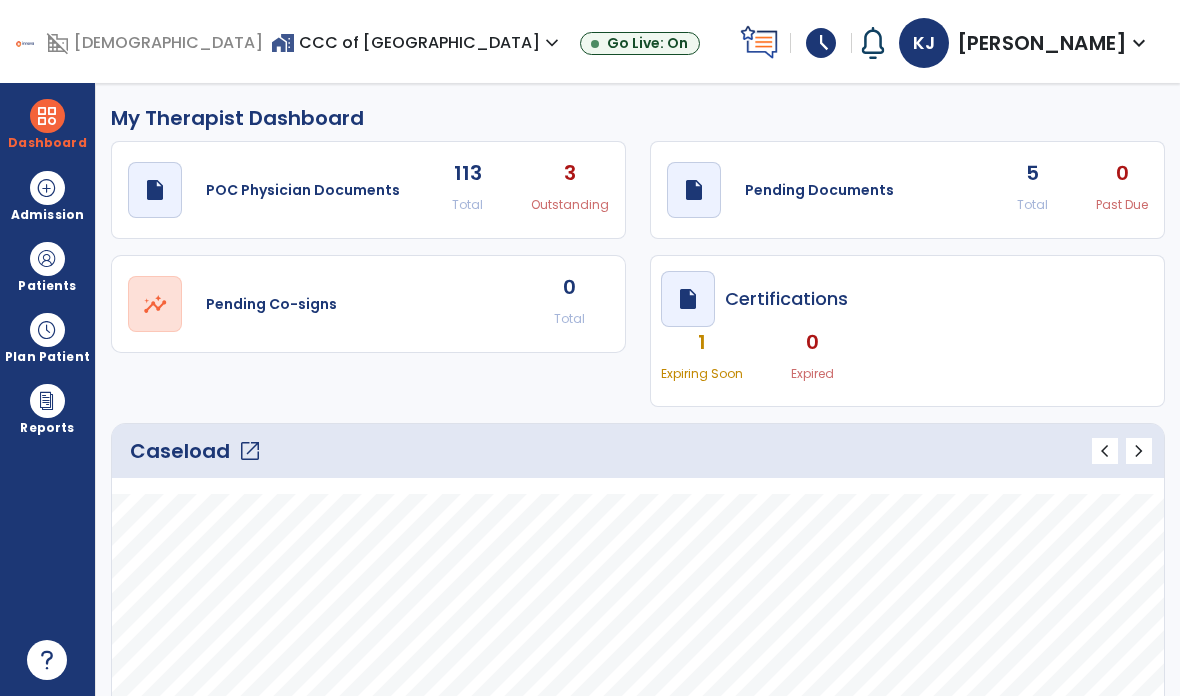 click on "open_in_new" 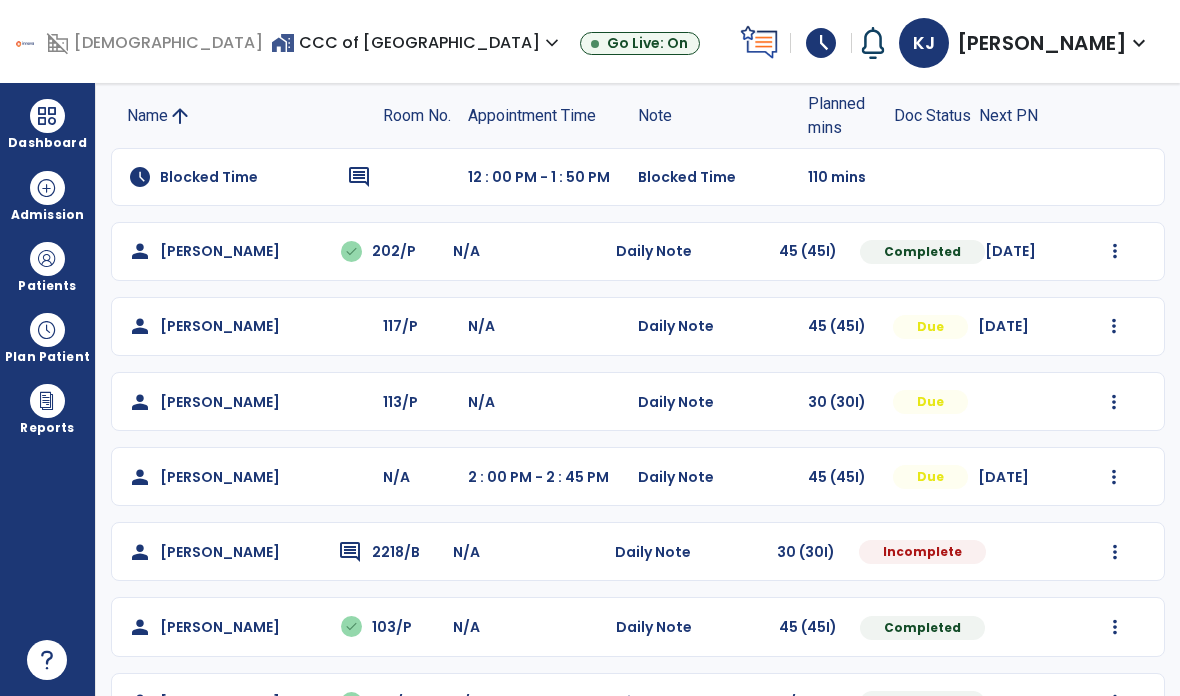 scroll, scrollTop: 148, scrollLeft: 0, axis: vertical 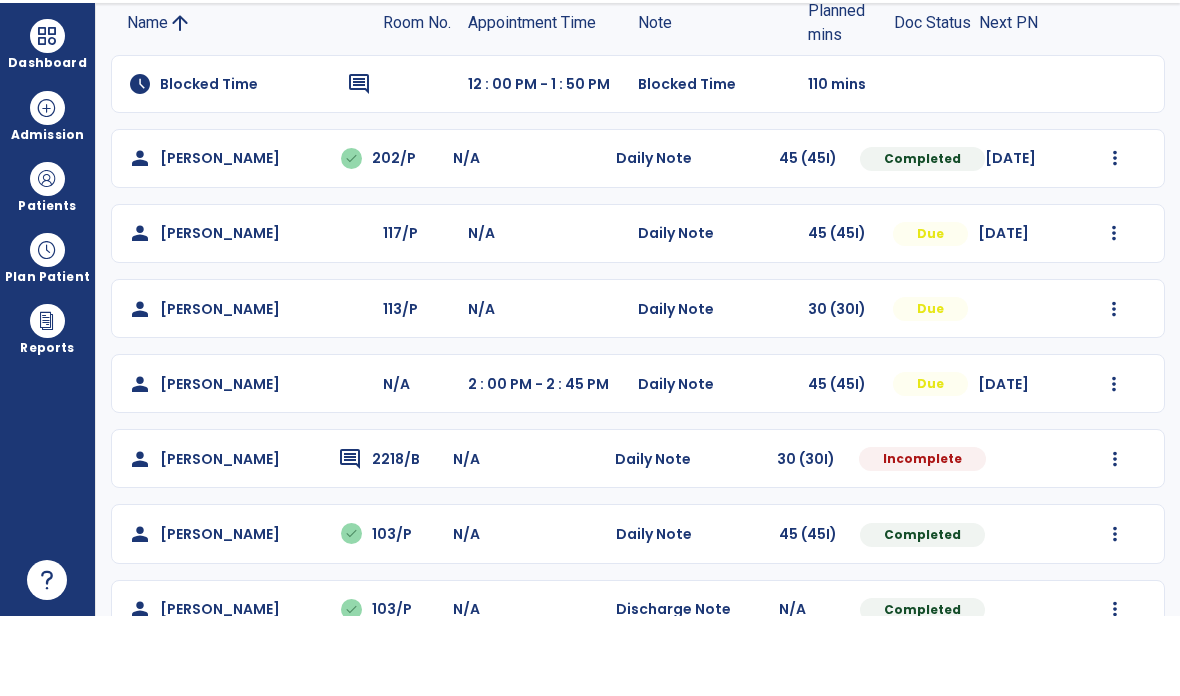 click on "Mark Visit As Complete   Reset Note   Open Document   G + C Mins" 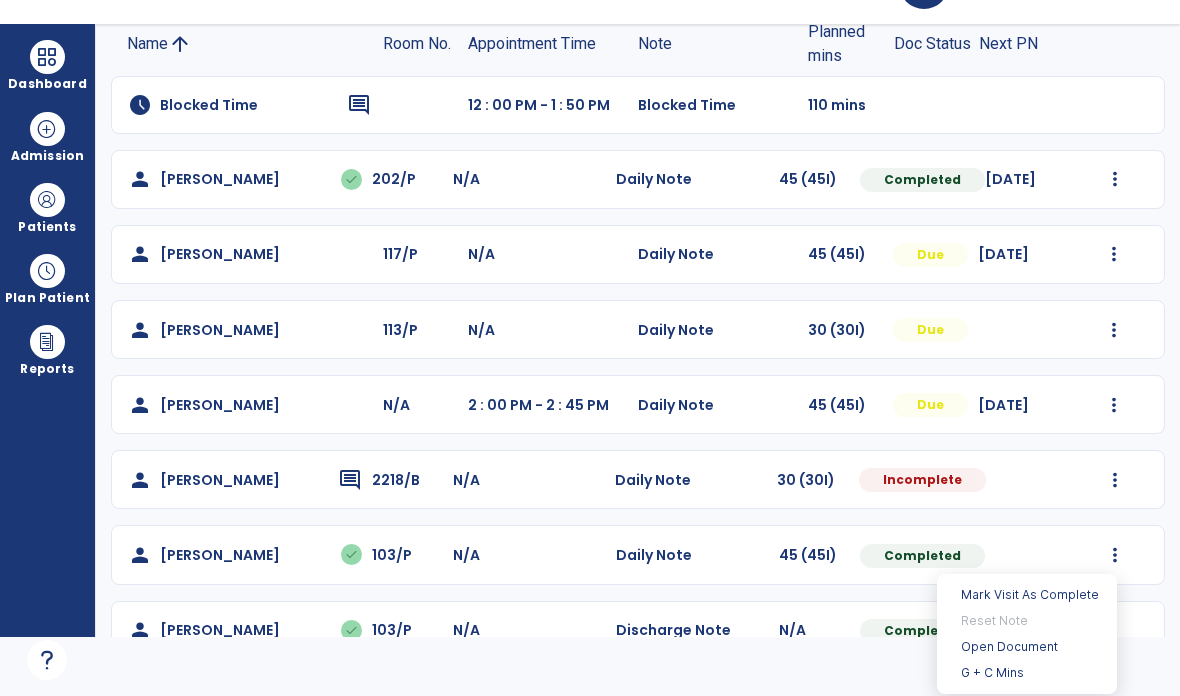 click on "Open Document" at bounding box center [1027, 647] 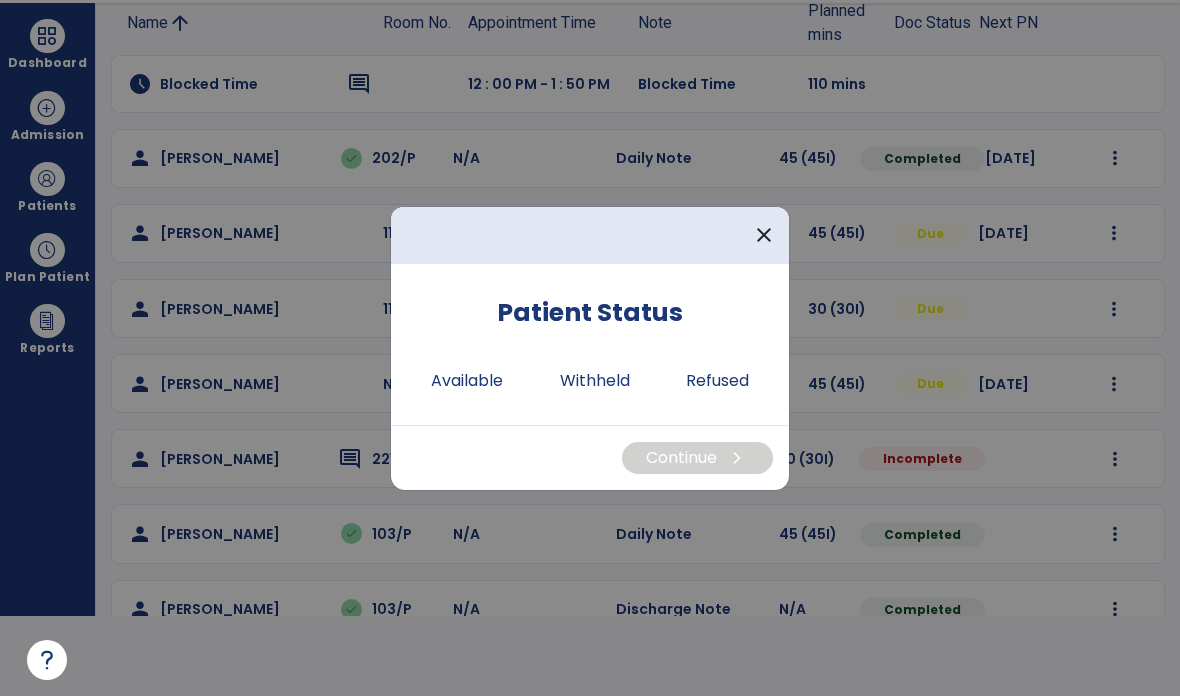 scroll, scrollTop: 0, scrollLeft: 0, axis: both 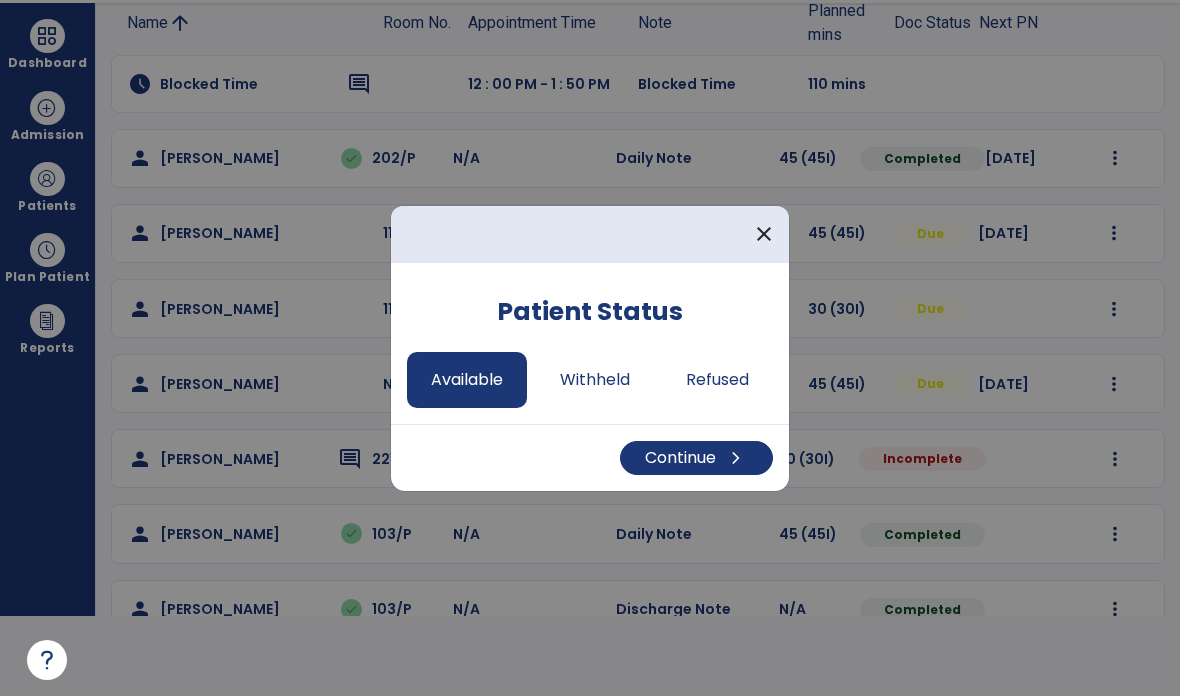 click on "Continue   chevron_right" at bounding box center (696, 458) 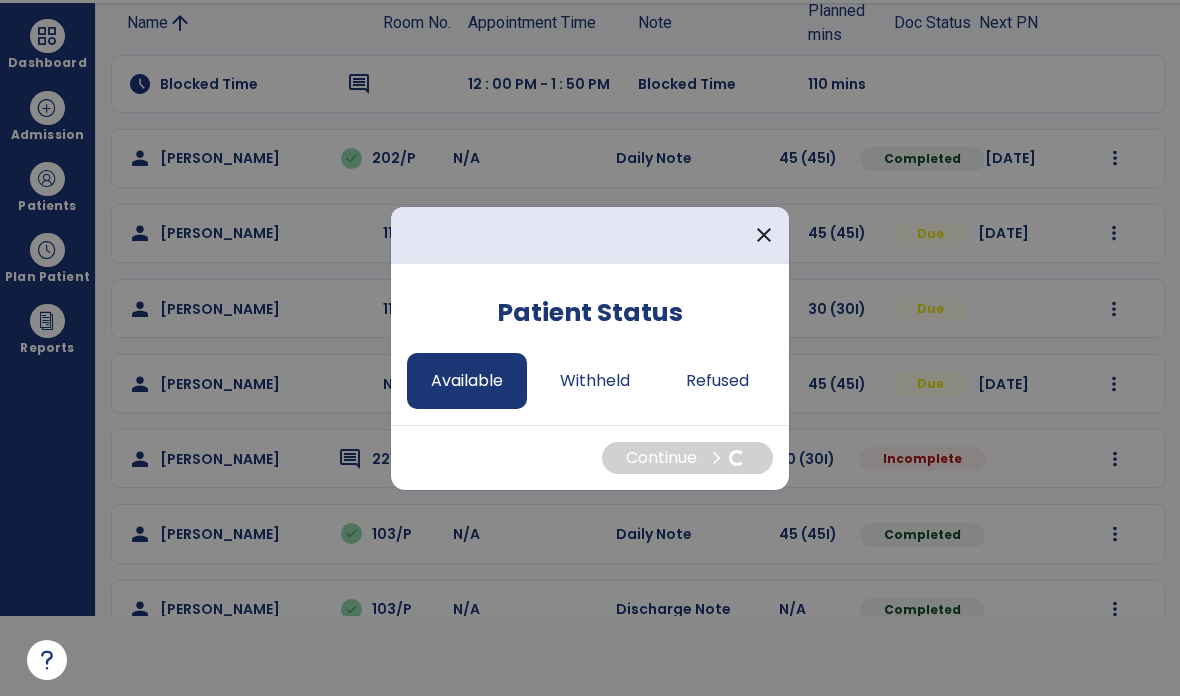 select on "*" 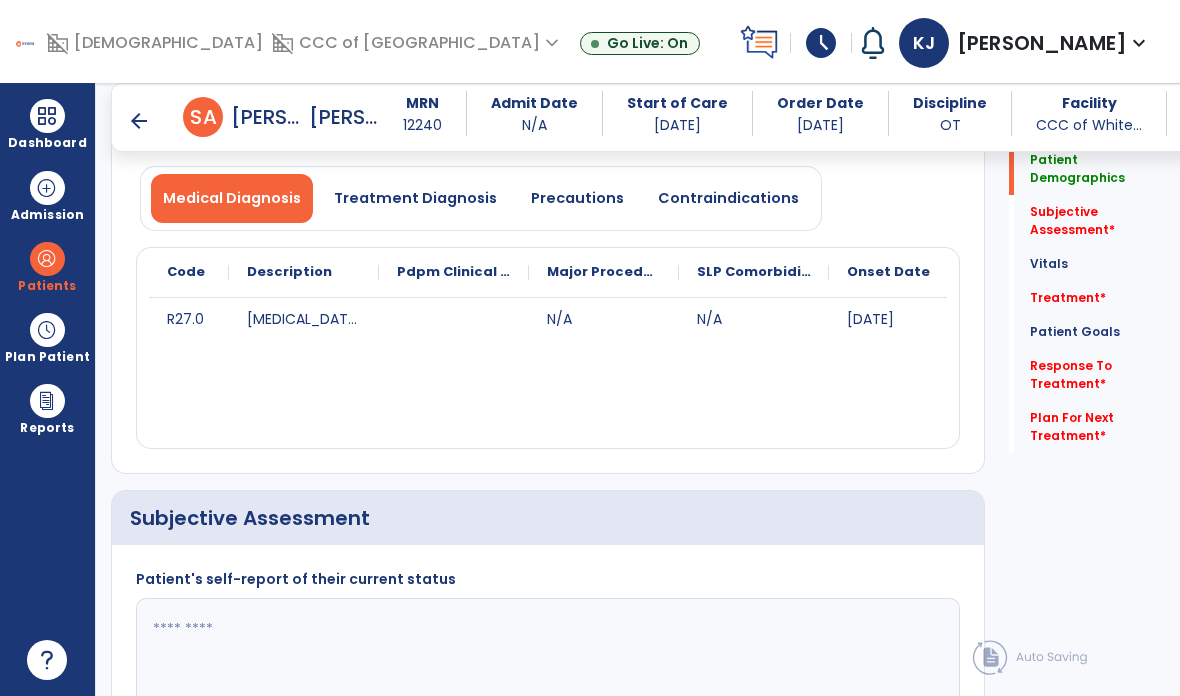 scroll, scrollTop: 80, scrollLeft: 0, axis: vertical 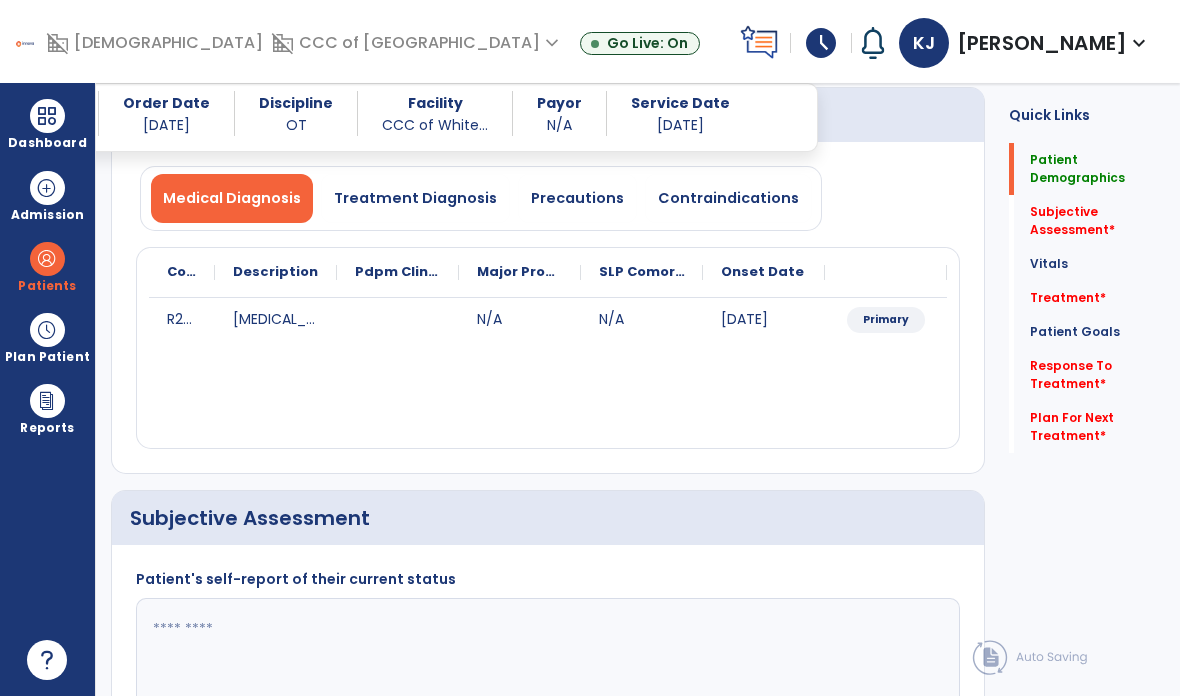 click 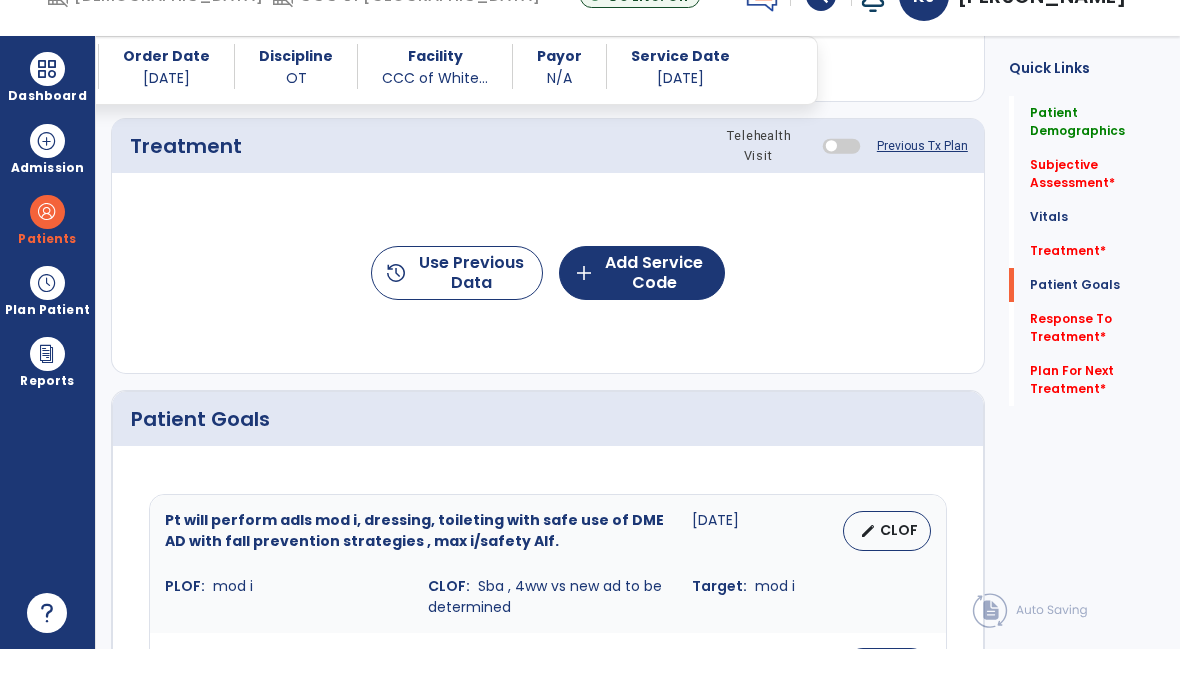 scroll, scrollTop: 1196, scrollLeft: 0, axis: vertical 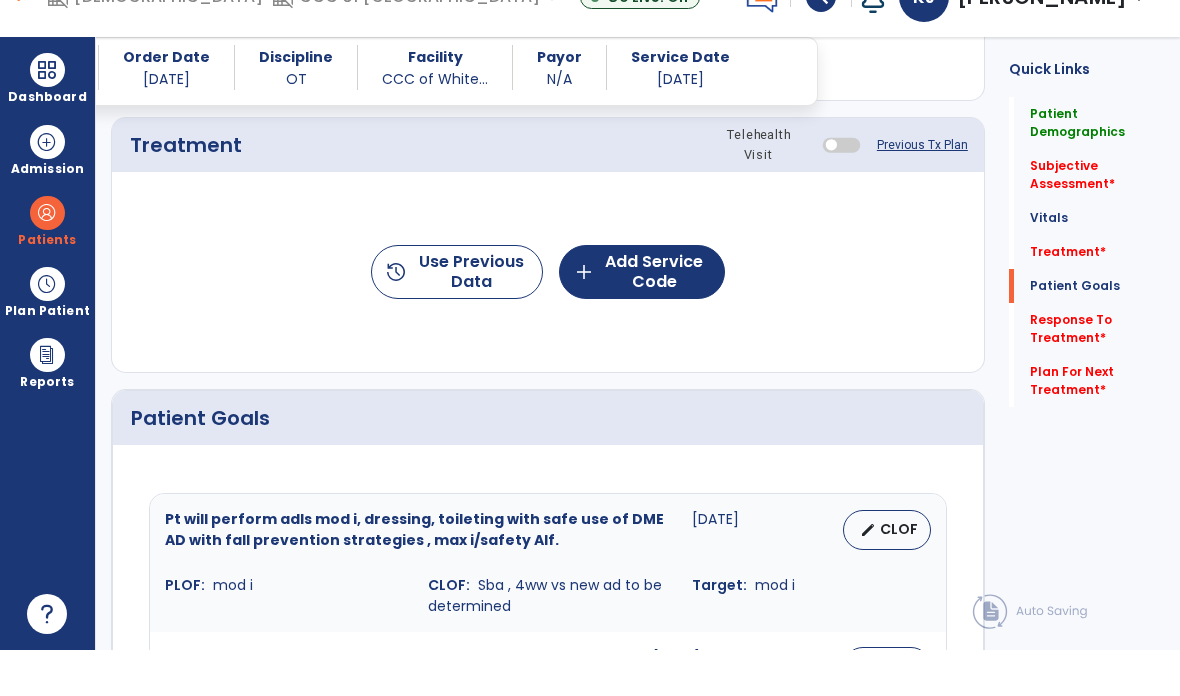click on "add  Add Service Code" 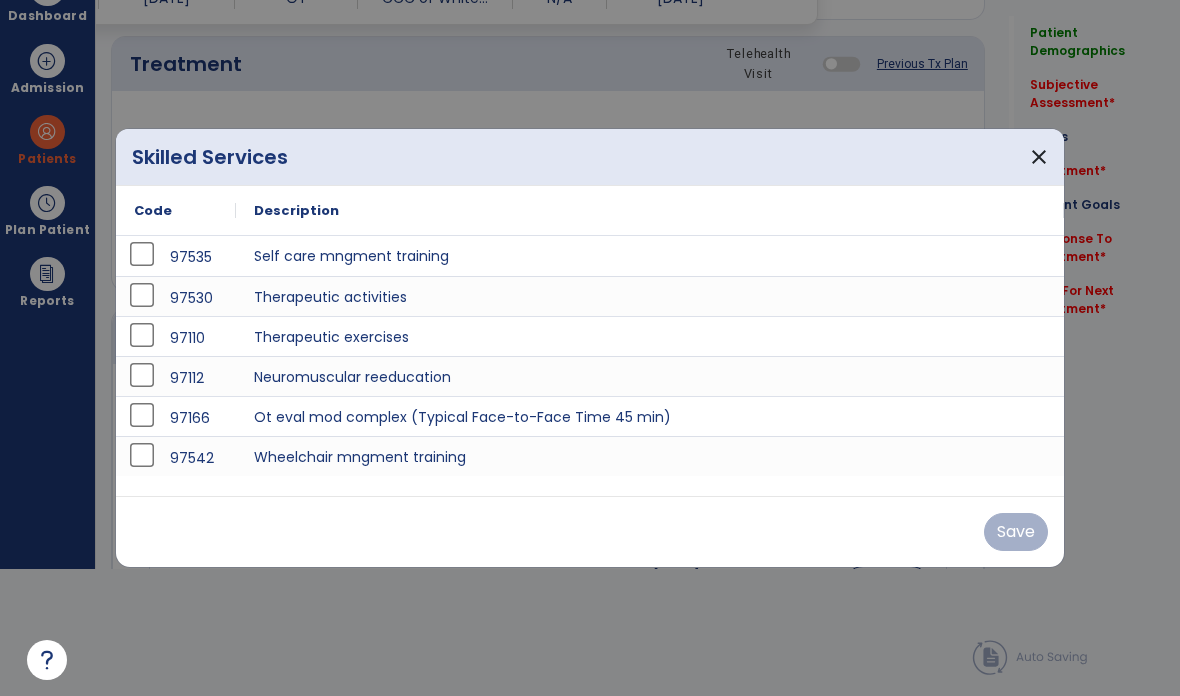 scroll, scrollTop: 0, scrollLeft: 0, axis: both 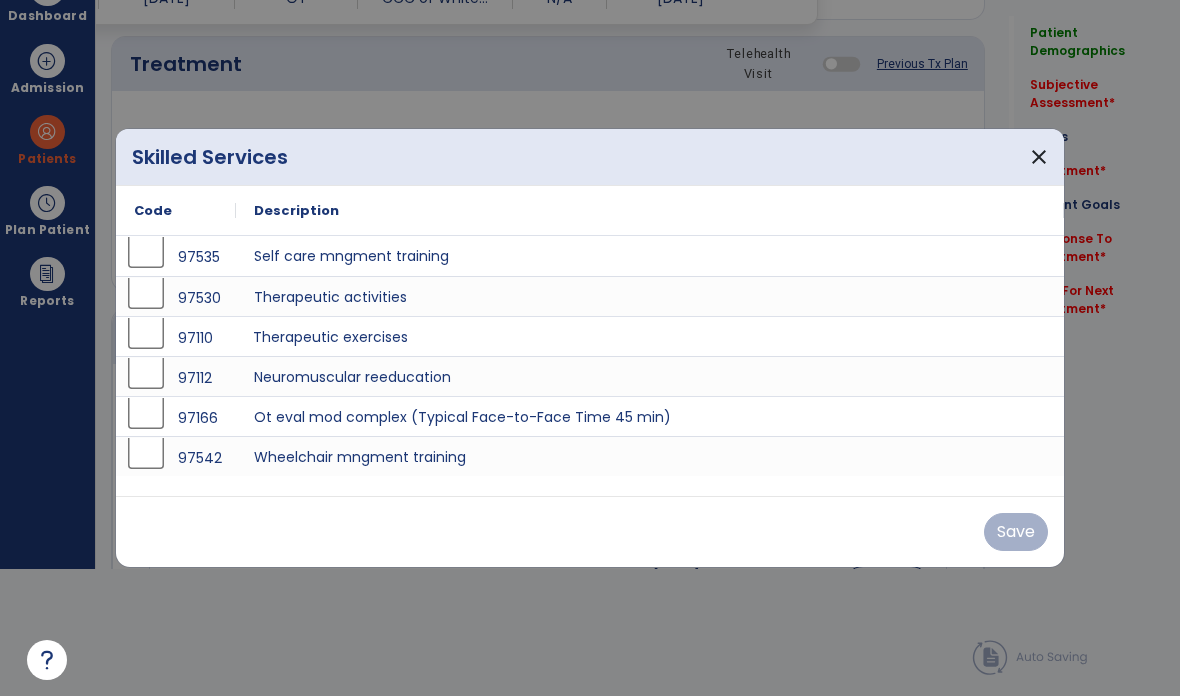 click on "Therapeutic exercises" at bounding box center [650, 336] 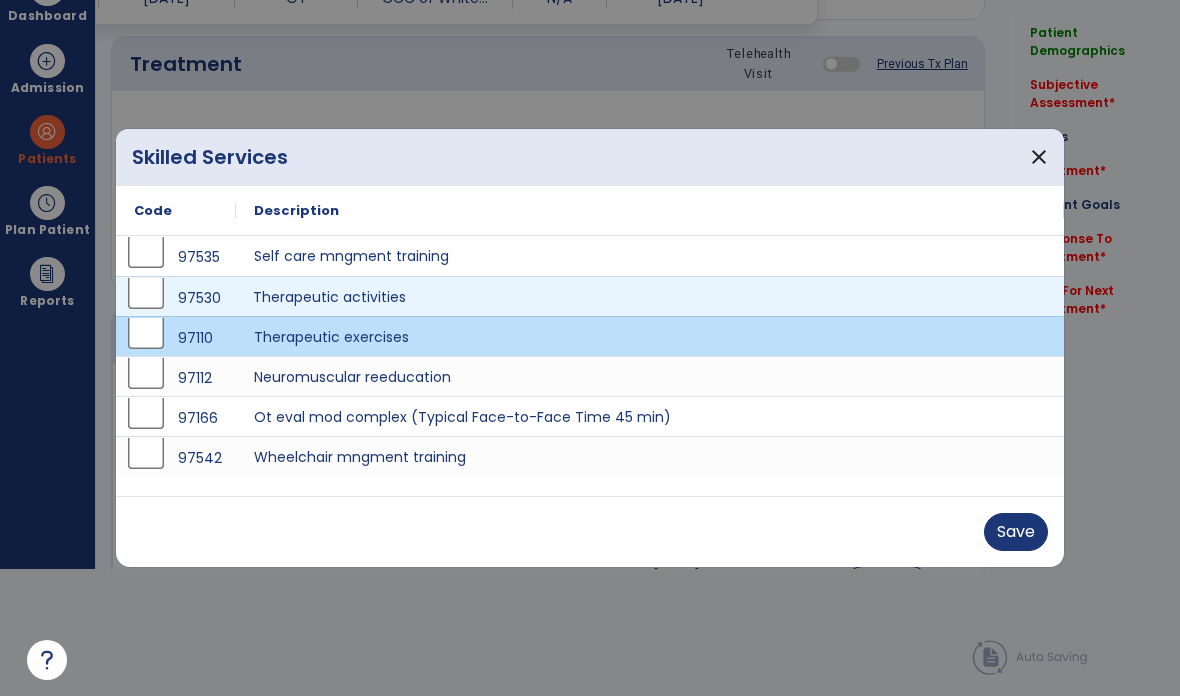 click on "Therapeutic activities" at bounding box center (650, 296) 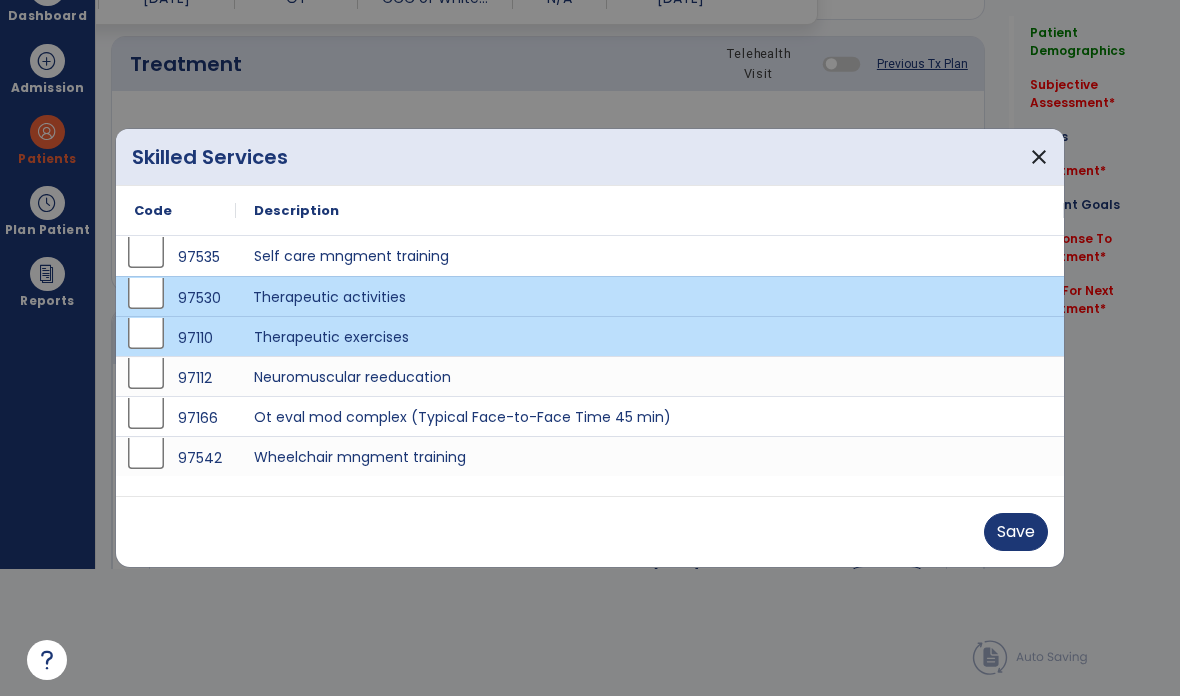 click on "Save" at bounding box center (1016, 532) 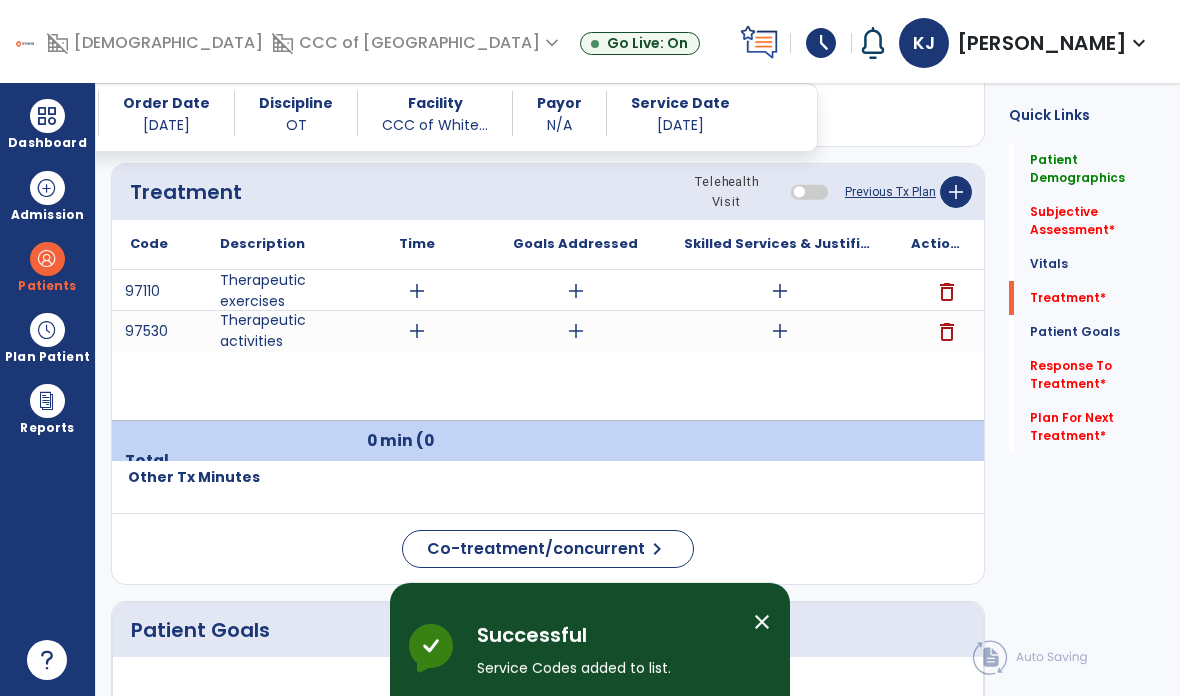 scroll, scrollTop: 80, scrollLeft: 0, axis: vertical 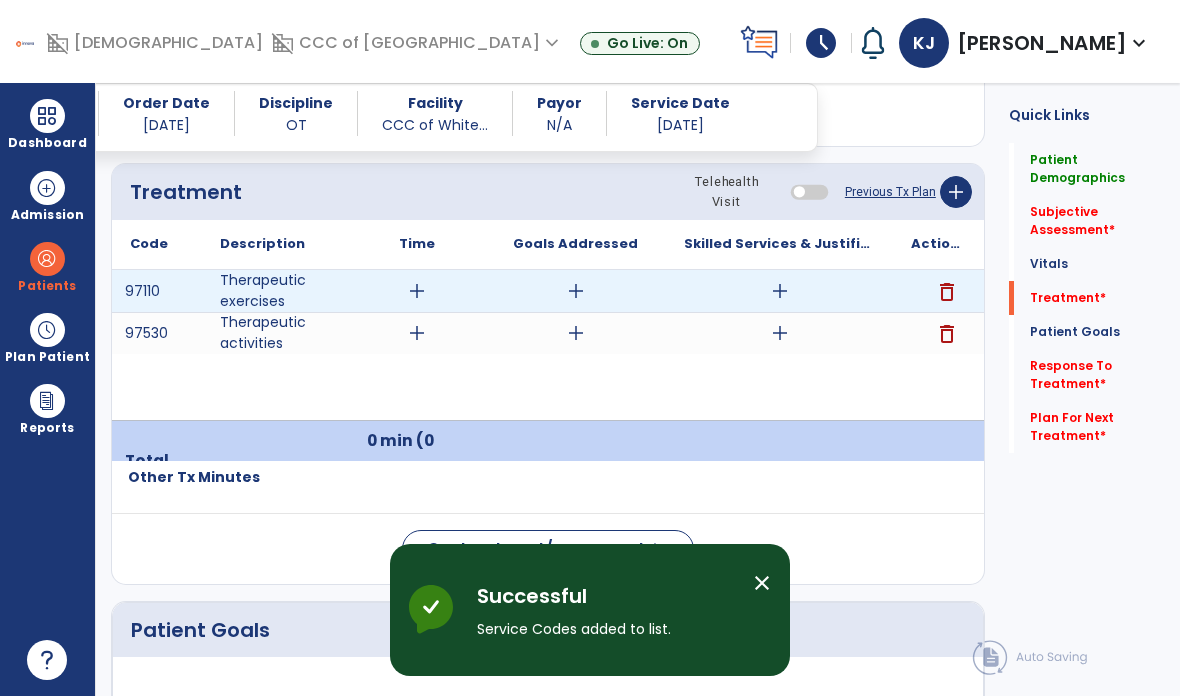 click on "add" at bounding box center [780, 291] 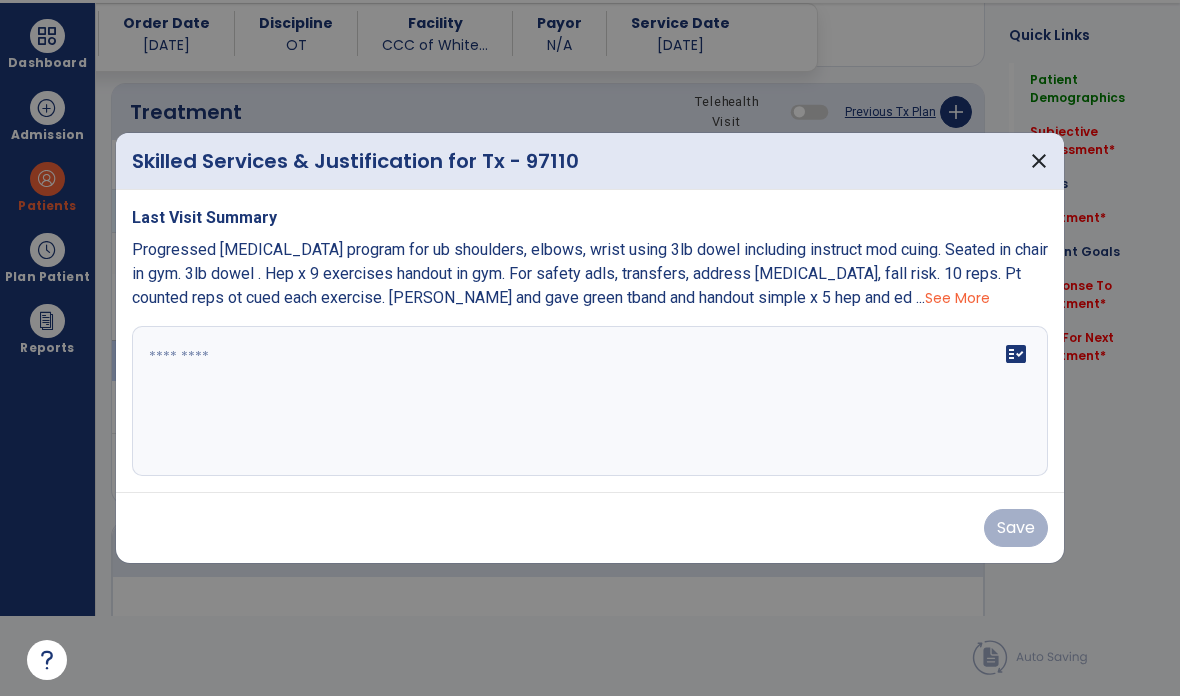 scroll, scrollTop: 0, scrollLeft: 0, axis: both 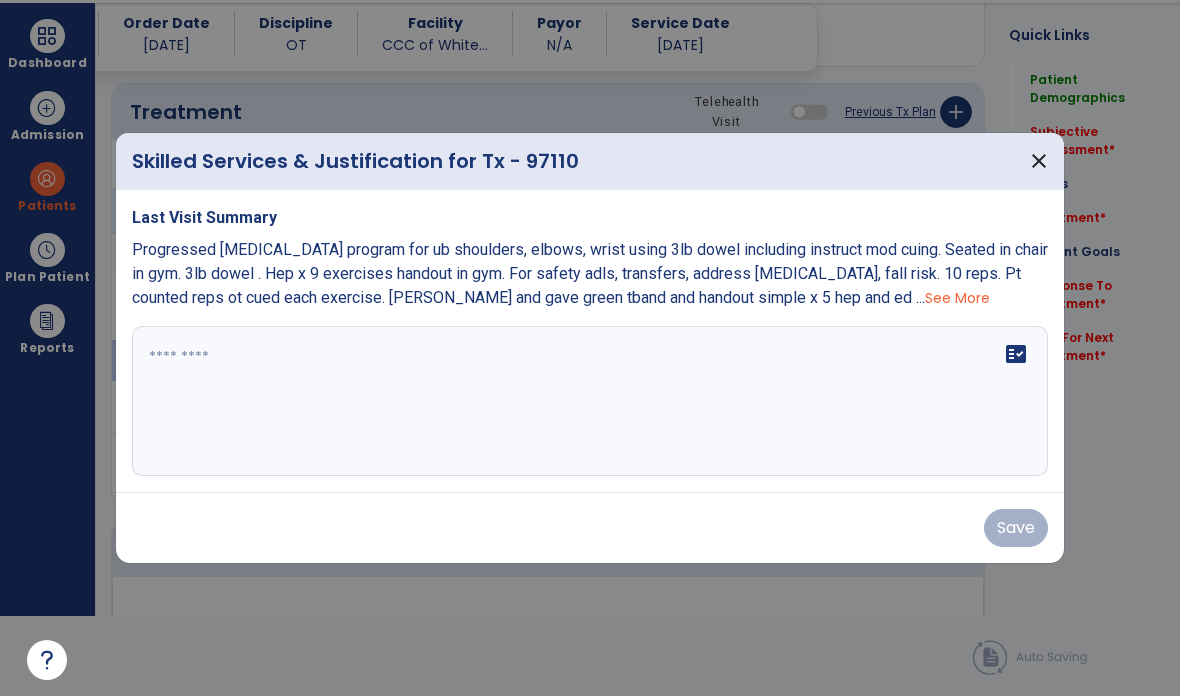 click on "fact_check" at bounding box center (590, 401) 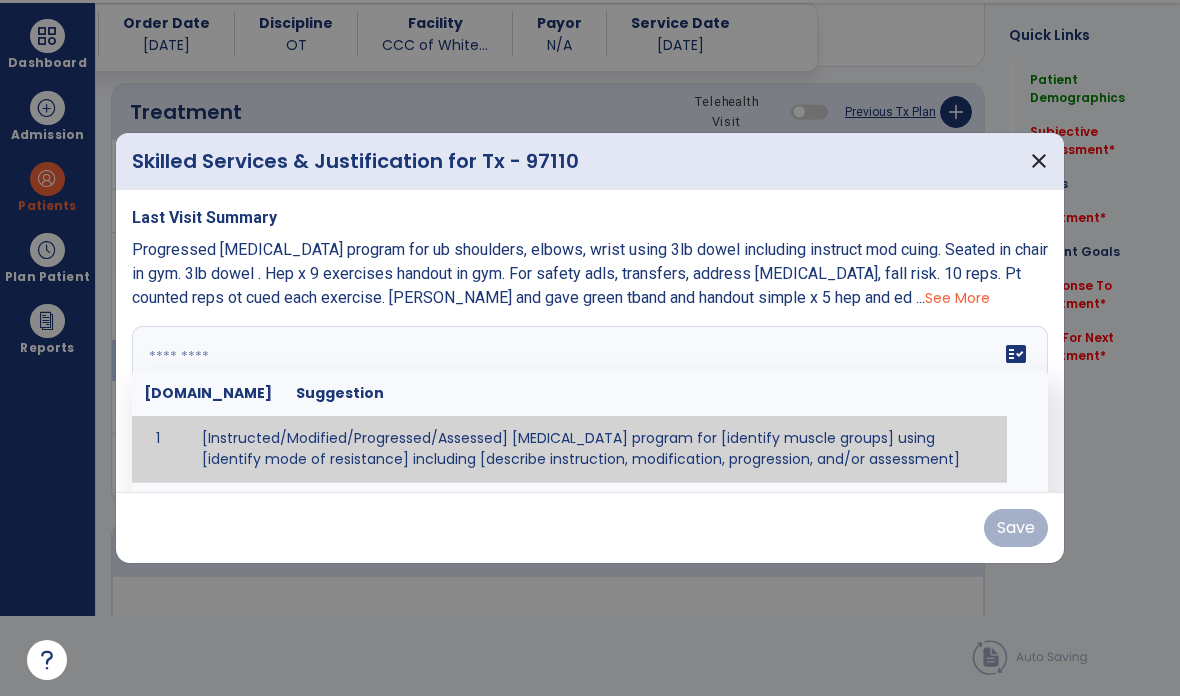 paste on "**********" 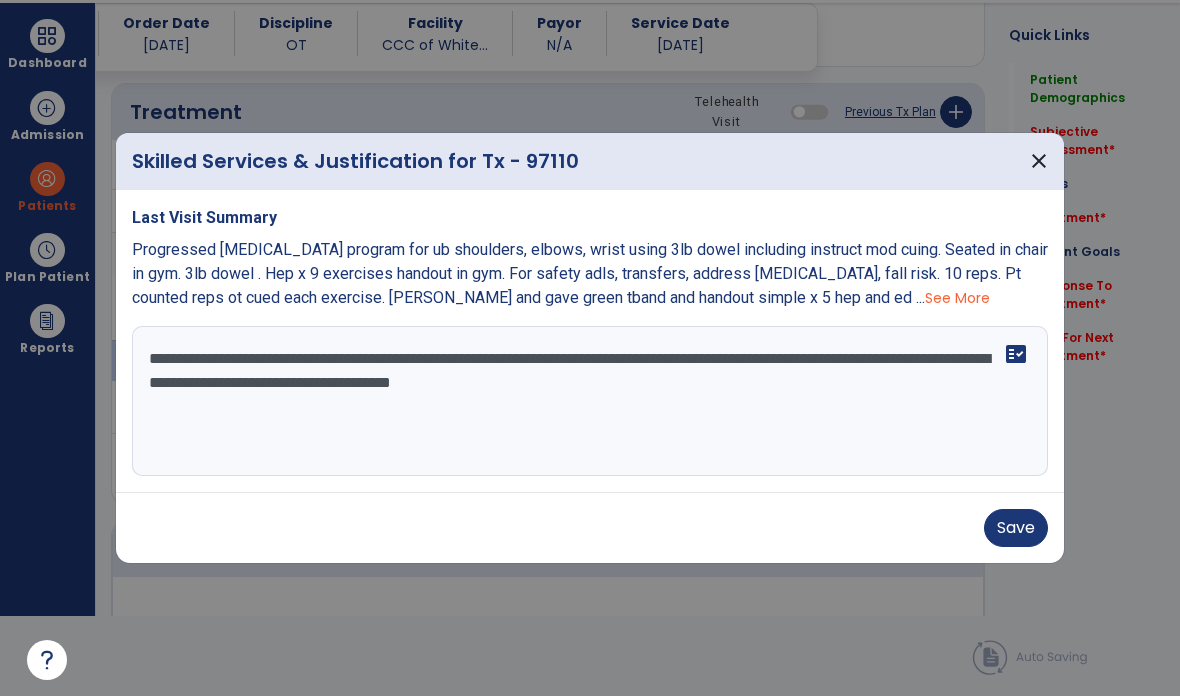 type on "**********" 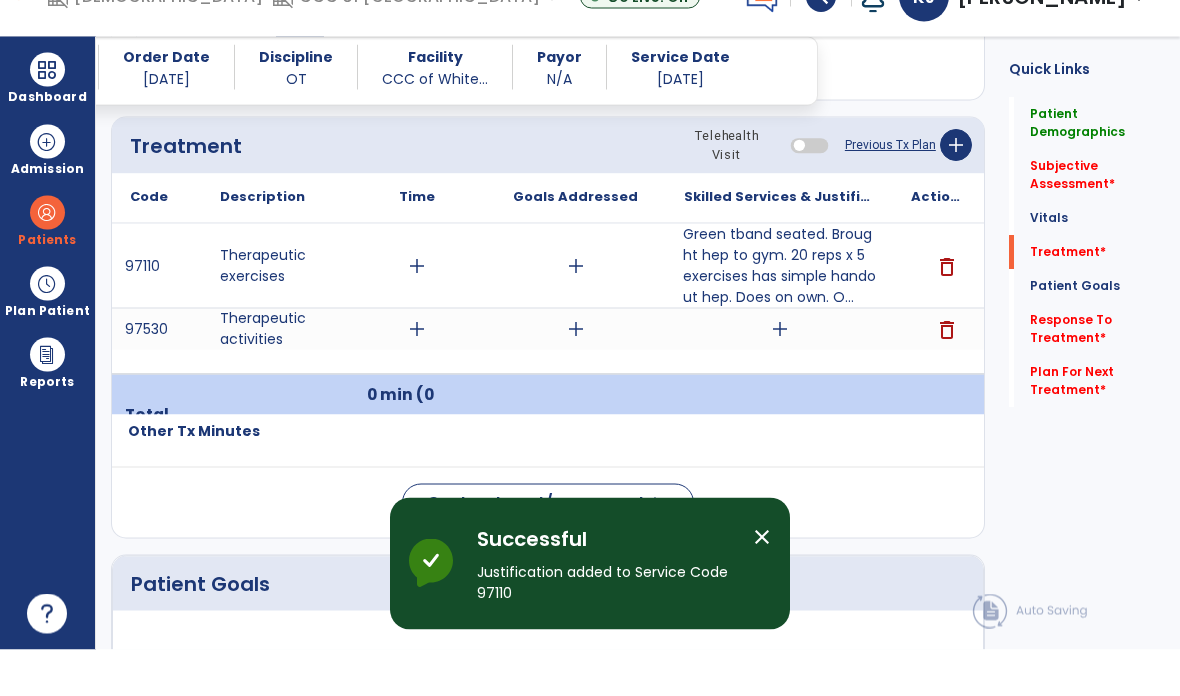 scroll, scrollTop: 80, scrollLeft: 0, axis: vertical 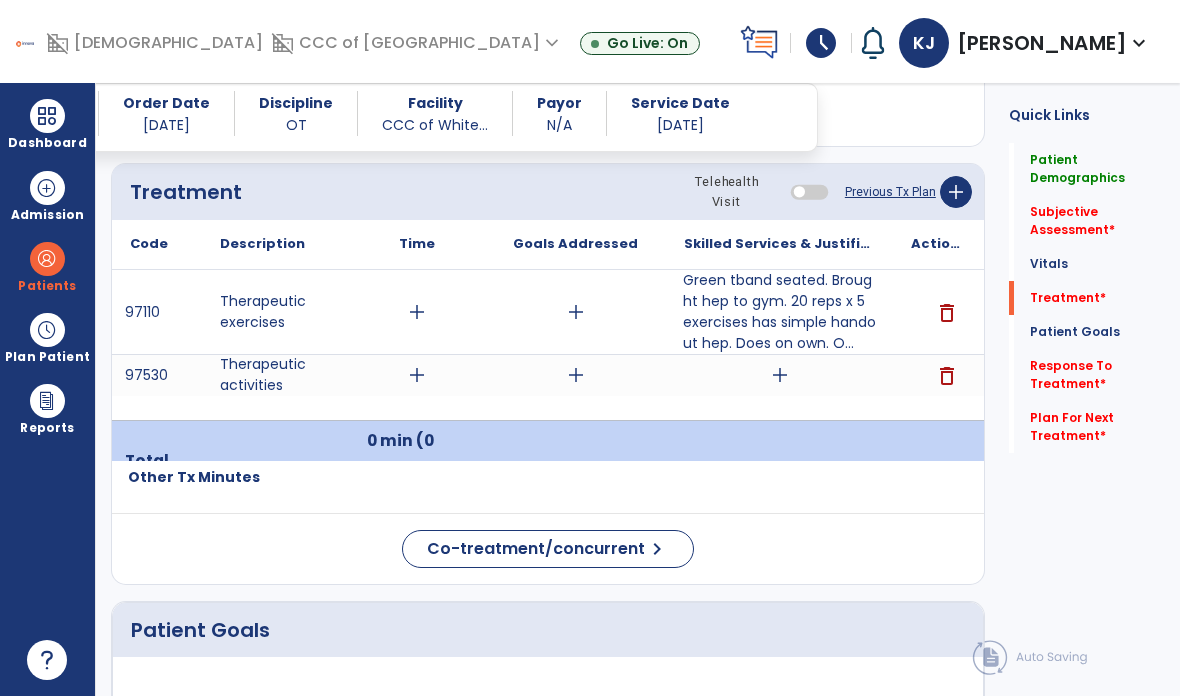 click on "add" at bounding box center [780, 375] 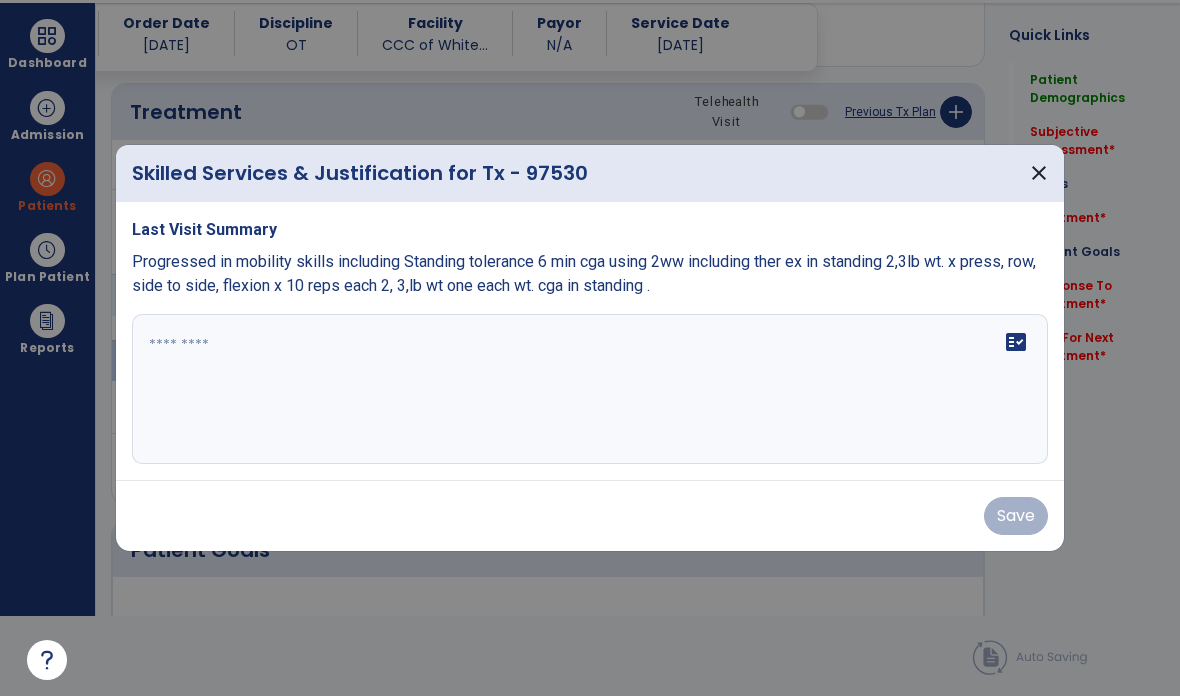 scroll, scrollTop: 0, scrollLeft: 0, axis: both 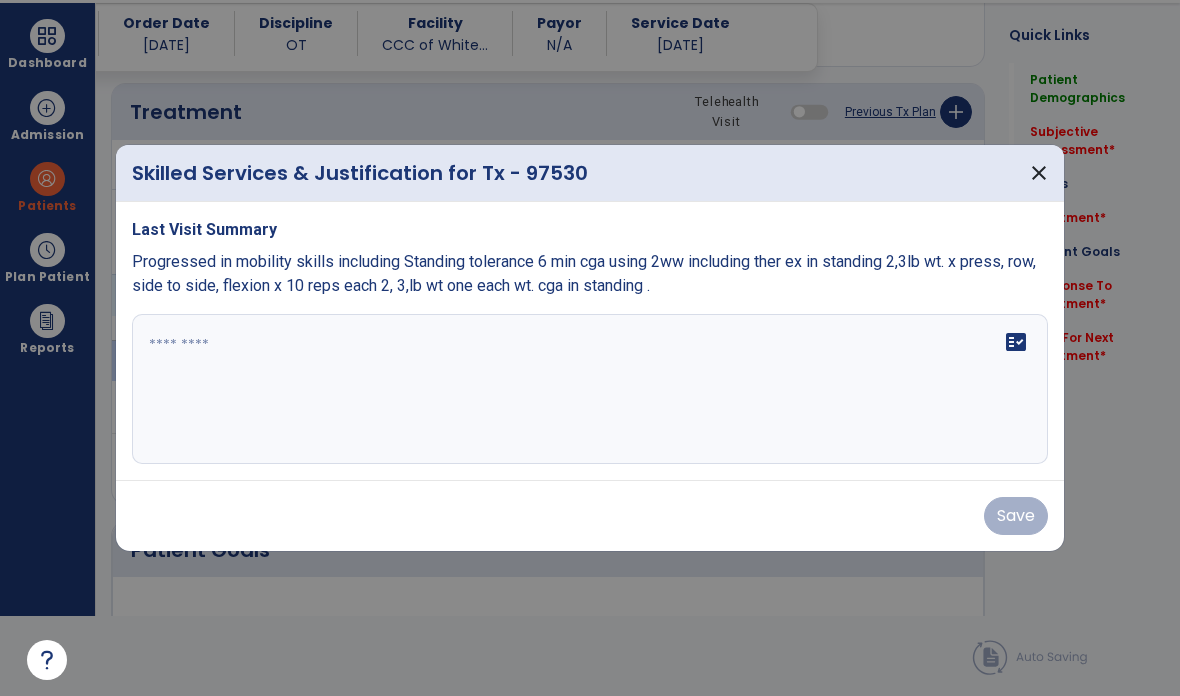 click on "close" at bounding box center [1039, 173] 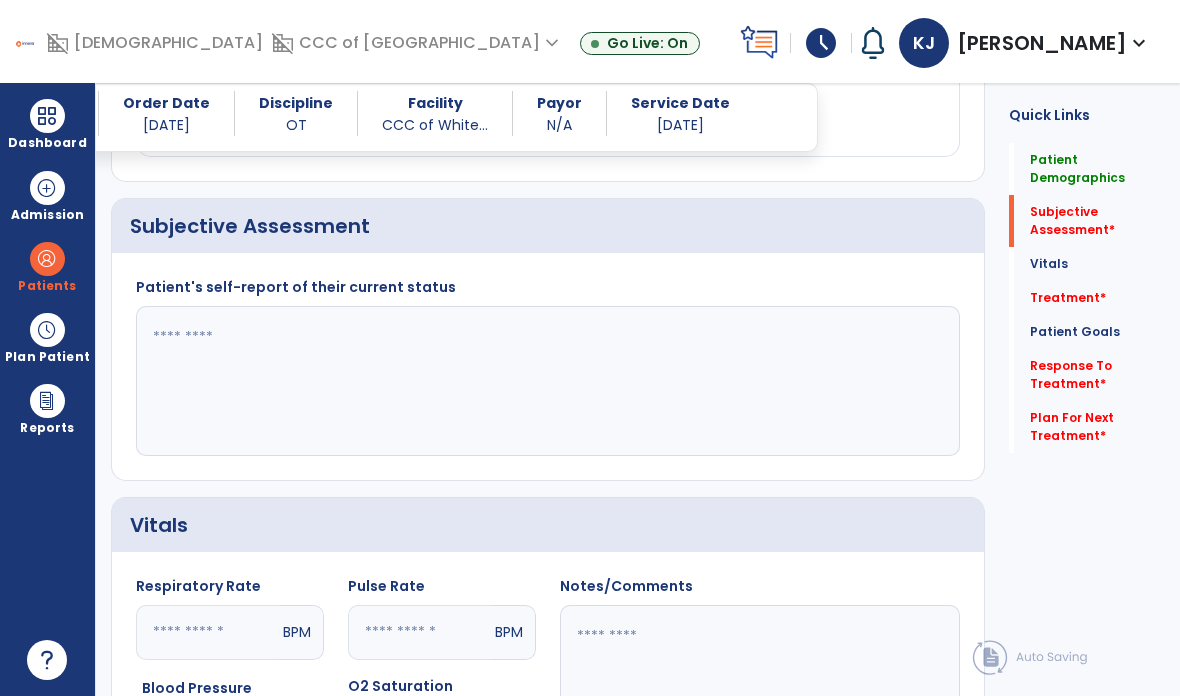 scroll, scrollTop: 439, scrollLeft: 0, axis: vertical 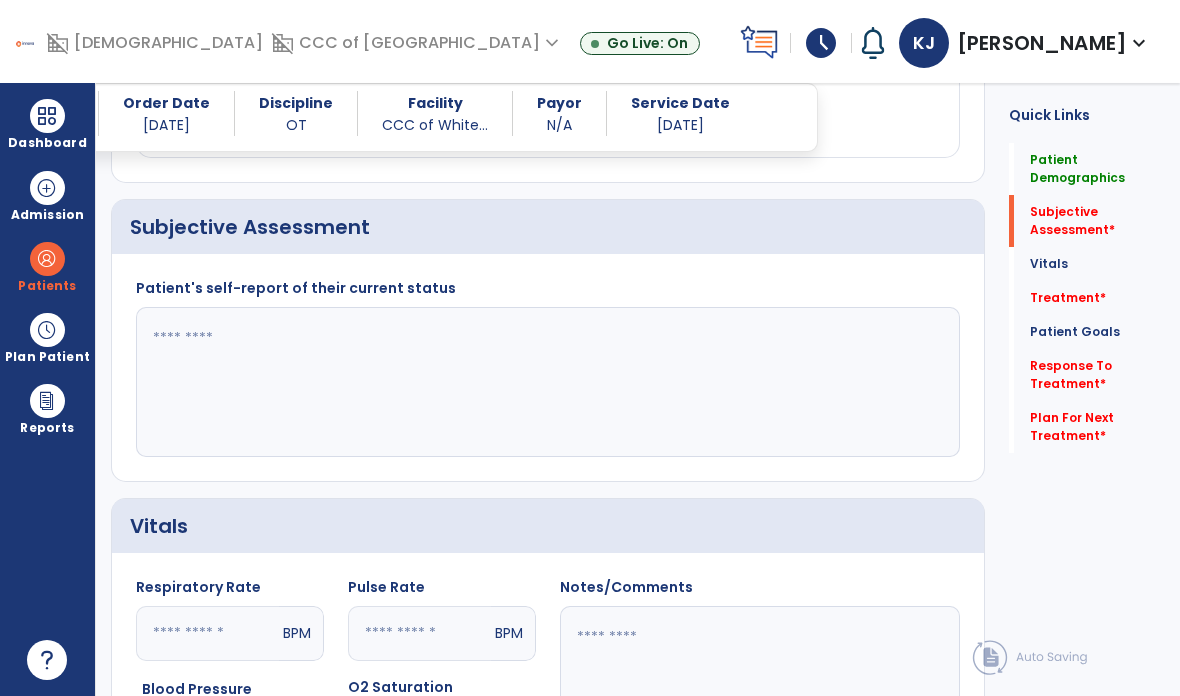 click 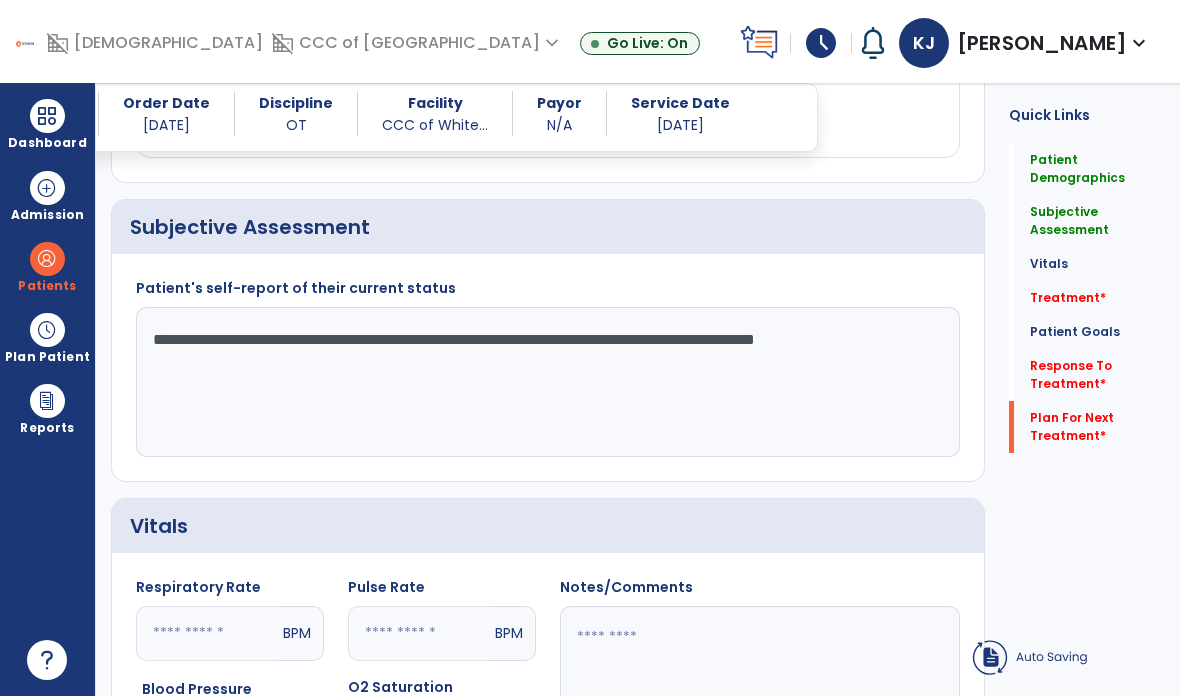 type on "**********" 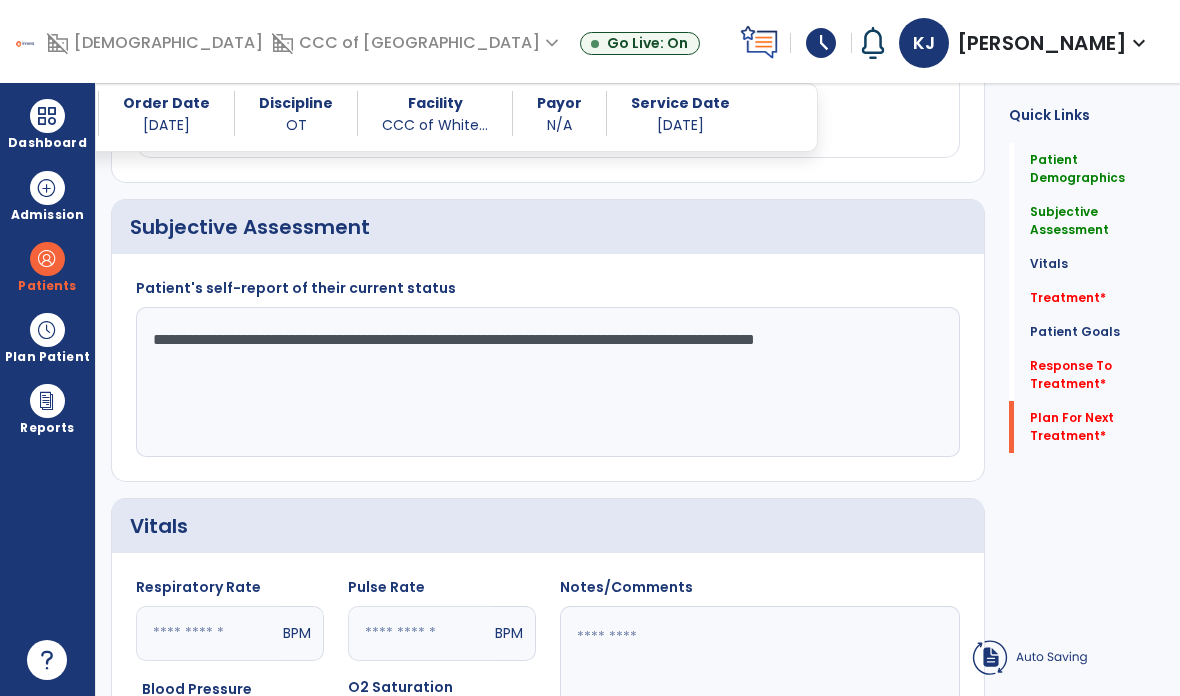 click on "Plan For Next Treatment   *" 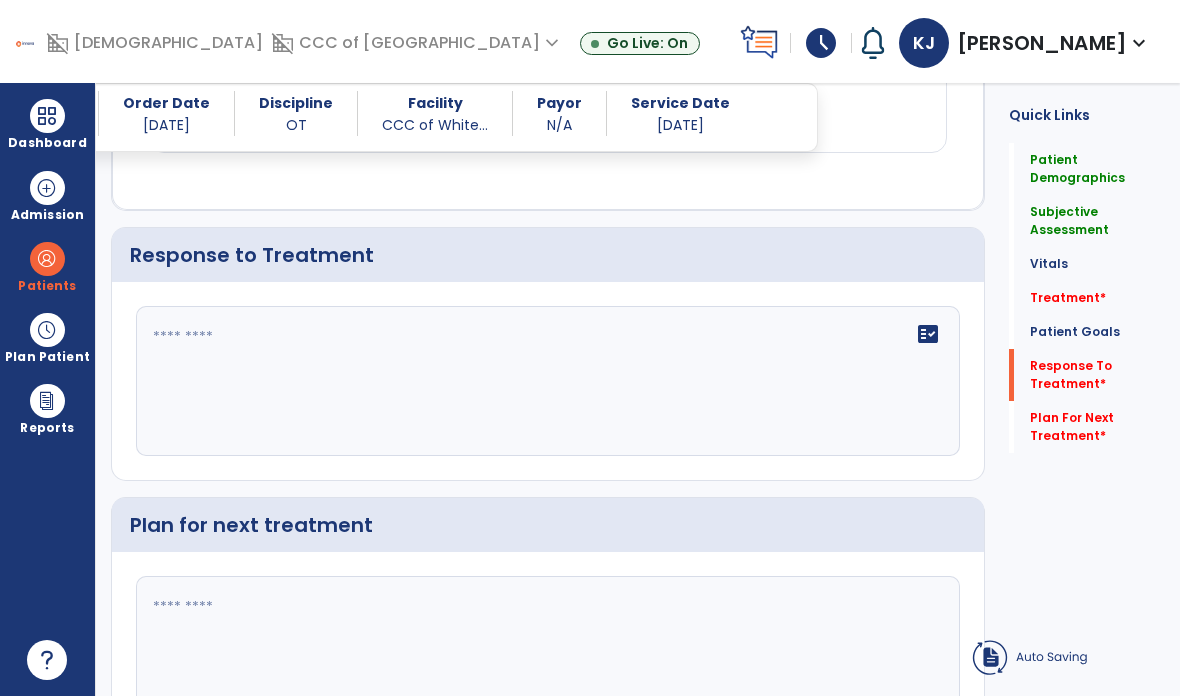 click 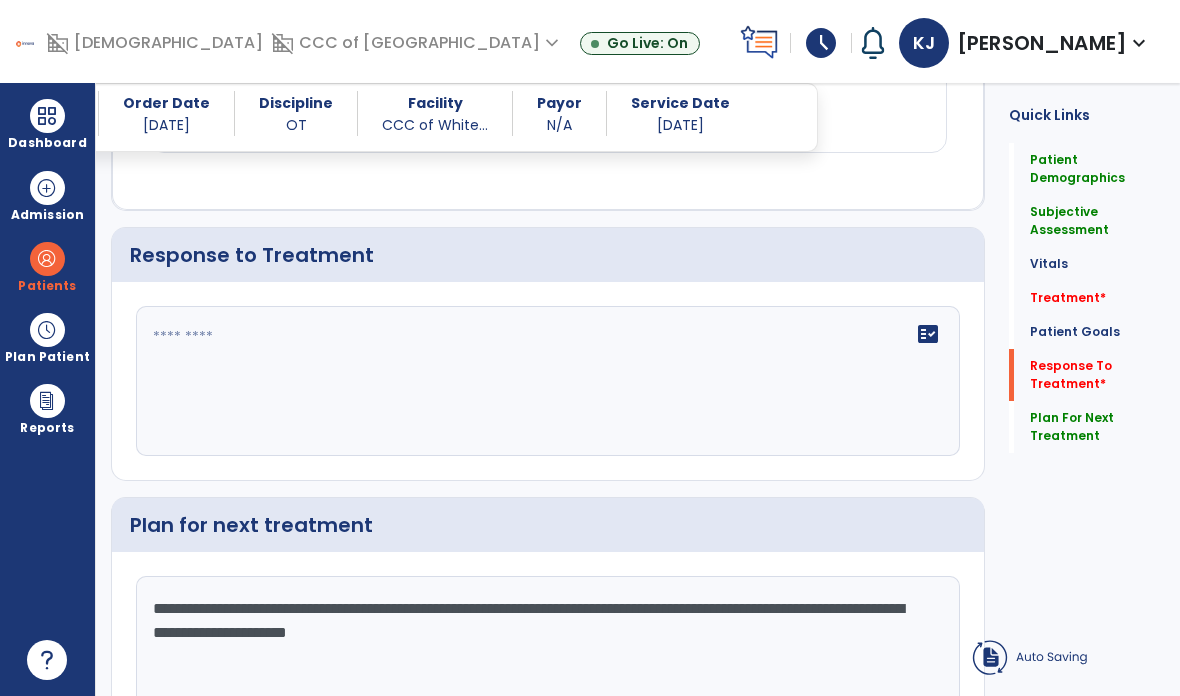 type on "**********" 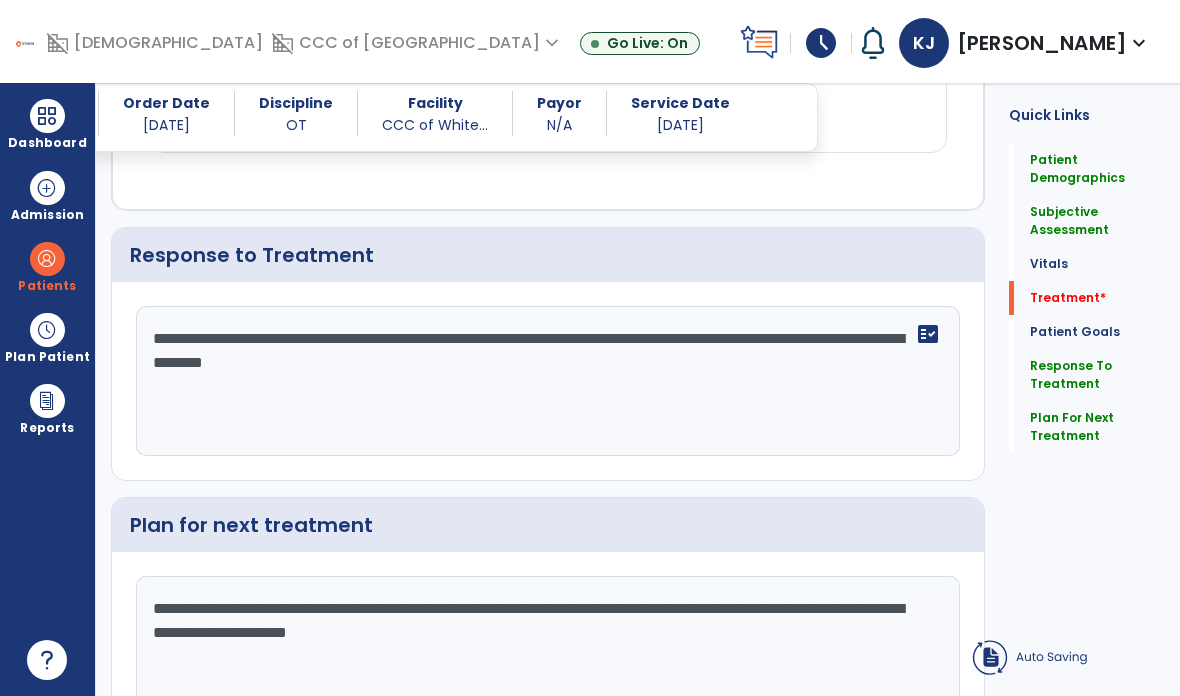 type on "**********" 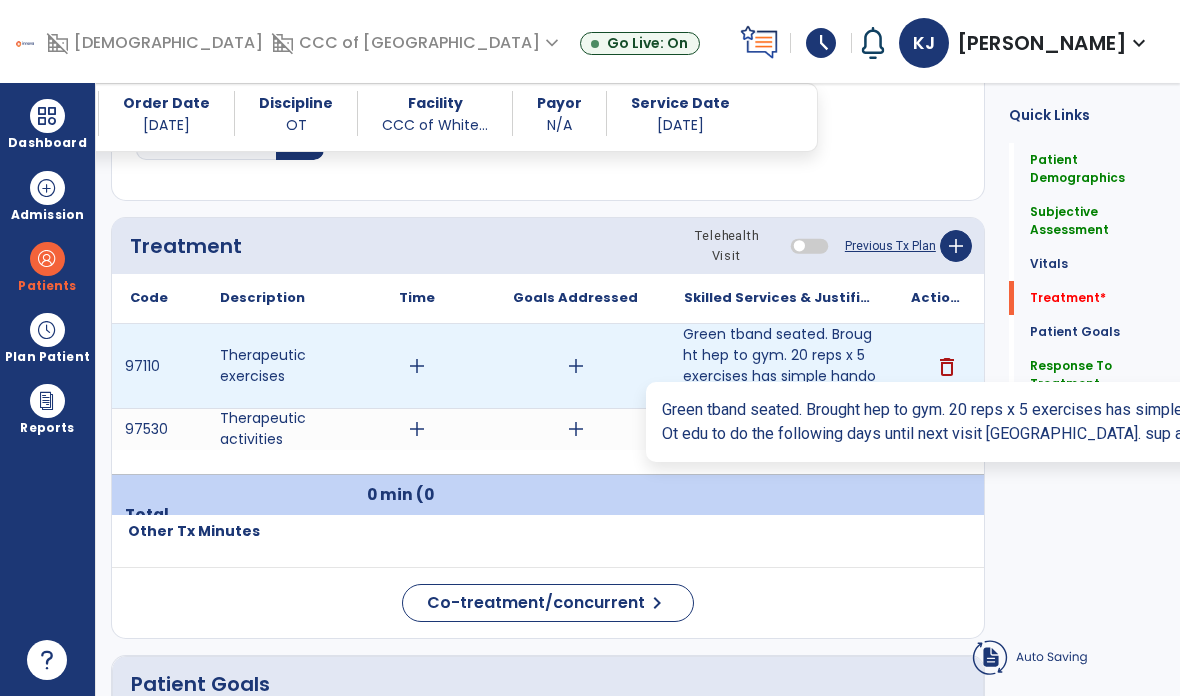 click on "Green tband seated. Brought hep to gym. 20 reps x 5 exercises has simple handout hep. Does on own. O..." at bounding box center (779, 366) 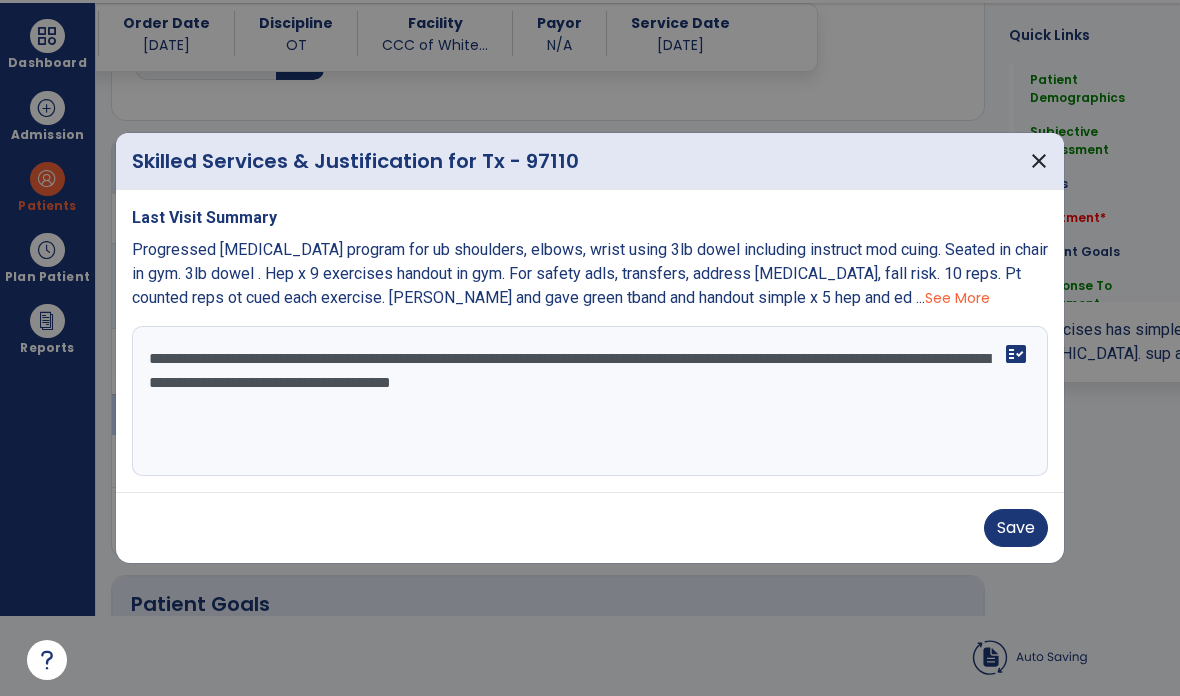click on "Save" at bounding box center (1016, 528) 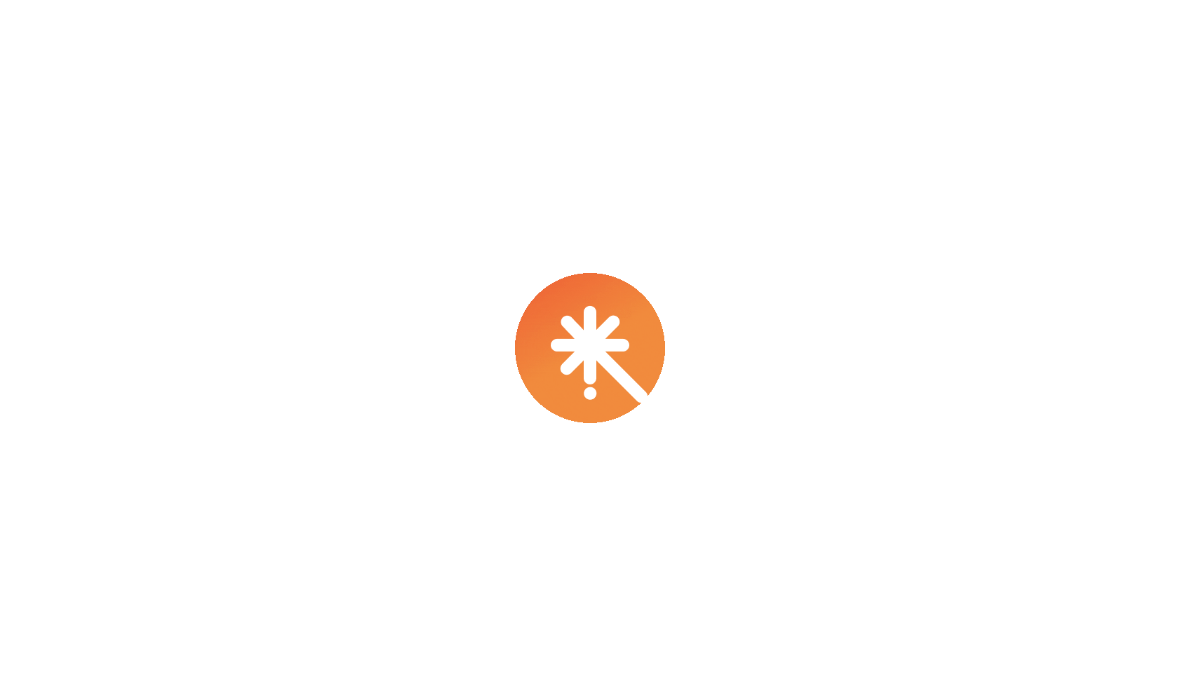 scroll, scrollTop: 0, scrollLeft: 0, axis: both 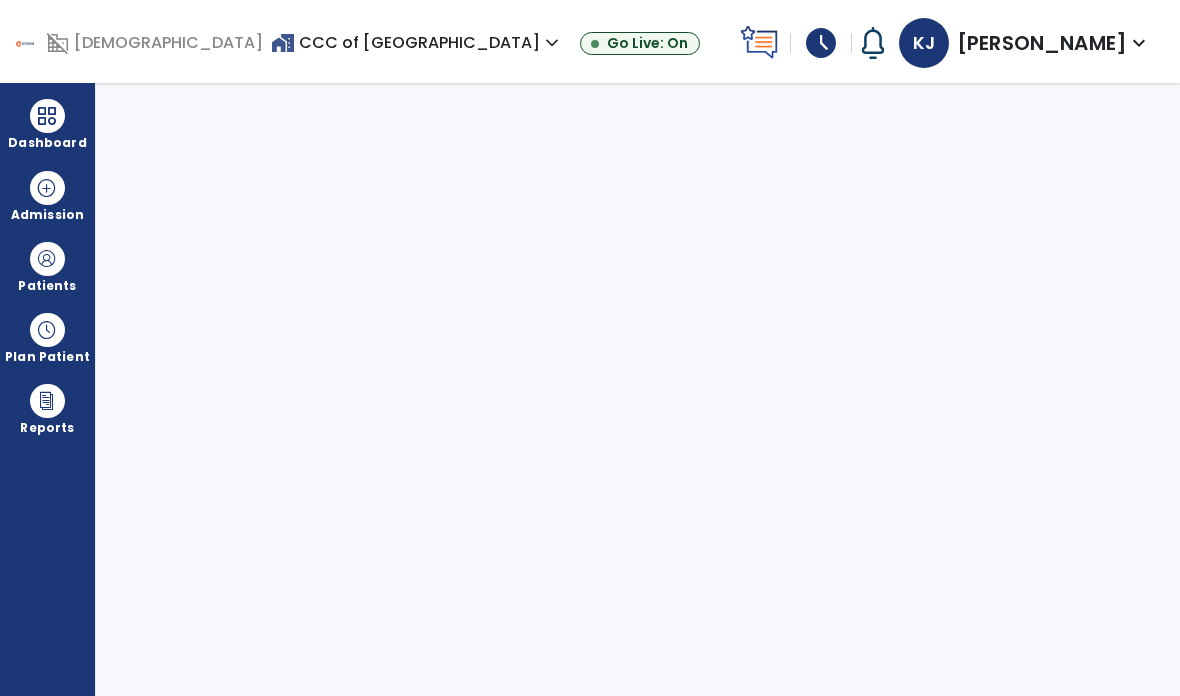 select on "****" 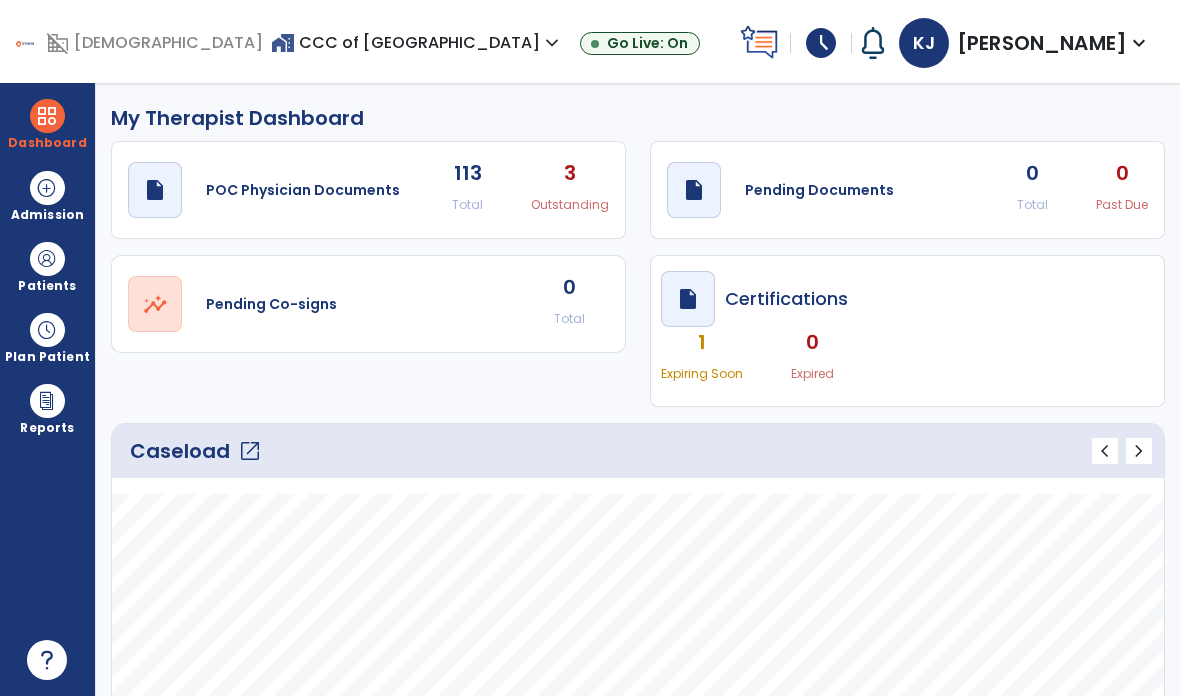 click on "open_in_new" 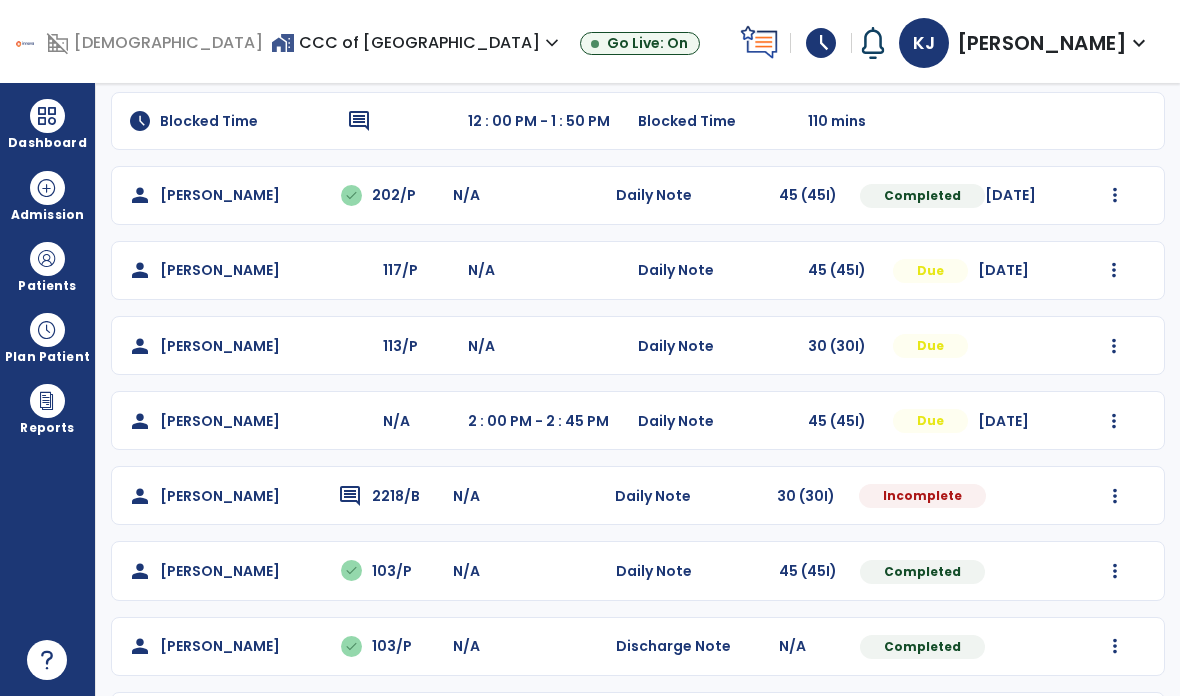 scroll, scrollTop: 190, scrollLeft: 0, axis: vertical 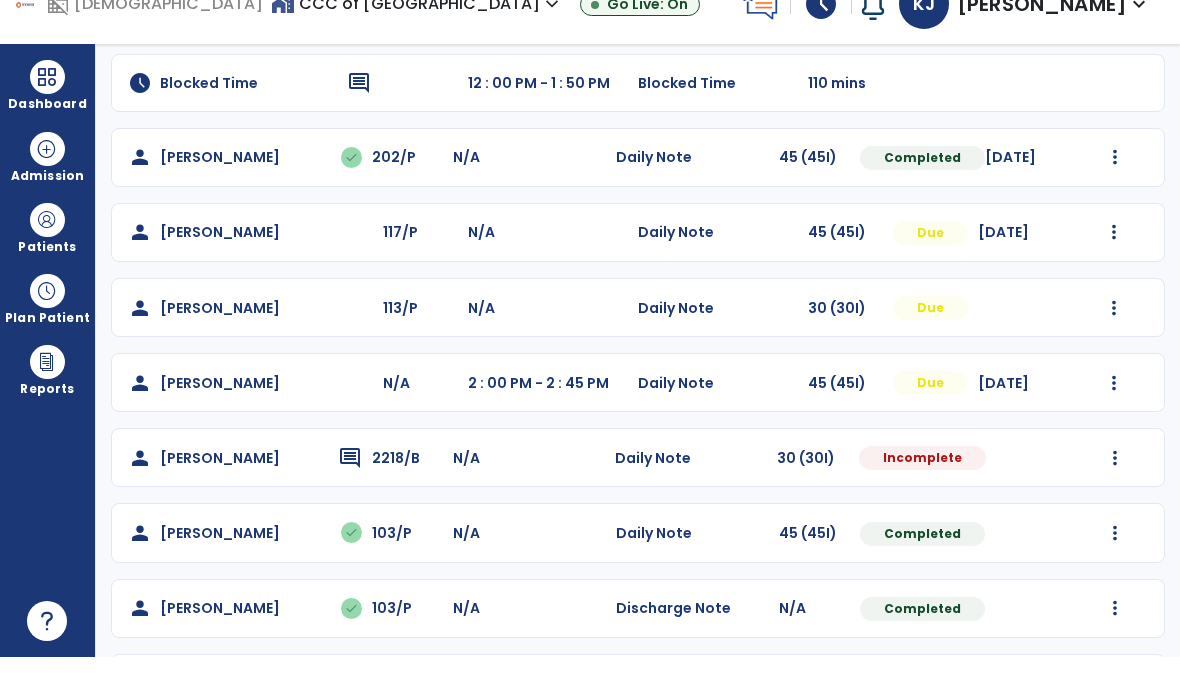 click at bounding box center (1115, 196) 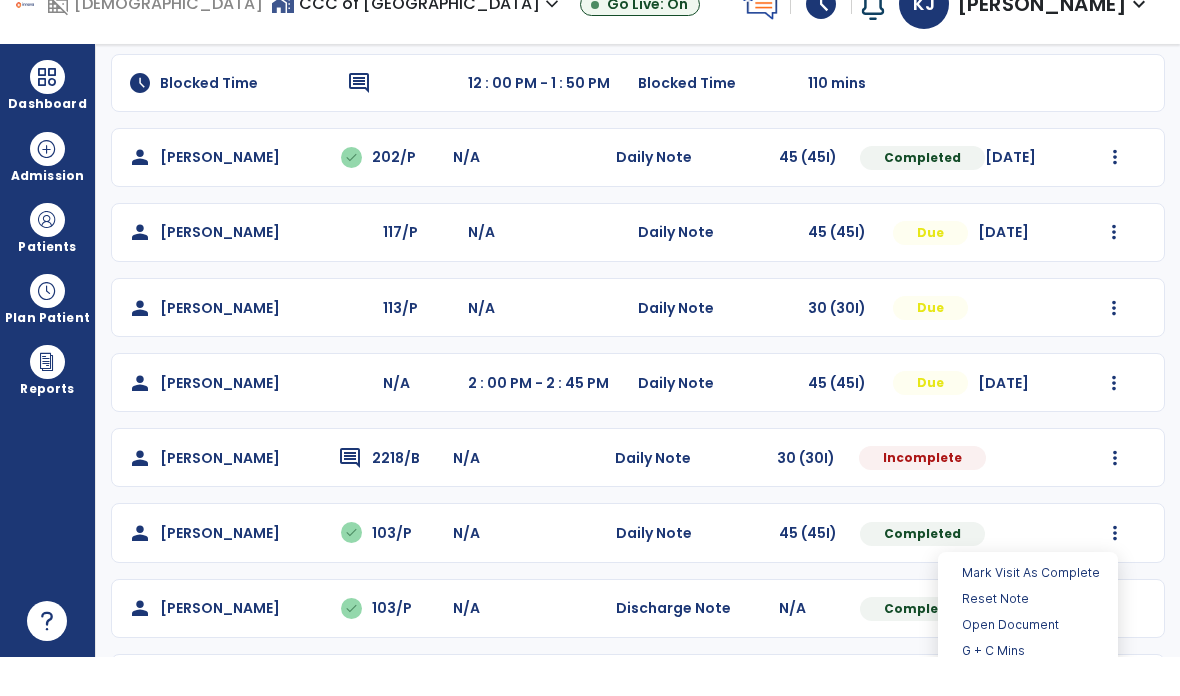 scroll, scrollTop: 39, scrollLeft: 0, axis: vertical 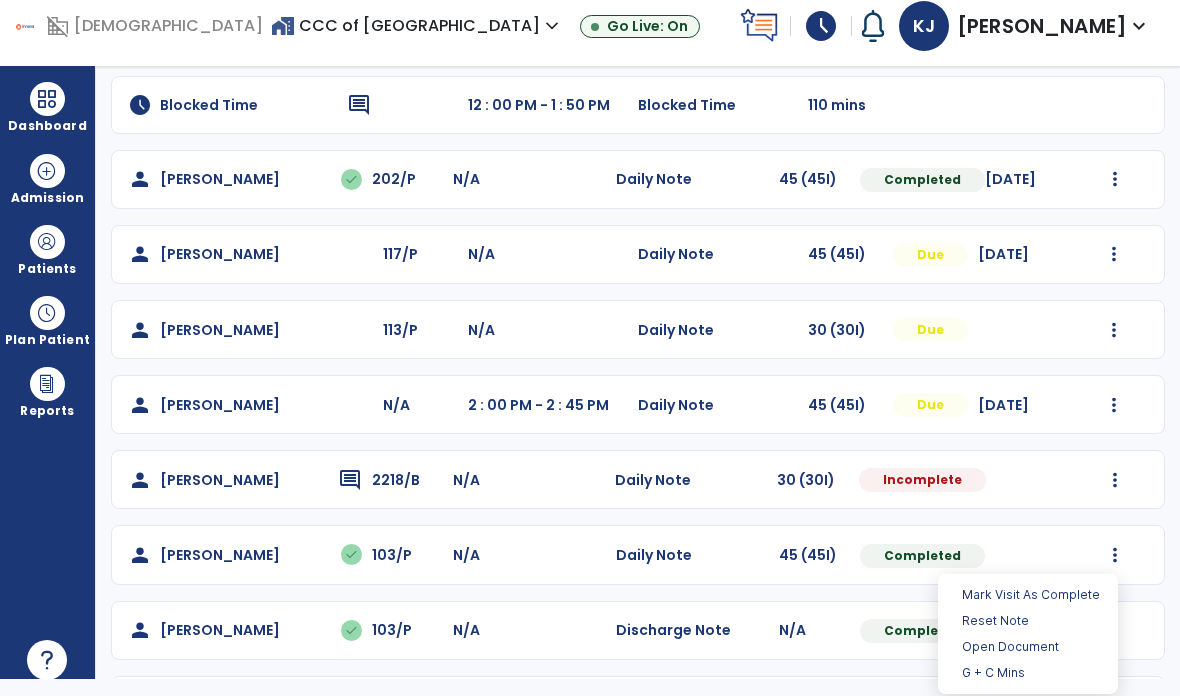 click on "Open Document" at bounding box center [1028, 647] 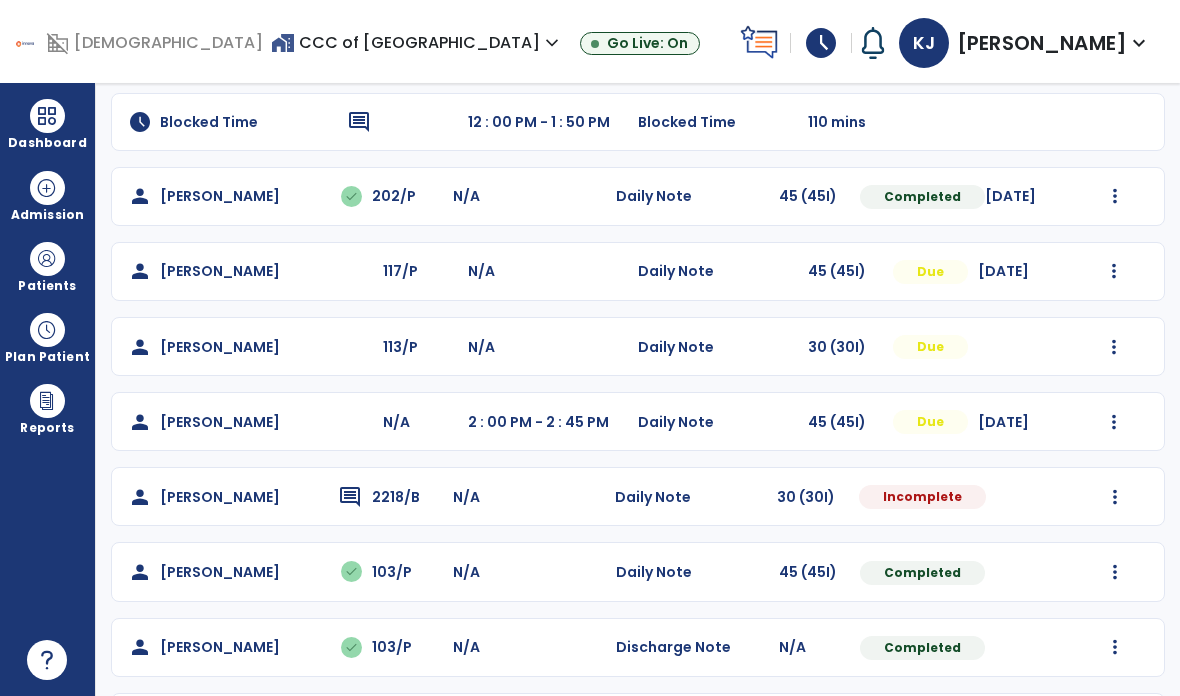 select on "*" 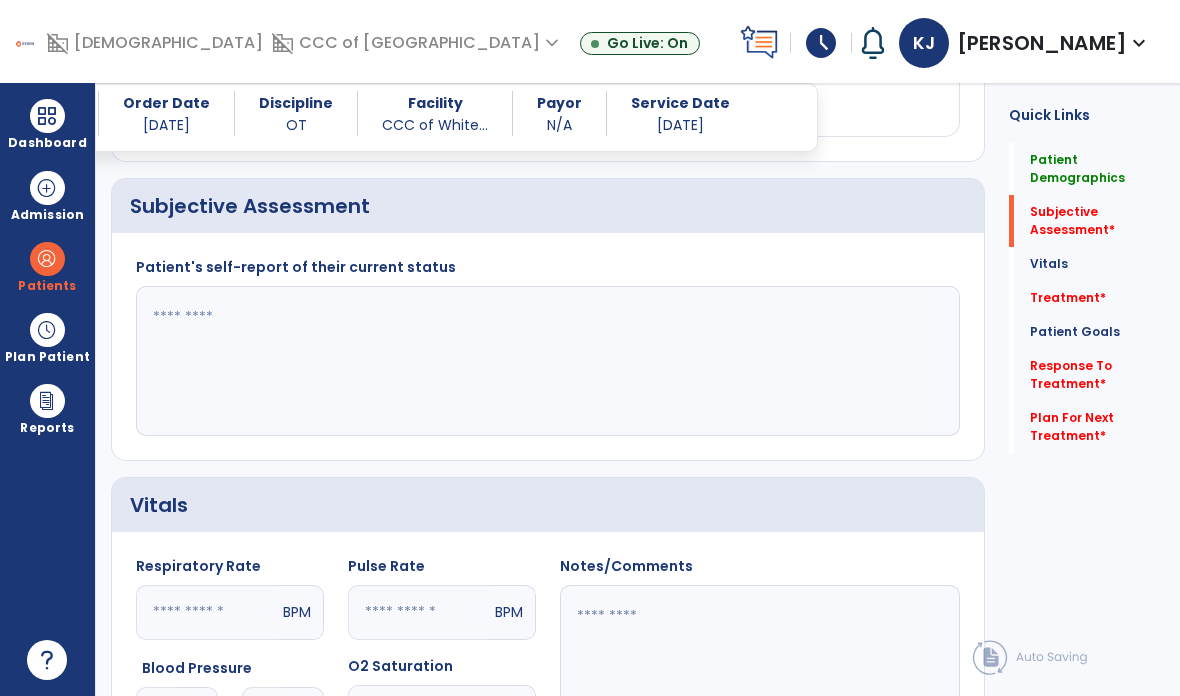 scroll, scrollTop: 461, scrollLeft: 0, axis: vertical 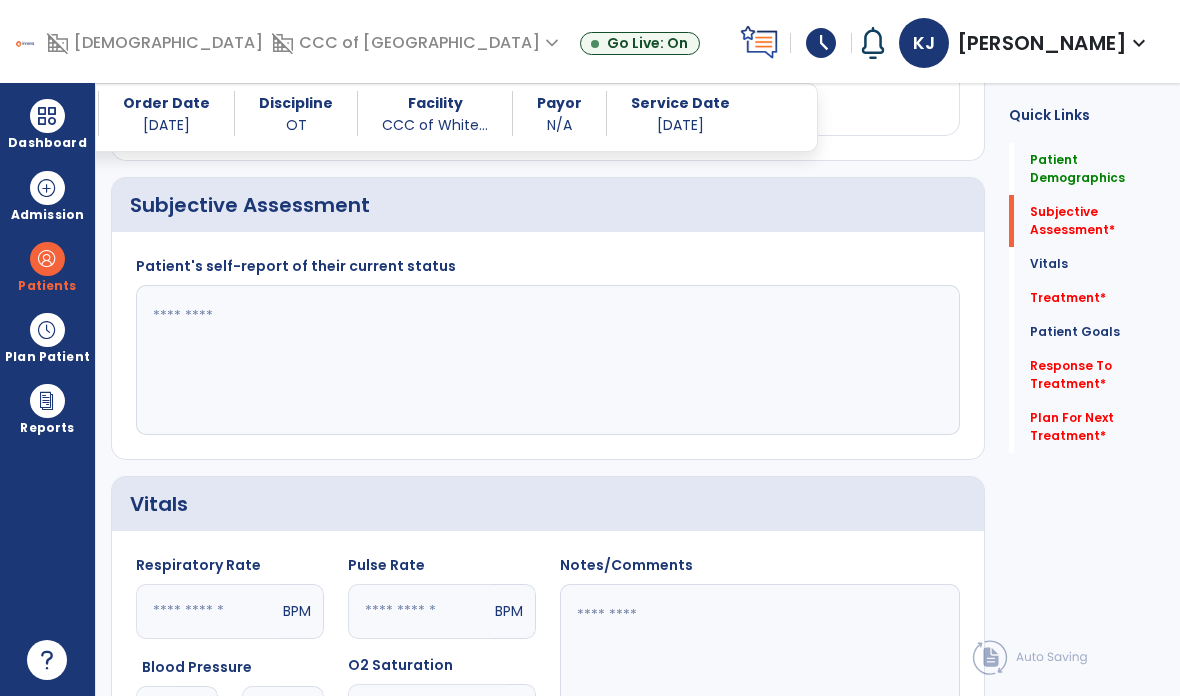 click 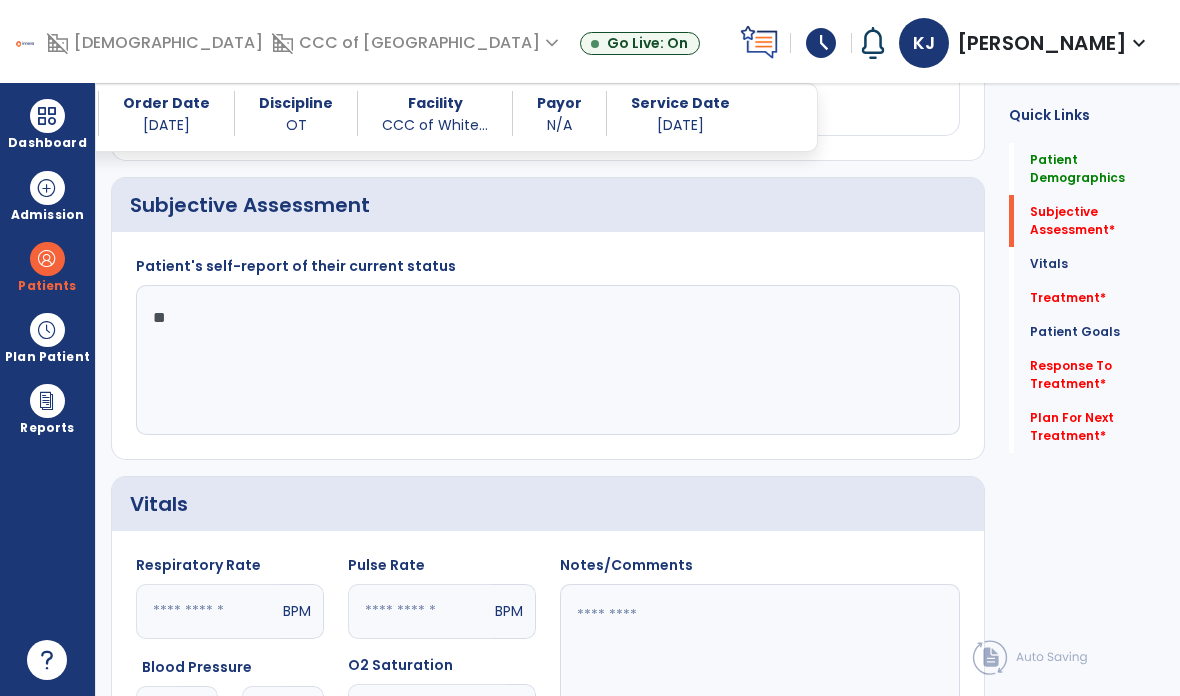 type on "*" 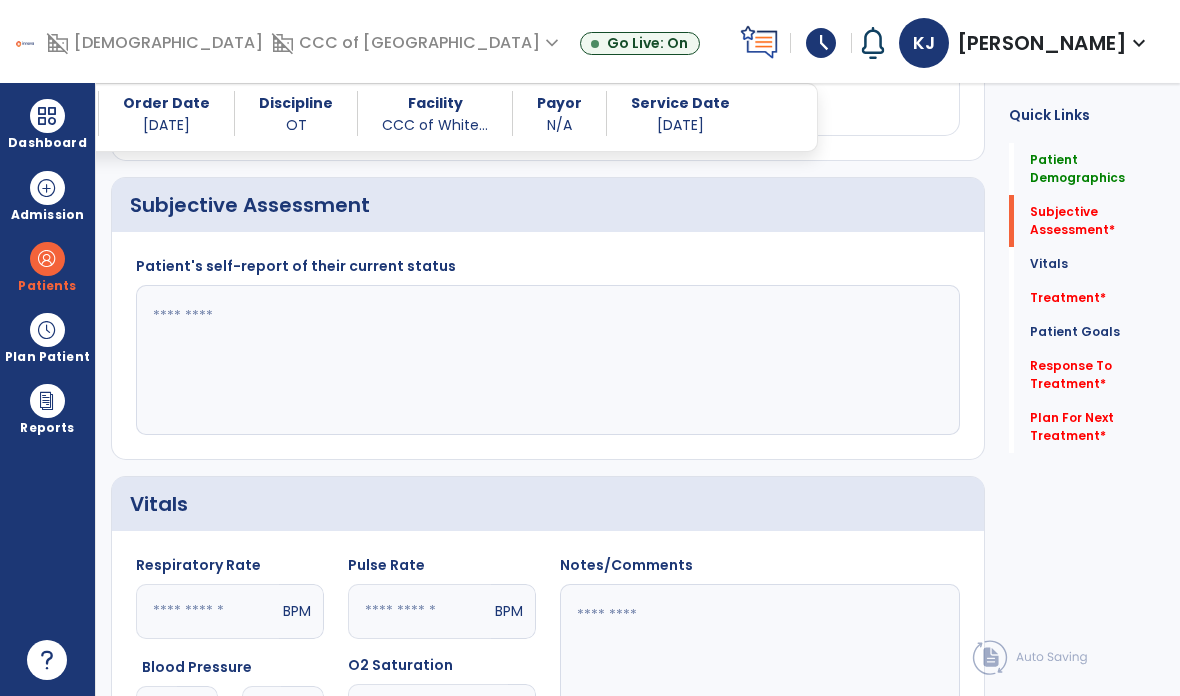 scroll, scrollTop: 0, scrollLeft: 0, axis: both 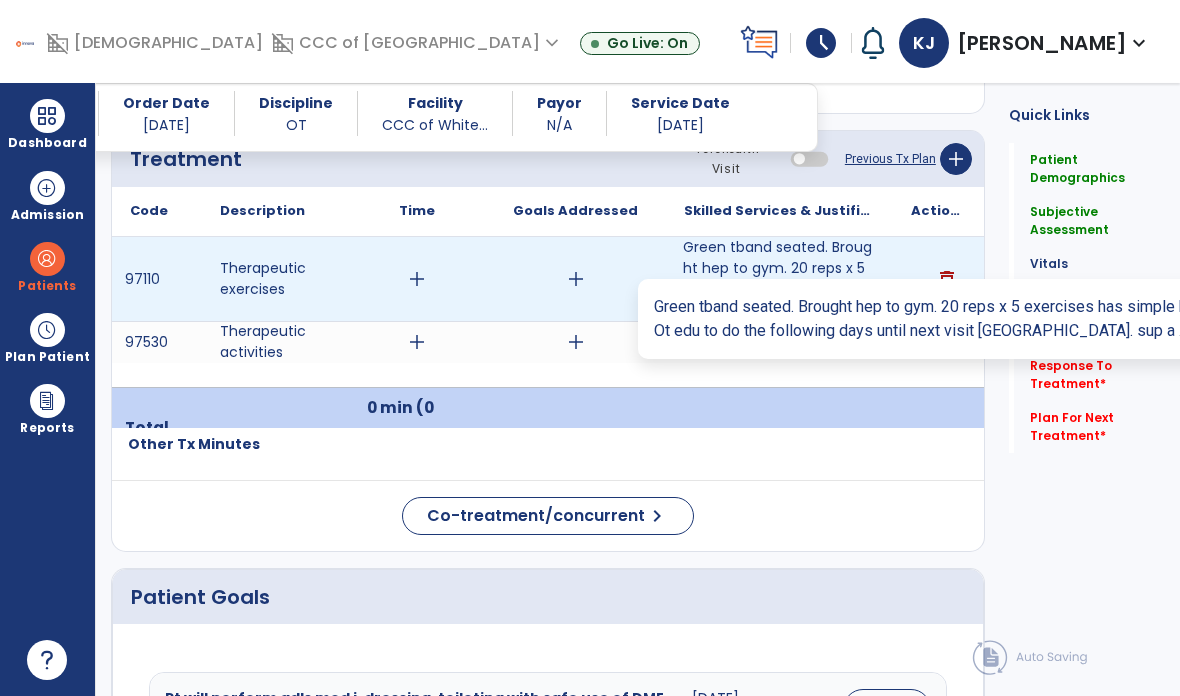 type on "**********" 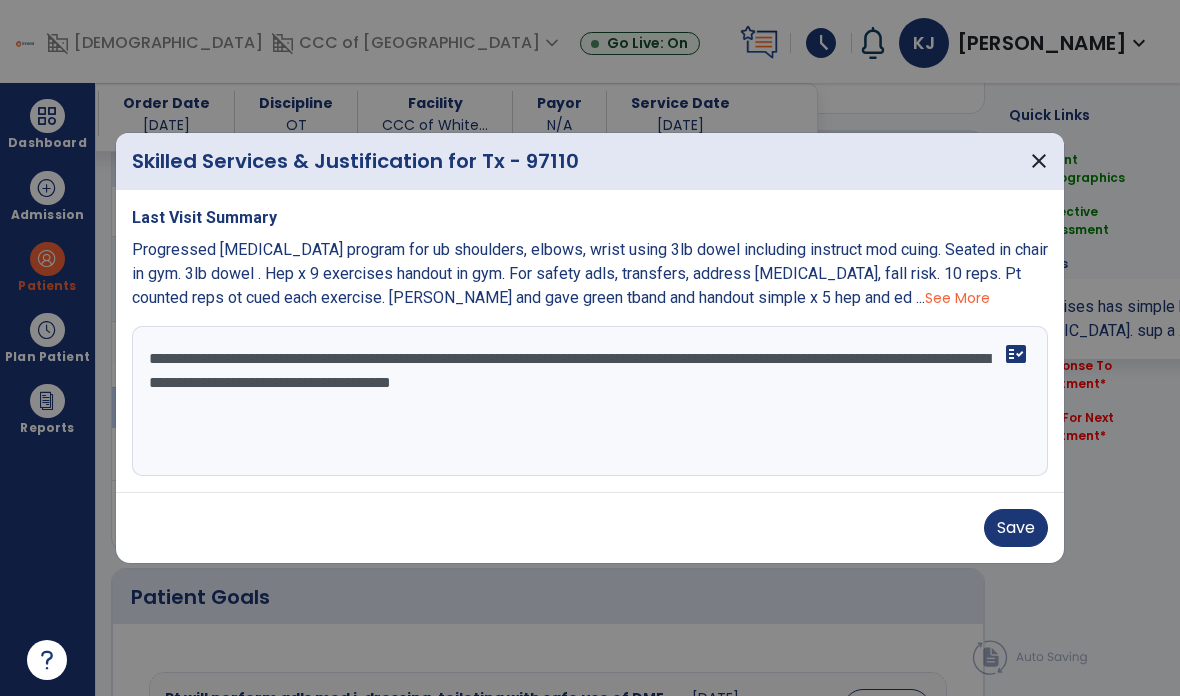 click on "**********" at bounding box center (590, 401) 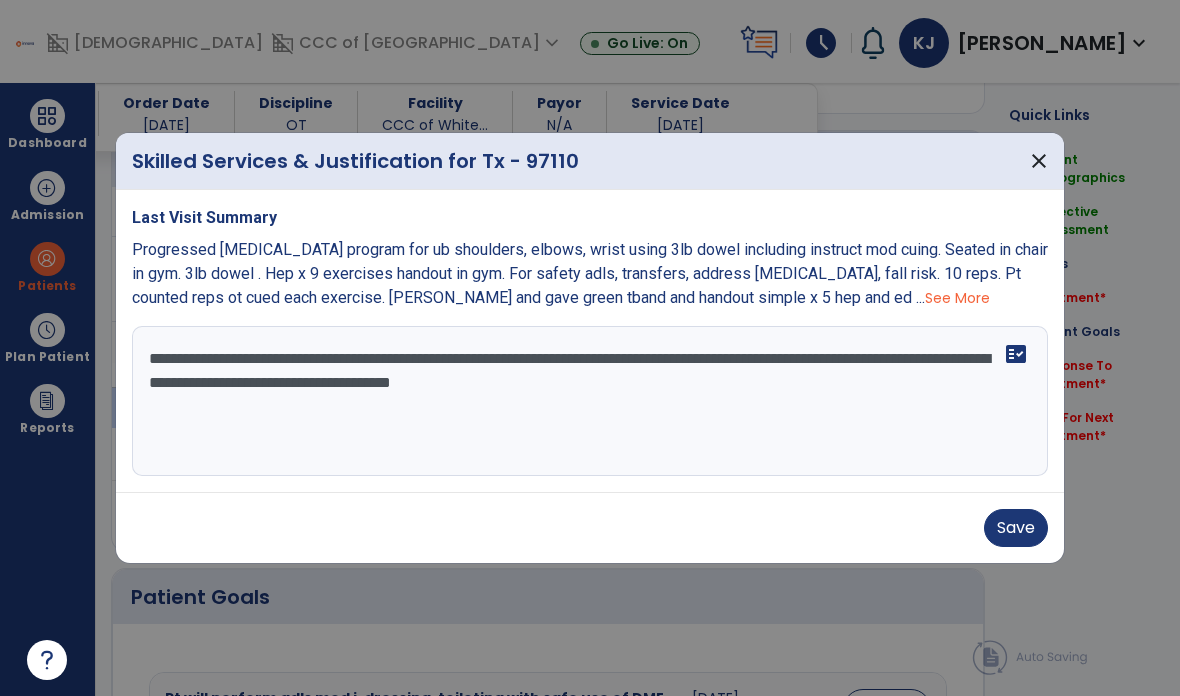 paste on "**********" 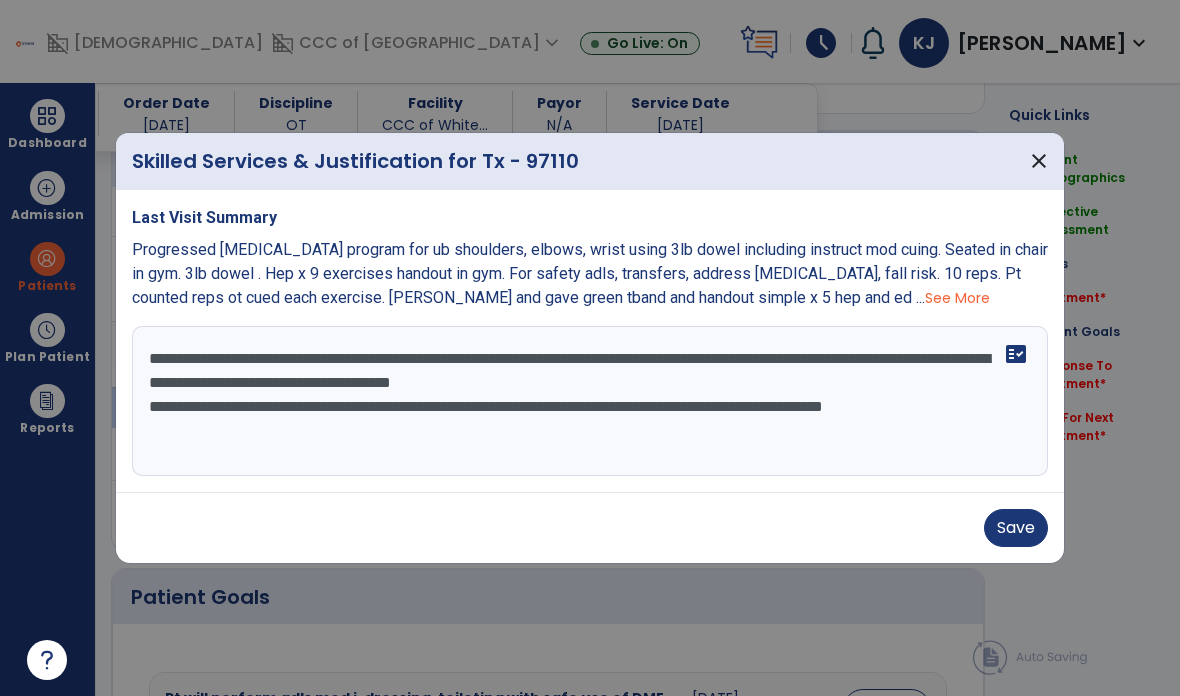 type on "**********" 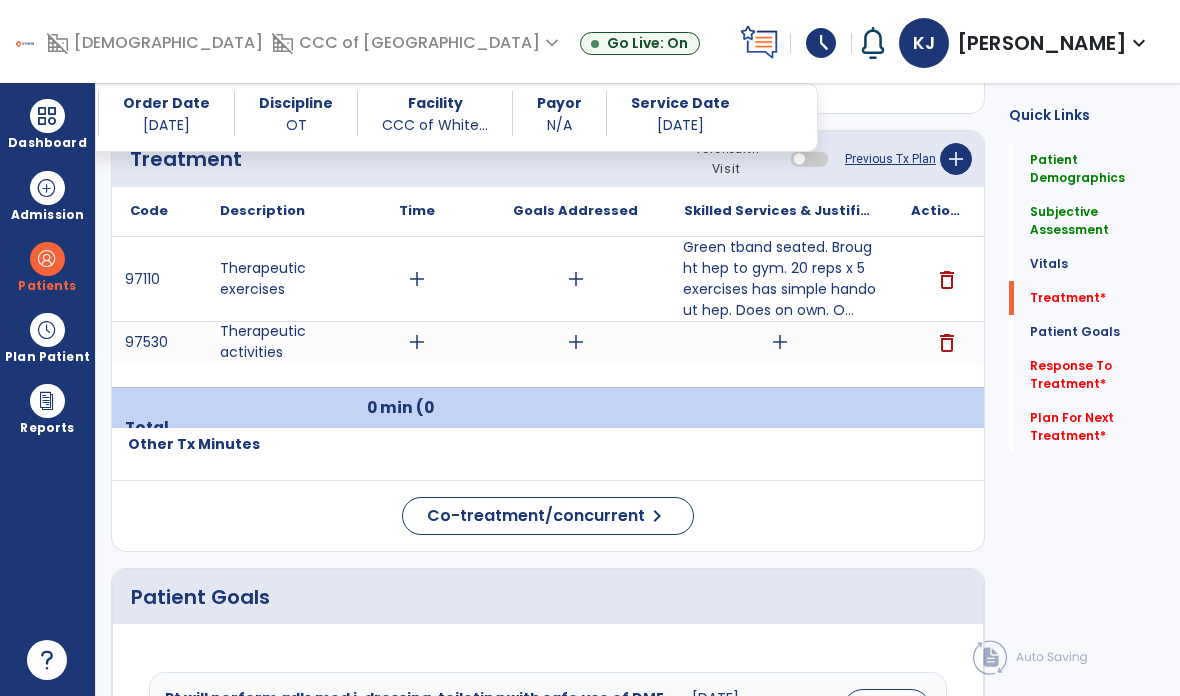 click on "add" 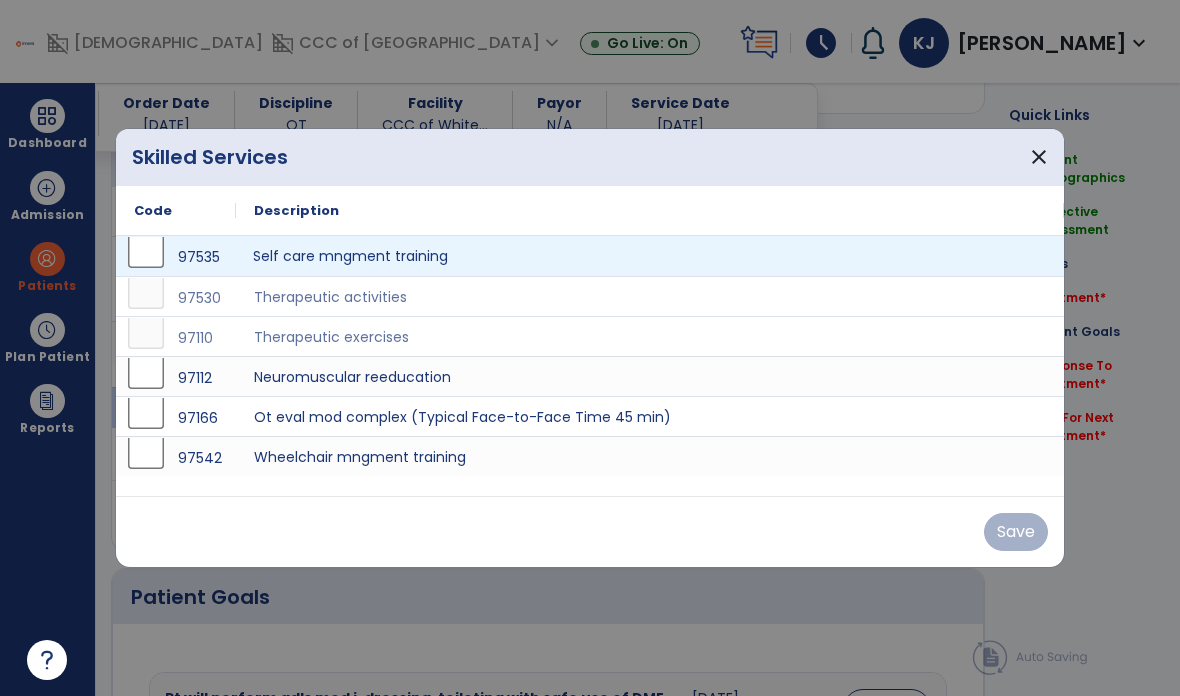 click on "Self care mngment training" at bounding box center (650, 256) 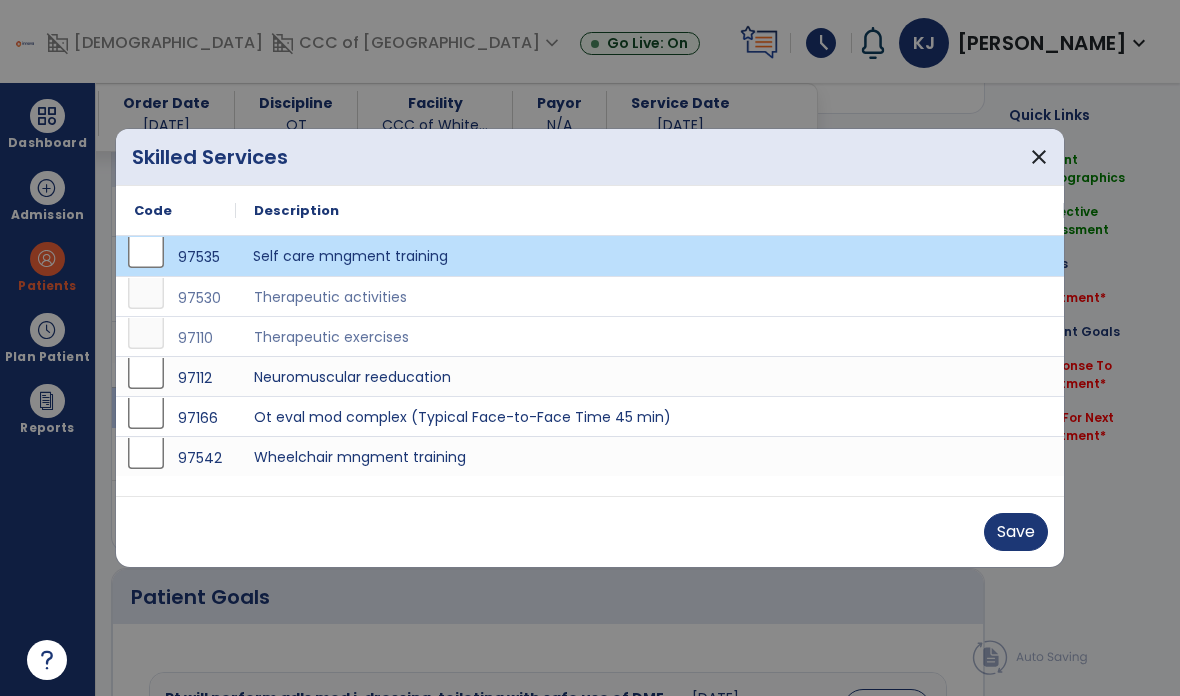 click on "Save" at bounding box center [1016, 532] 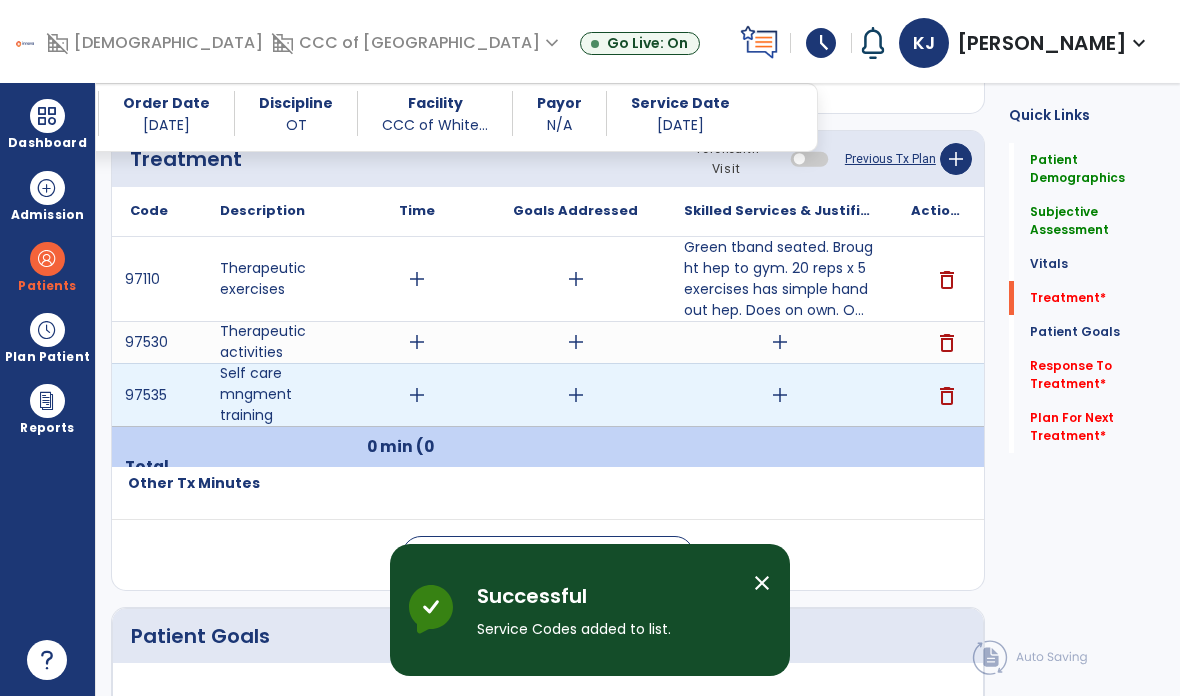 click on "add" at bounding box center (779, 395) 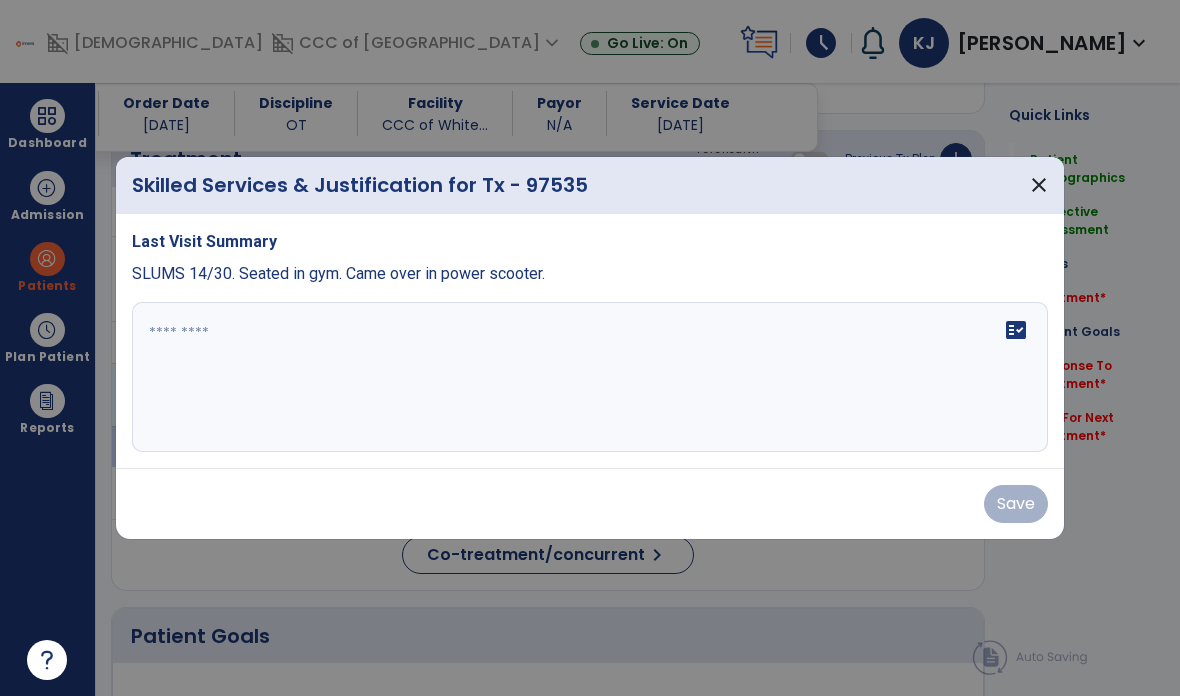click on "fact_check" at bounding box center (590, 377) 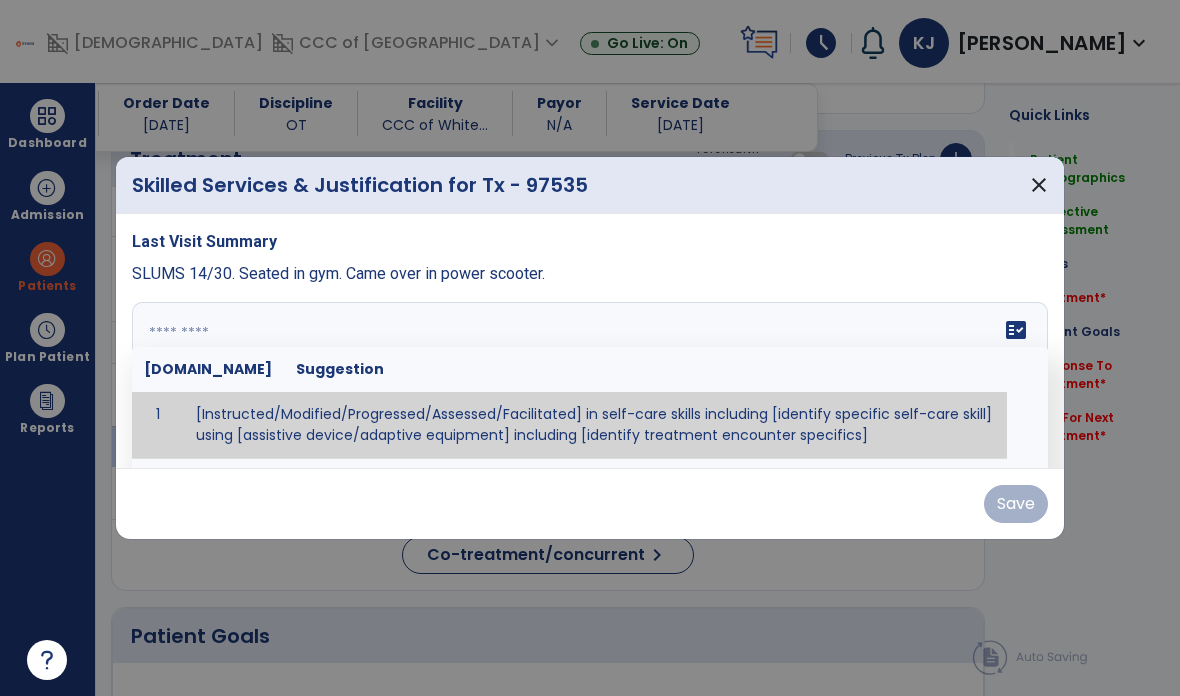 paste on "**********" 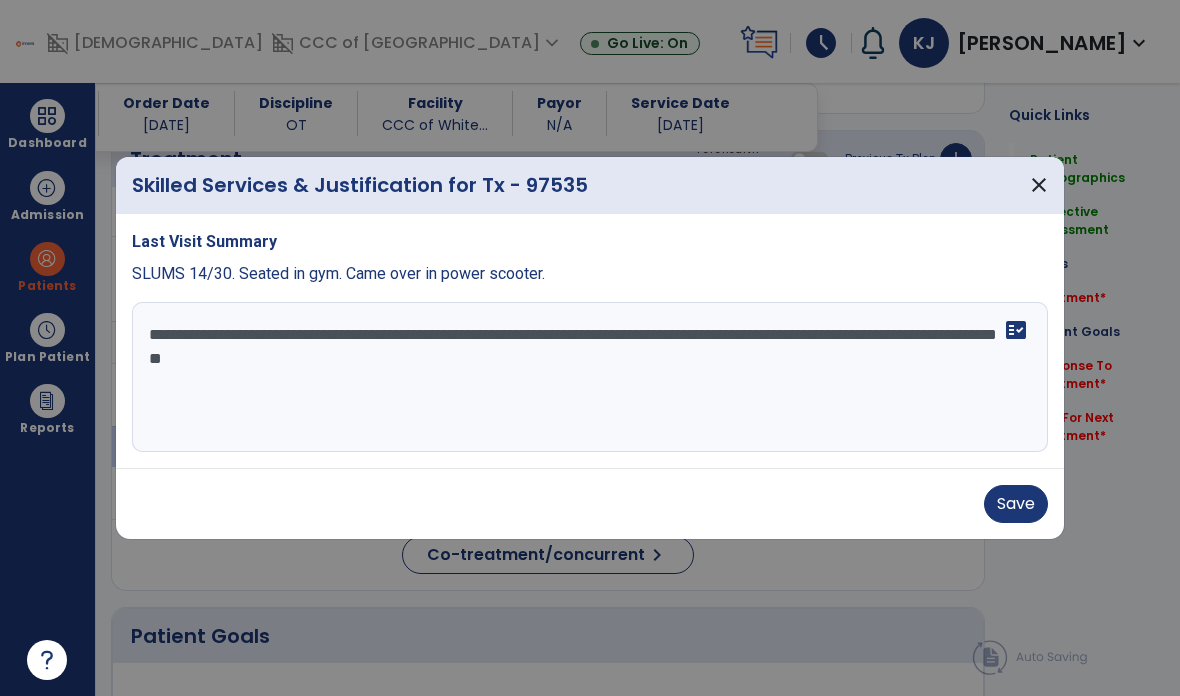type on "**********" 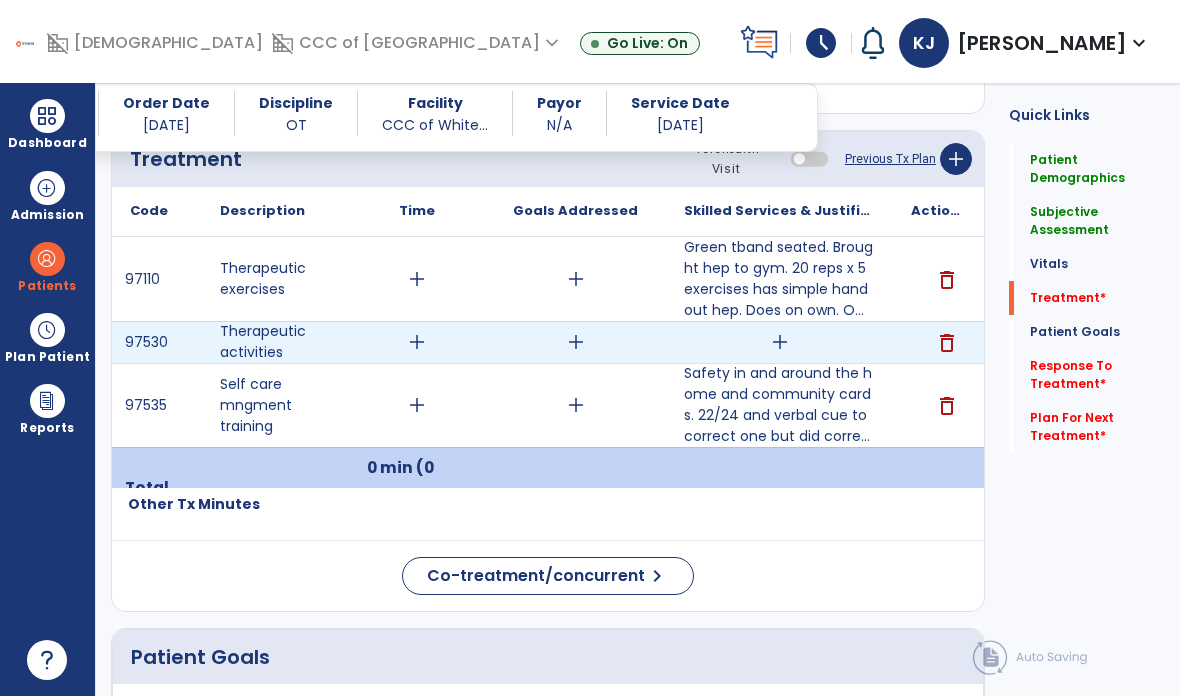 click on "add" at bounding box center (779, 342) 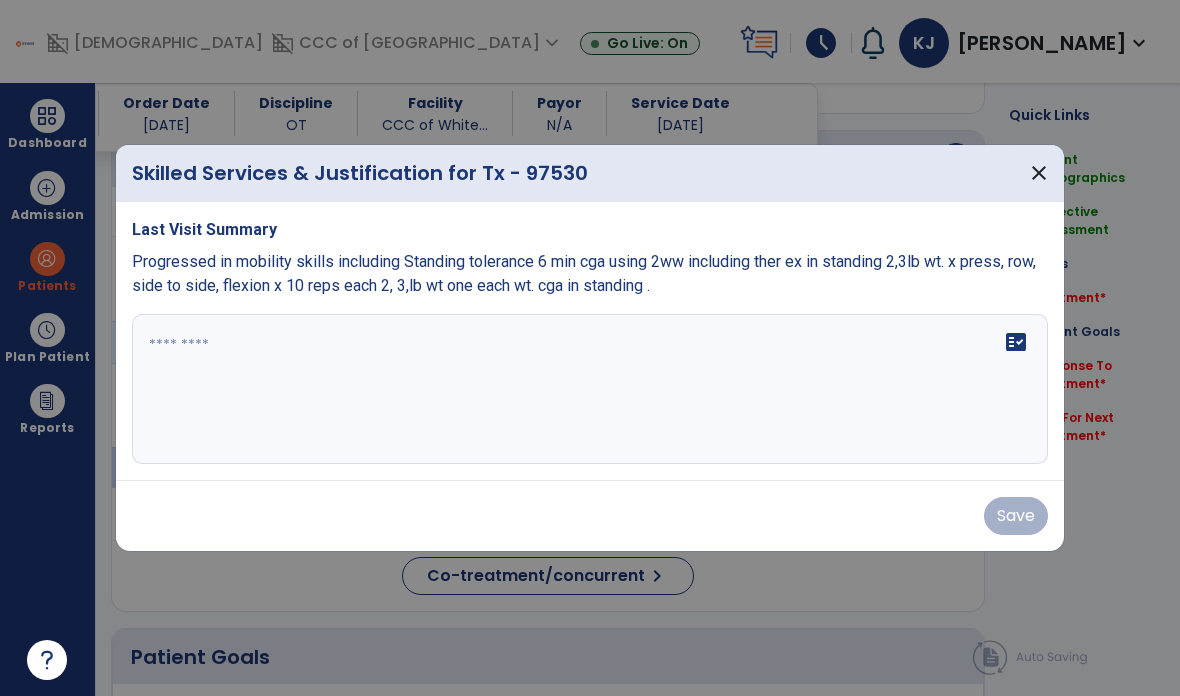 click at bounding box center (590, 389) 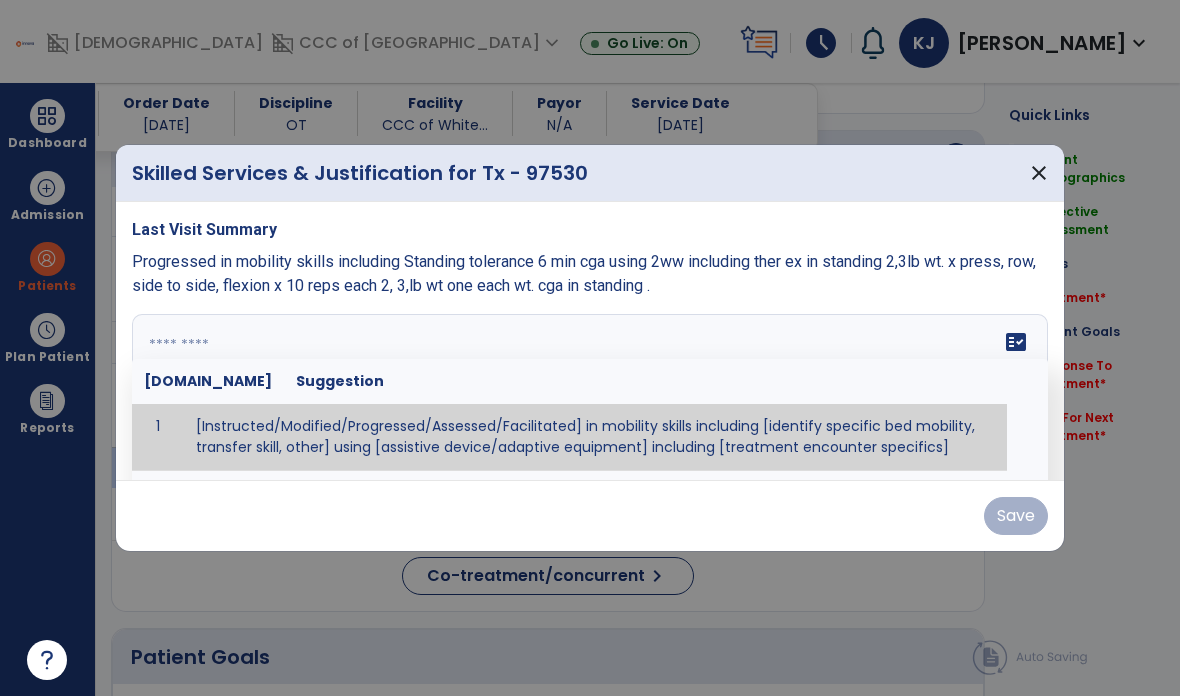 paste on "**********" 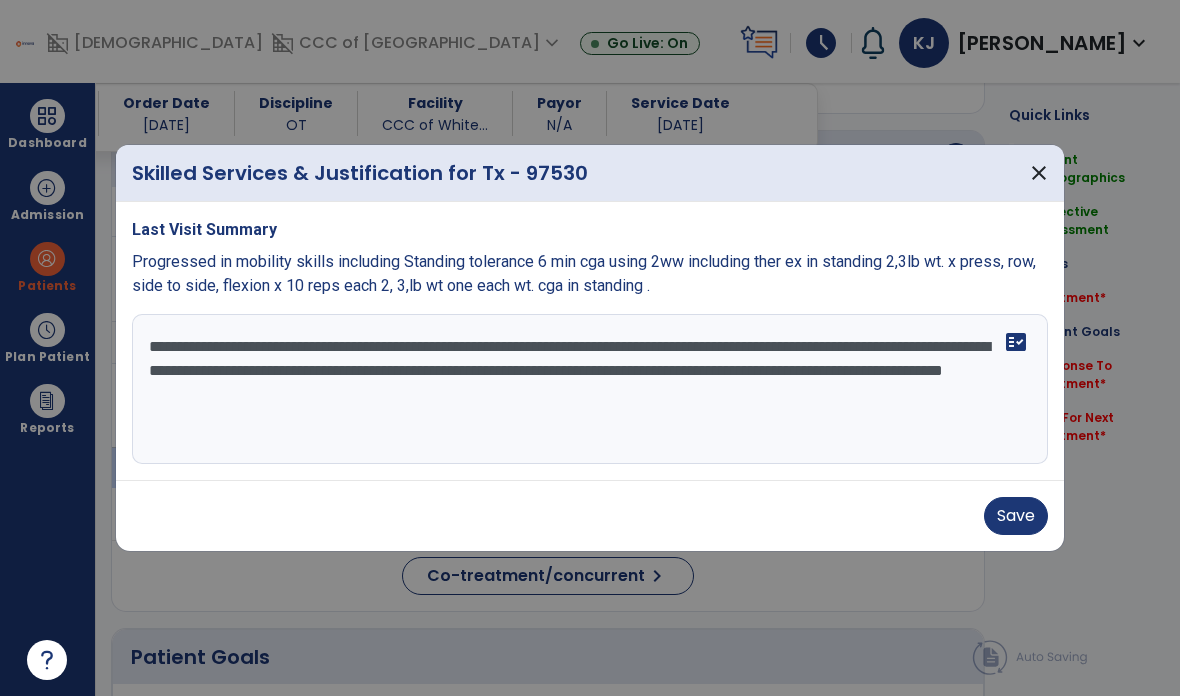 type on "**********" 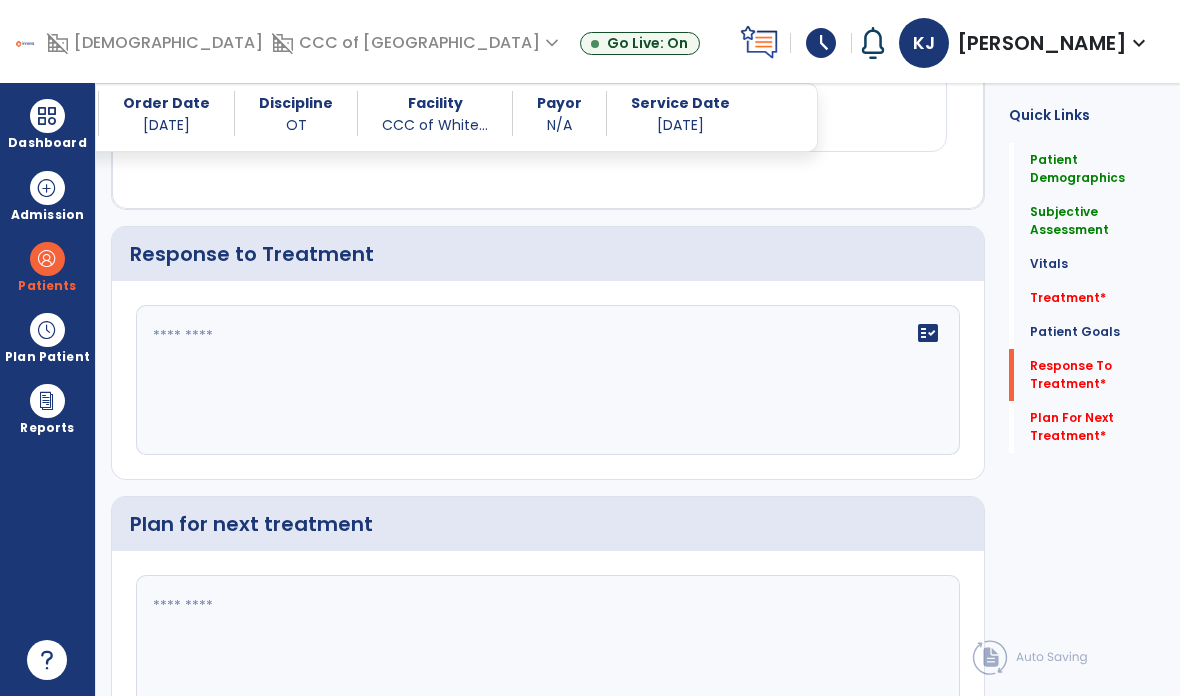 scroll, scrollTop: 2727, scrollLeft: 0, axis: vertical 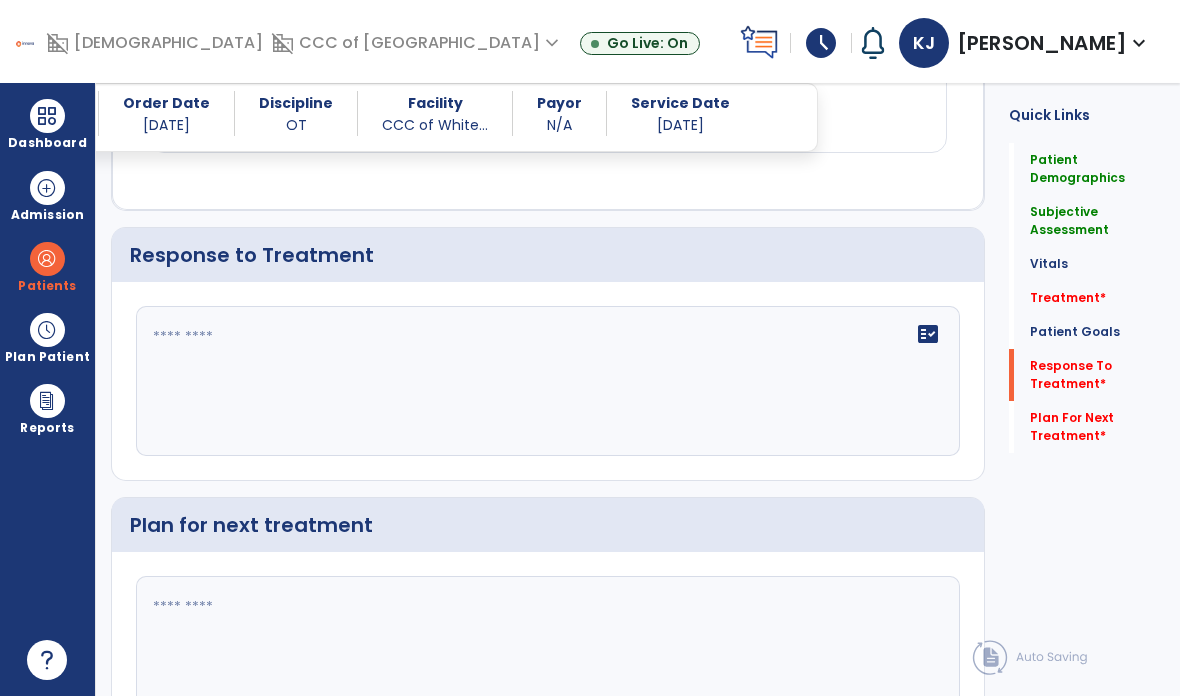 click on "fact_check" 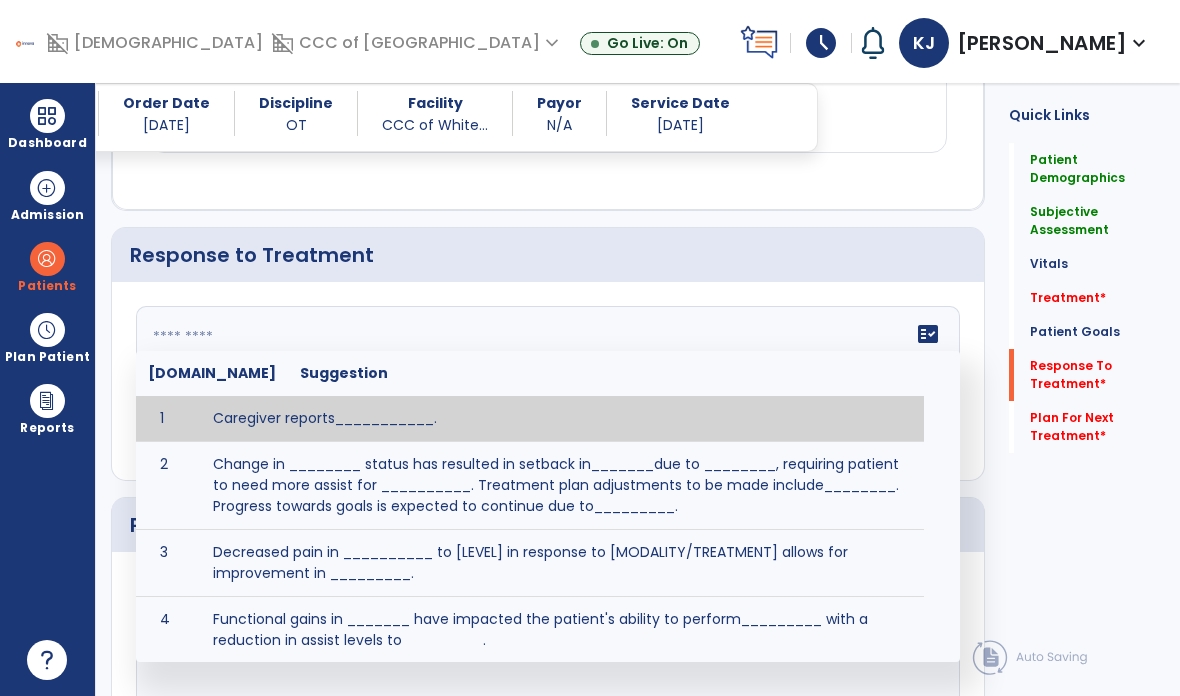 paste on "**********" 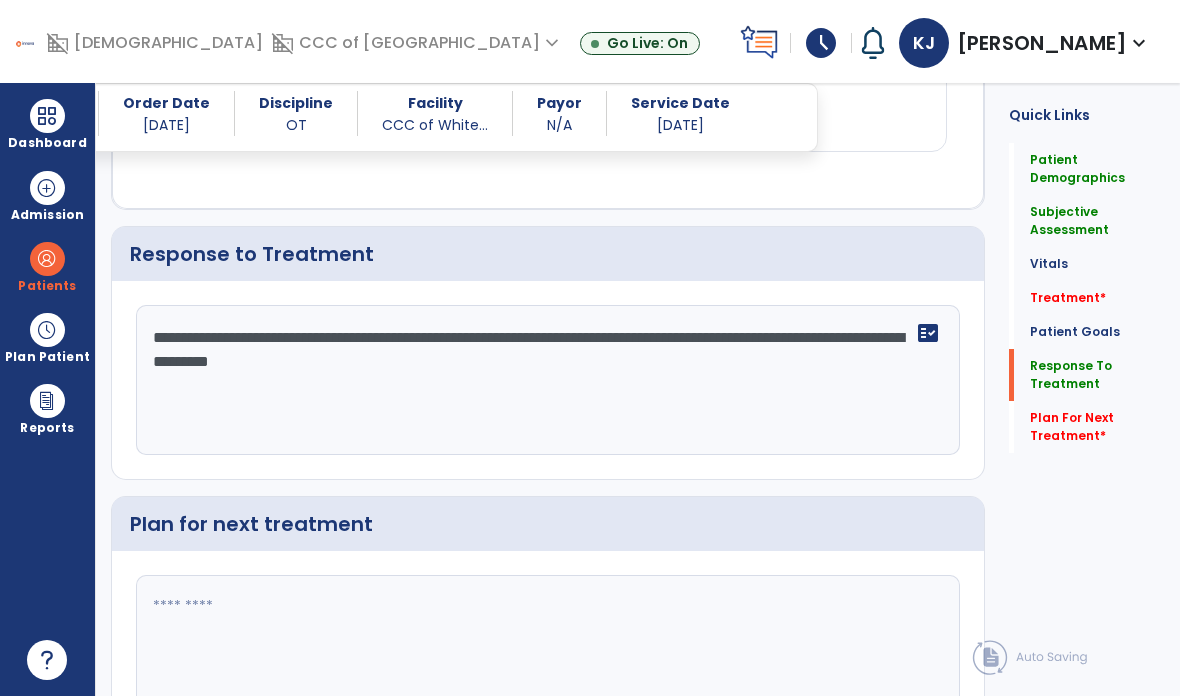 scroll, scrollTop: 2727, scrollLeft: 0, axis: vertical 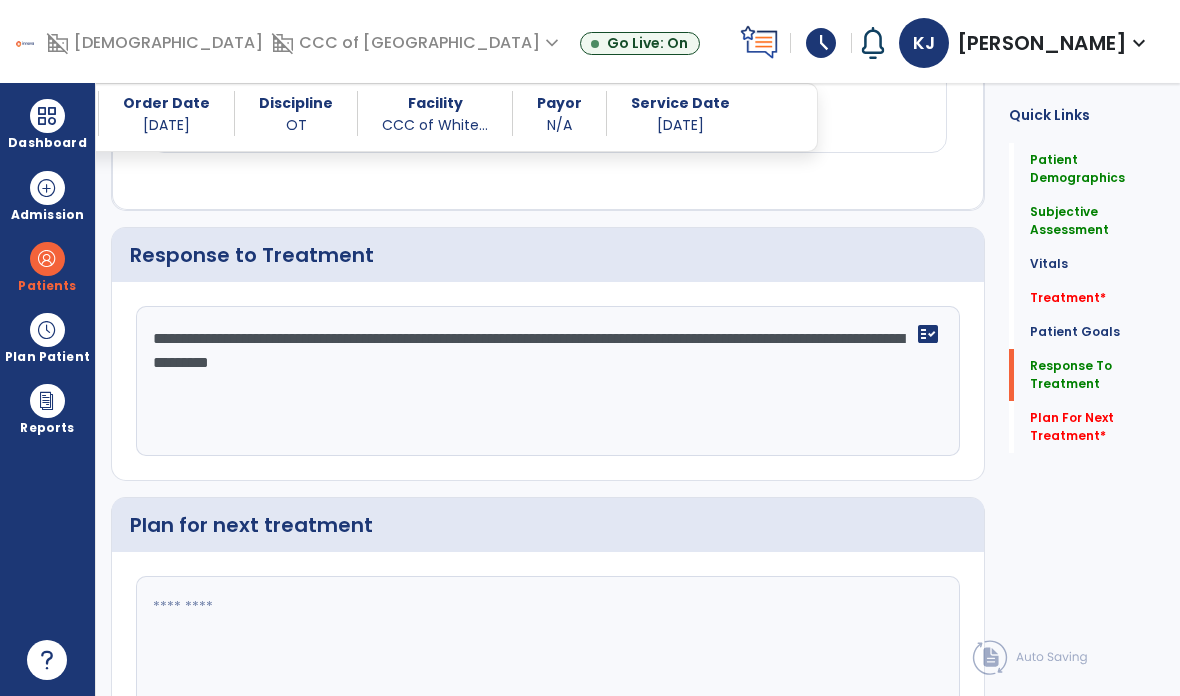 type on "**********" 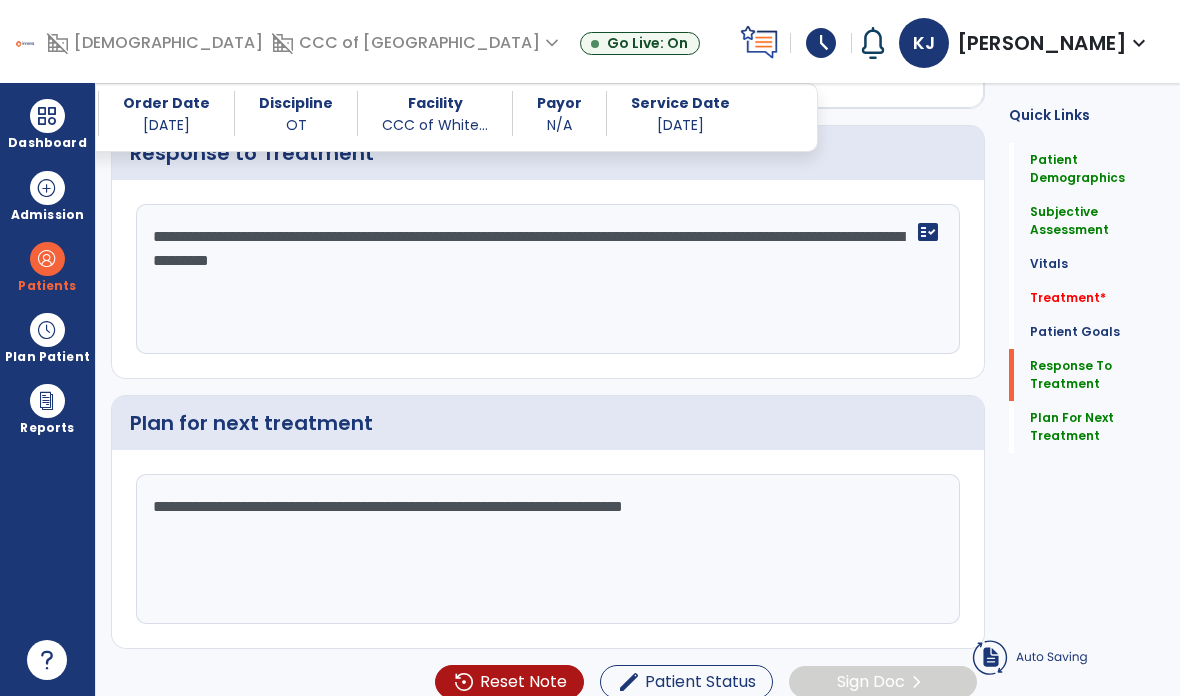 type on "**********" 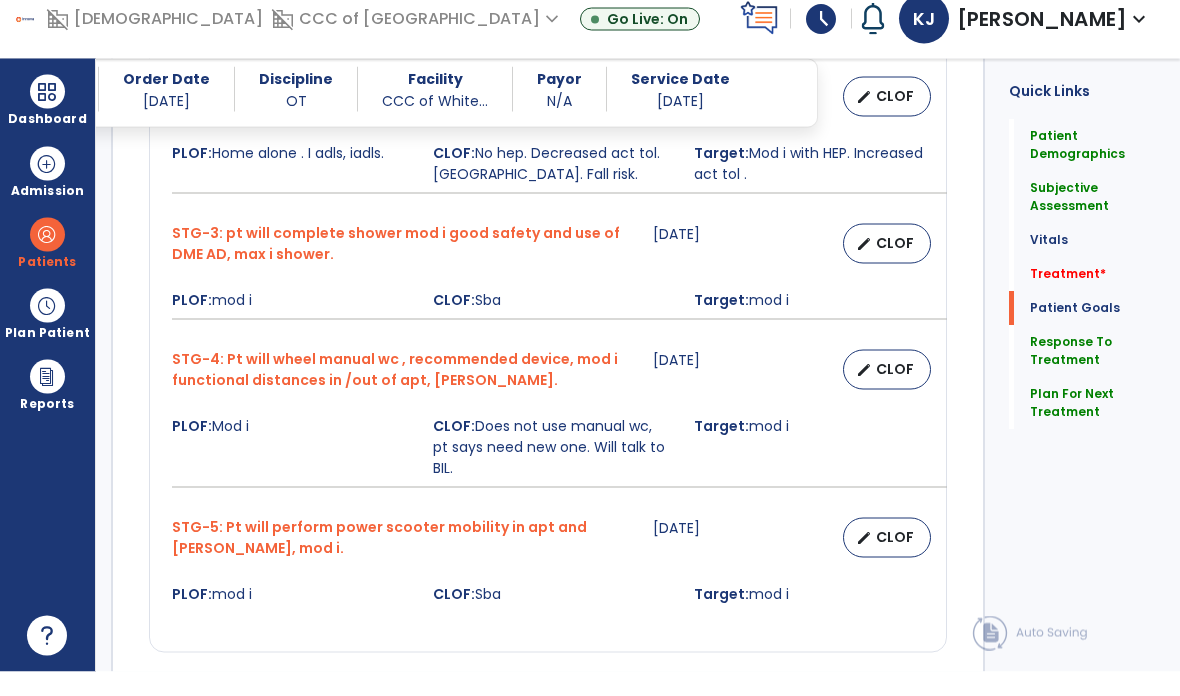 click on "Treatment   *" 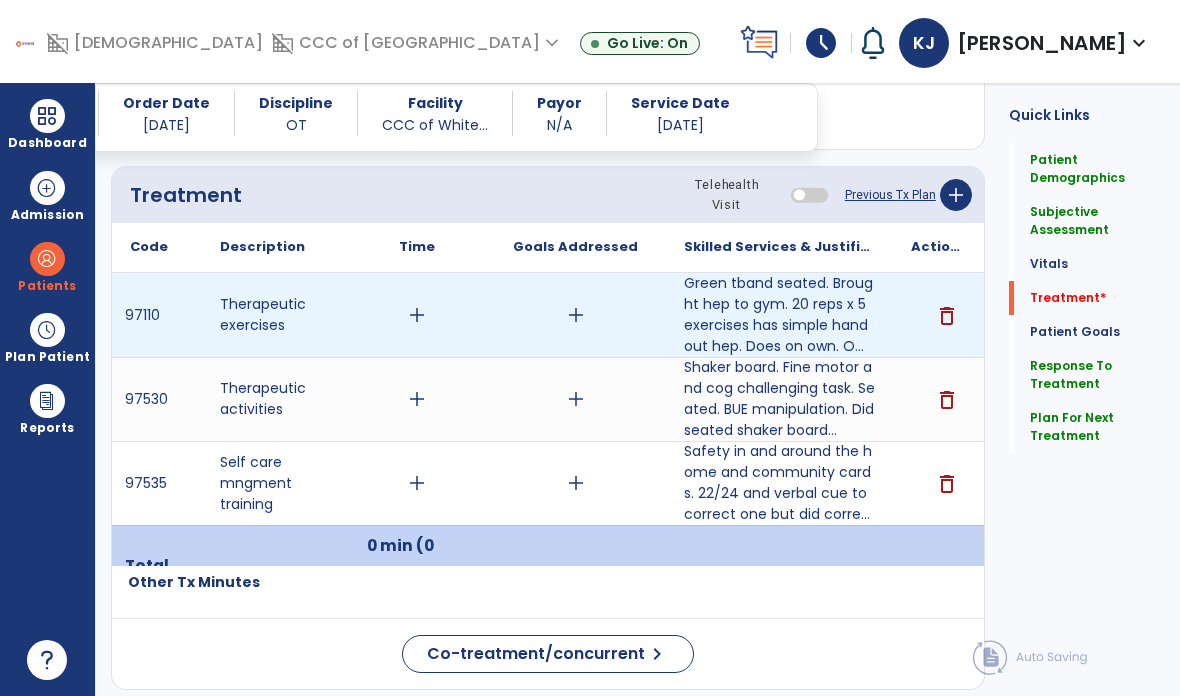 click on "add" at bounding box center (417, 315) 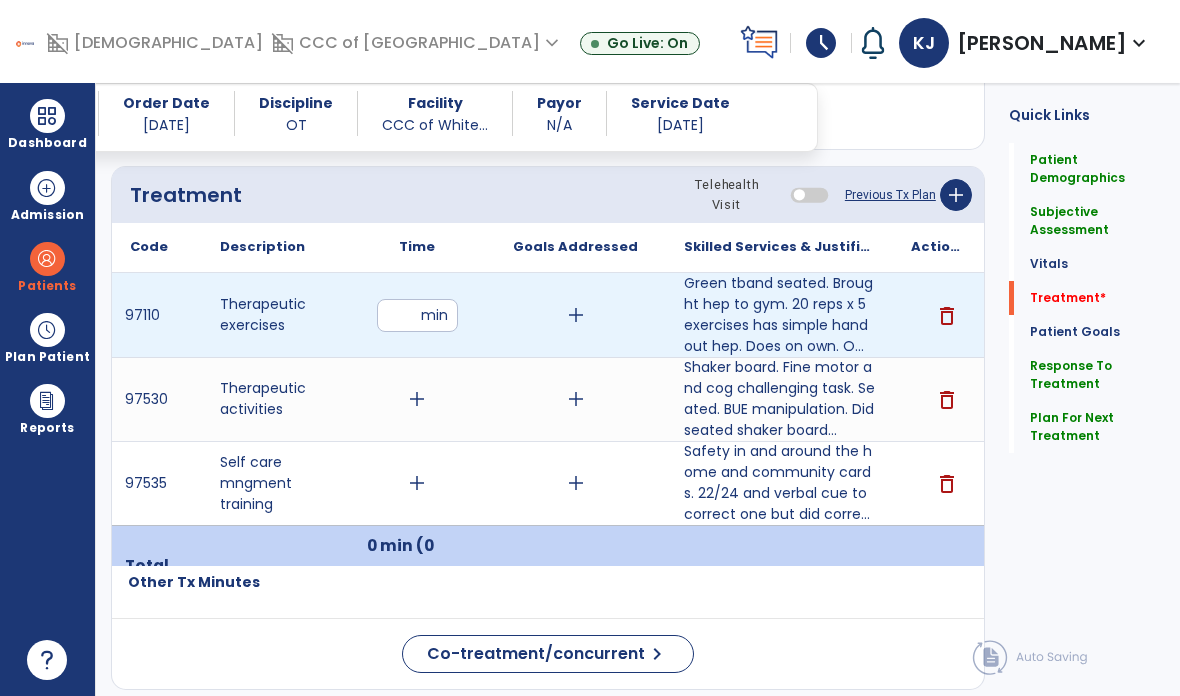 scroll, scrollTop: 80, scrollLeft: 0, axis: vertical 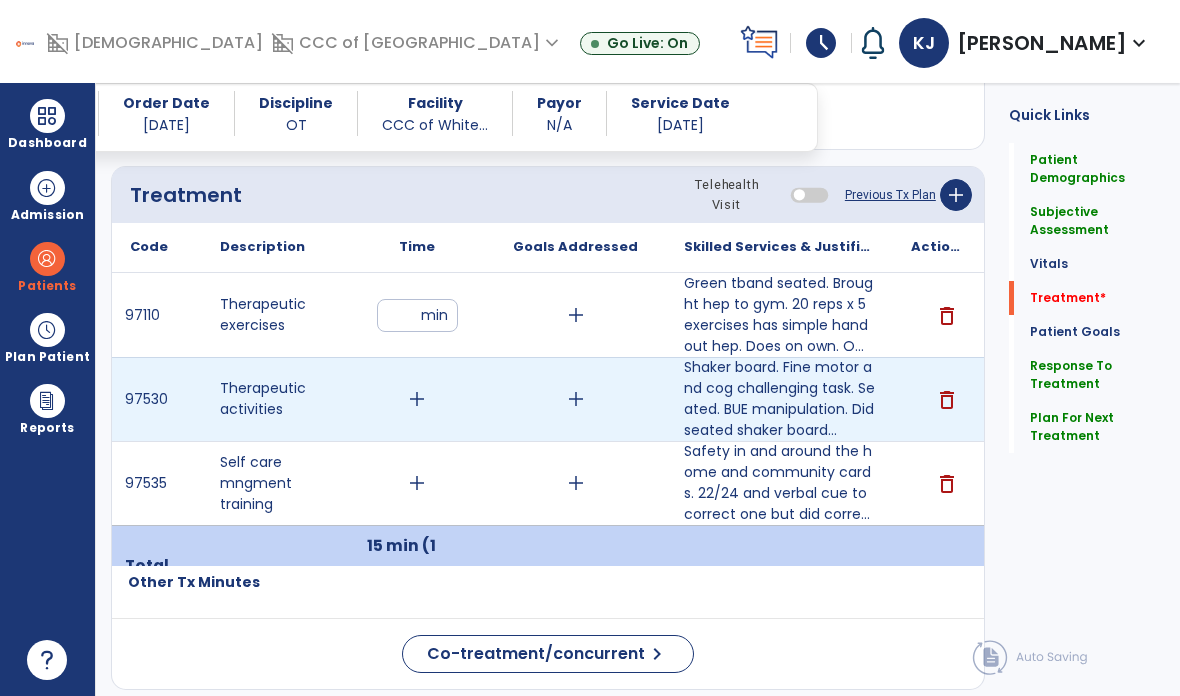 click on "add" at bounding box center [417, 399] 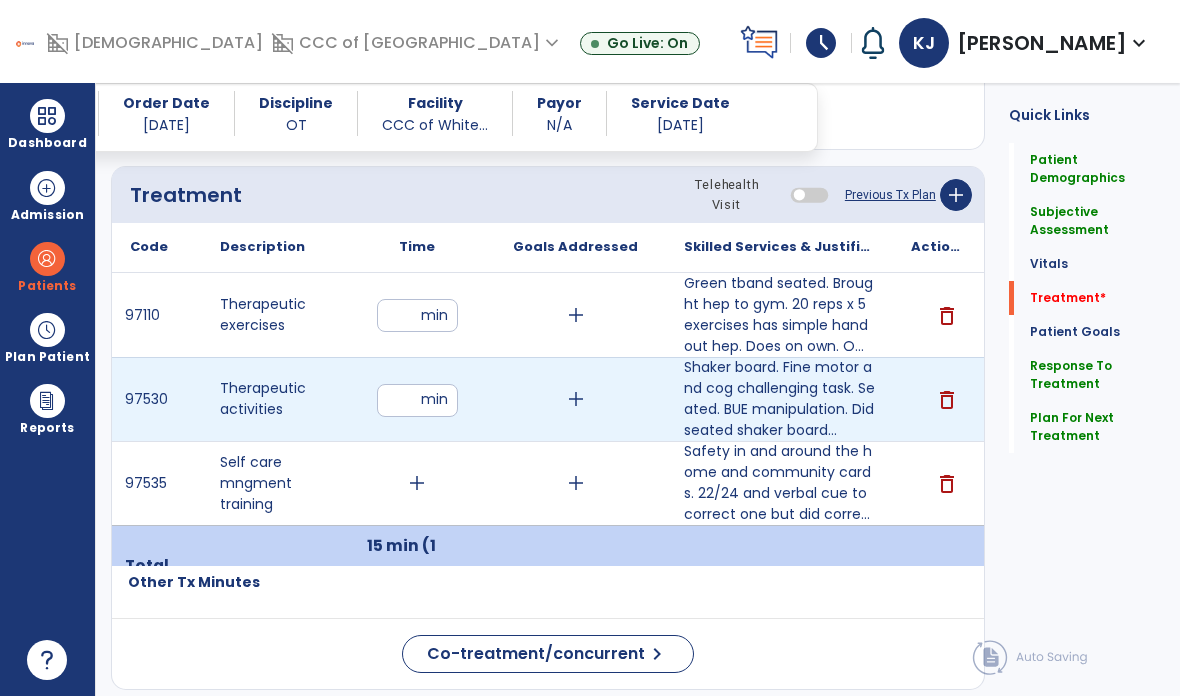 type on "**" 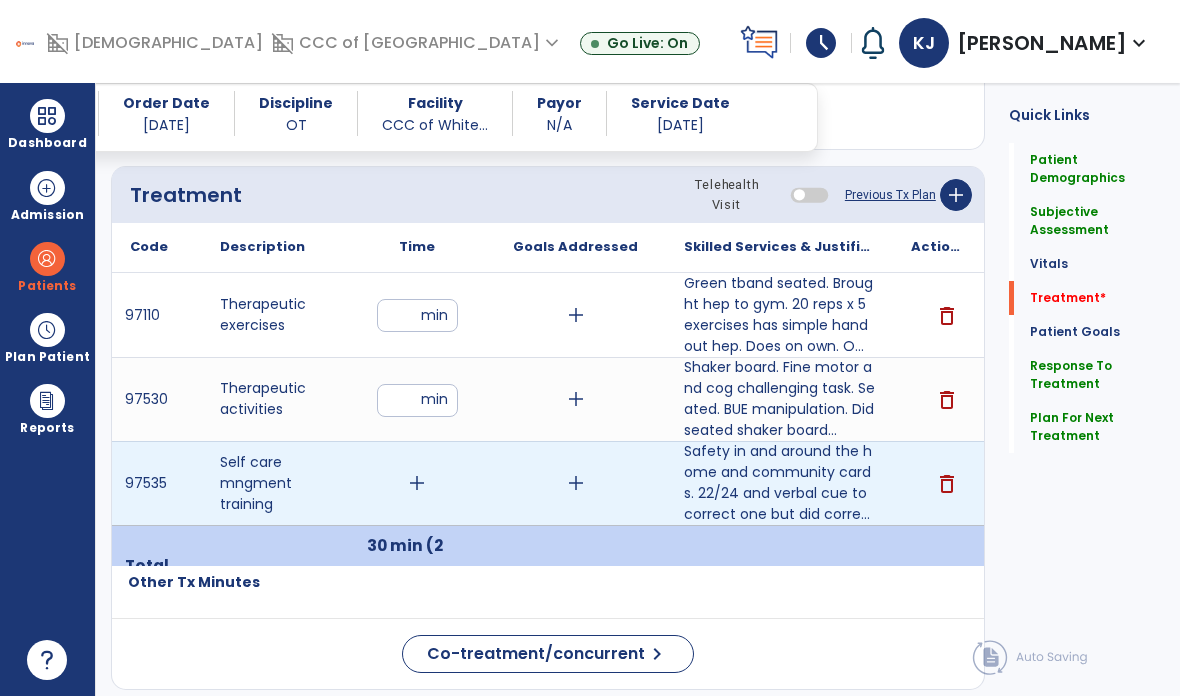 click on "add" at bounding box center [417, 483] 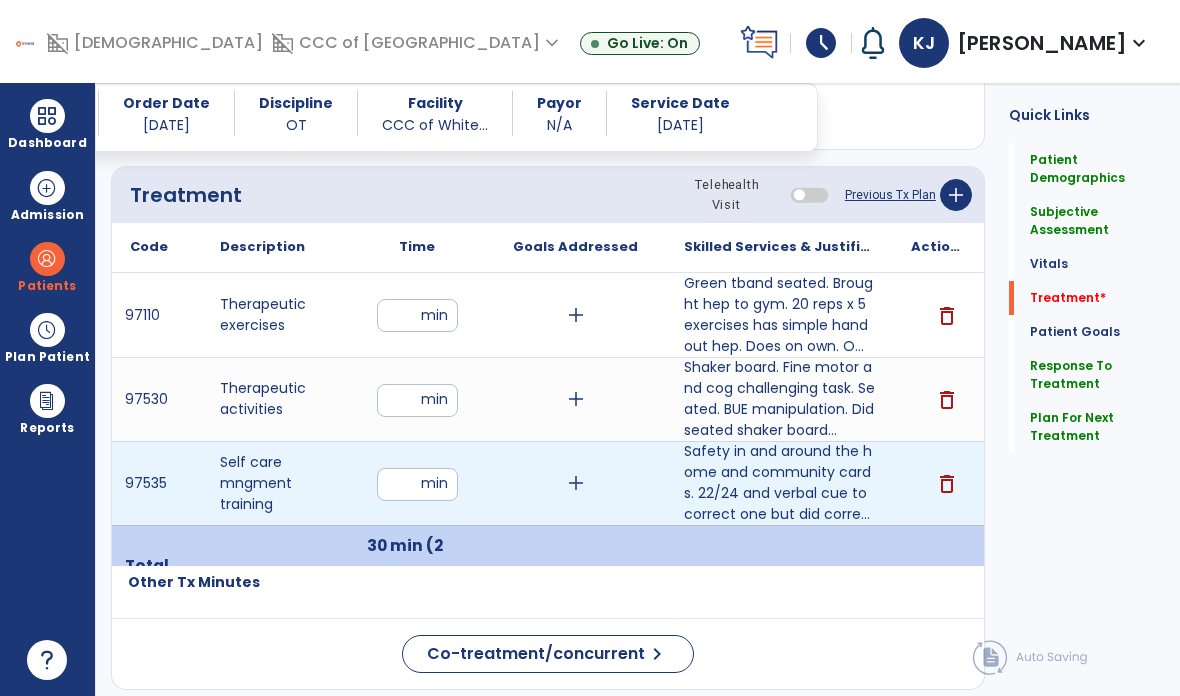 type on "**" 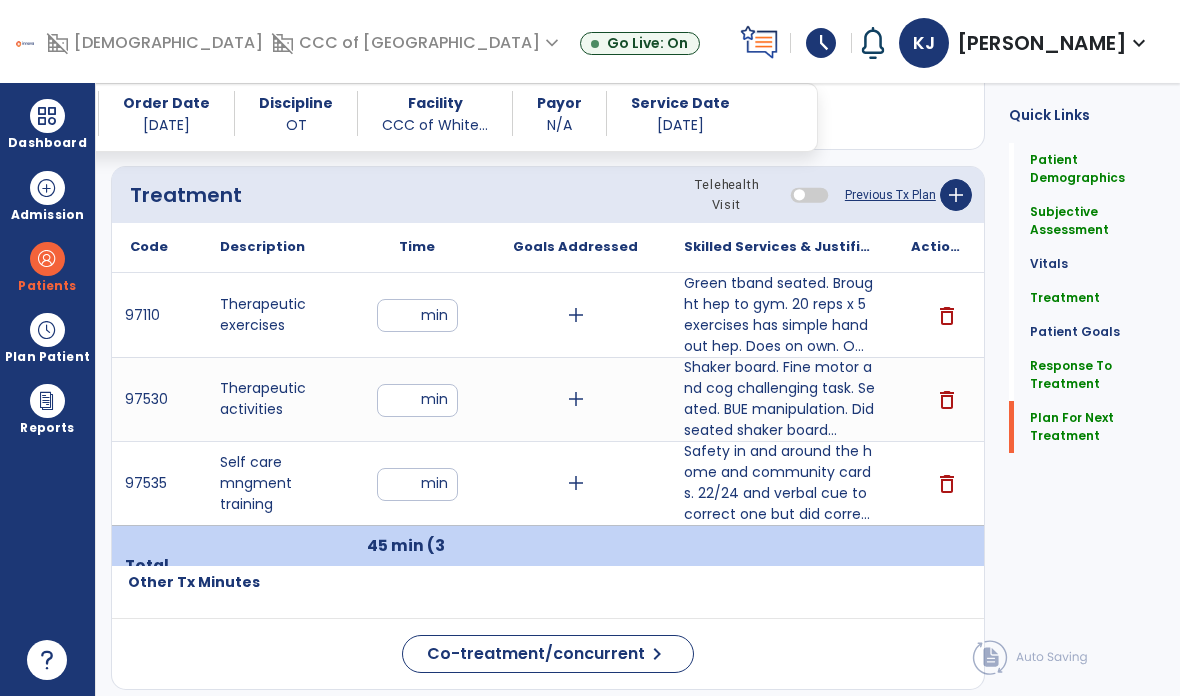 click on "Plan For Next Treatment" 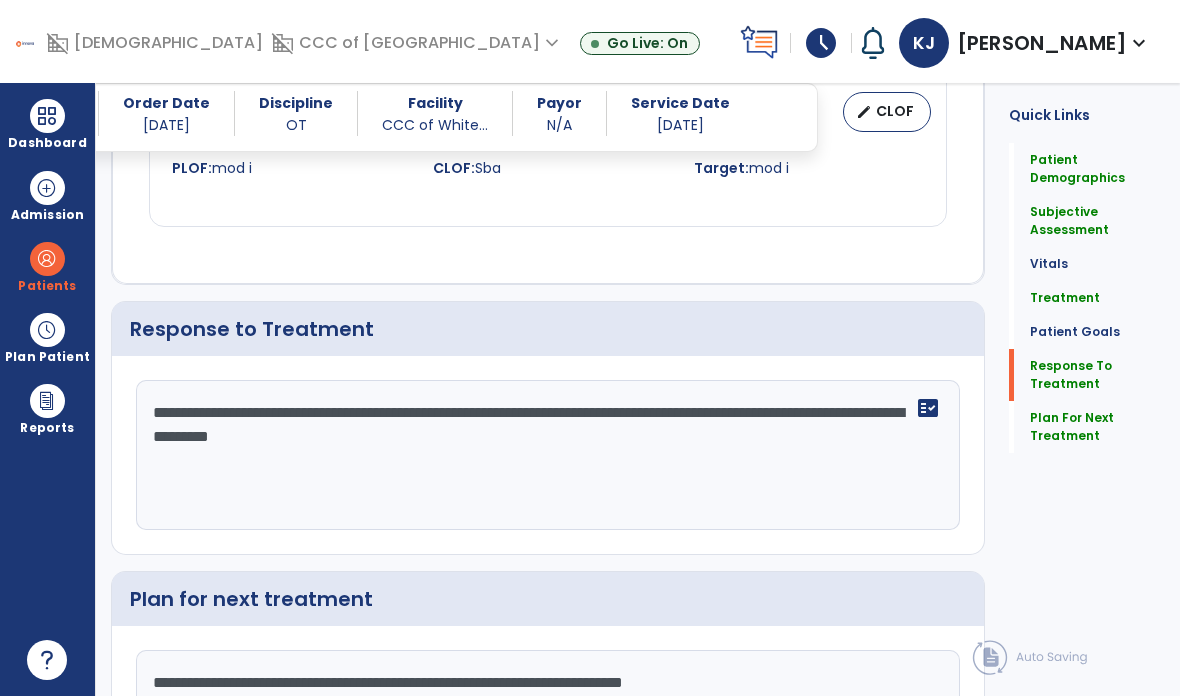 scroll, scrollTop: 2727, scrollLeft: 0, axis: vertical 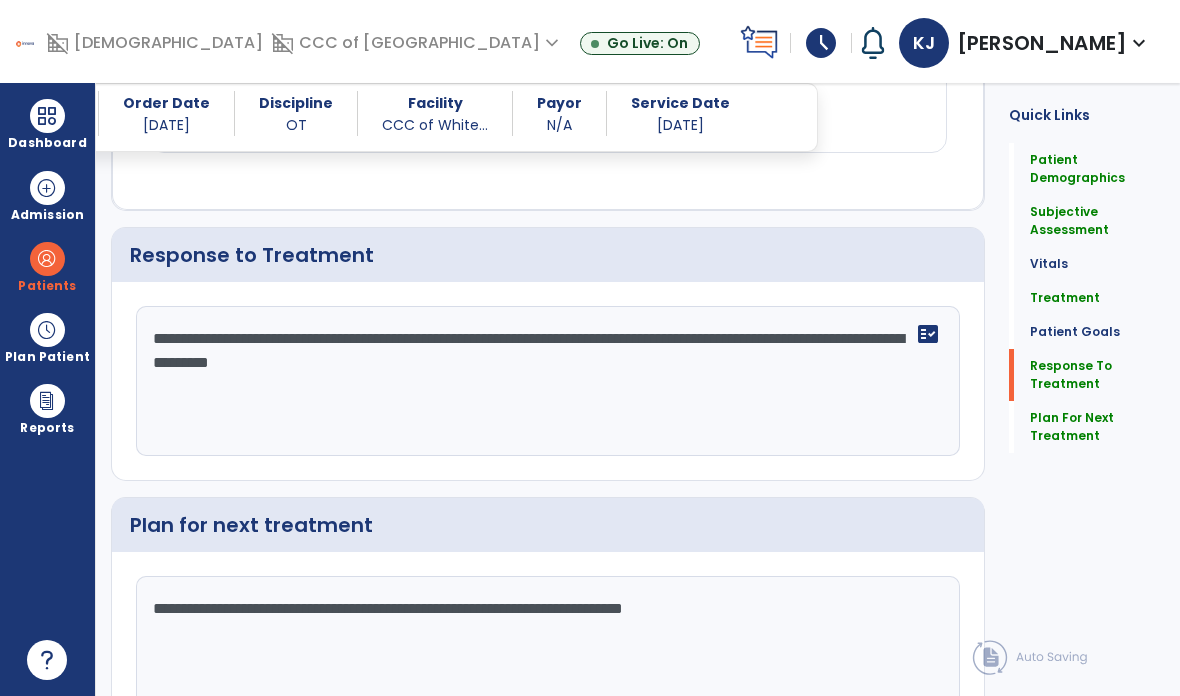 click on "Sign Doc" 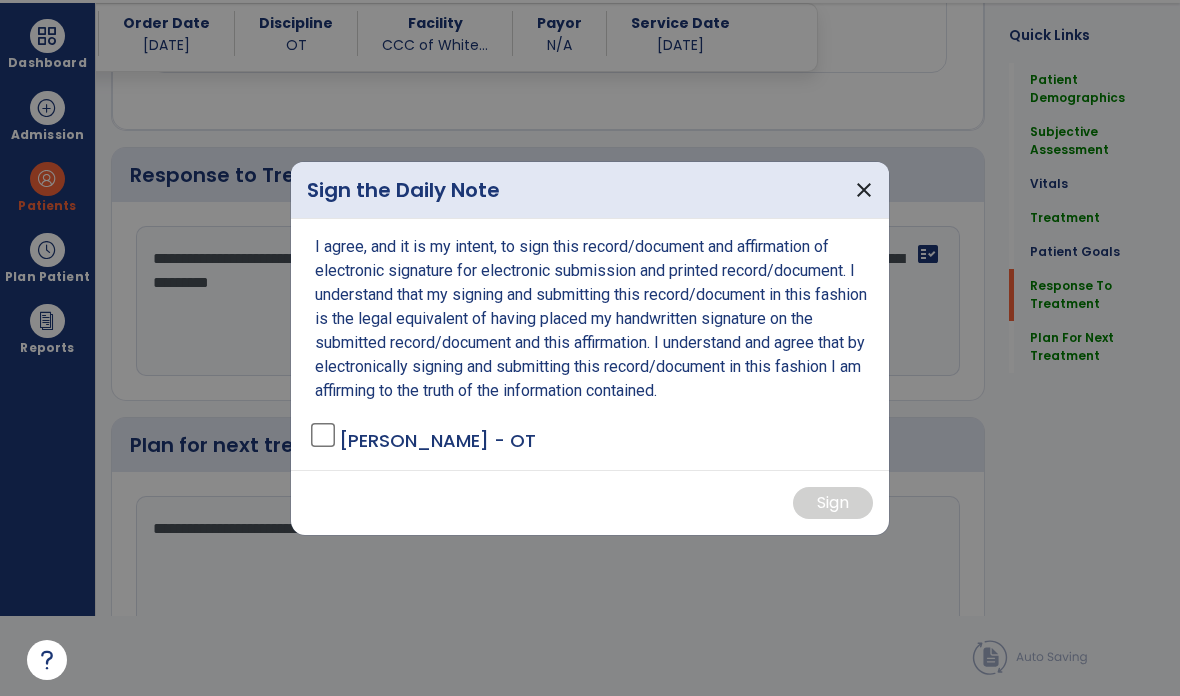 scroll, scrollTop: 0, scrollLeft: 0, axis: both 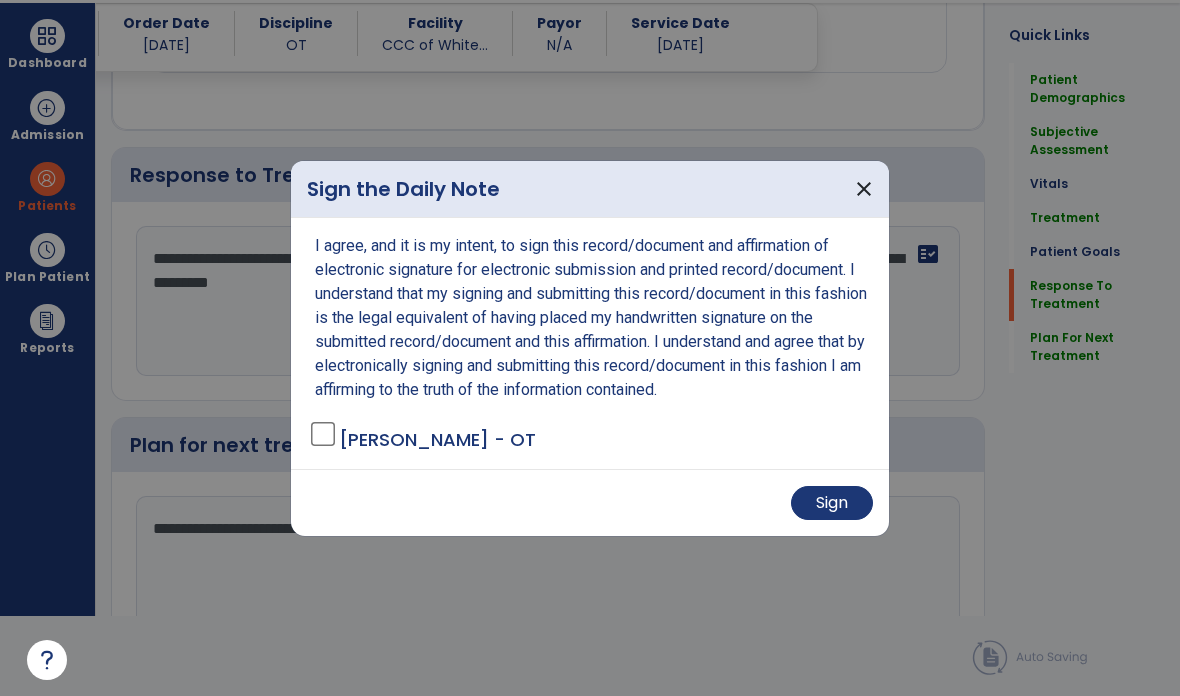 click on "Sign" at bounding box center (832, 503) 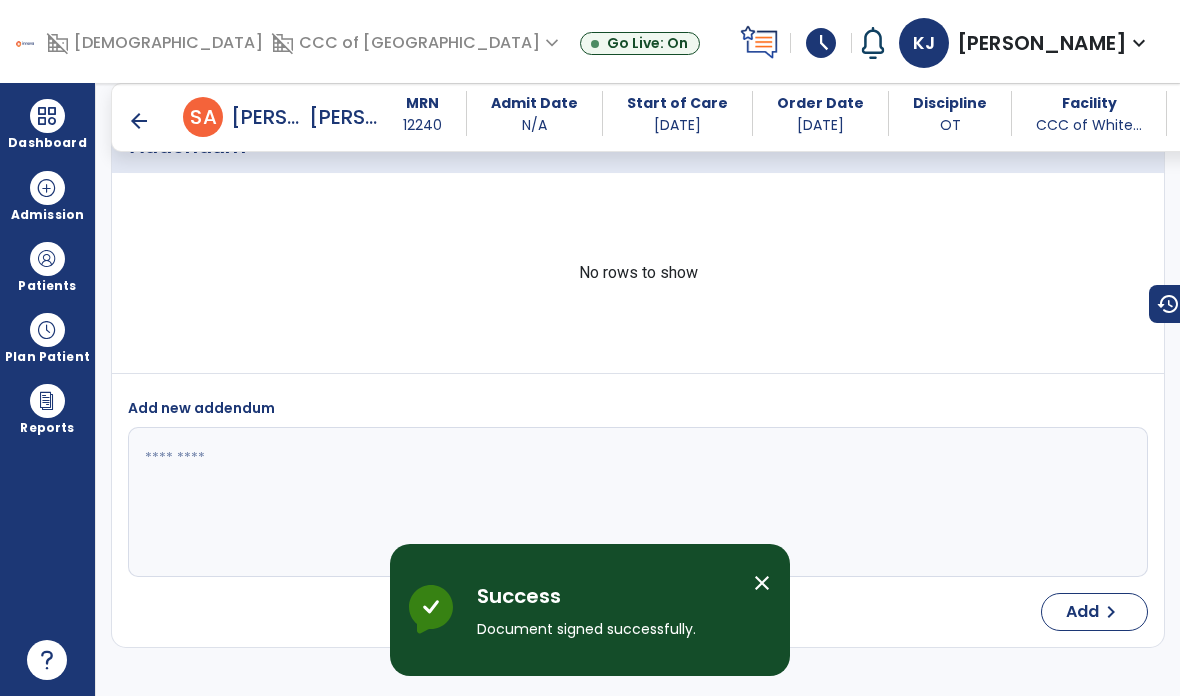 scroll, scrollTop: 80, scrollLeft: 0, axis: vertical 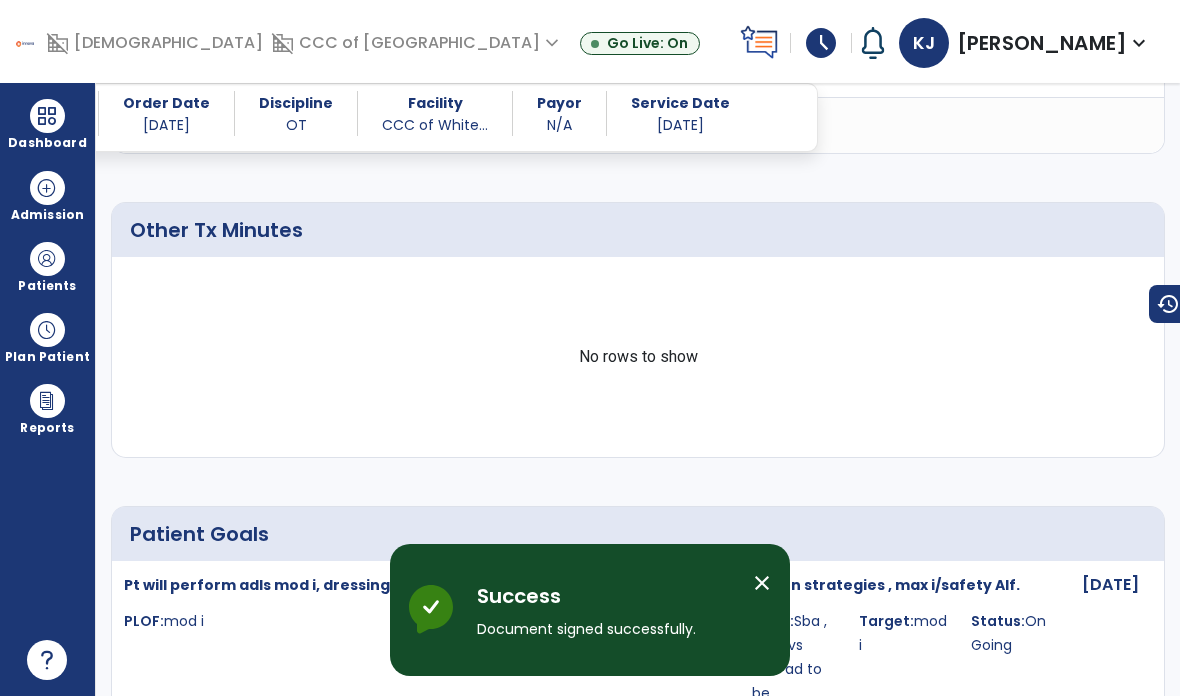 click on "close" at bounding box center [762, 583] 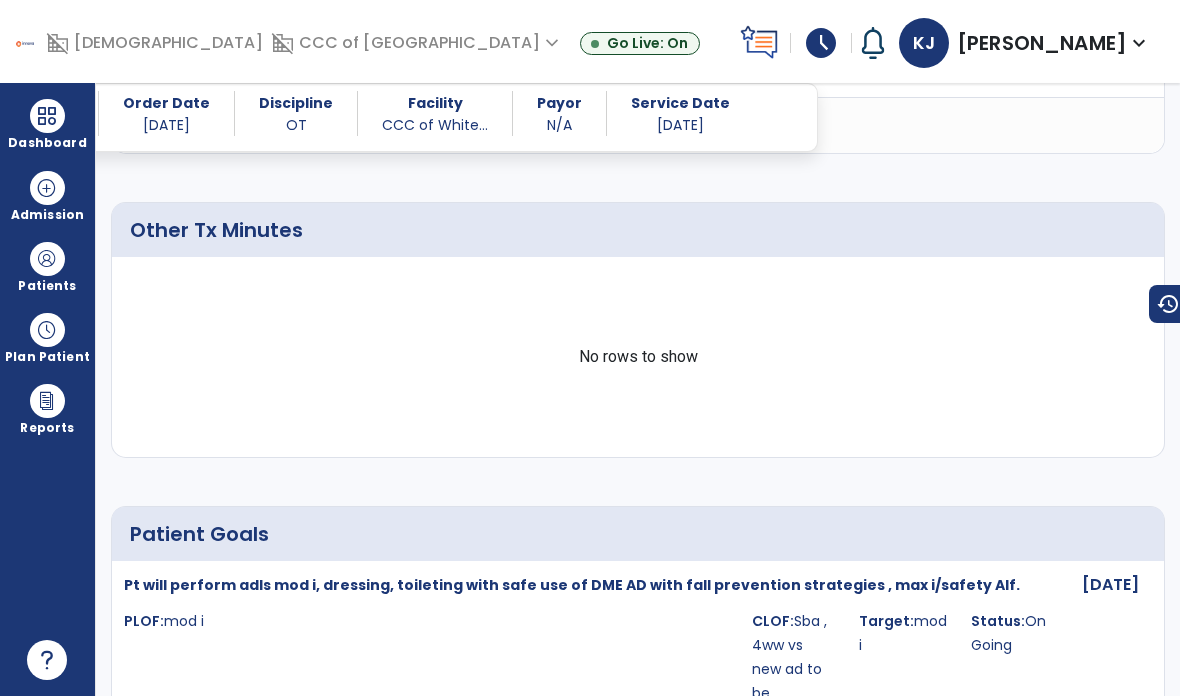 click on "PLOF:  mod i" at bounding box center (432, 669) 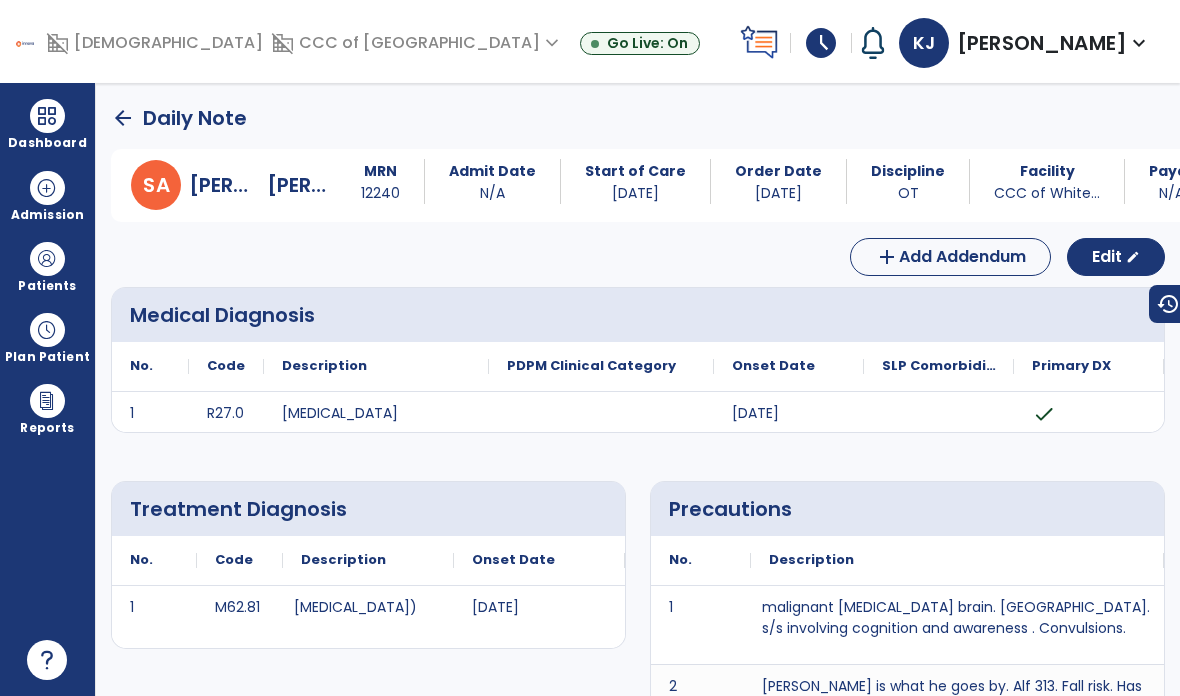 scroll, scrollTop: 0, scrollLeft: 0, axis: both 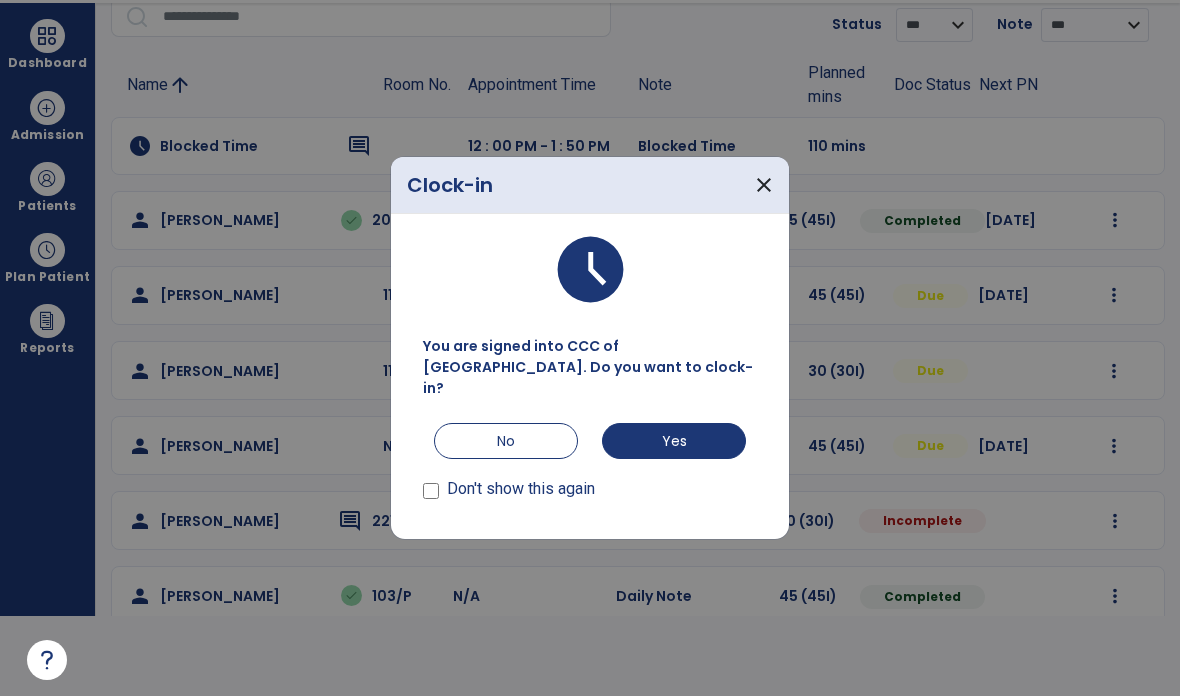 click on "No" at bounding box center [506, 441] 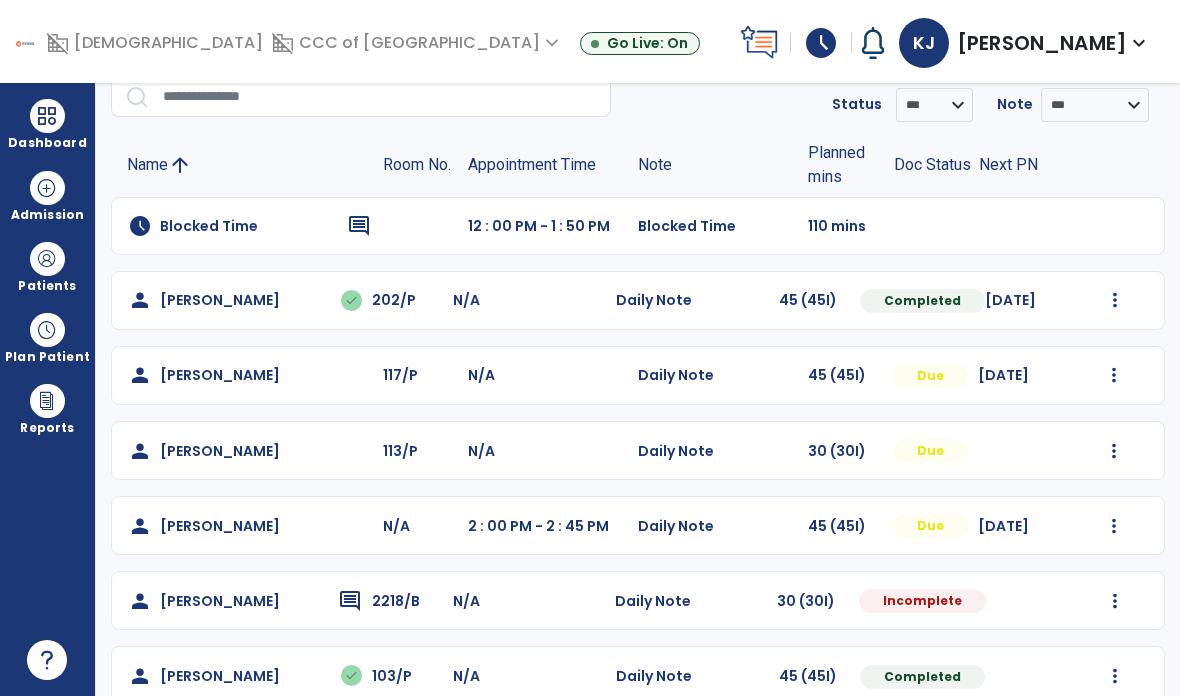 click at bounding box center [1115, 300] 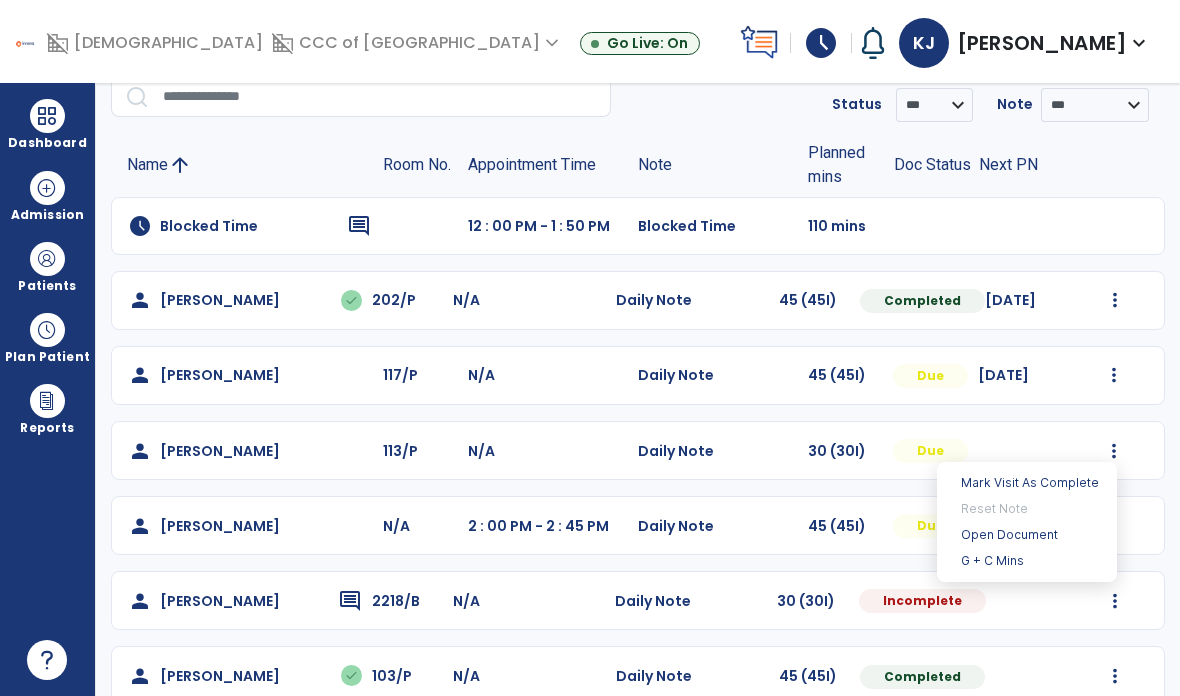 click on "Open Document" at bounding box center [1027, 535] 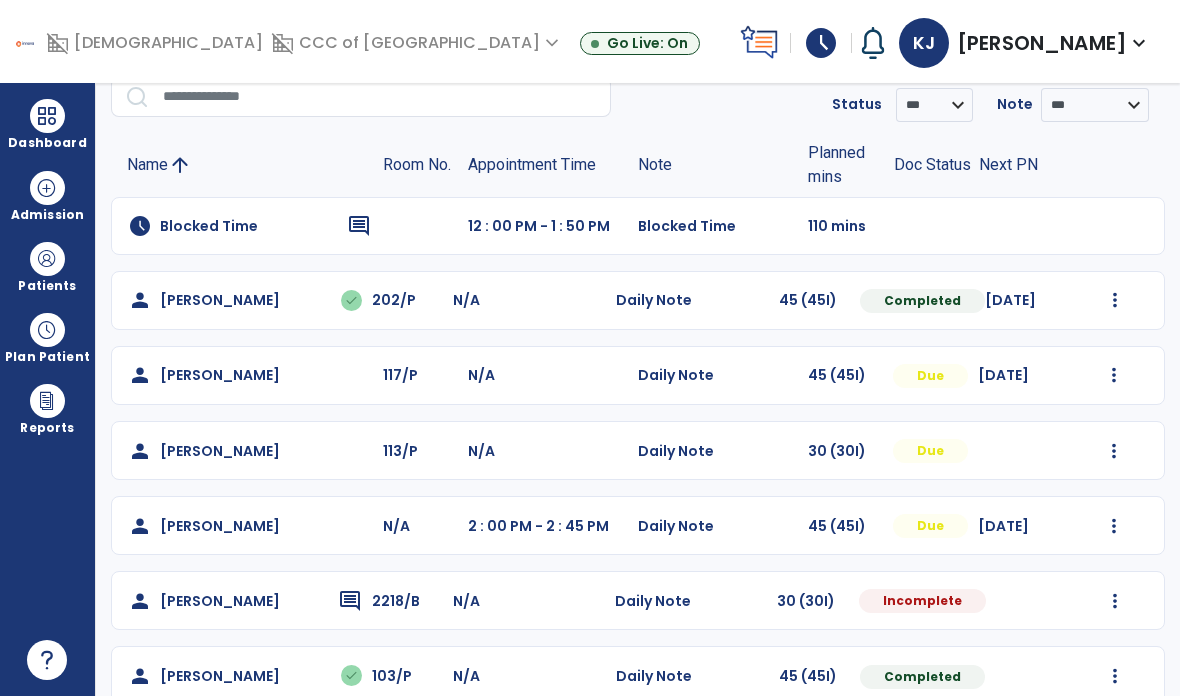 scroll, scrollTop: 0, scrollLeft: 0, axis: both 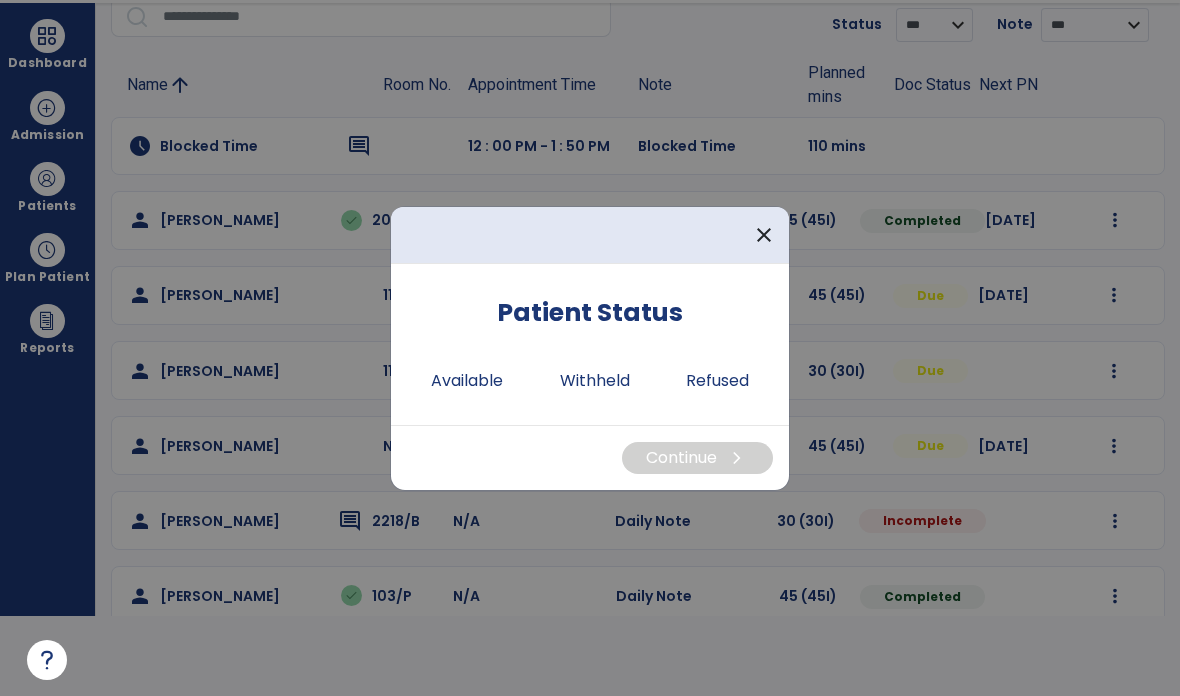 click on "Available" at bounding box center [467, 381] 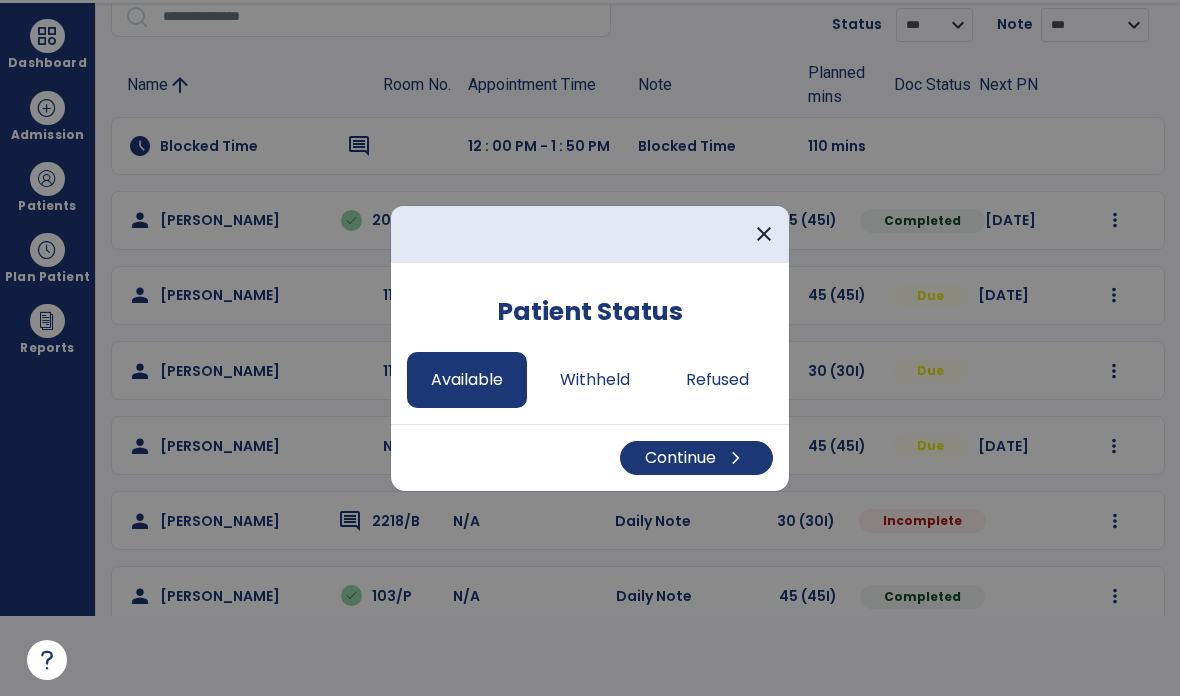 click on "Continue   chevron_right" at bounding box center (696, 458) 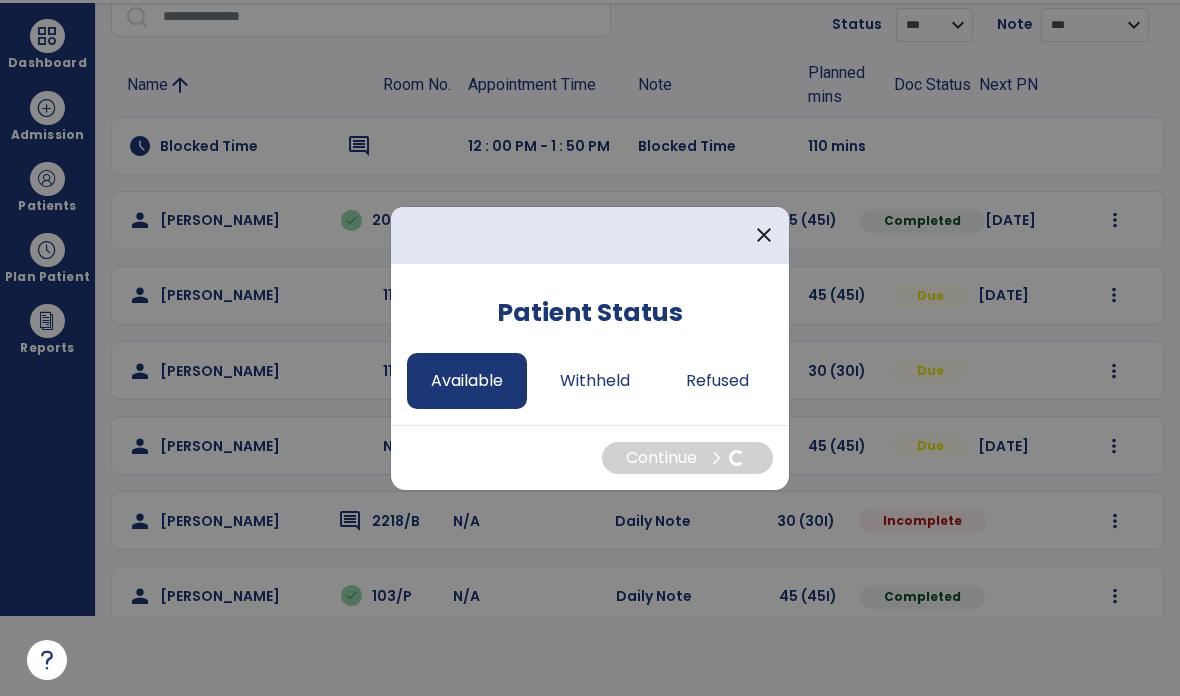 select on "*" 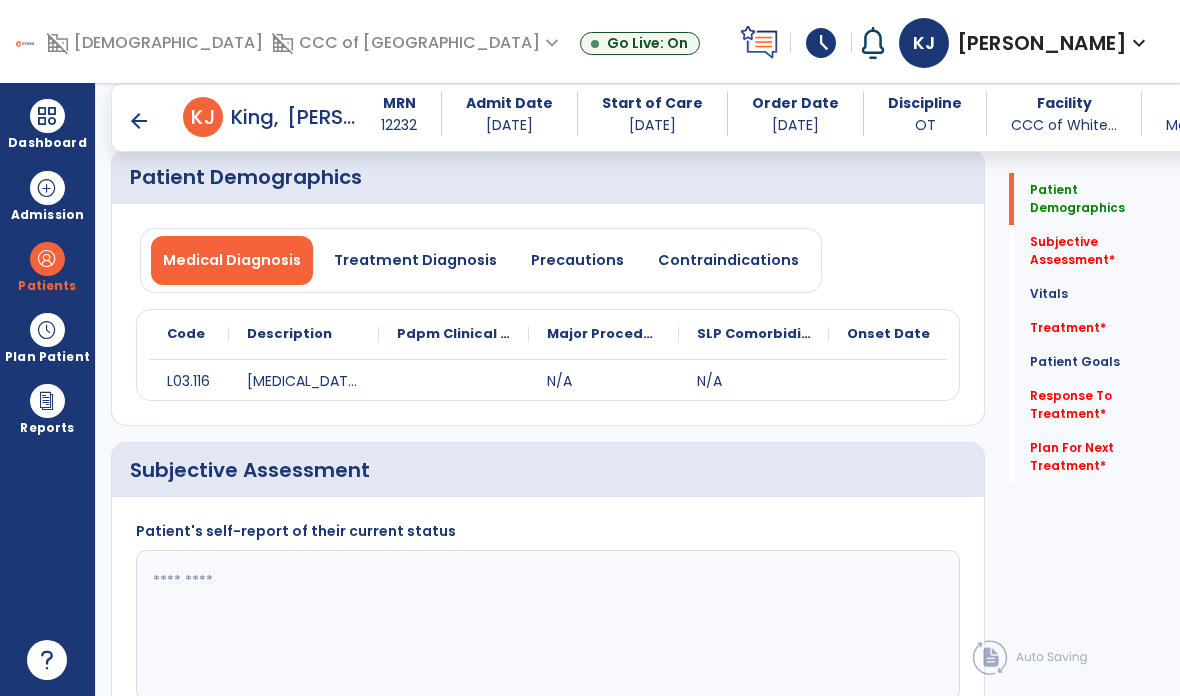 scroll, scrollTop: 80, scrollLeft: 0, axis: vertical 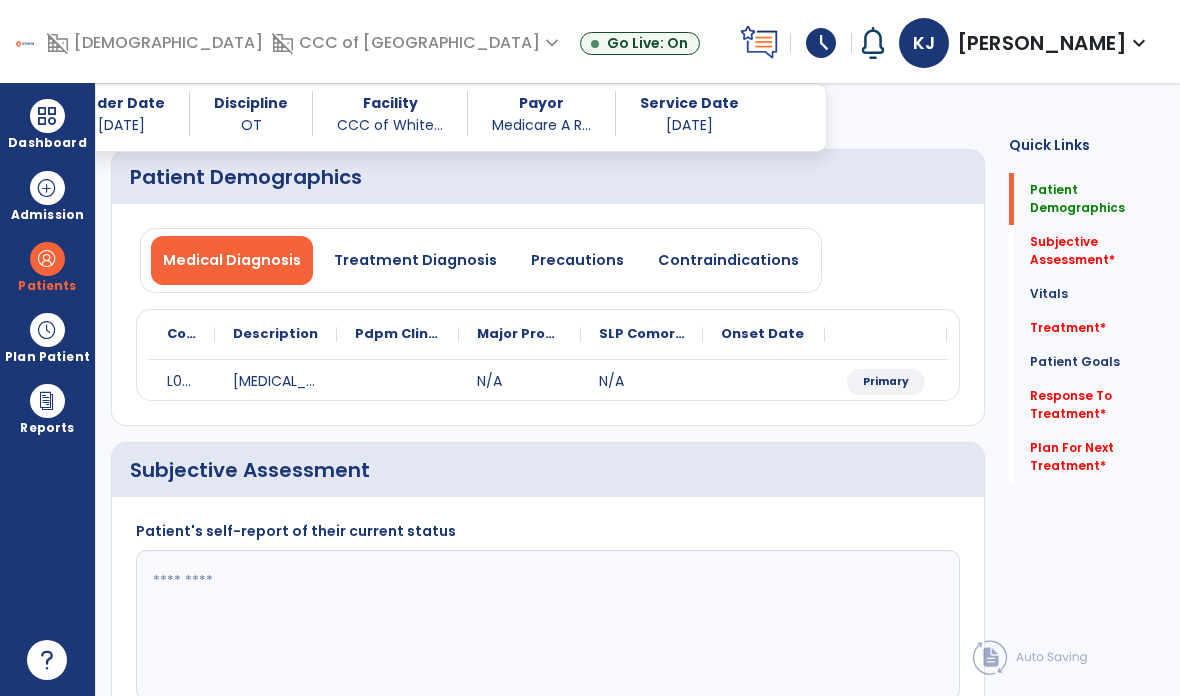 click 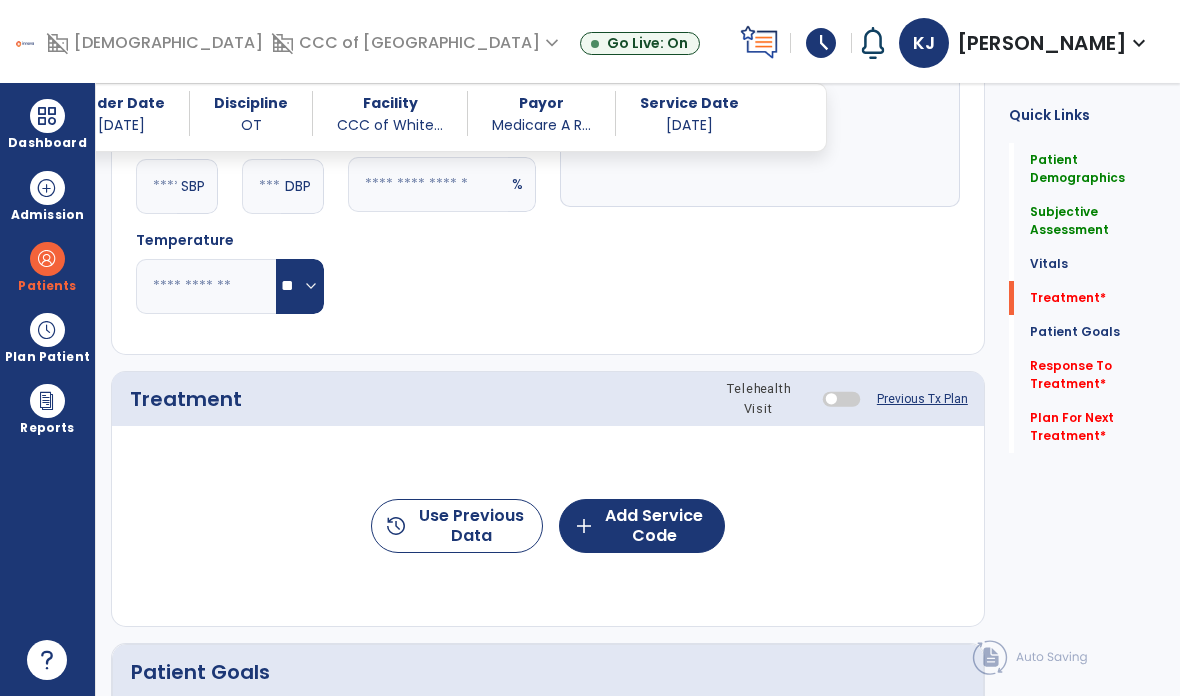 scroll, scrollTop: 1002, scrollLeft: 0, axis: vertical 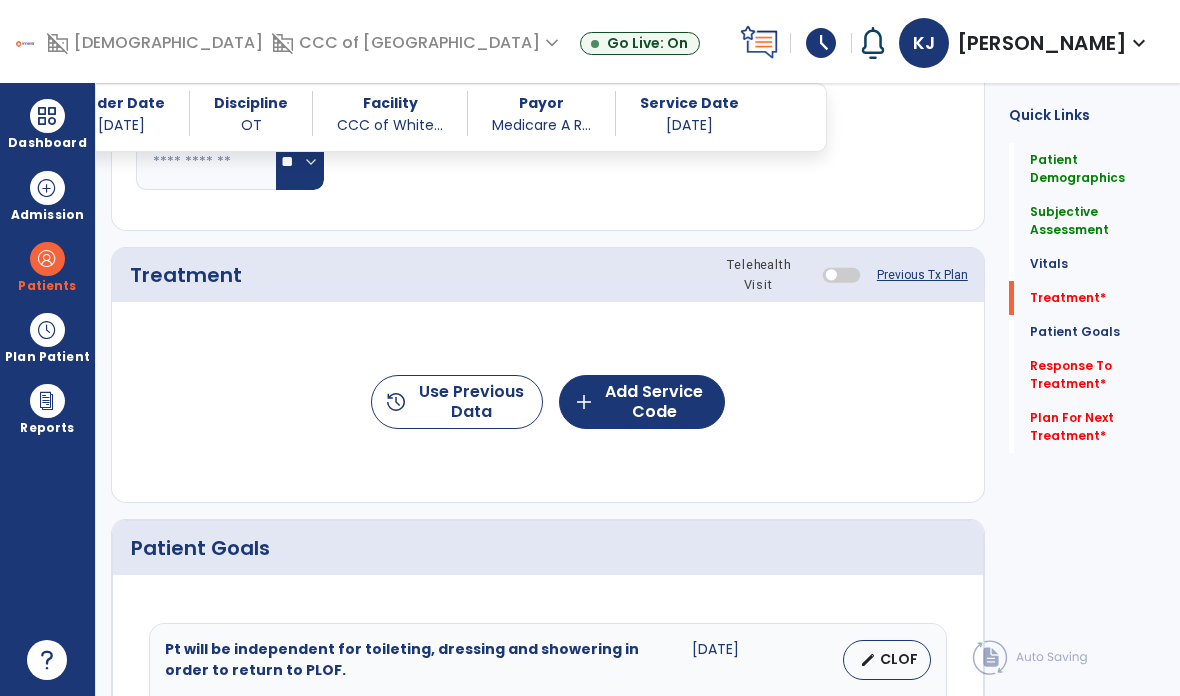type on "**********" 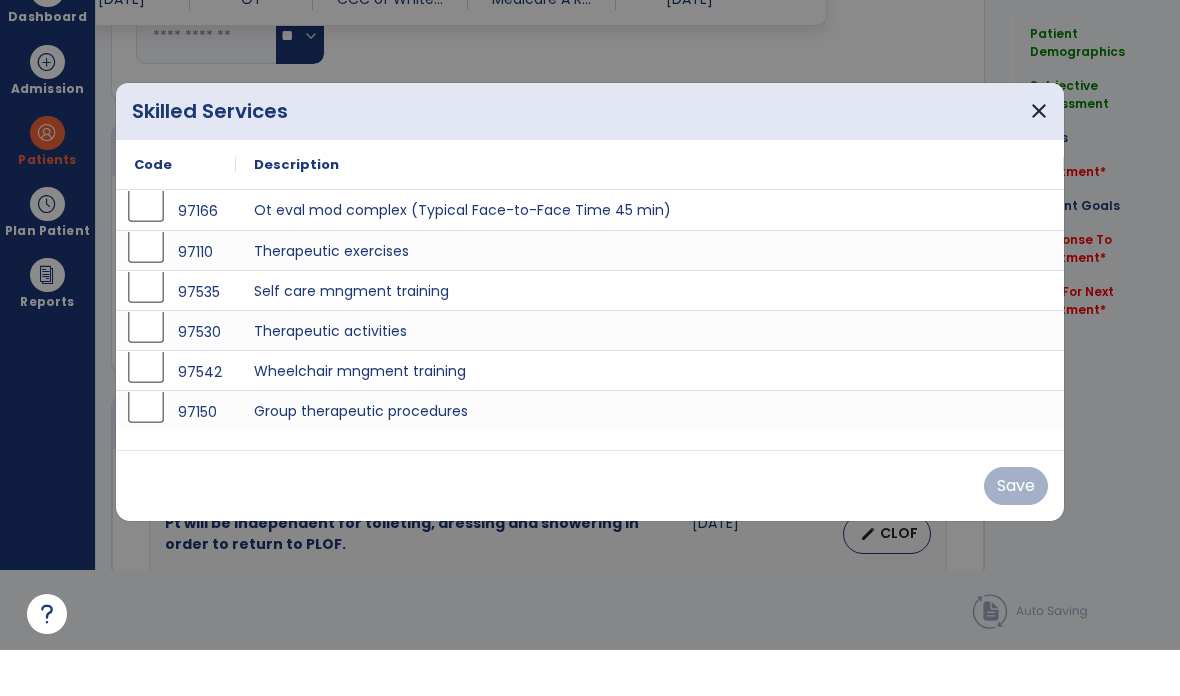 scroll, scrollTop: 0, scrollLeft: 0, axis: both 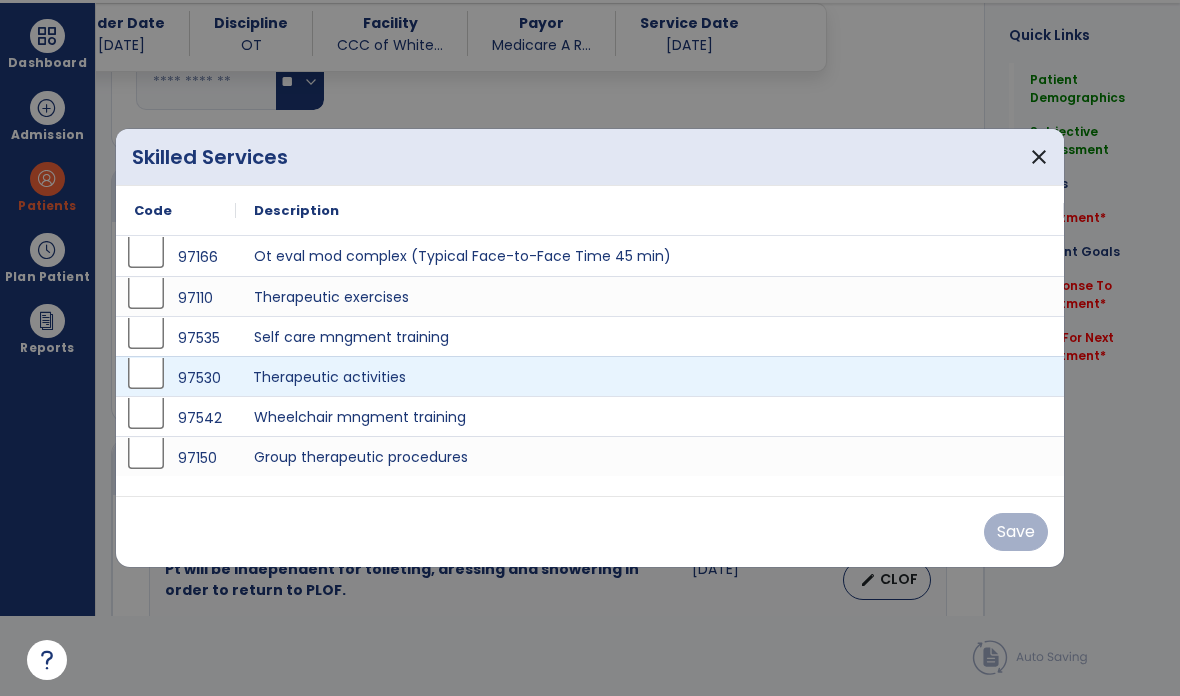 click on "Therapeutic activities" at bounding box center [650, 376] 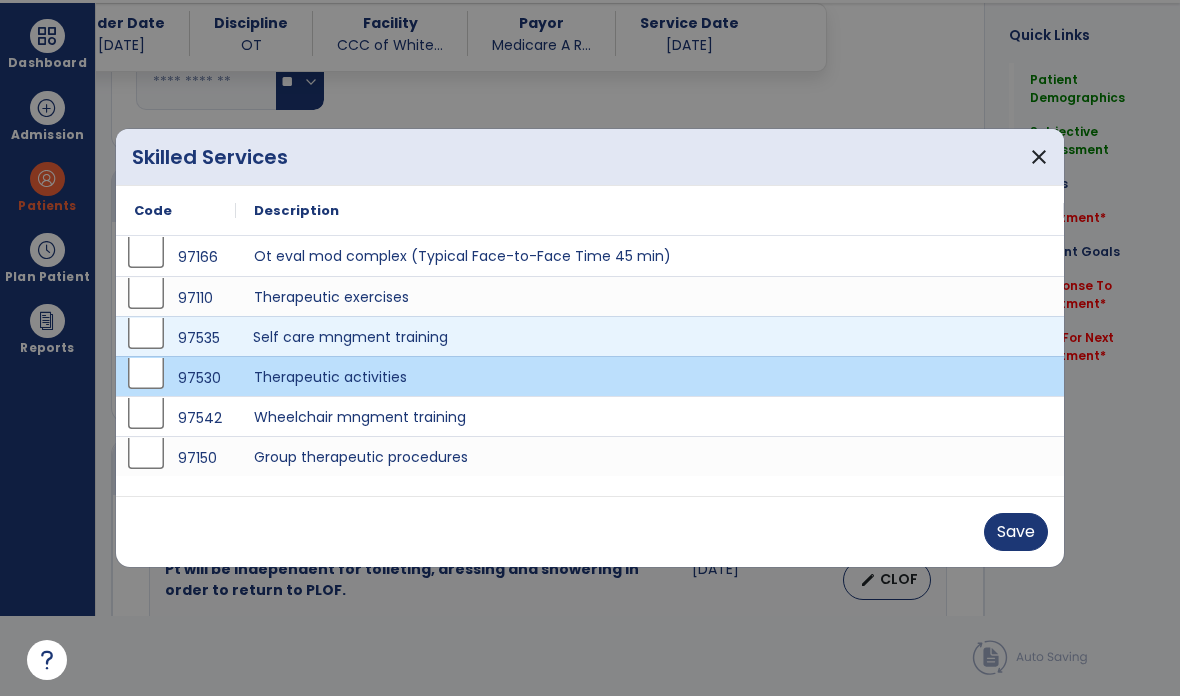 click on "Self care mngment training" at bounding box center [650, 336] 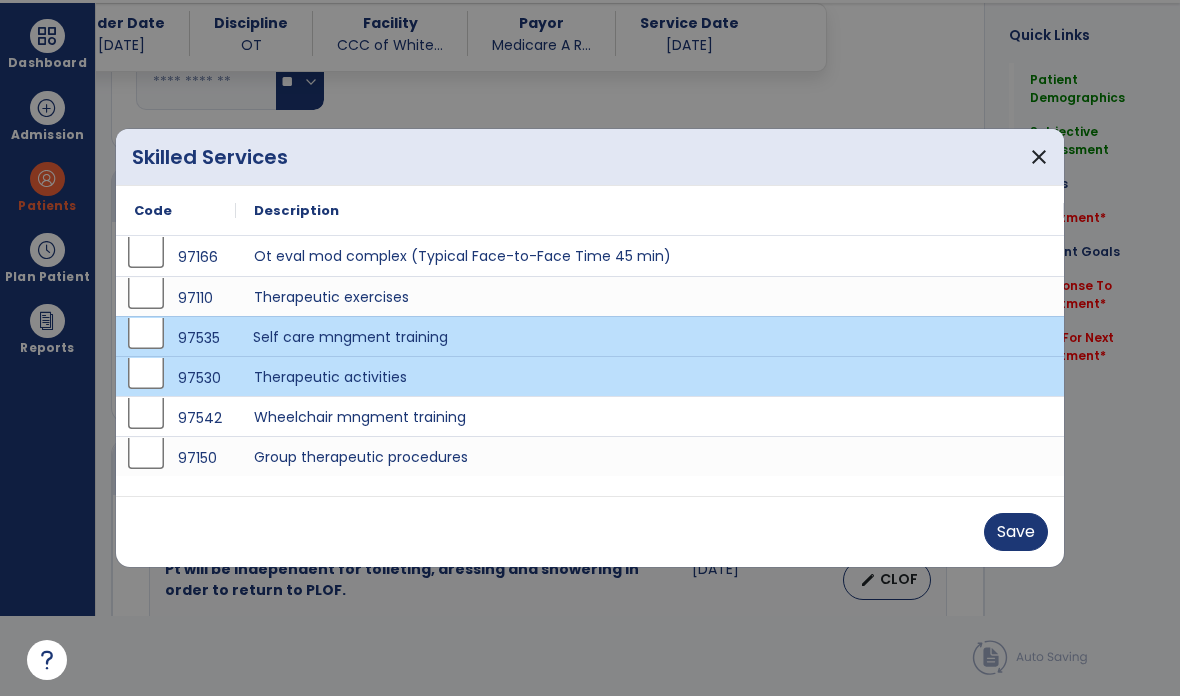click on "Self care mngment training" at bounding box center [650, 336] 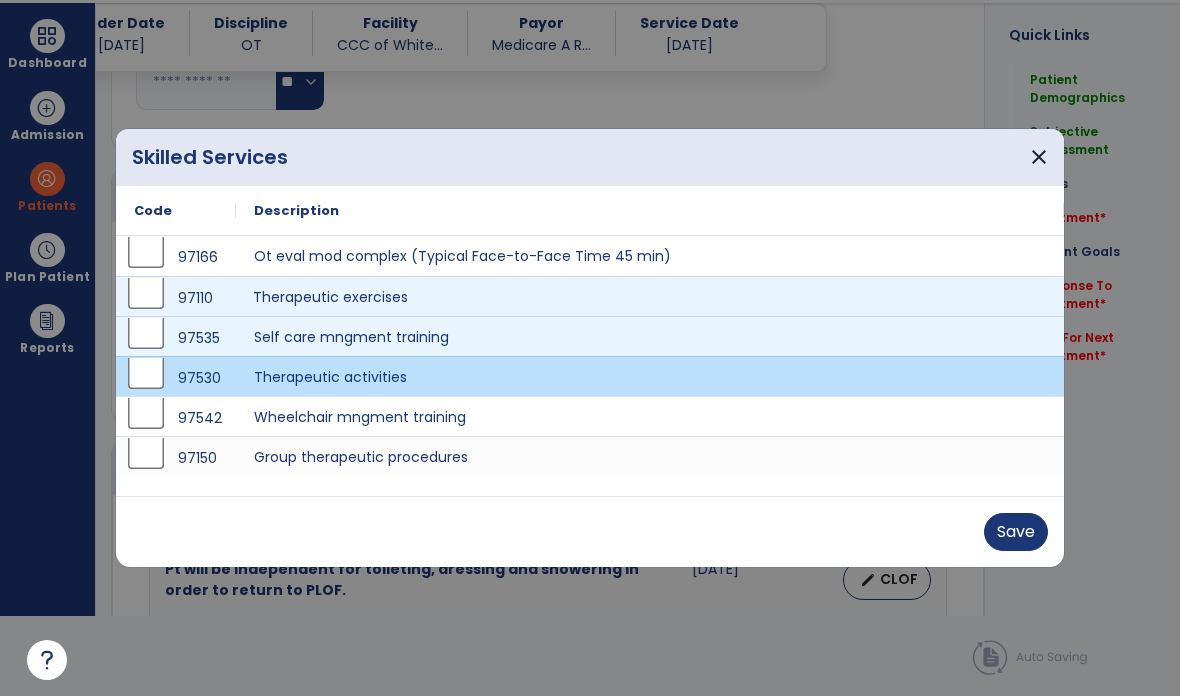 click on "Therapeutic exercises" at bounding box center (650, 296) 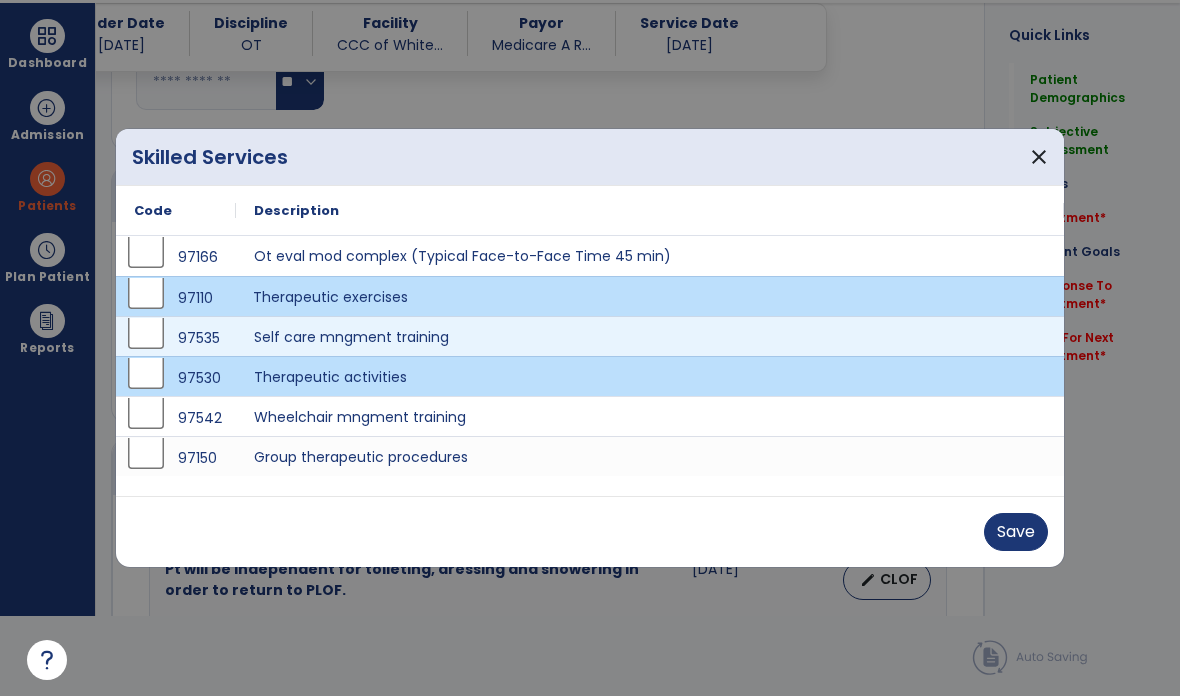 click on "Save" at bounding box center [1016, 532] 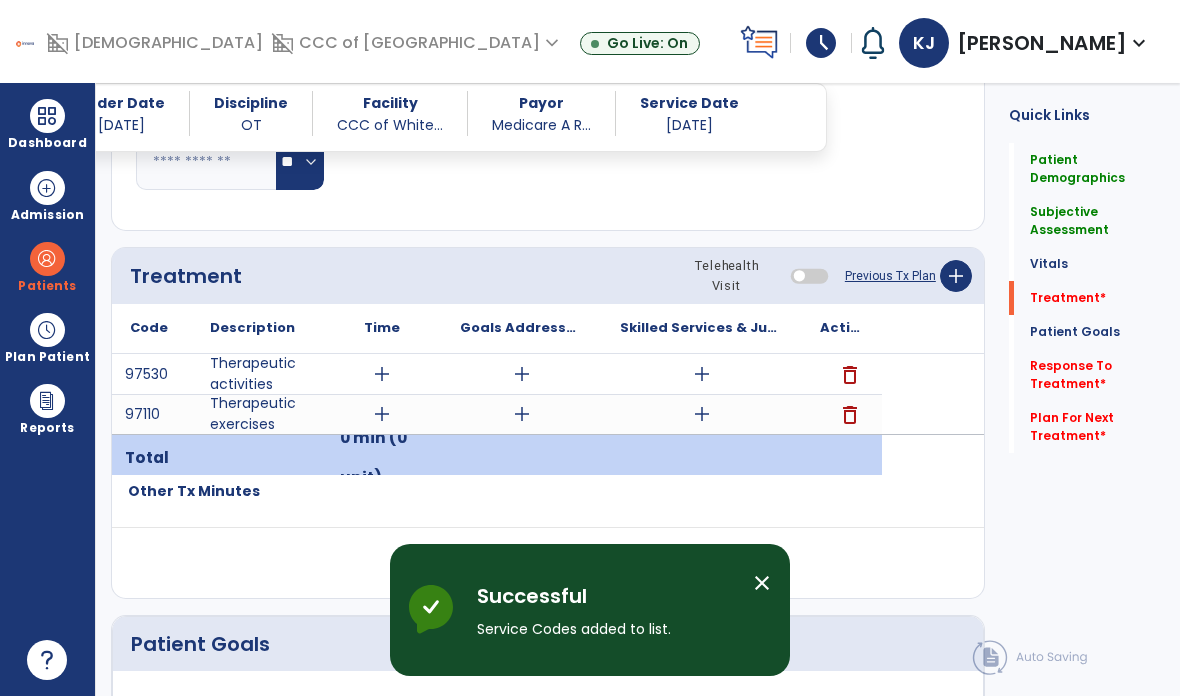 scroll, scrollTop: 80, scrollLeft: 0, axis: vertical 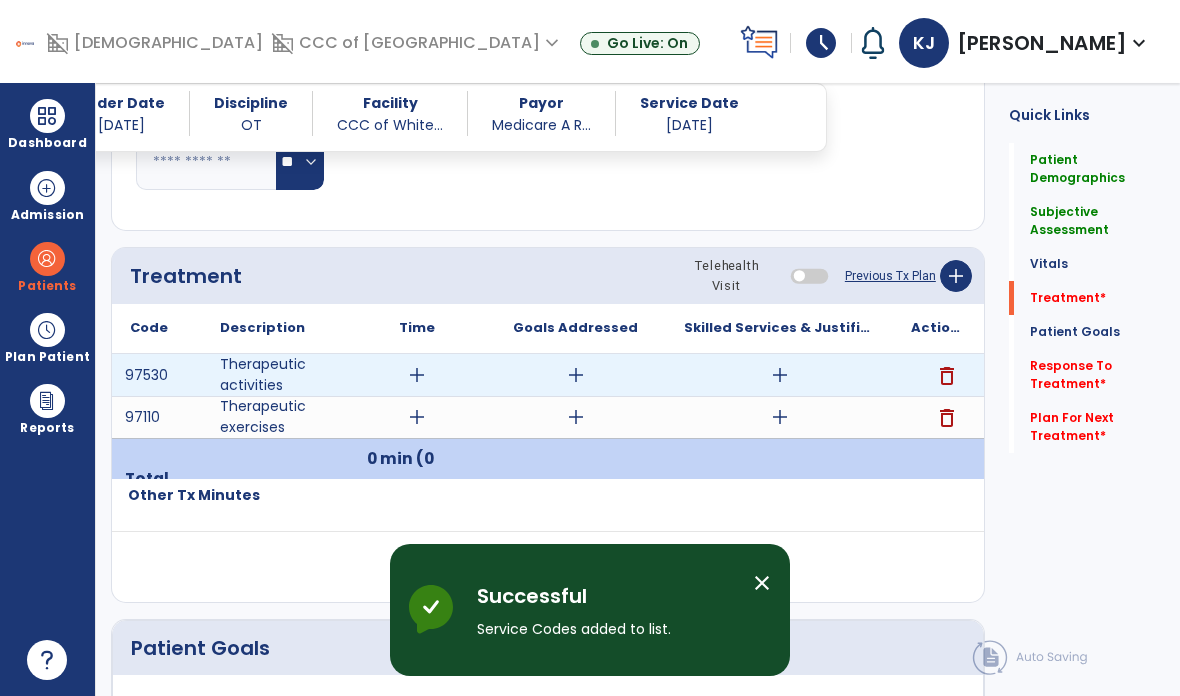 click on "add" at bounding box center (780, 375) 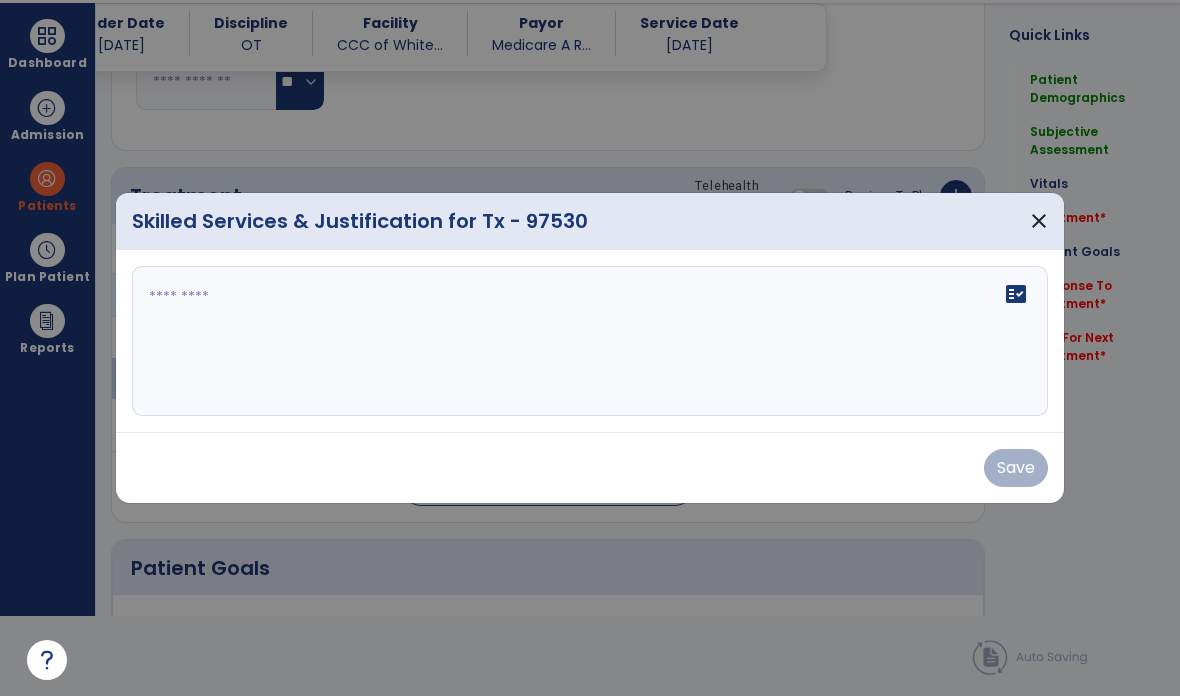 click on "fact_check" at bounding box center [590, 341] 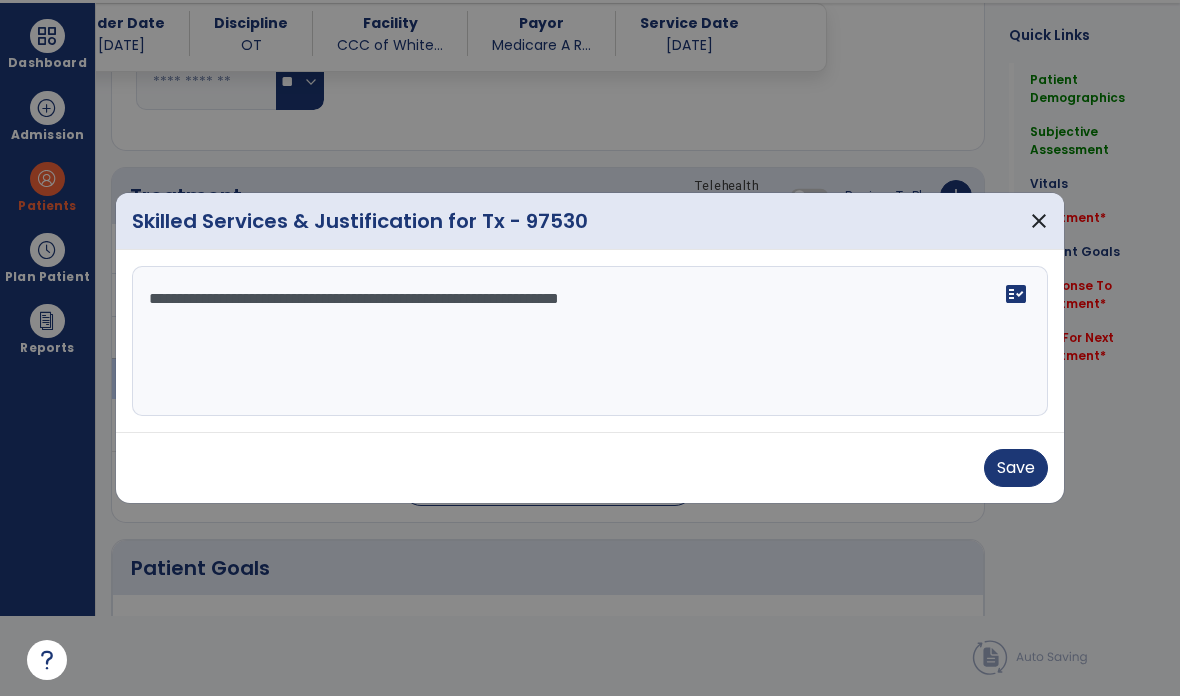 type on "**********" 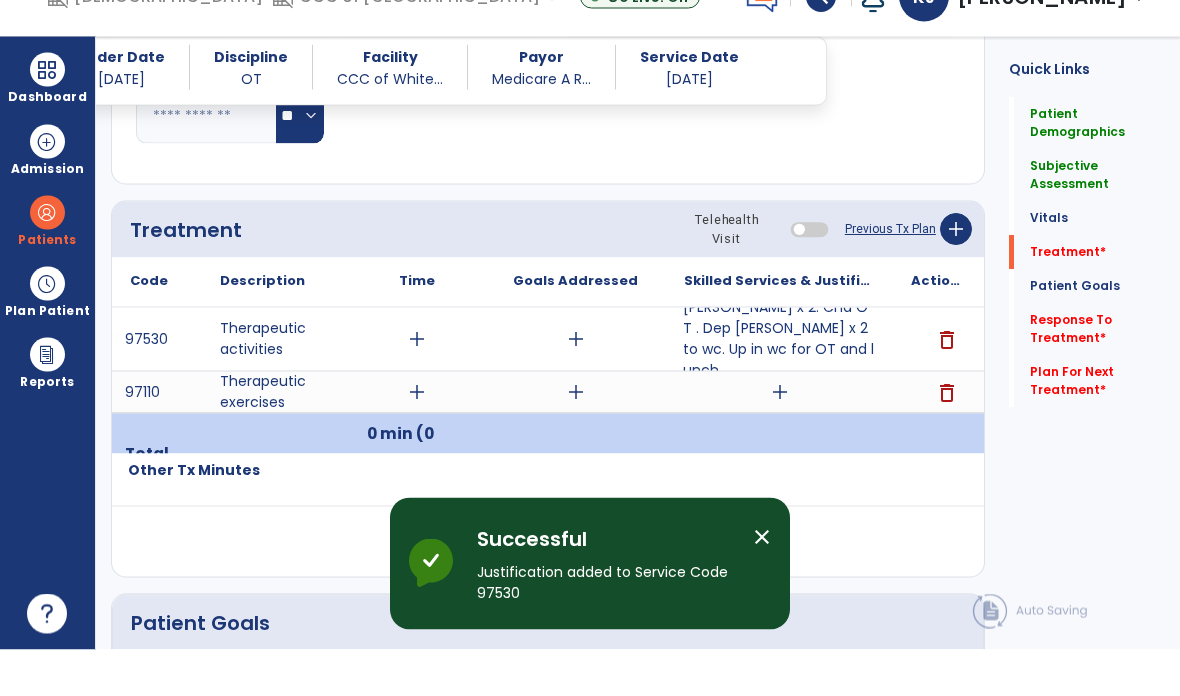 scroll, scrollTop: 80, scrollLeft: 0, axis: vertical 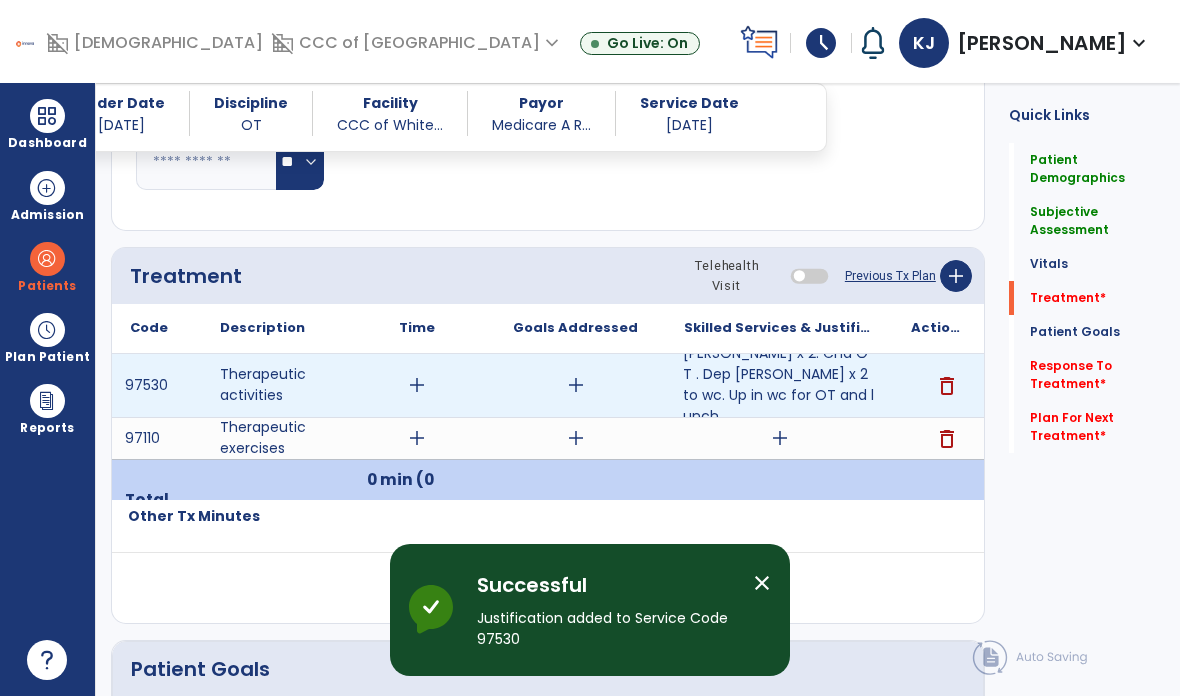 click on "hoyer x 2. Cna OT . Dep hoyer x 2 to wc. Up in wc for OT and lunch." at bounding box center (779, 385) 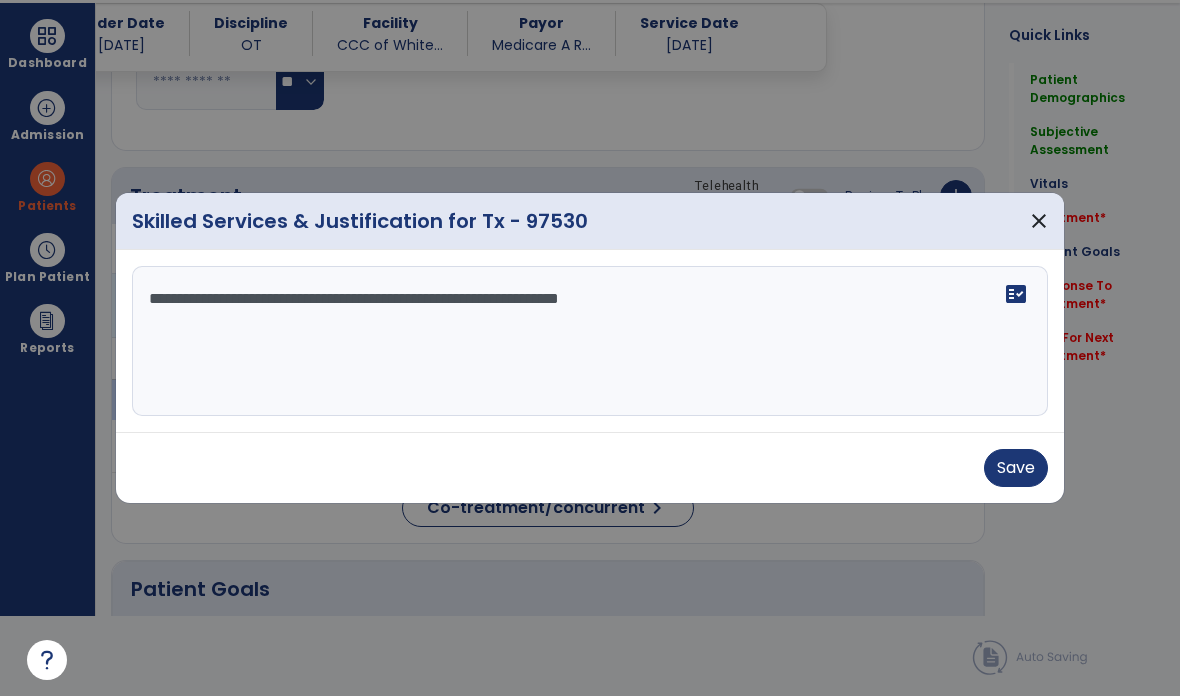 scroll, scrollTop: 0, scrollLeft: 0, axis: both 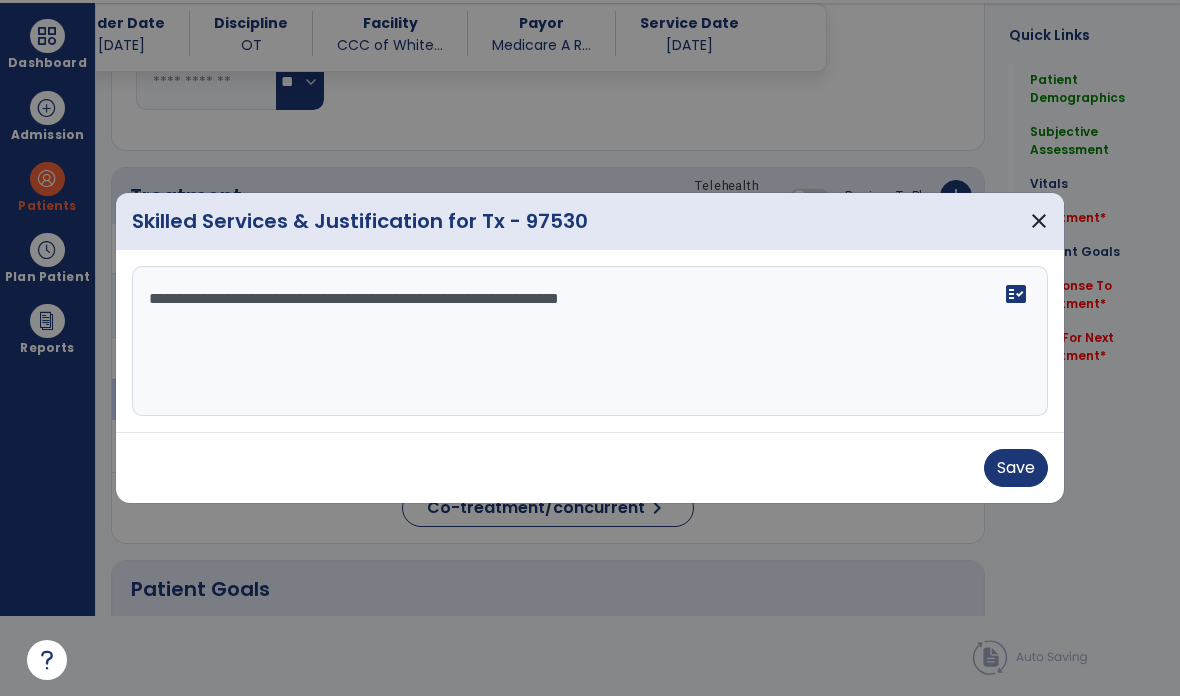 click on "**********" at bounding box center (590, 341) 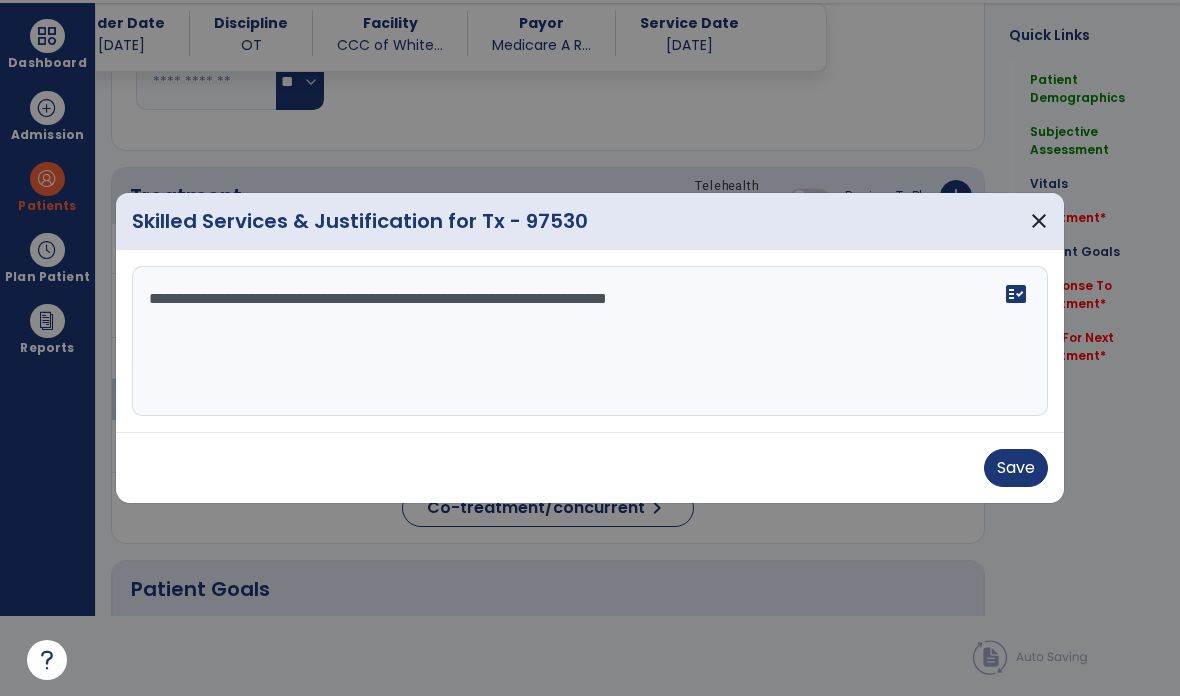 type on "**********" 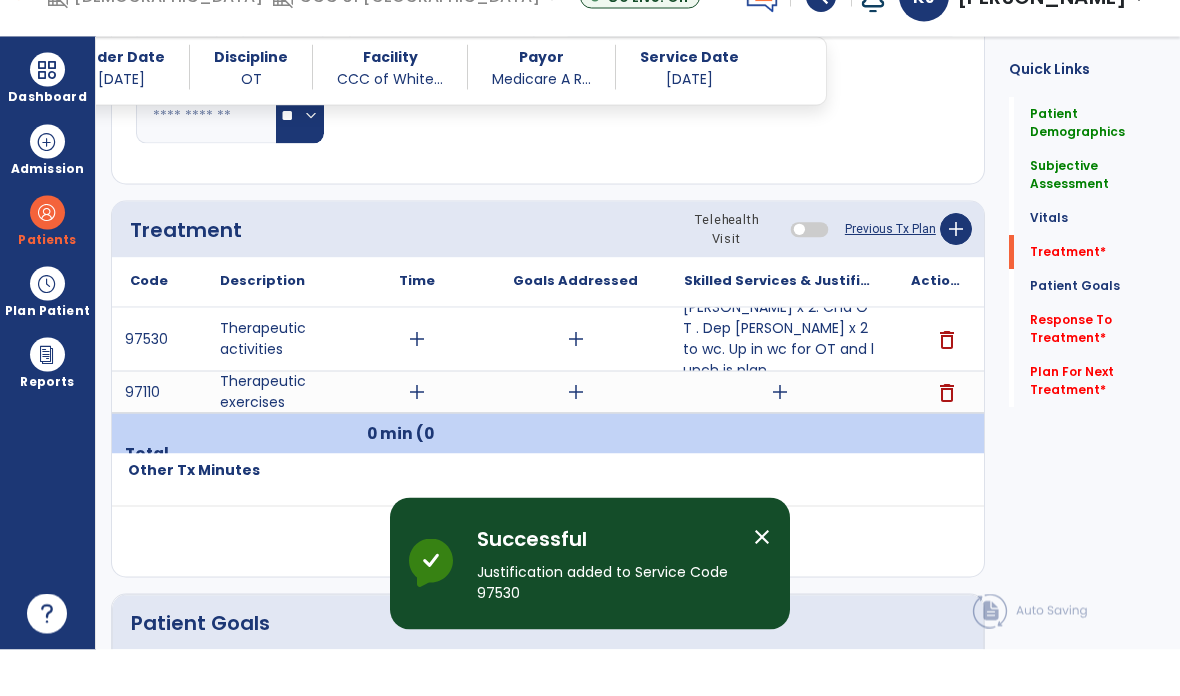 scroll, scrollTop: 80, scrollLeft: 0, axis: vertical 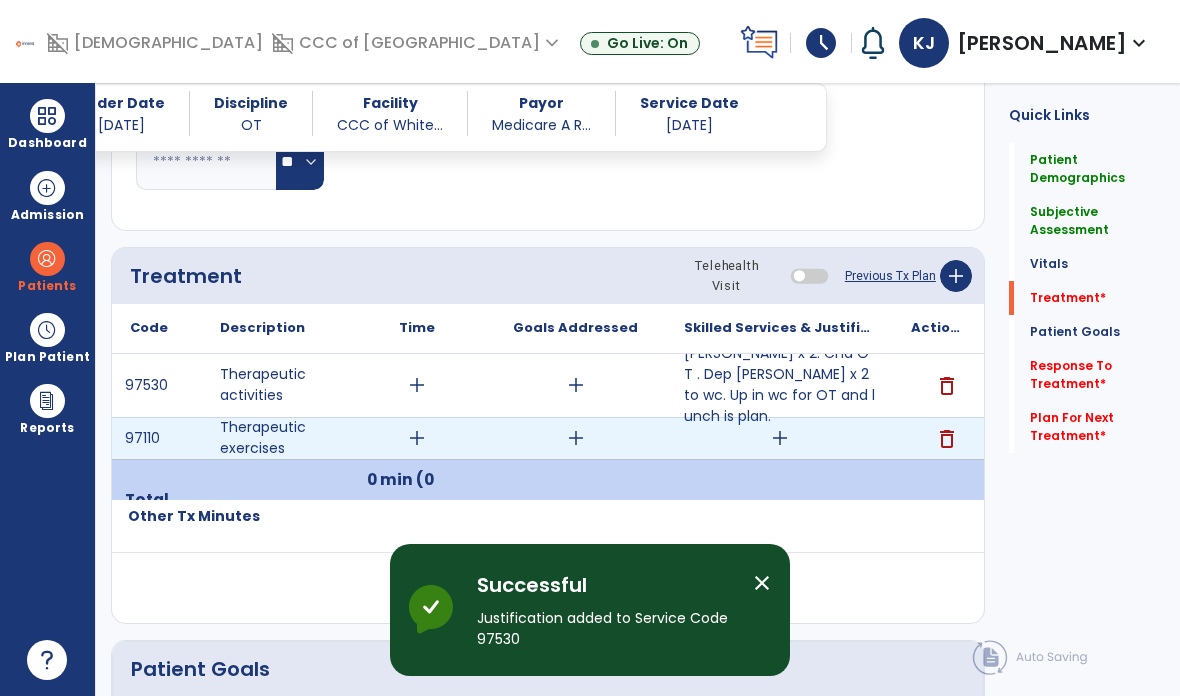 click on "add" at bounding box center (780, 438) 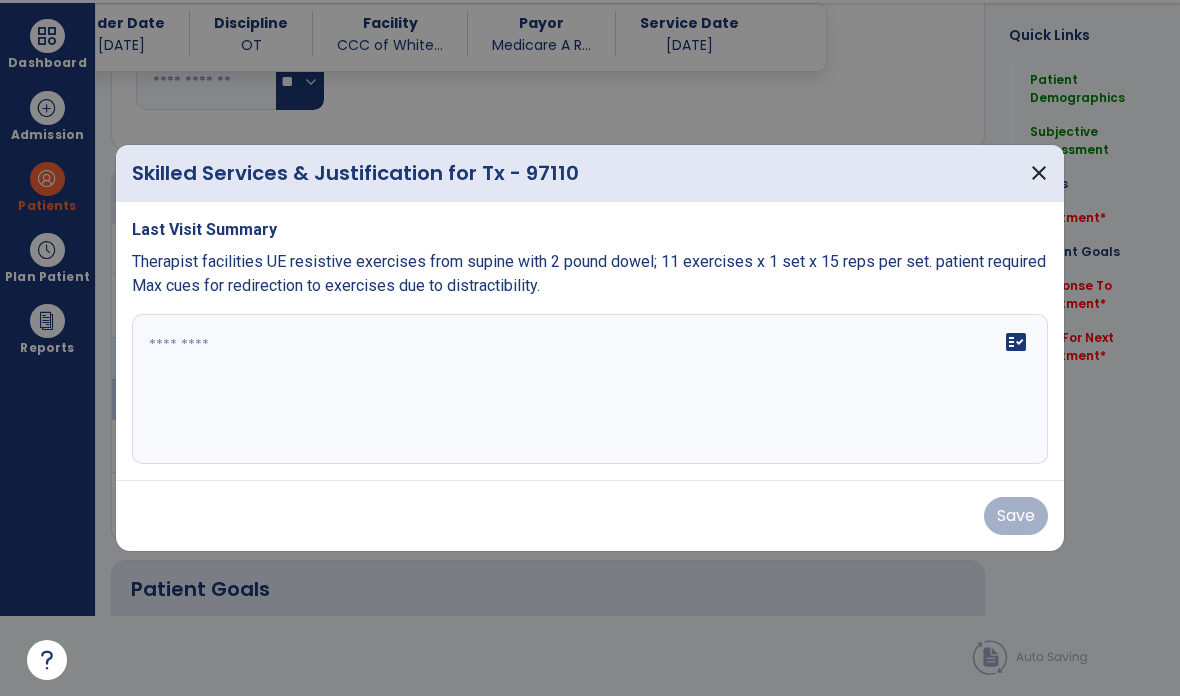 scroll, scrollTop: 0, scrollLeft: 0, axis: both 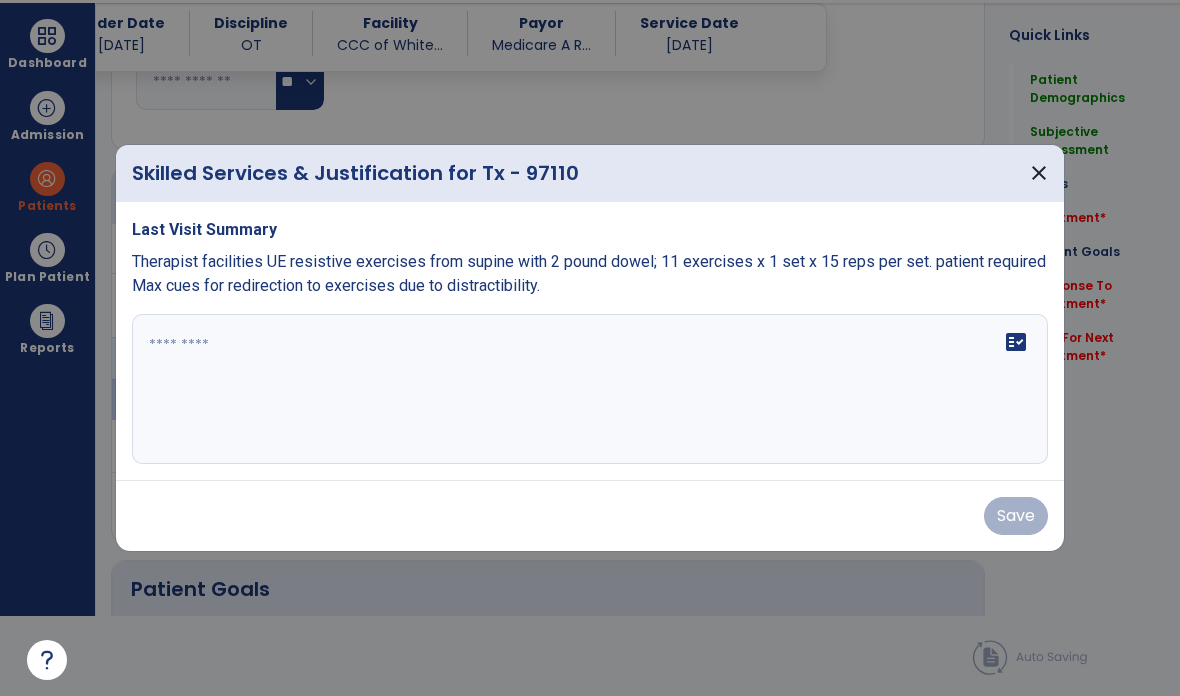 click on "close" at bounding box center (1039, 173) 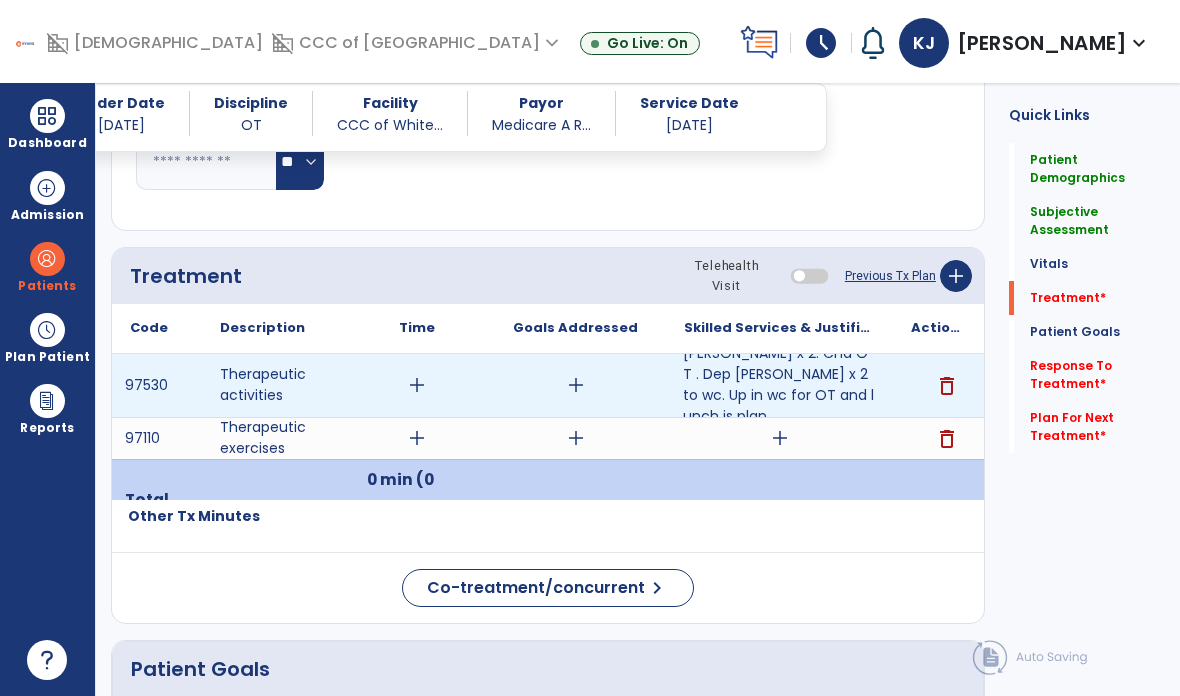 click on "hoyer x 2. Cna OT . Dep hoyer x 2 to wc. Up in wc for OT and lunch is plan." at bounding box center [779, 385] 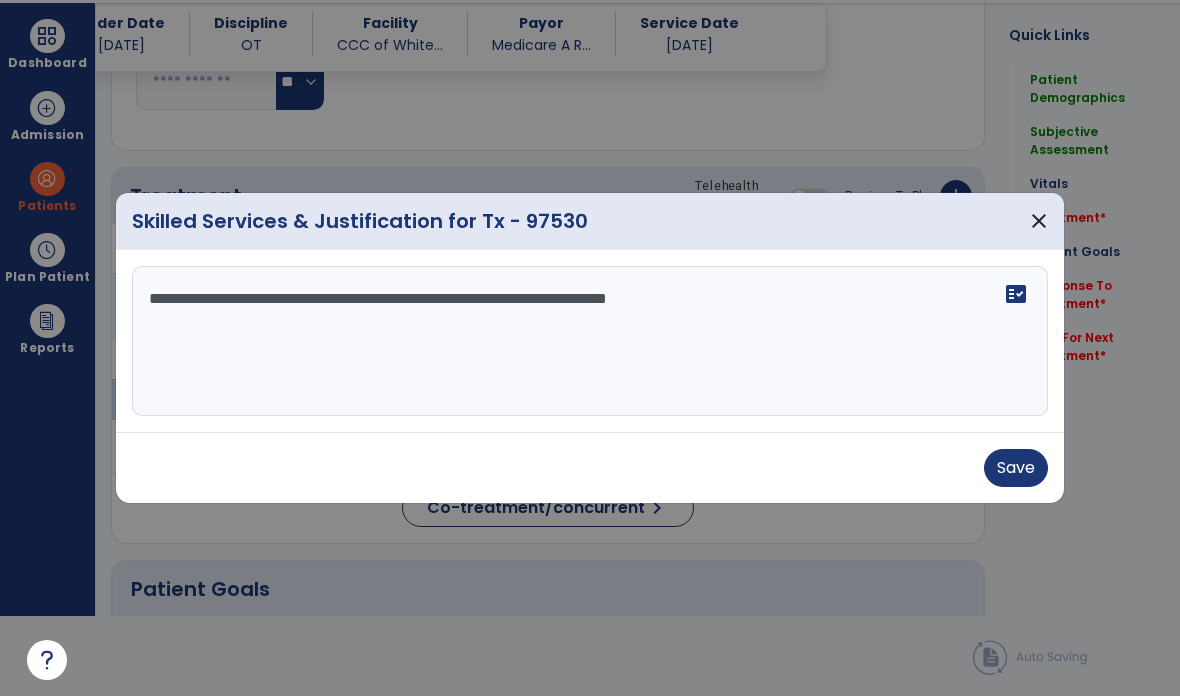 click on "**********" at bounding box center [590, 341] 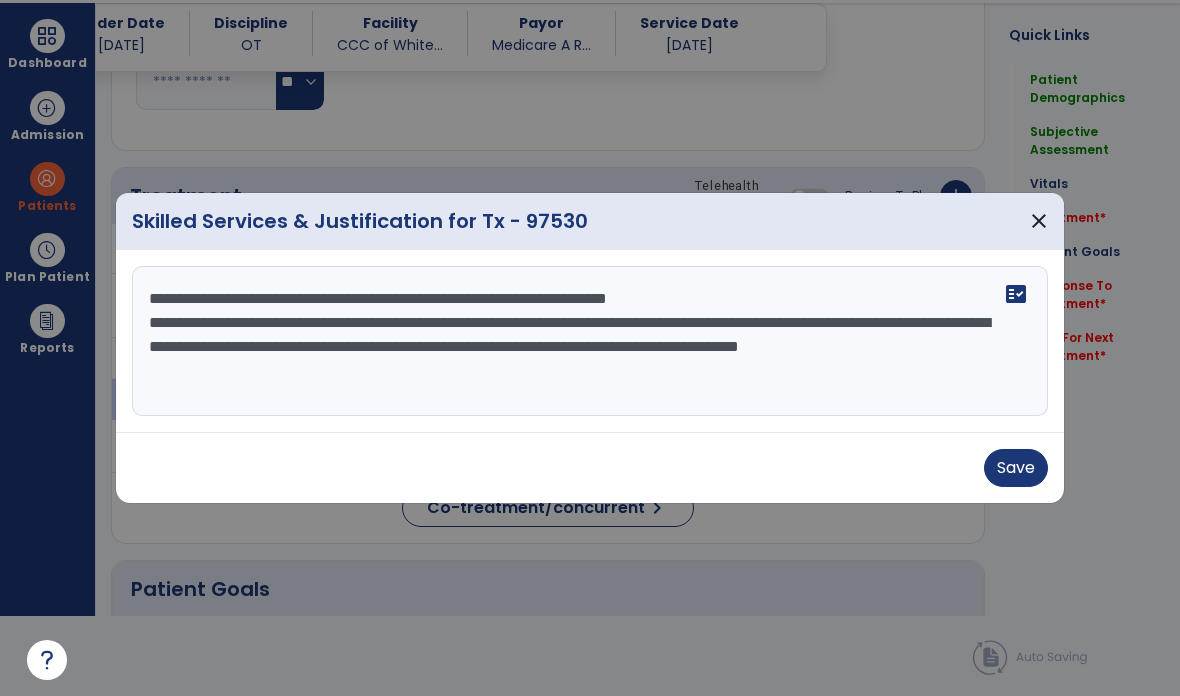type on "**********" 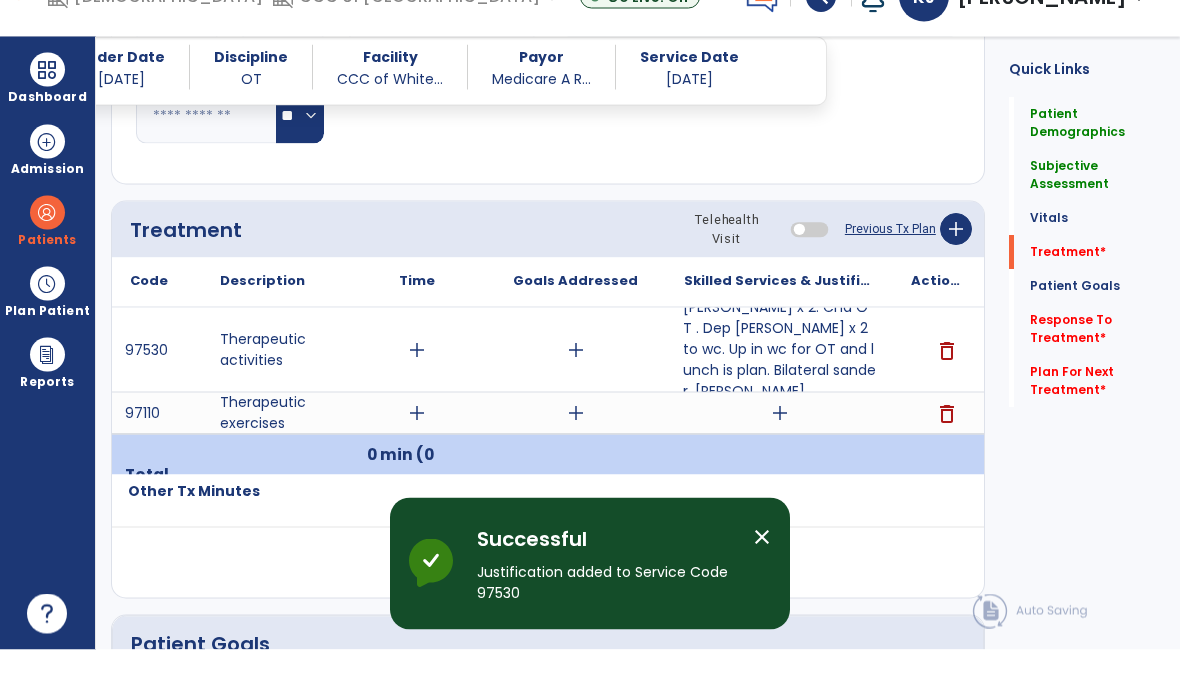 scroll, scrollTop: 80, scrollLeft: 0, axis: vertical 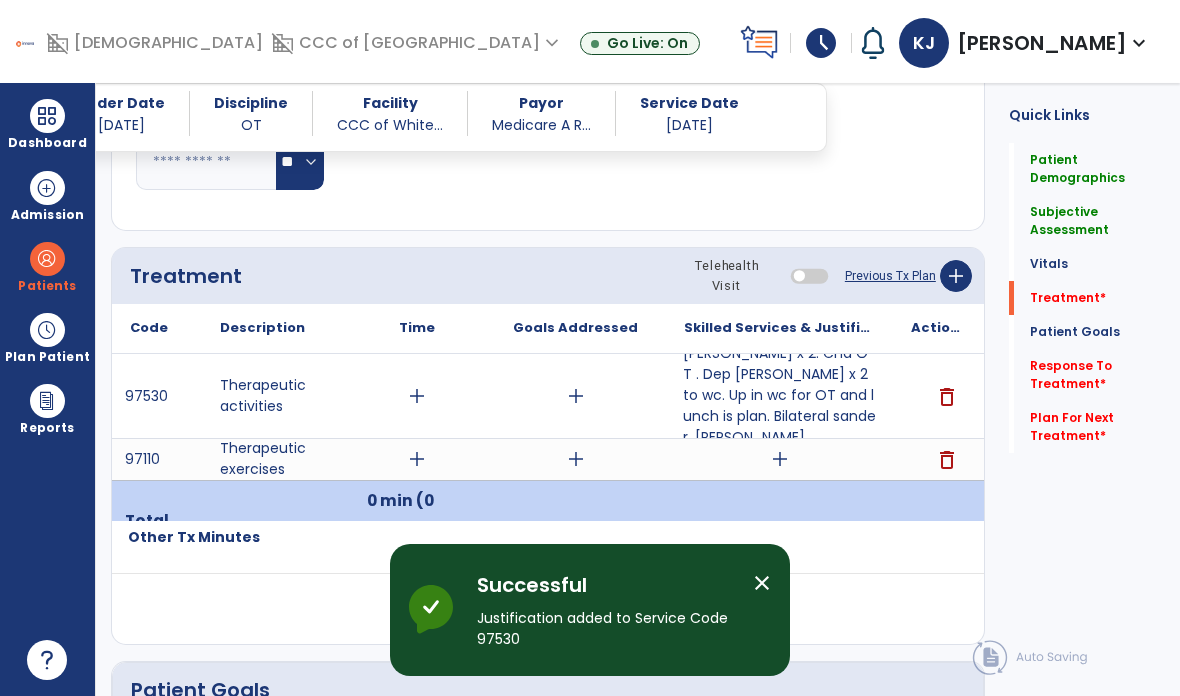 click on "Plan For Next Treatment   *" 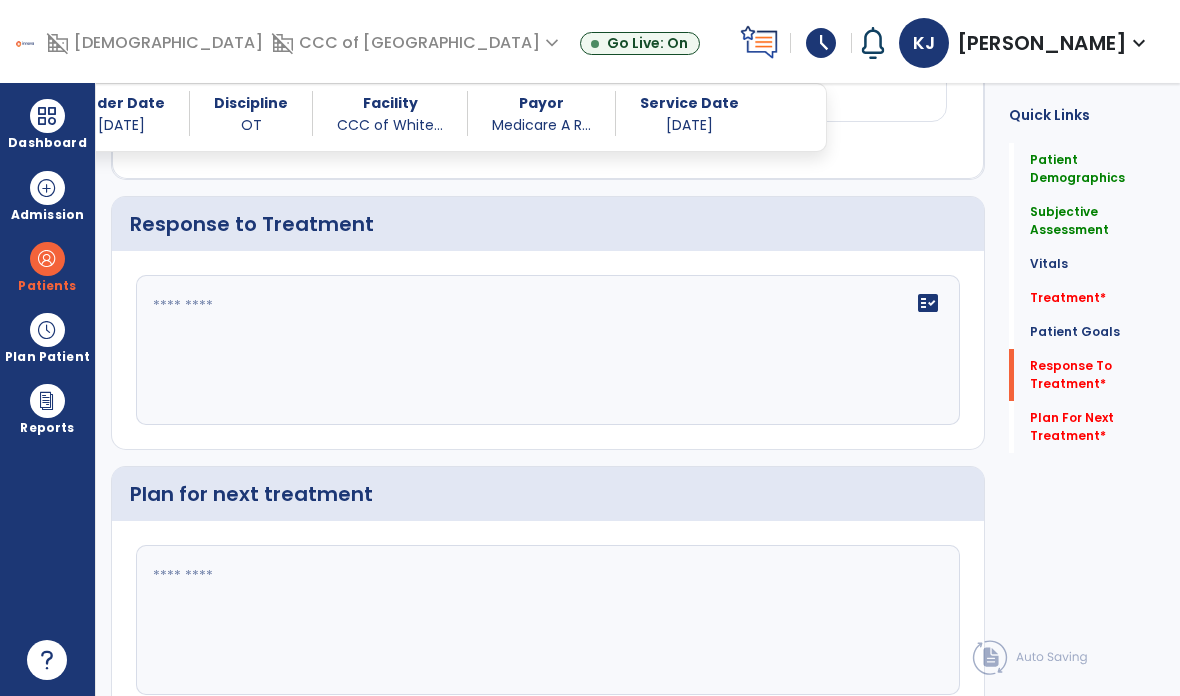 scroll, scrollTop: 2443, scrollLeft: 0, axis: vertical 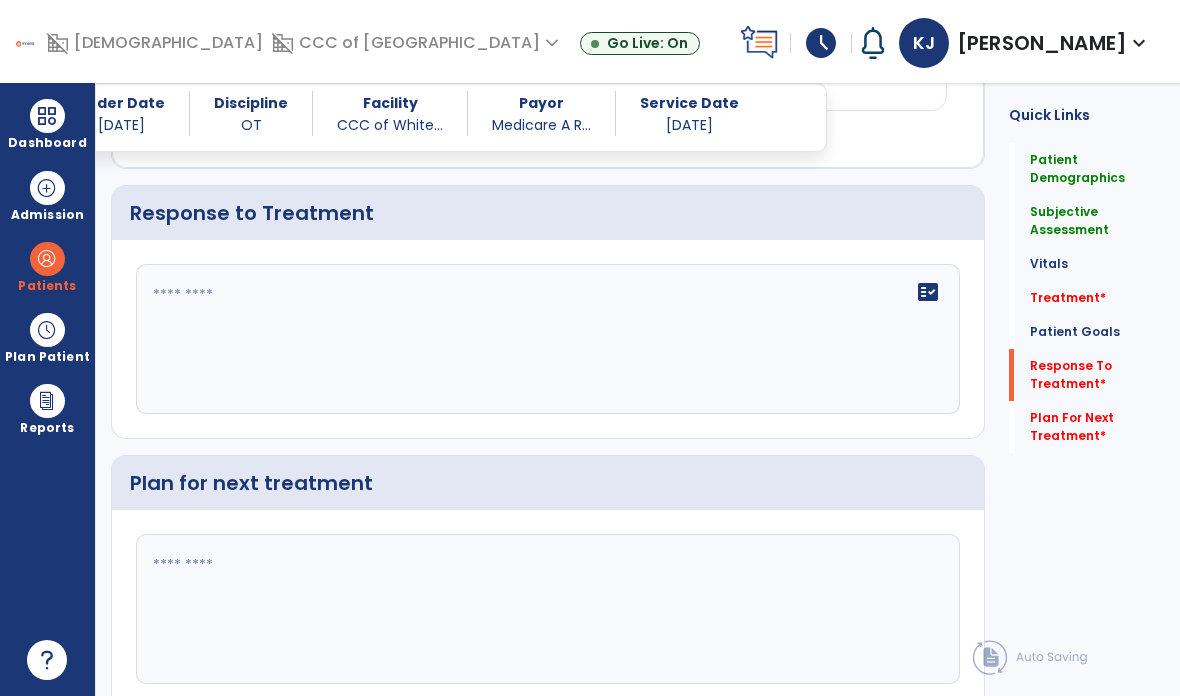 click 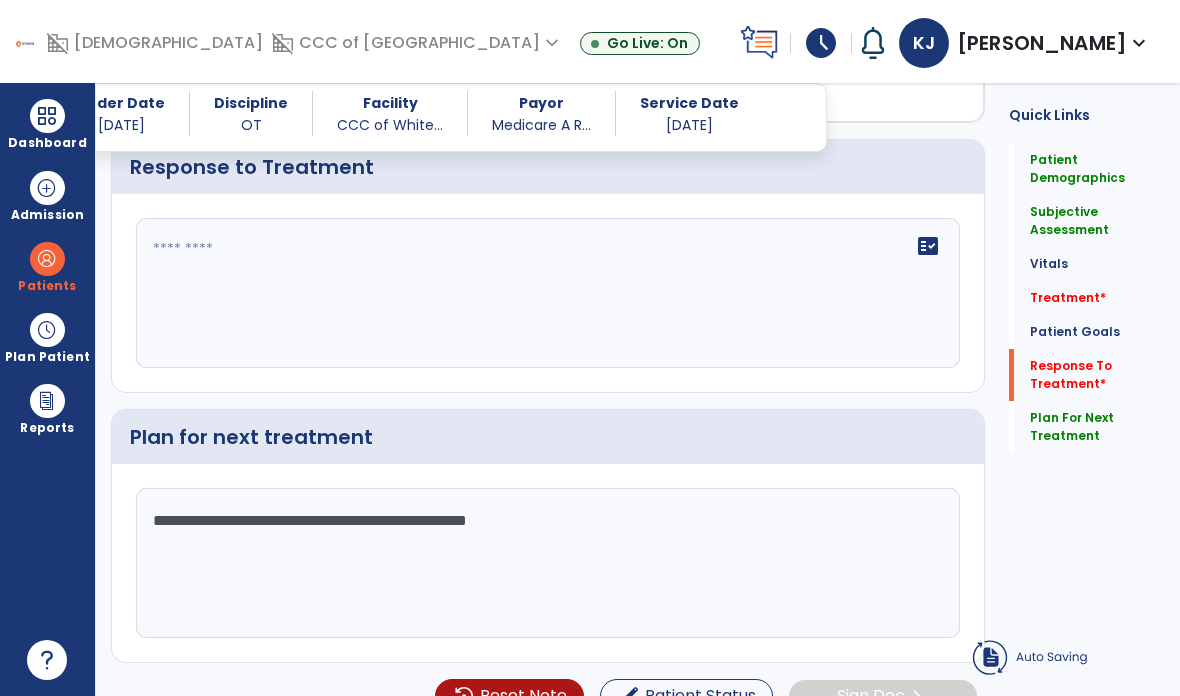 scroll, scrollTop: 2397, scrollLeft: 0, axis: vertical 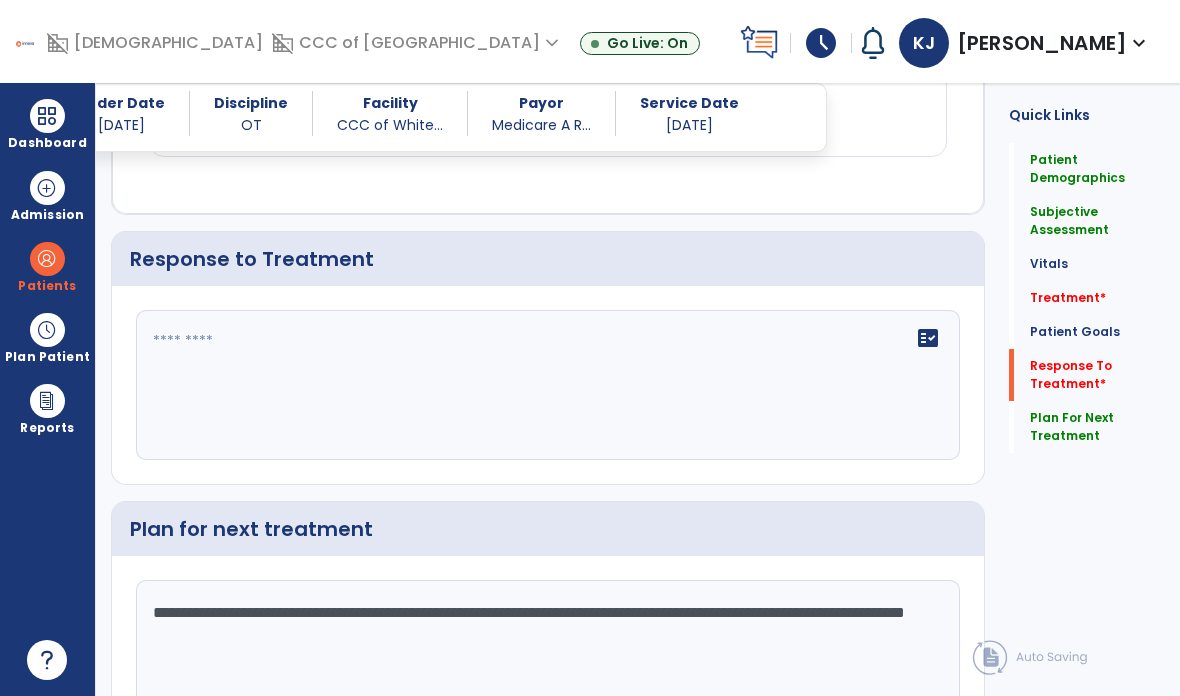 type on "**********" 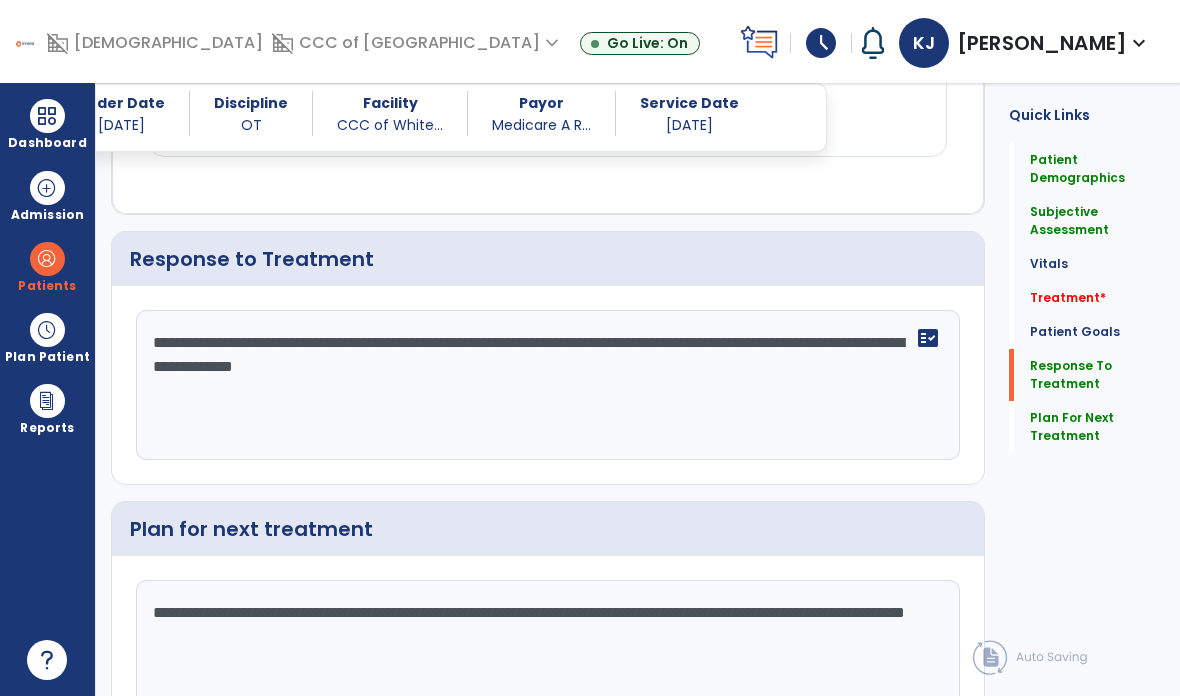 type on "**********" 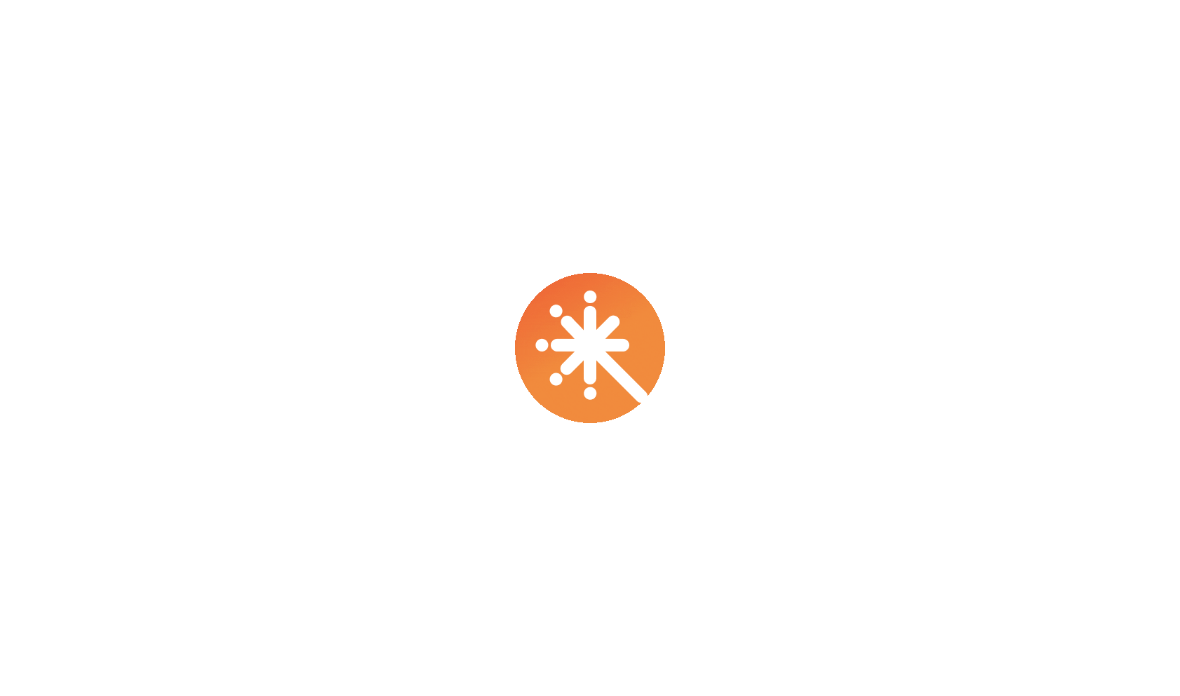 scroll, scrollTop: 0, scrollLeft: 0, axis: both 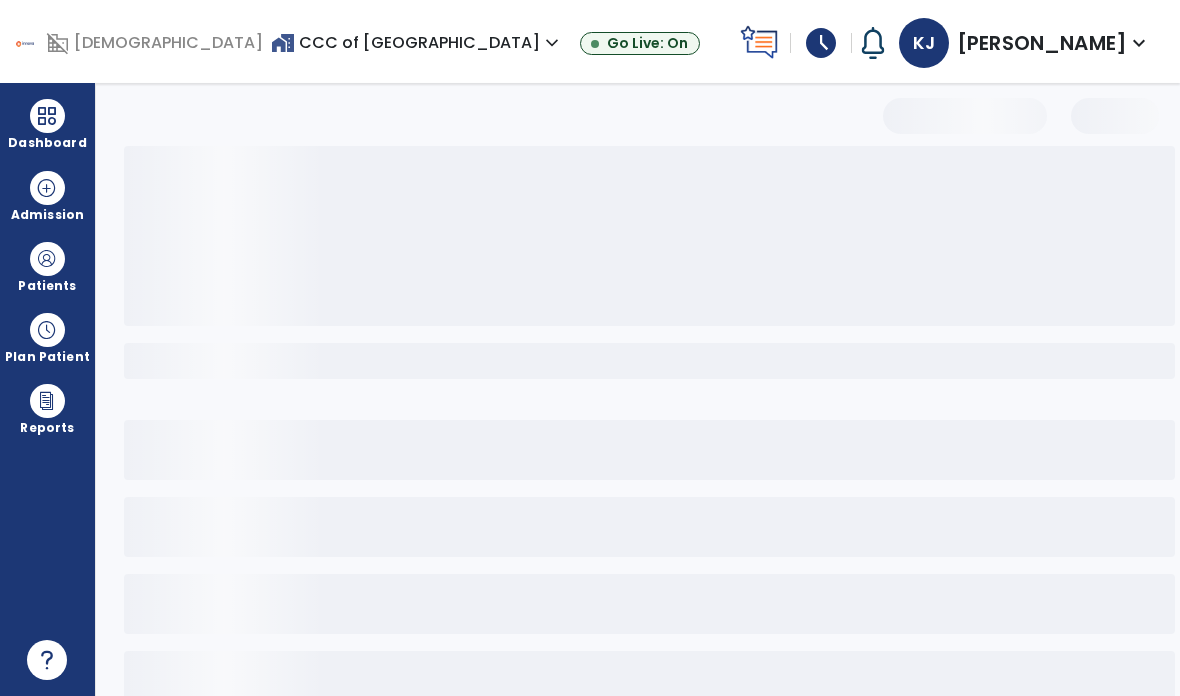 select on "*" 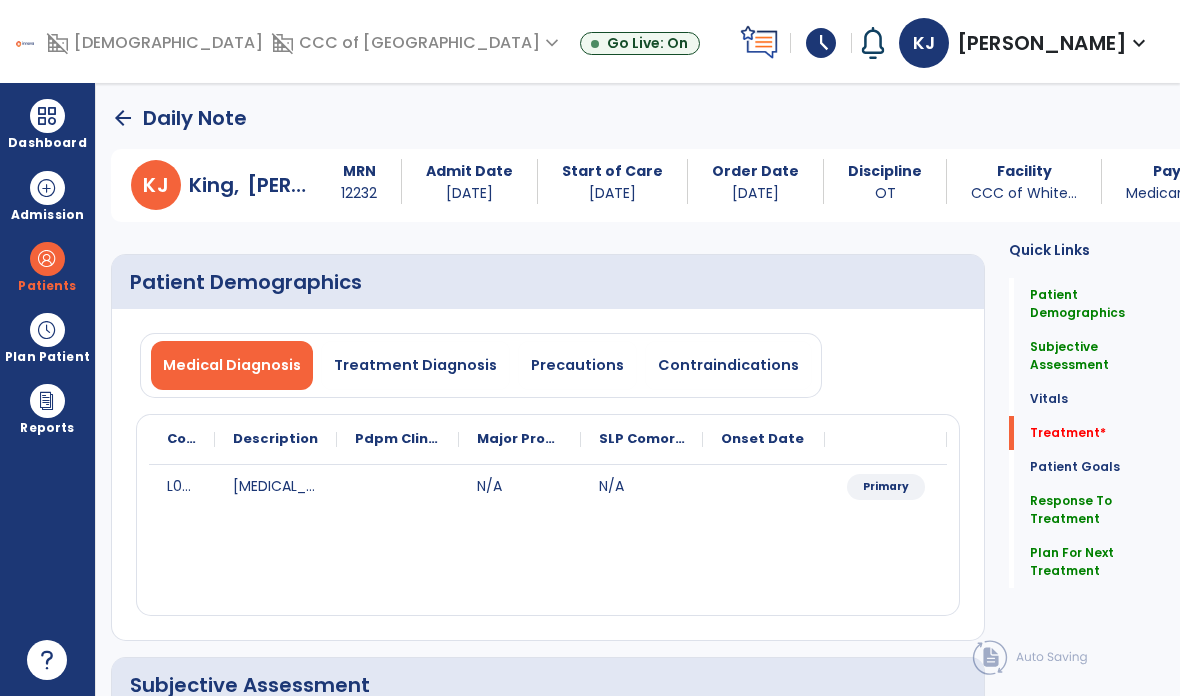 click on "Plan For Next Treatment" 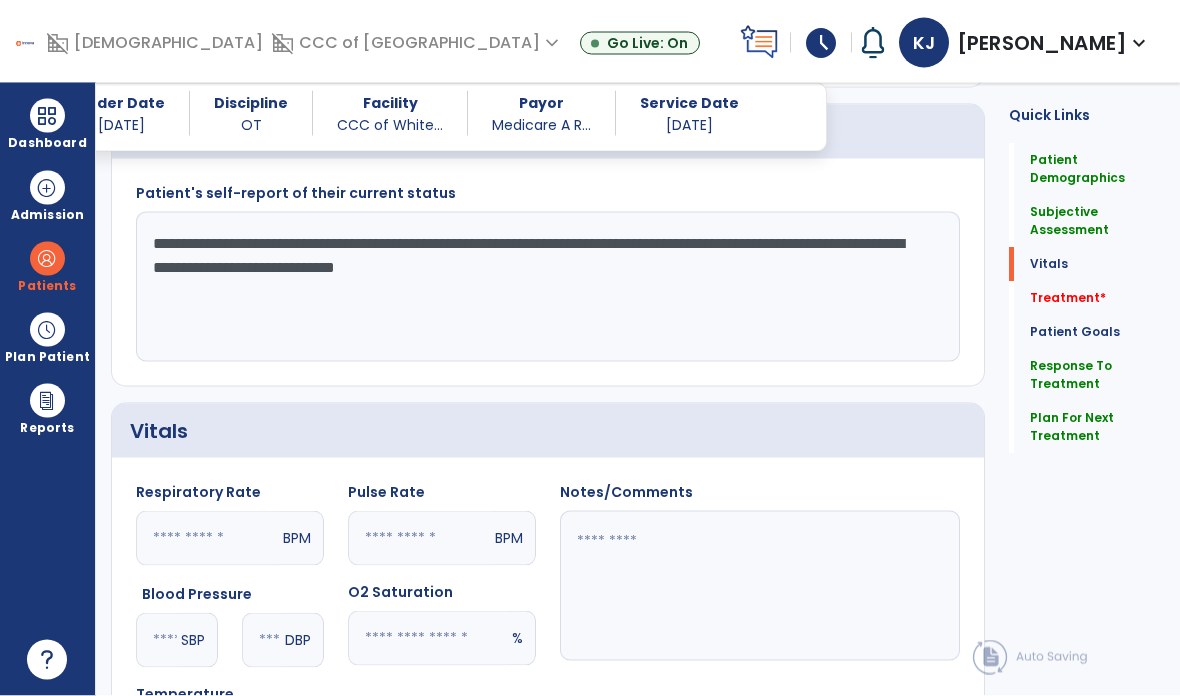scroll, scrollTop: 73, scrollLeft: 0, axis: vertical 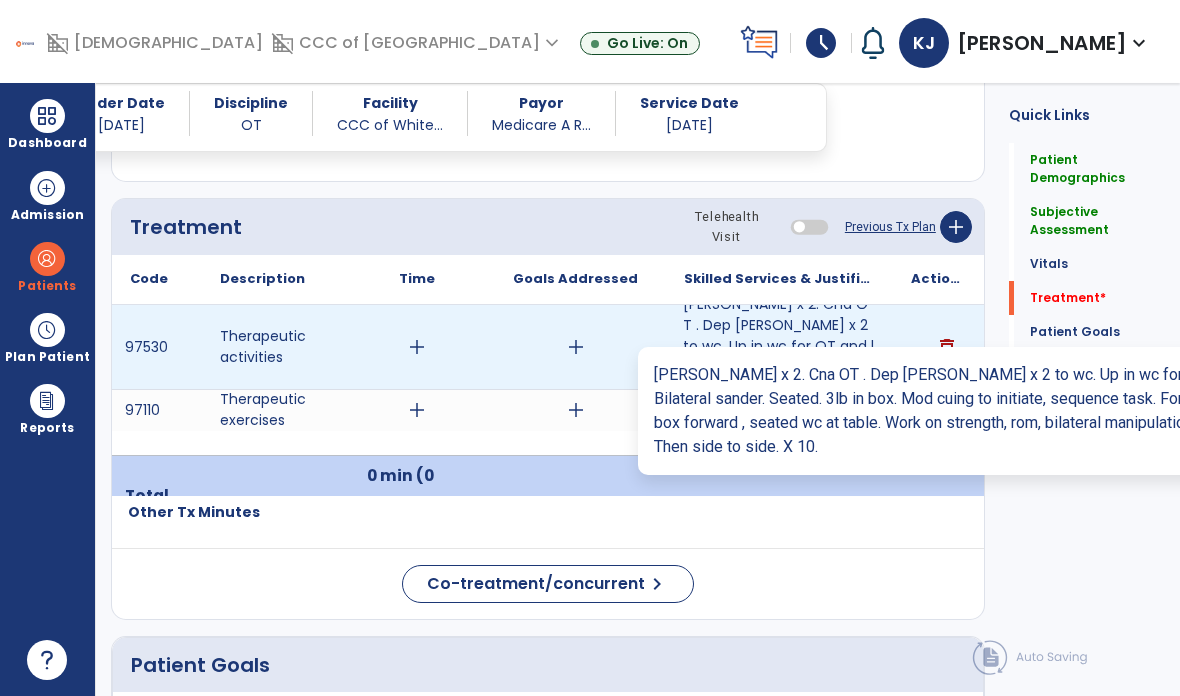 click on "[PERSON_NAME] x 2. Cna OT . Dep [PERSON_NAME] x 2 to wc. Up in wc for OT and lunch is plan.
Bilateral sander. [PERSON_NAME]..." at bounding box center [779, 346] 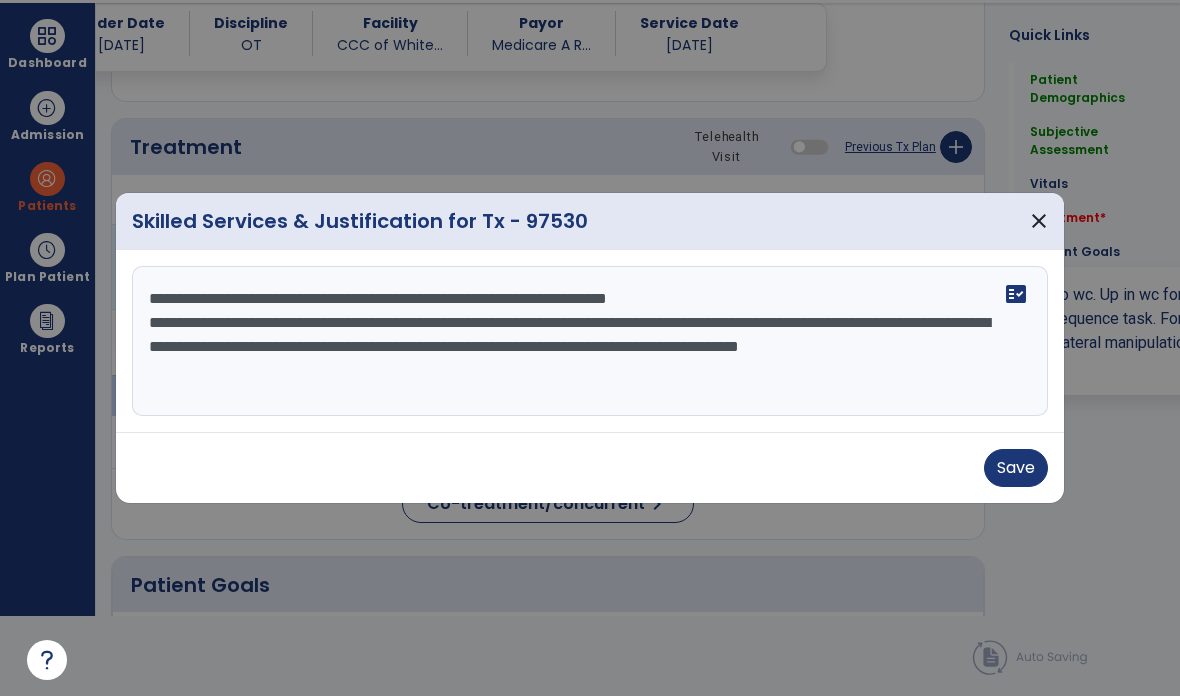 click on "**********" at bounding box center [590, 341] 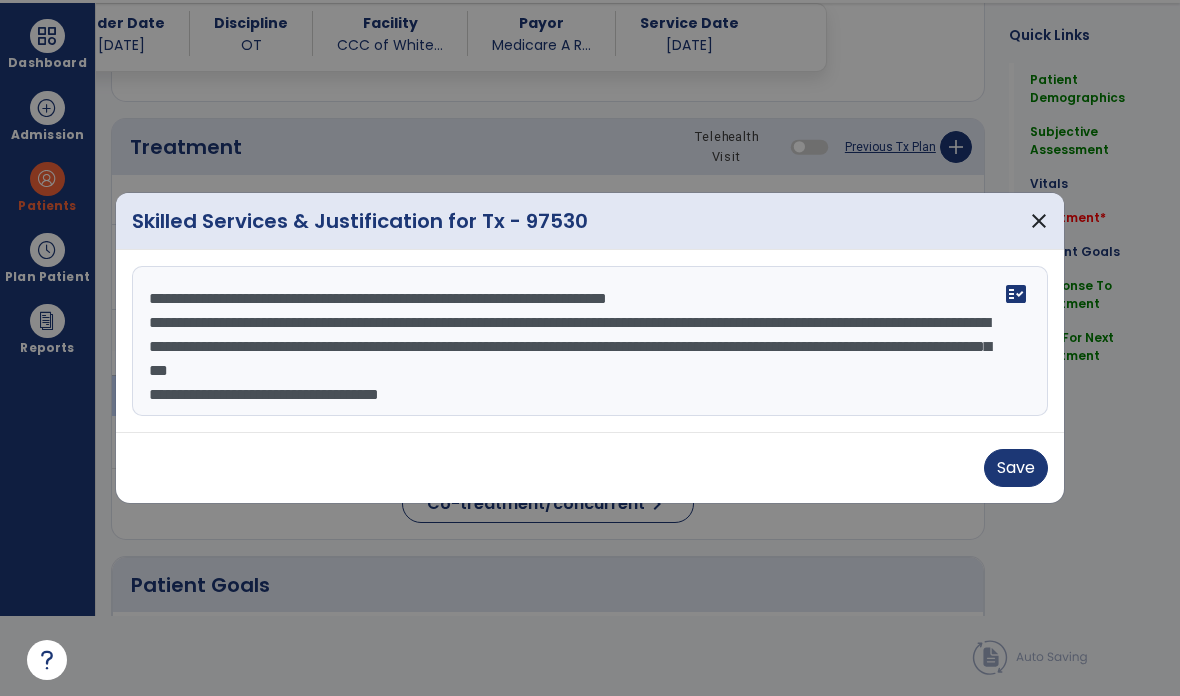 click on "**********" at bounding box center [590, 341] 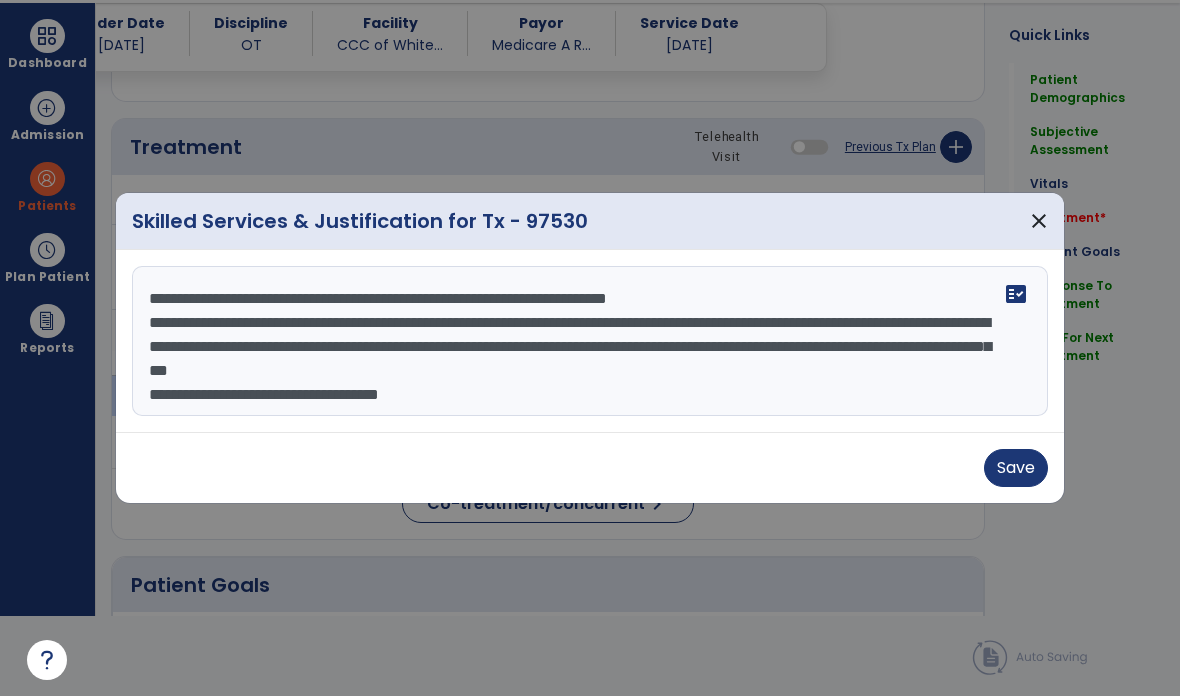 click on "**********" at bounding box center (590, 341) 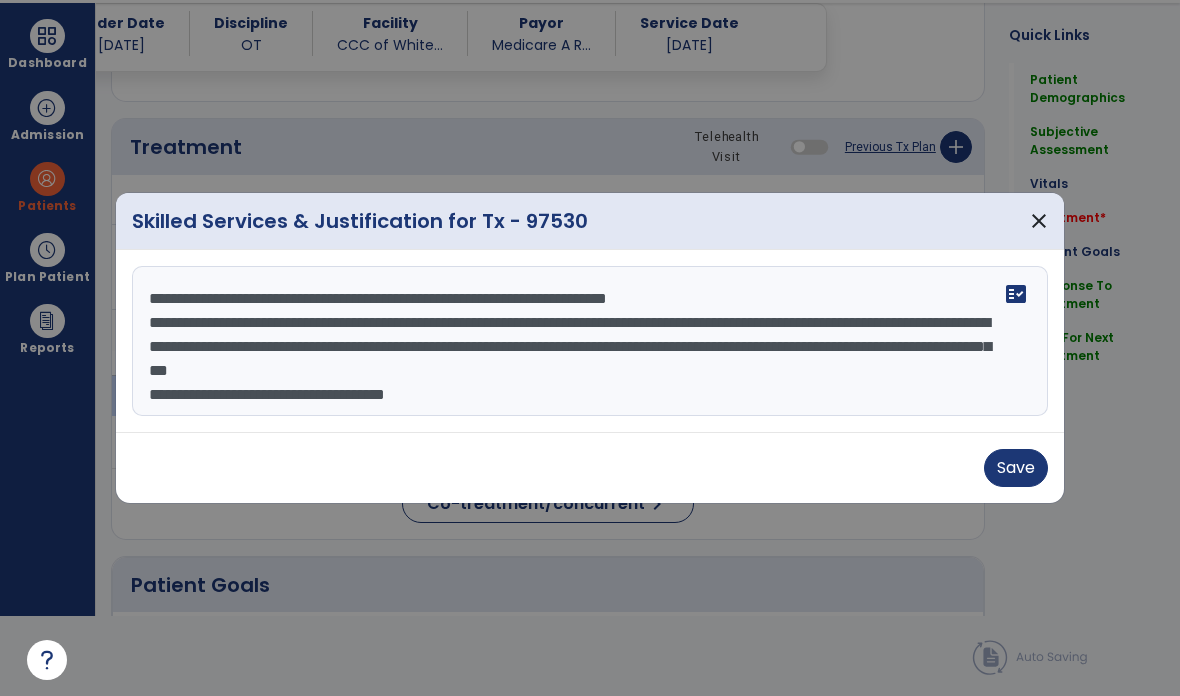 click on "**********" at bounding box center [590, 341] 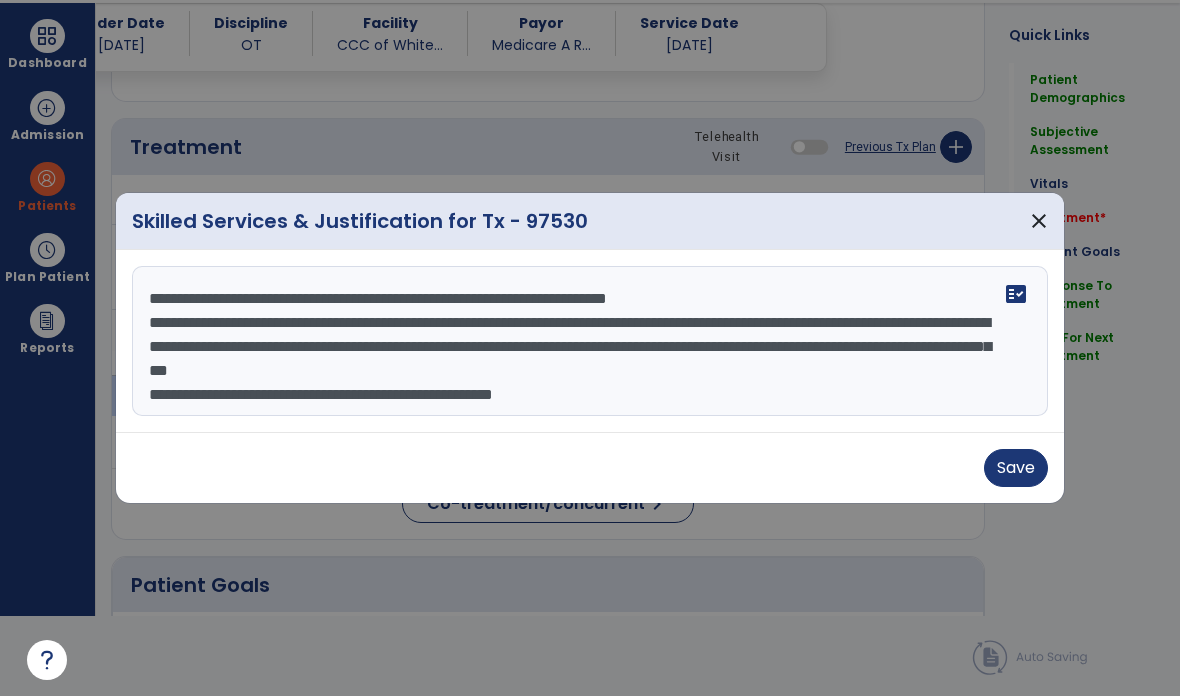 type on "**********" 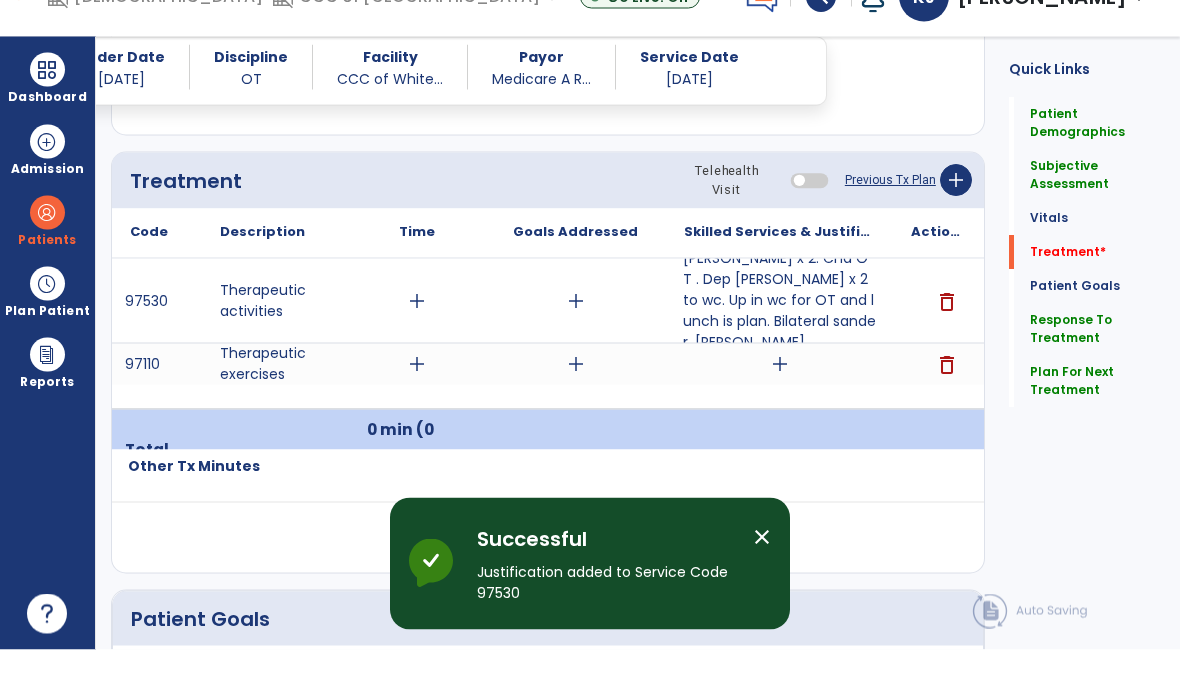 scroll, scrollTop: 80, scrollLeft: 0, axis: vertical 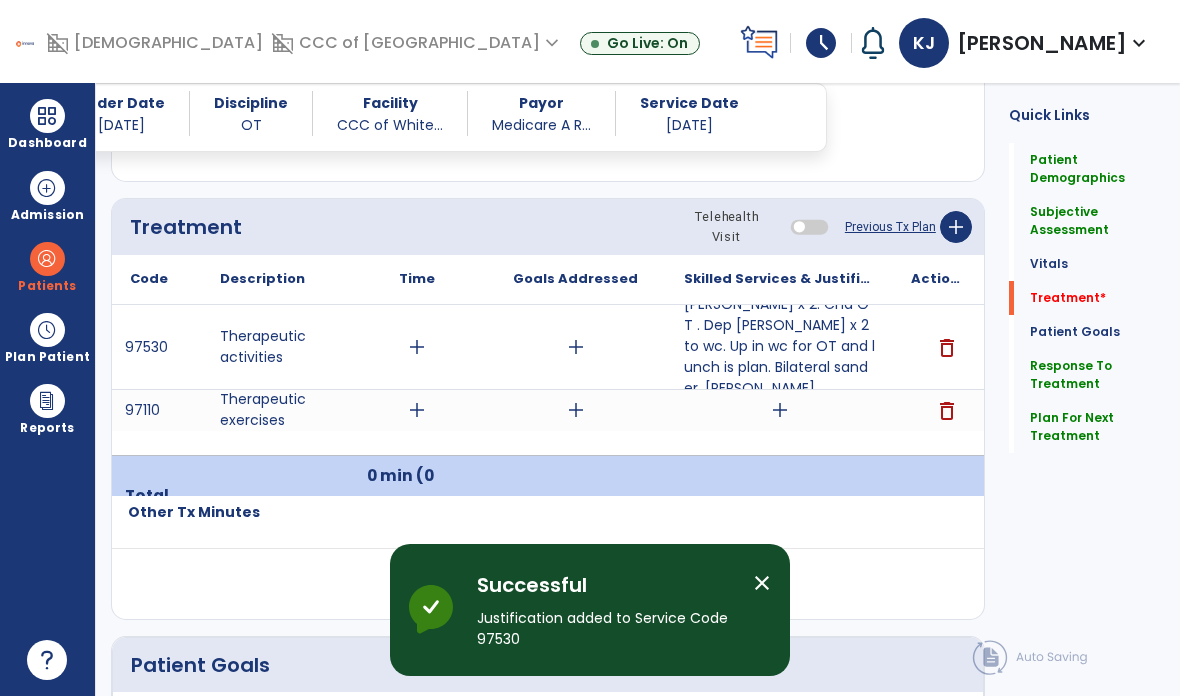 click on "delete" at bounding box center (947, 411) 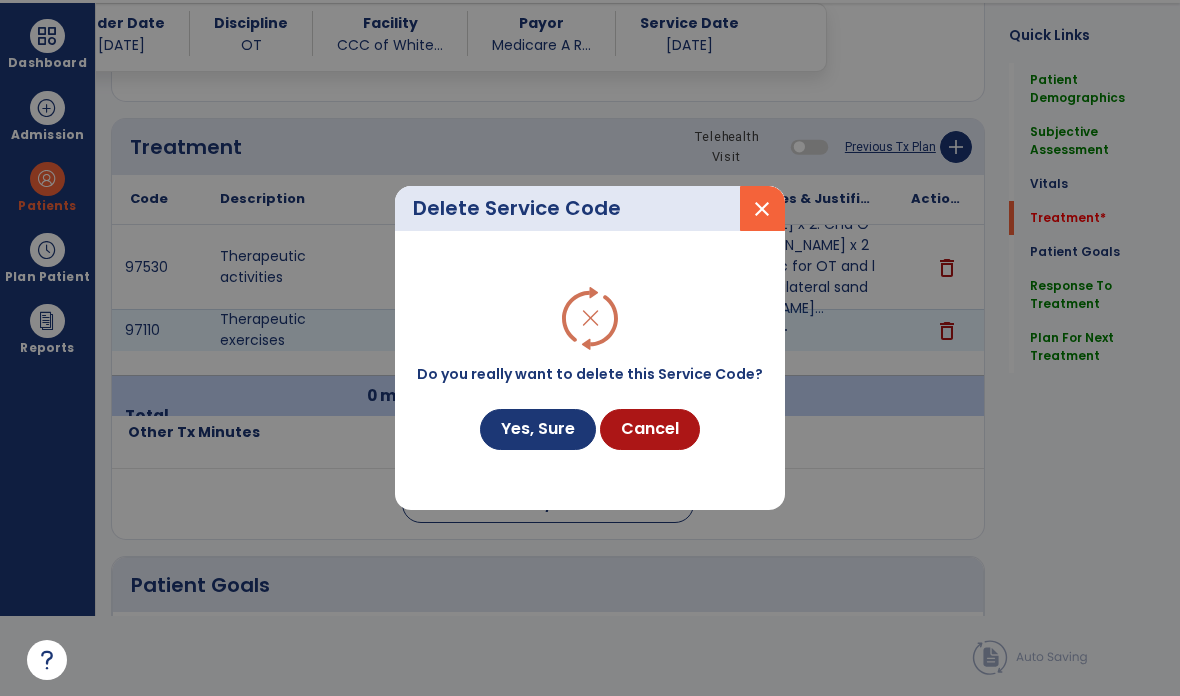 scroll, scrollTop: 0, scrollLeft: 0, axis: both 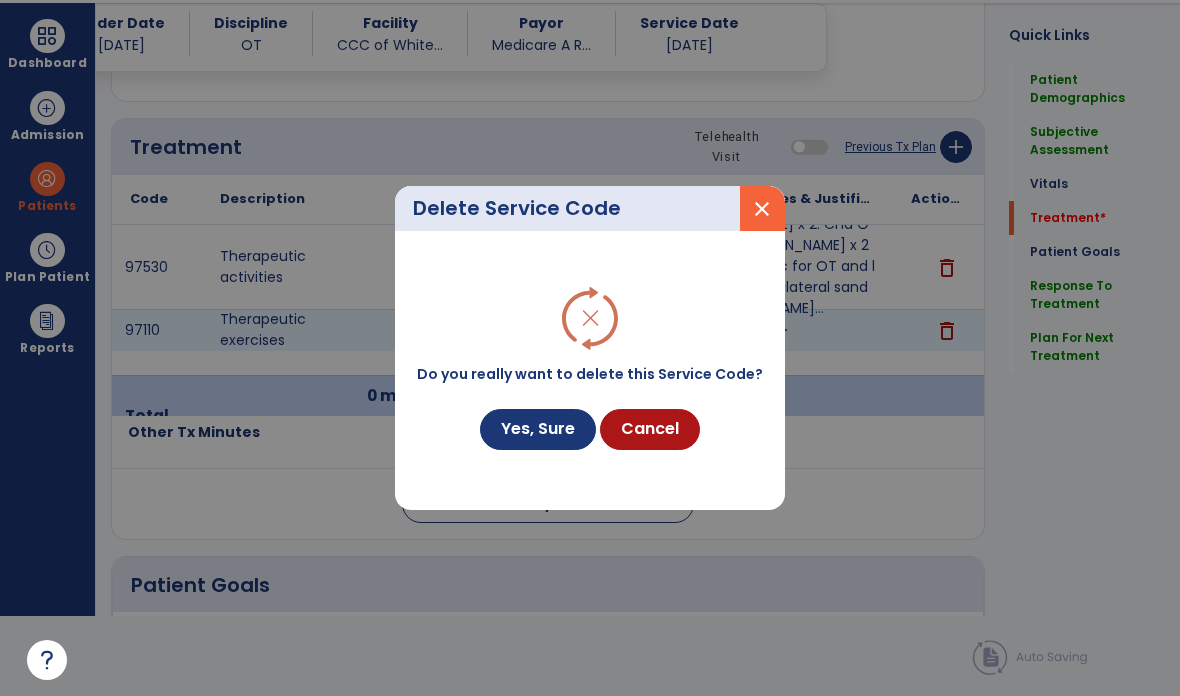 click on "Yes, Sure" at bounding box center (538, 429) 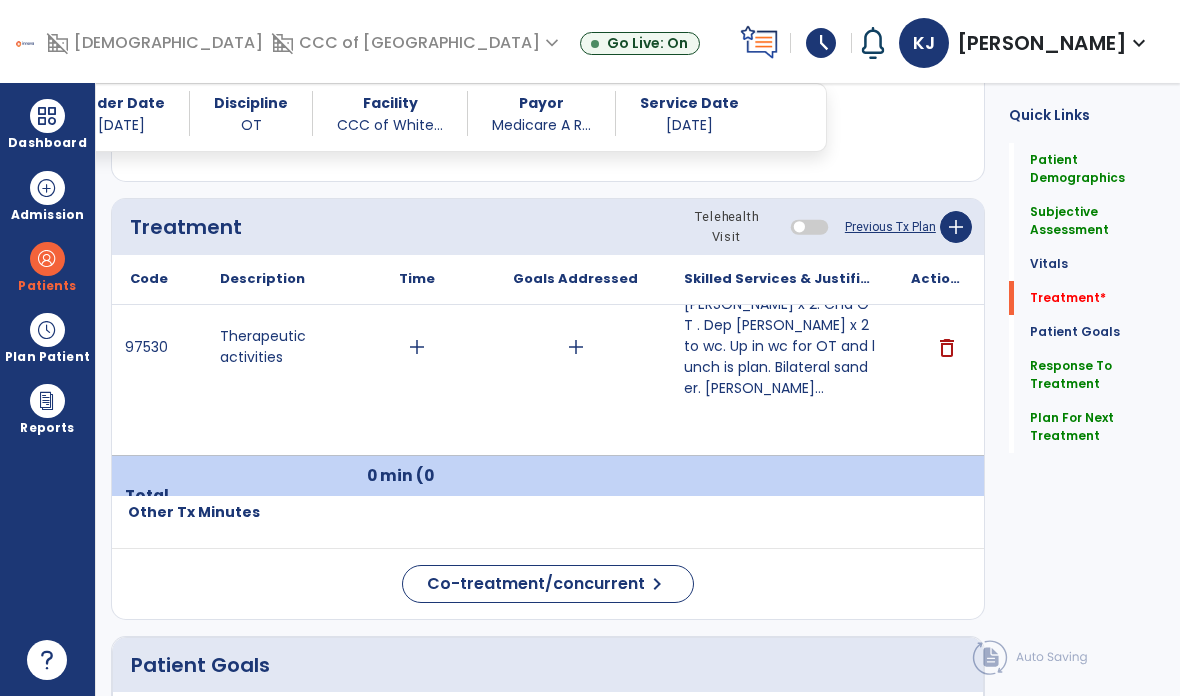 click on "add" at bounding box center (417, 347) 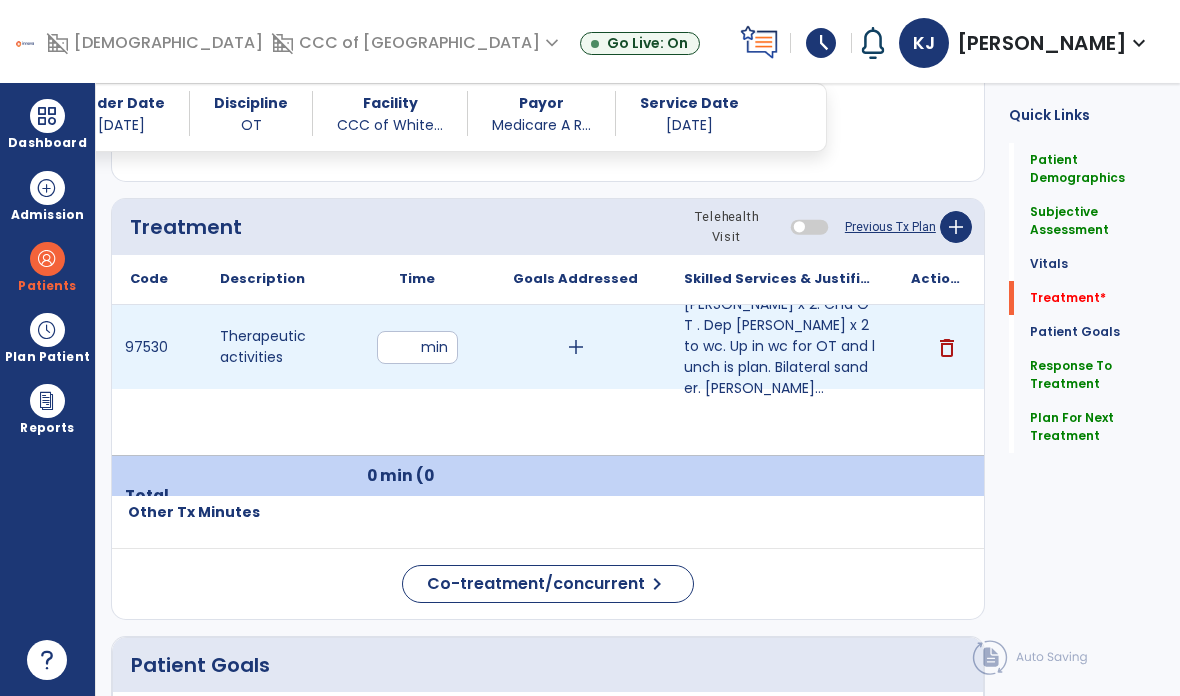 type on "*" 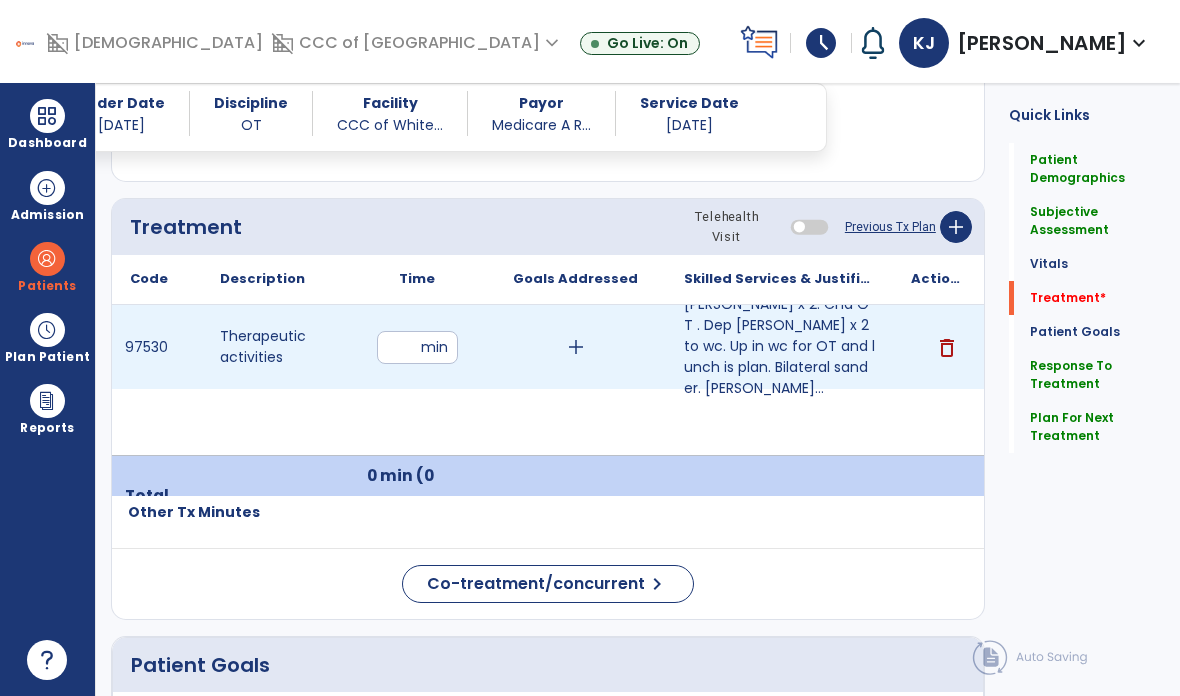 type on "**" 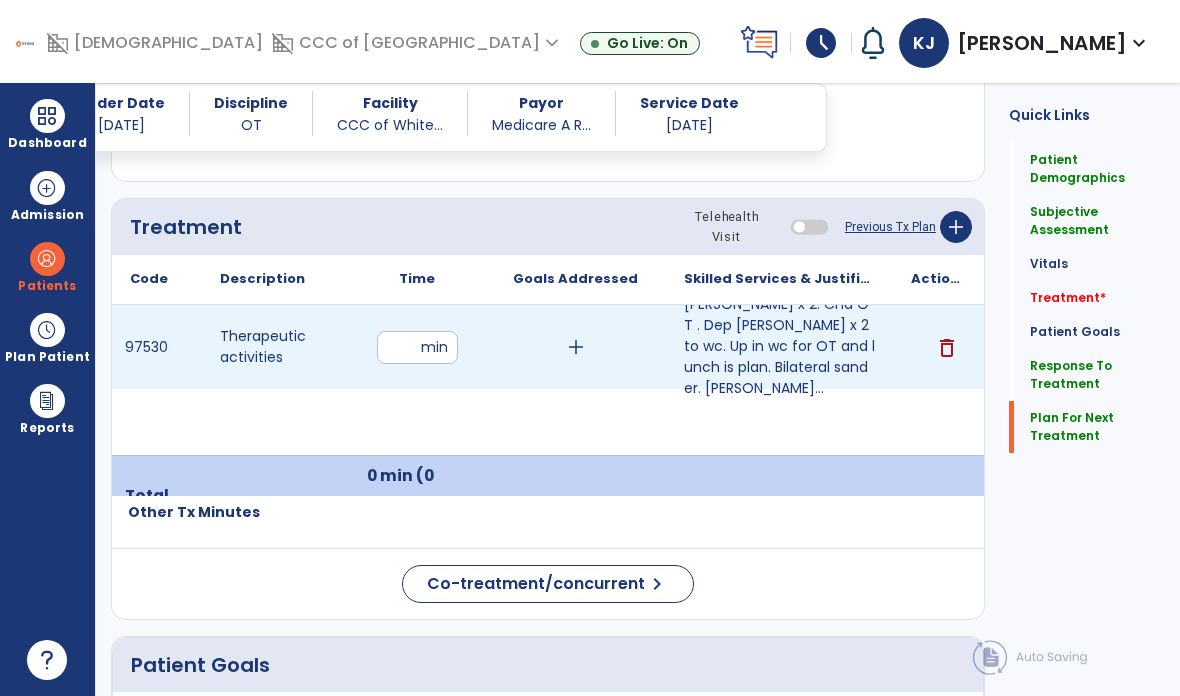 click on "Plan For Next Treatment" 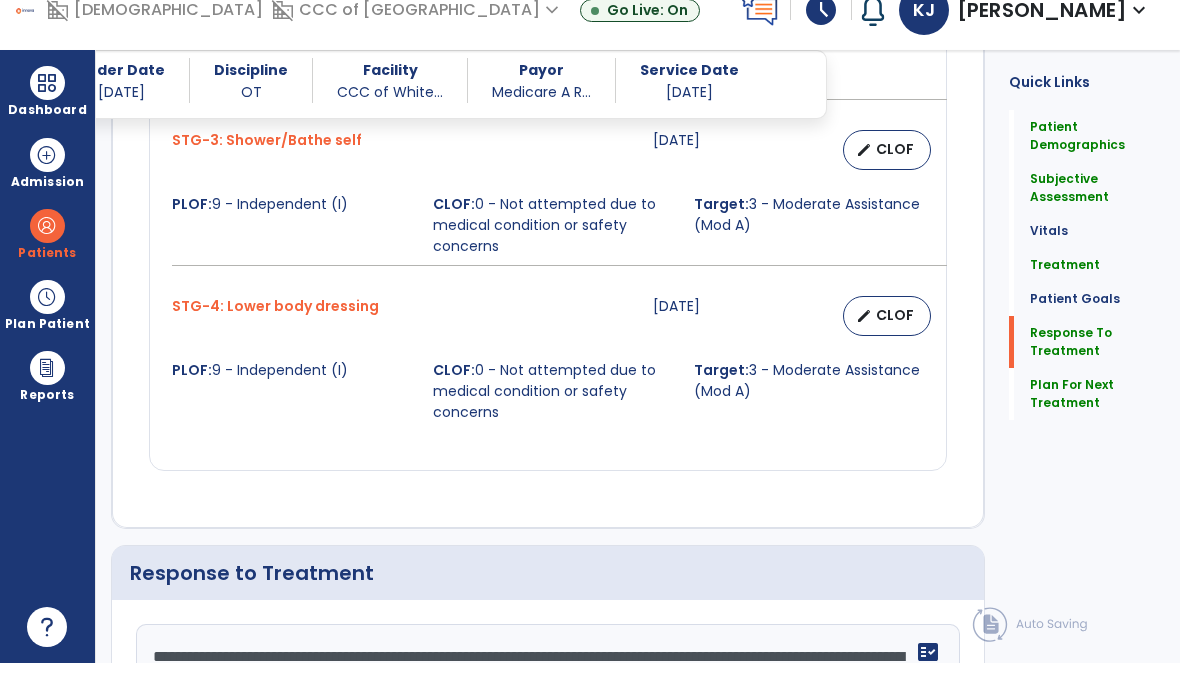 scroll, scrollTop: 2577, scrollLeft: 0, axis: vertical 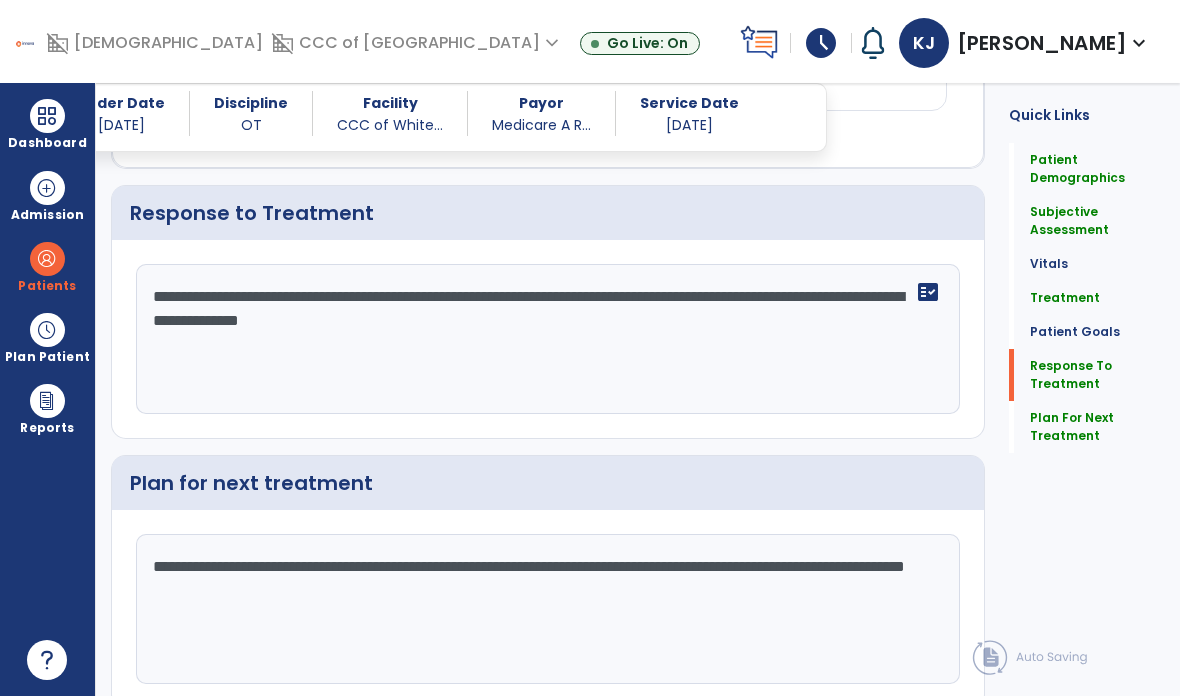click on "**********" 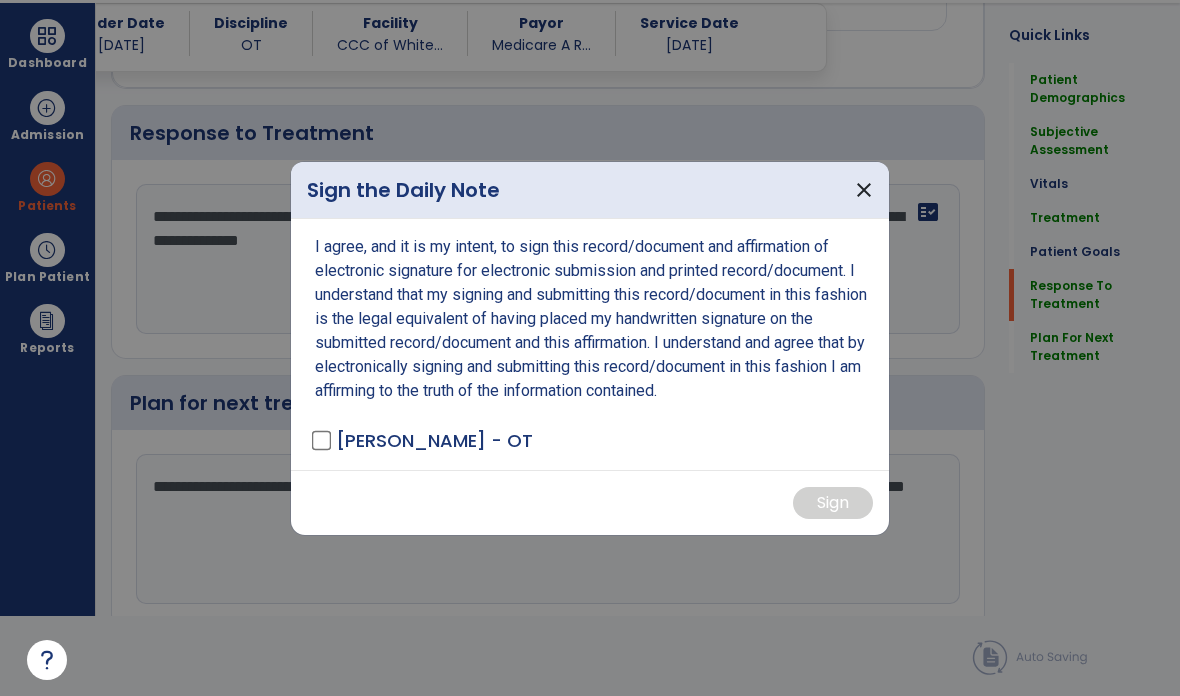 scroll, scrollTop: 0, scrollLeft: 0, axis: both 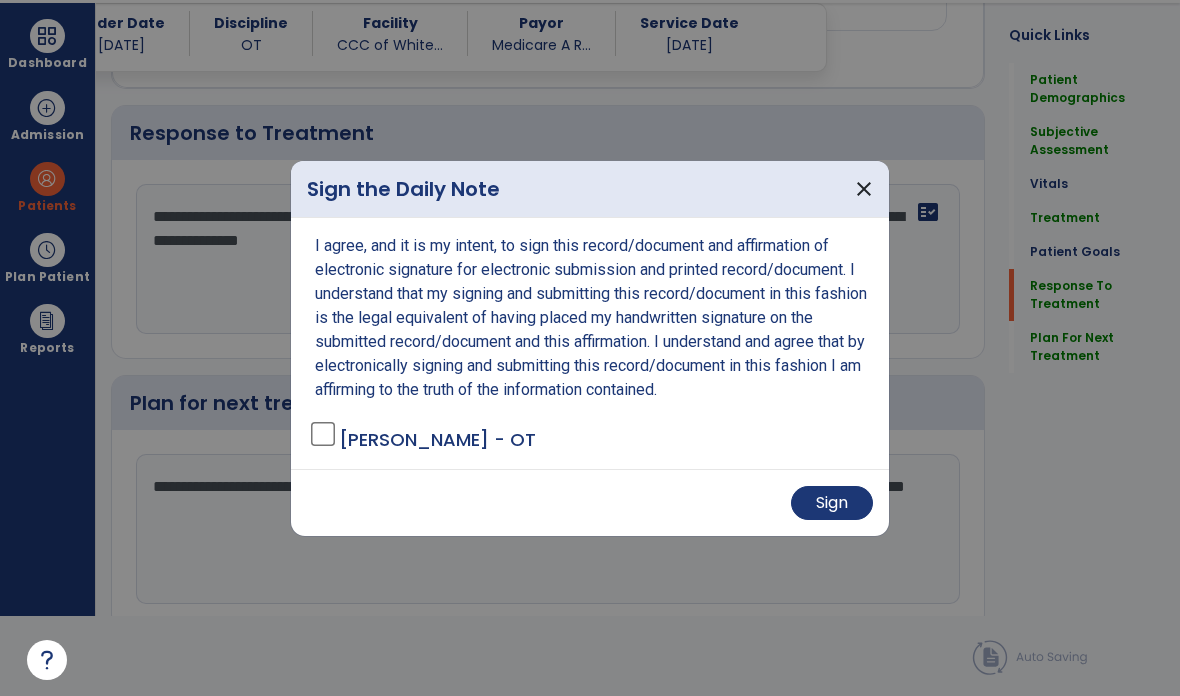 click on "Sign" at bounding box center (832, 503) 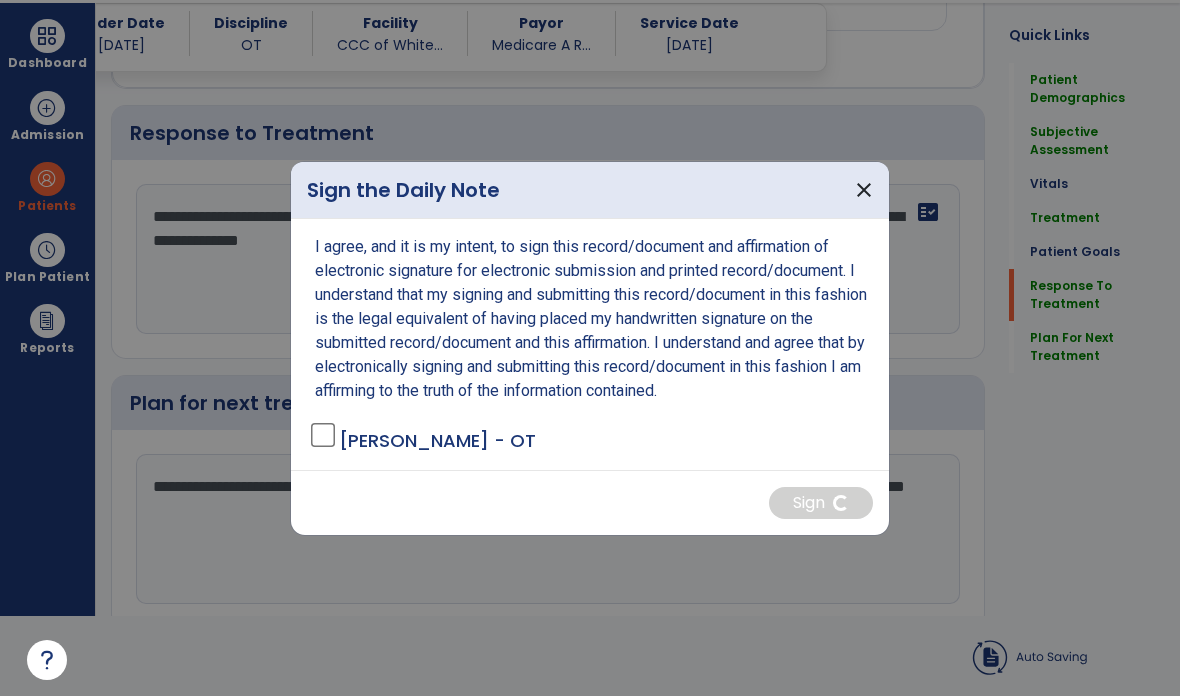 scroll, scrollTop: 80, scrollLeft: 0, axis: vertical 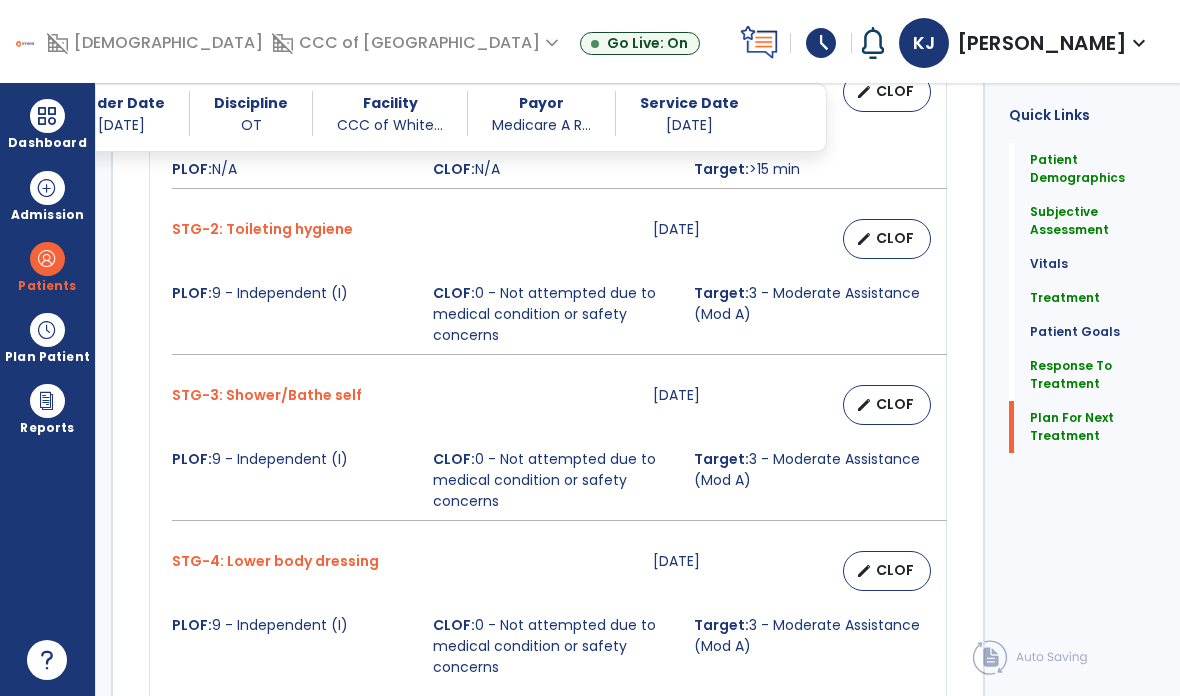 click on "Plan For Next Treatment" 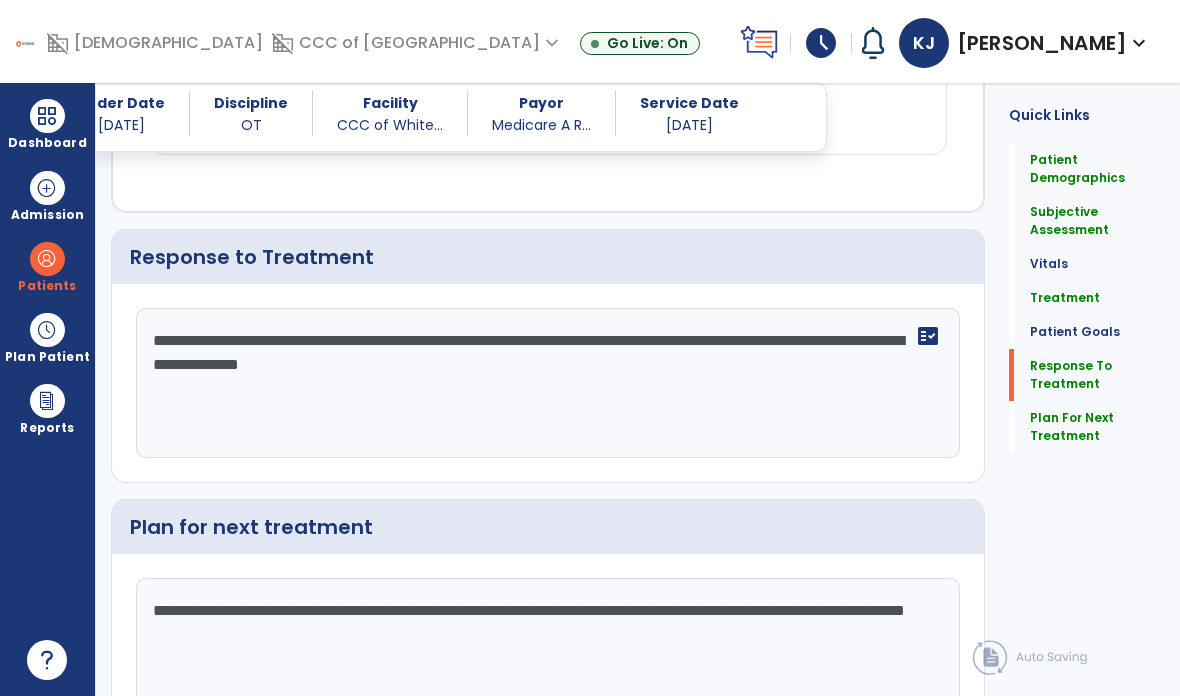 scroll, scrollTop: 2577, scrollLeft: 0, axis: vertical 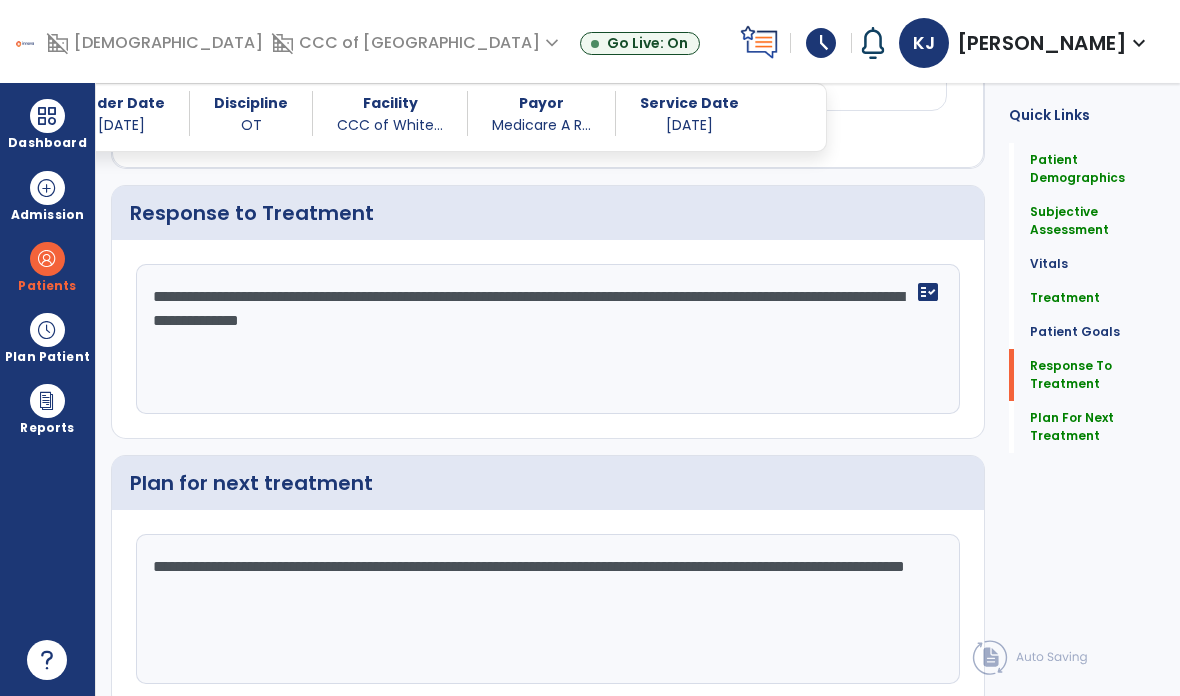 click on "Sign Doc" 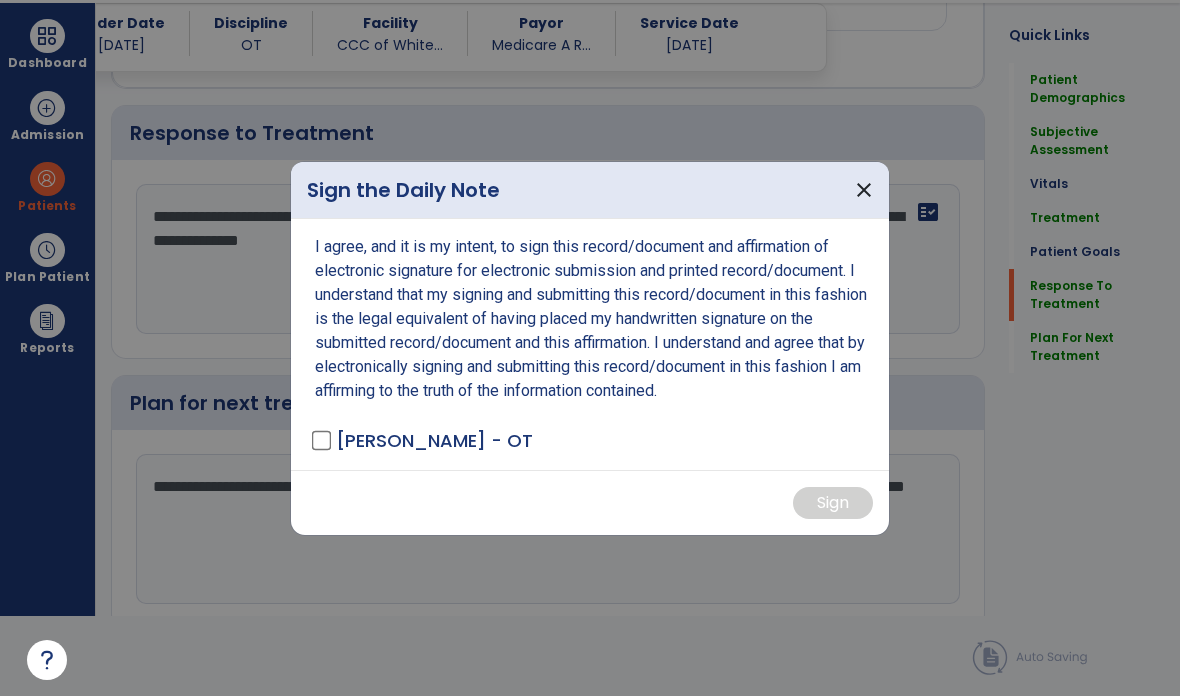 scroll, scrollTop: 0, scrollLeft: 0, axis: both 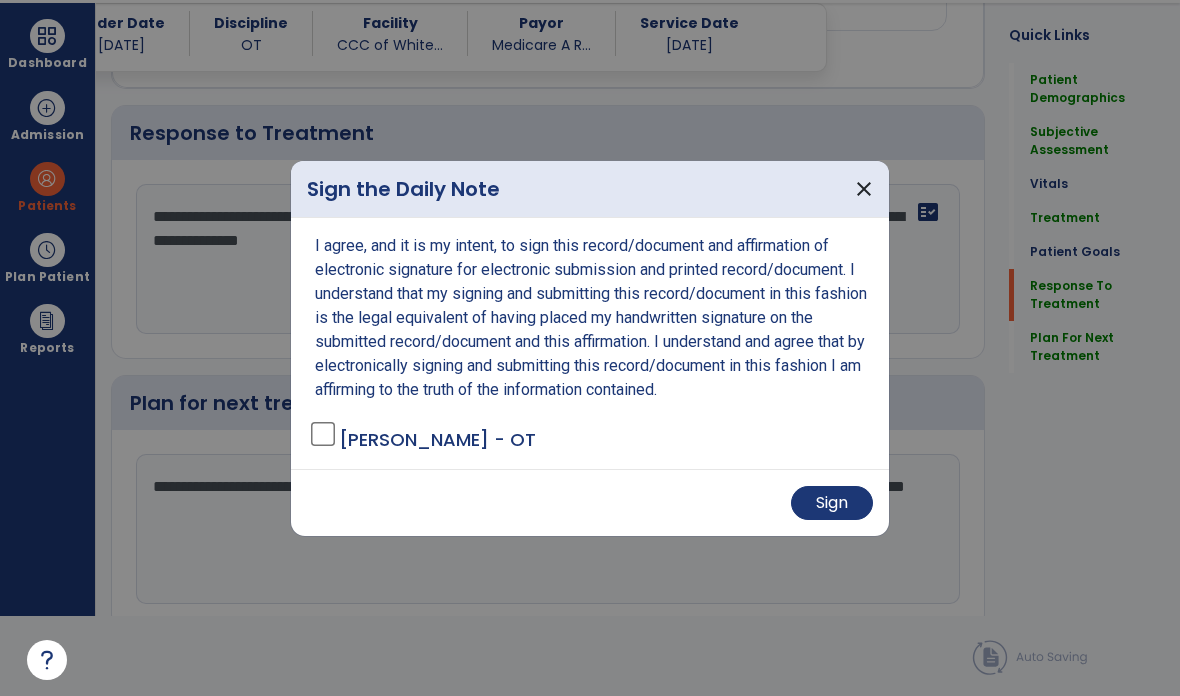 click on "Sign" at bounding box center (832, 503) 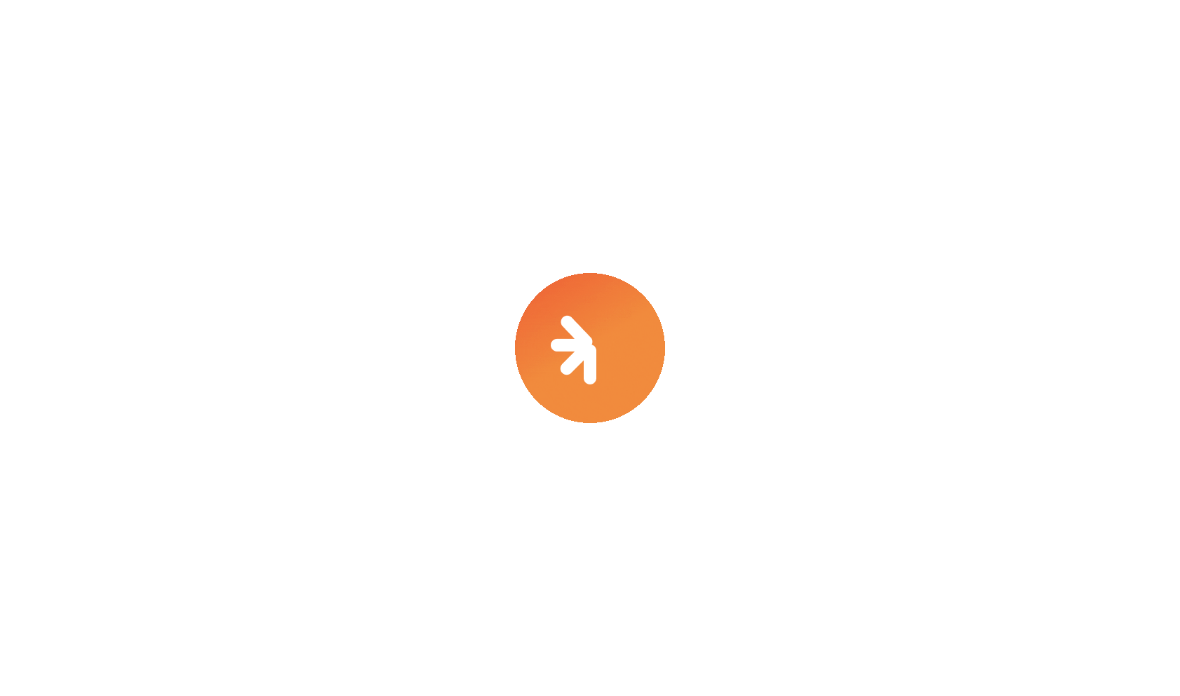 scroll, scrollTop: 0, scrollLeft: 0, axis: both 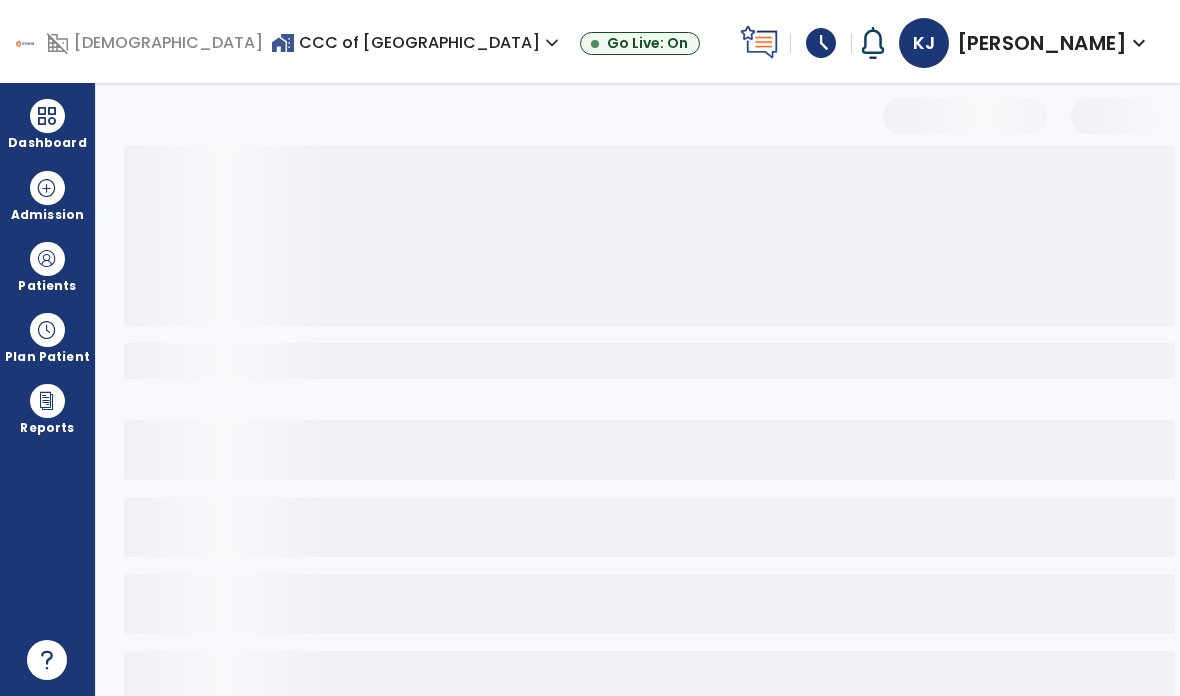 select on "*" 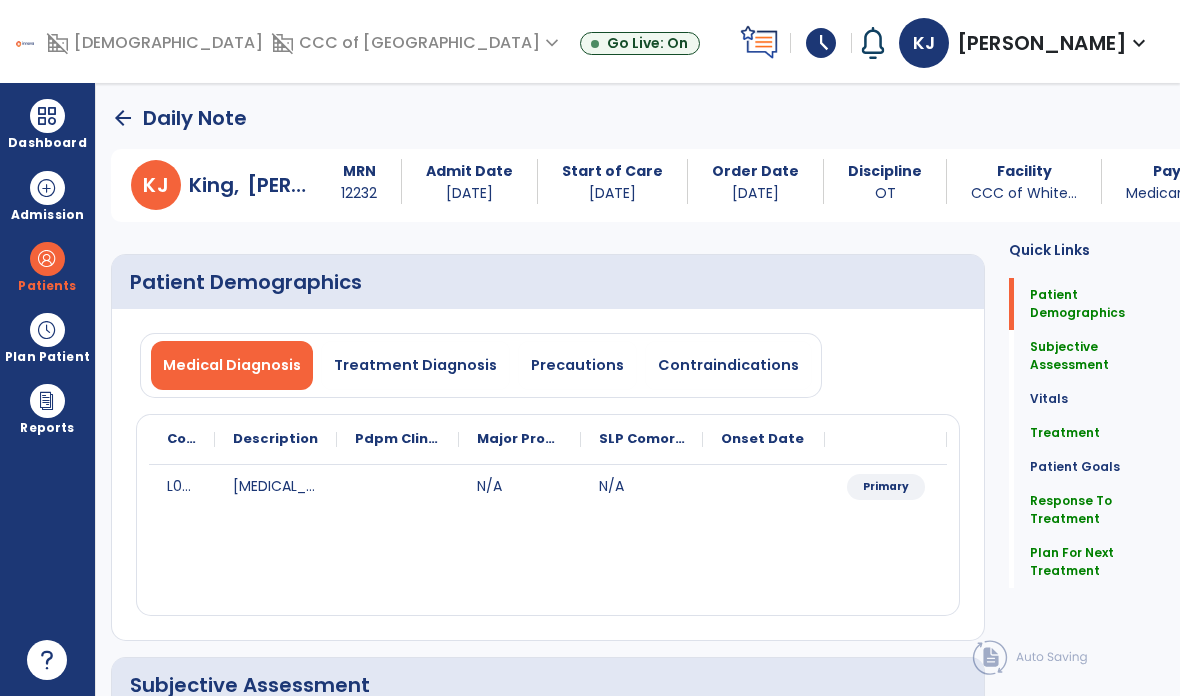 click at bounding box center [47, 116] 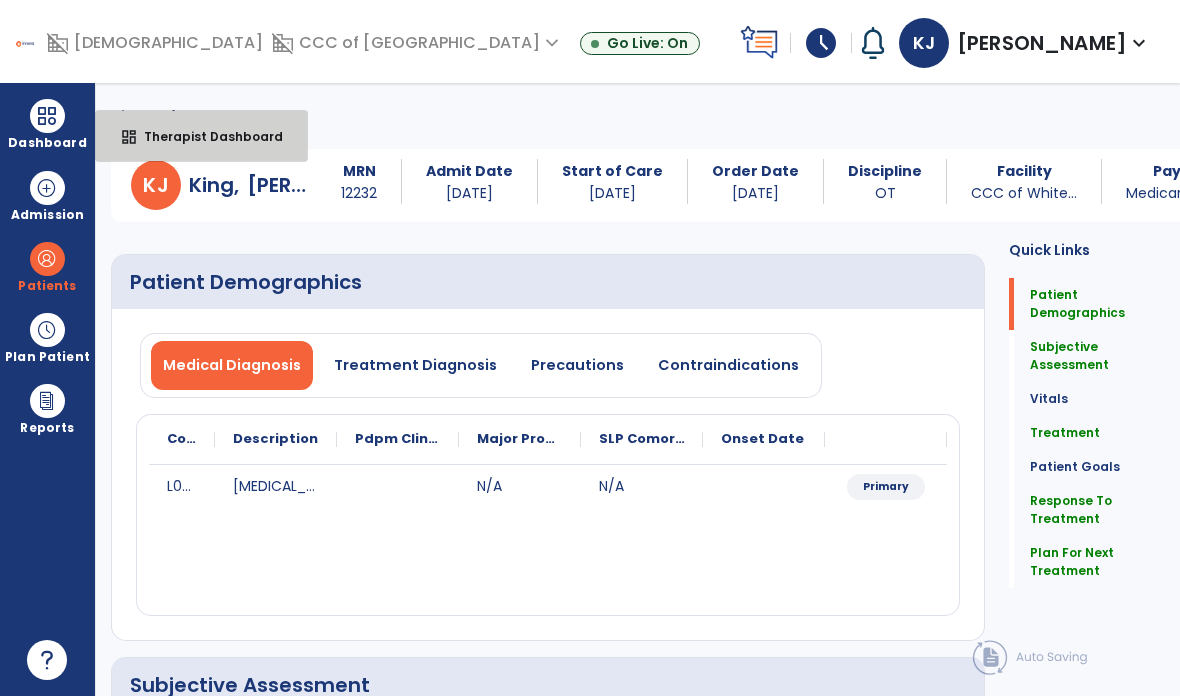 click on "Therapist Dashboard" at bounding box center [205, 136] 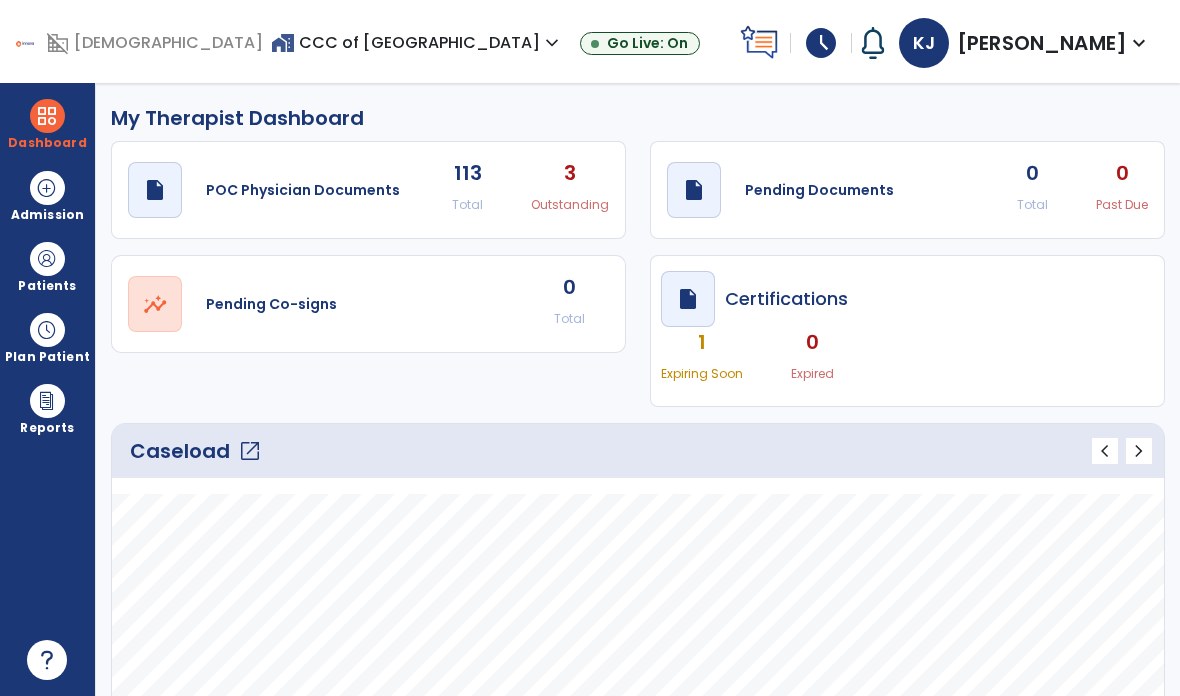click on "open_in_new" 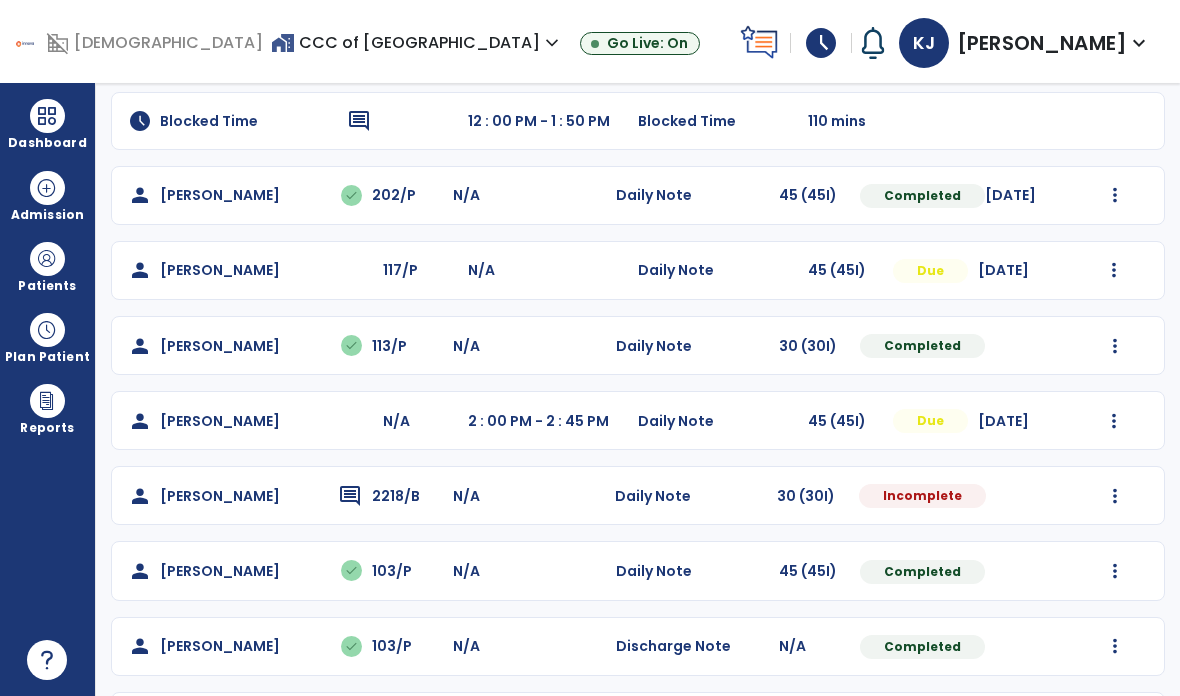 scroll, scrollTop: 190, scrollLeft: 0, axis: vertical 